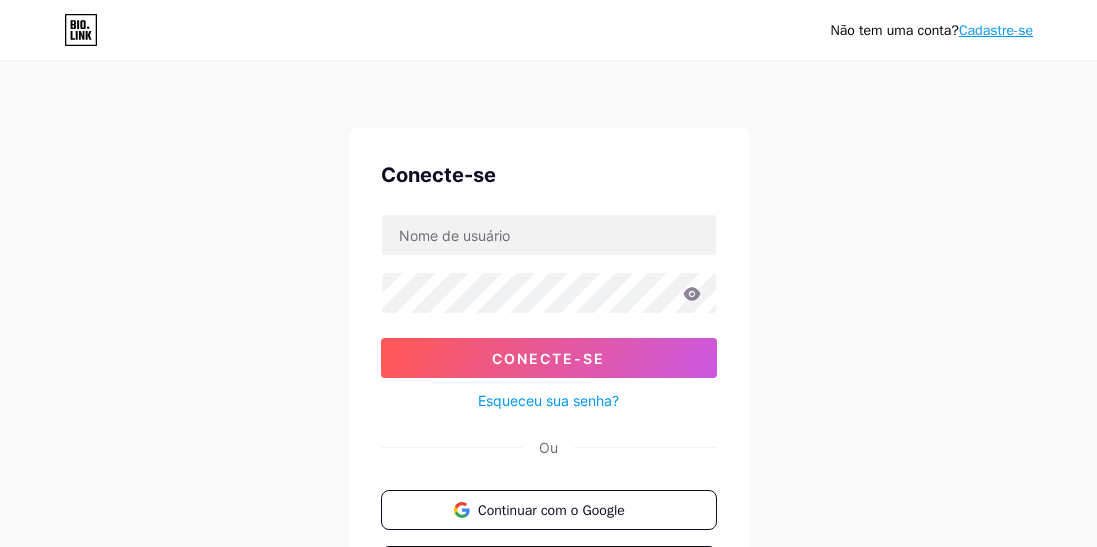 scroll, scrollTop: 0, scrollLeft: 0, axis: both 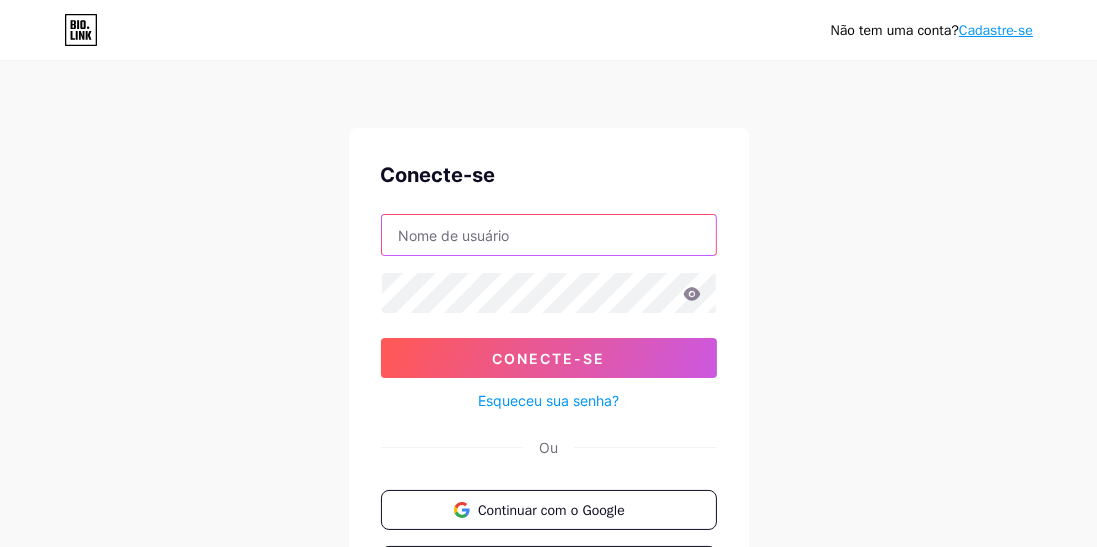 click at bounding box center (549, 235) 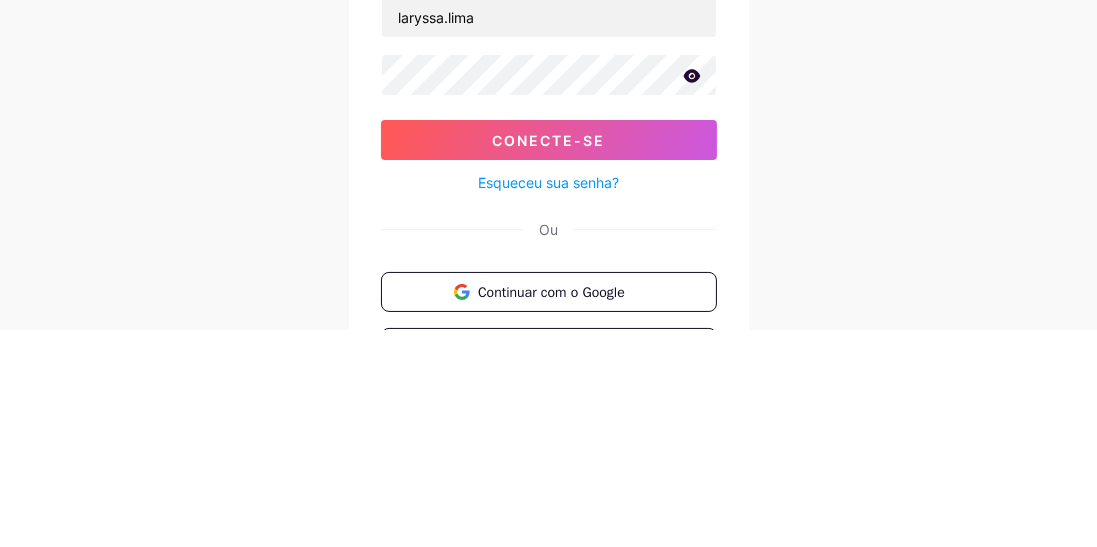 click on "Conecte-se" at bounding box center (549, 358) 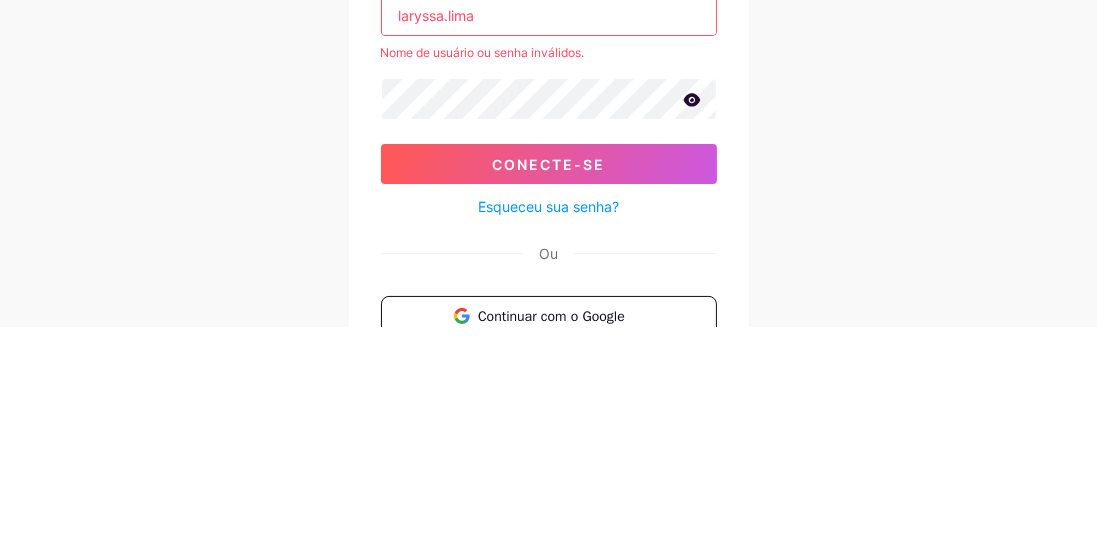 click on "Não tem uma conta?  Cadastre-se   Conecte-se     laryssa.lima   Nome de usuário ou senha inválidos.             Conecte-se
Esqueceu sua senha?
Ou       Continuar com o Google     Continuar com o Facebook
Continuar com a Apple" at bounding box center (548, 382) 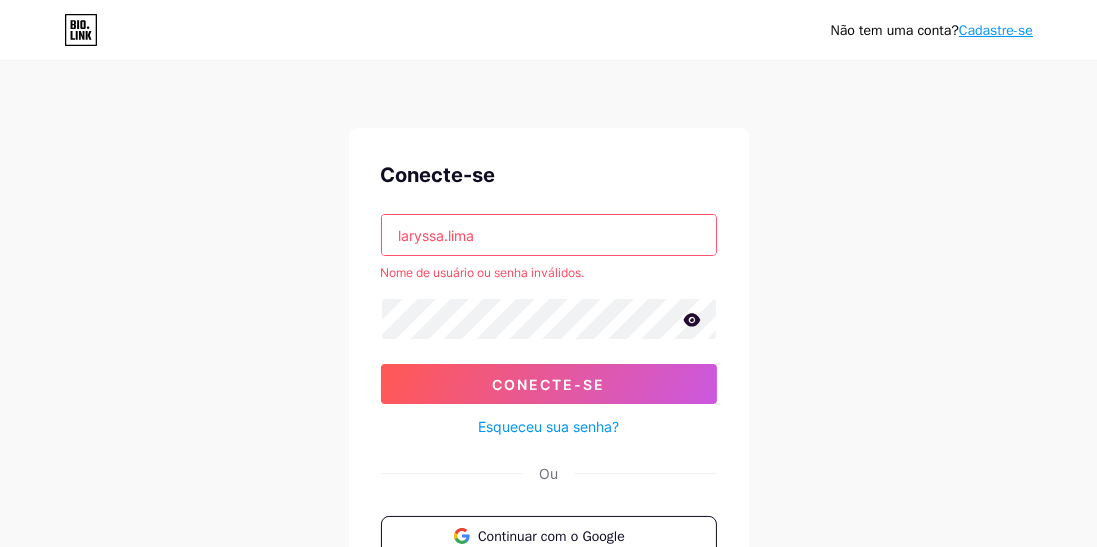 click on "Conecte-se" at bounding box center (548, 384) 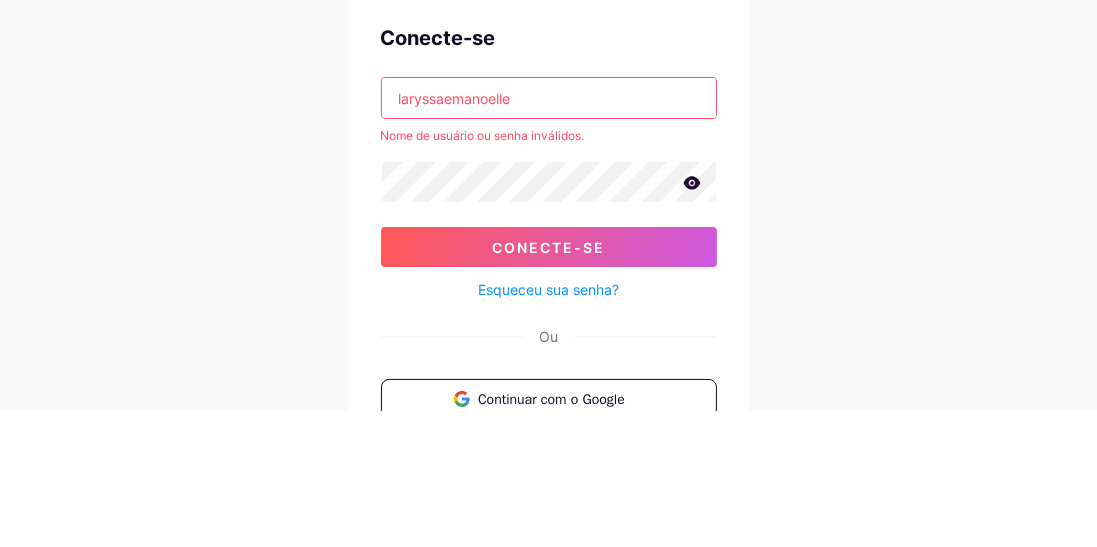 type on "laryssaemanoelle" 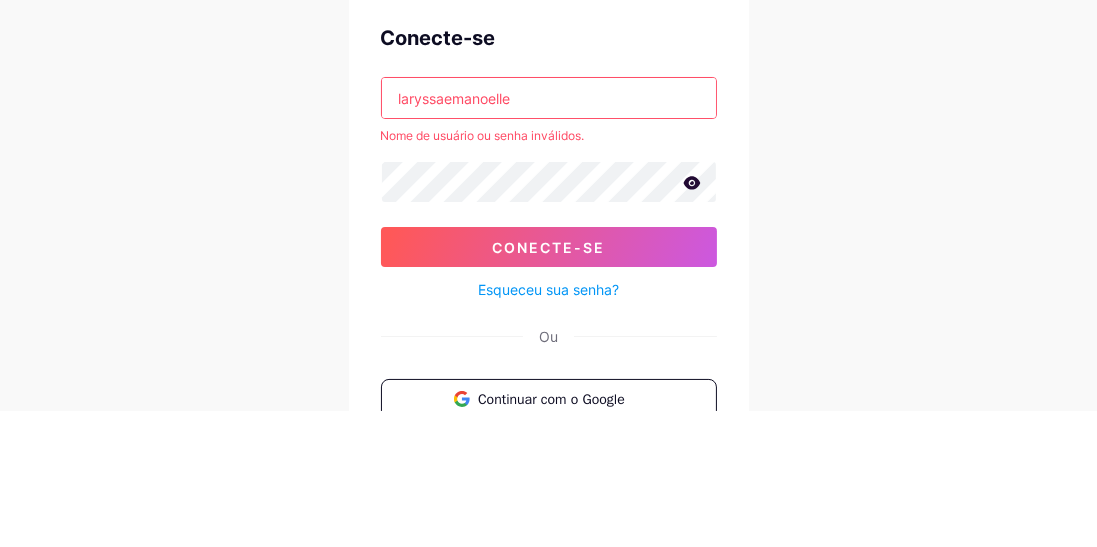 click on "Não tem uma conta?  Cadastre-se   Conecte-se     [USERNAME]   Nome de usuário ou senha inválidos.             Conecte-se
Esqueceu sua senha?
Ou       Continuar com o Google     Continuar com o Facebook
Continuar com a Apple" at bounding box center [548, 382] 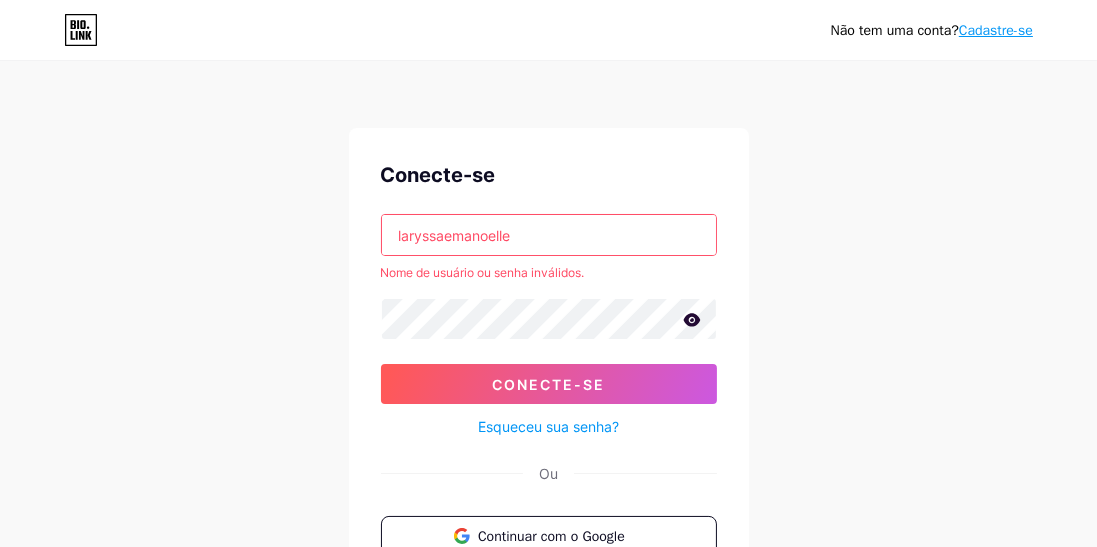 click on "Conecte-se" at bounding box center (549, 384) 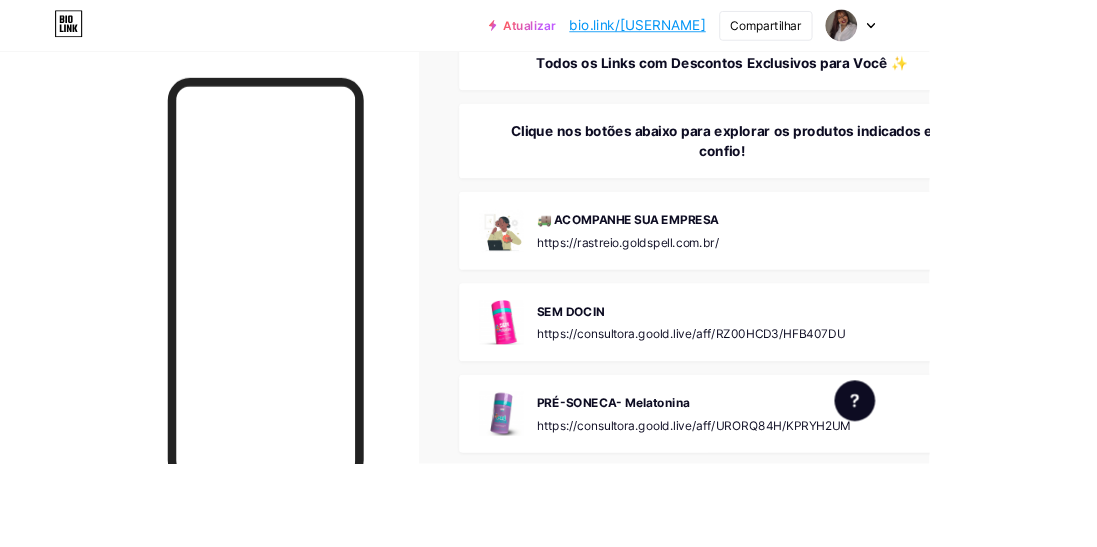 scroll, scrollTop: 377, scrollLeft: 0, axis: vertical 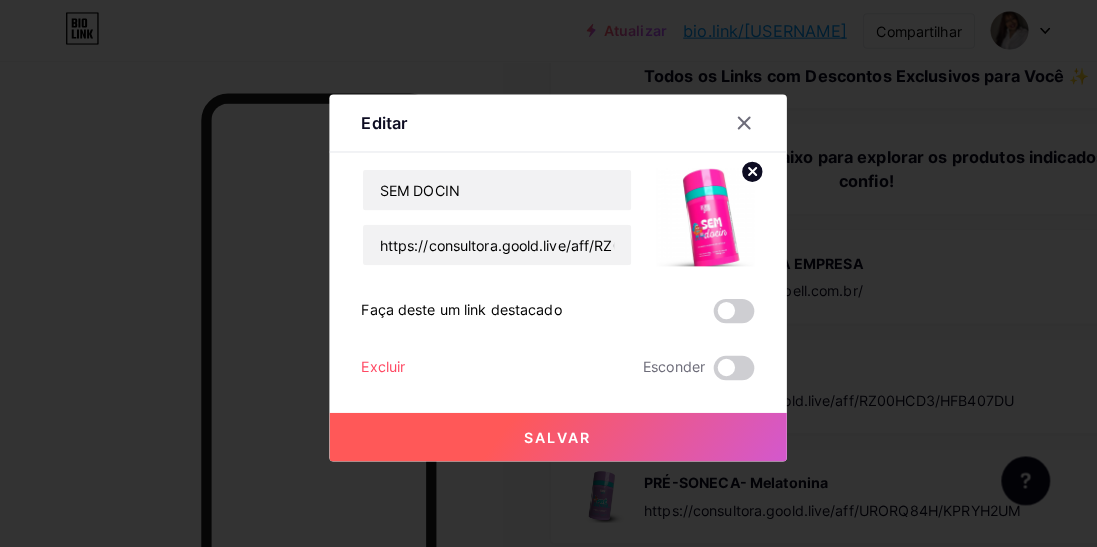 click at bounding box center [732, 121] 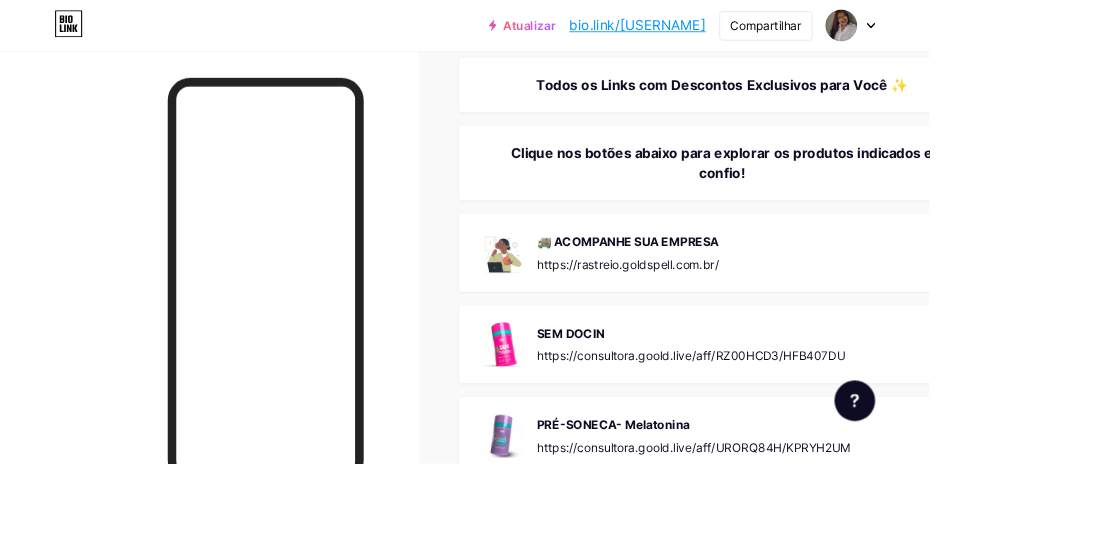 scroll, scrollTop: 350, scrollLeft: 0, axis: vertical 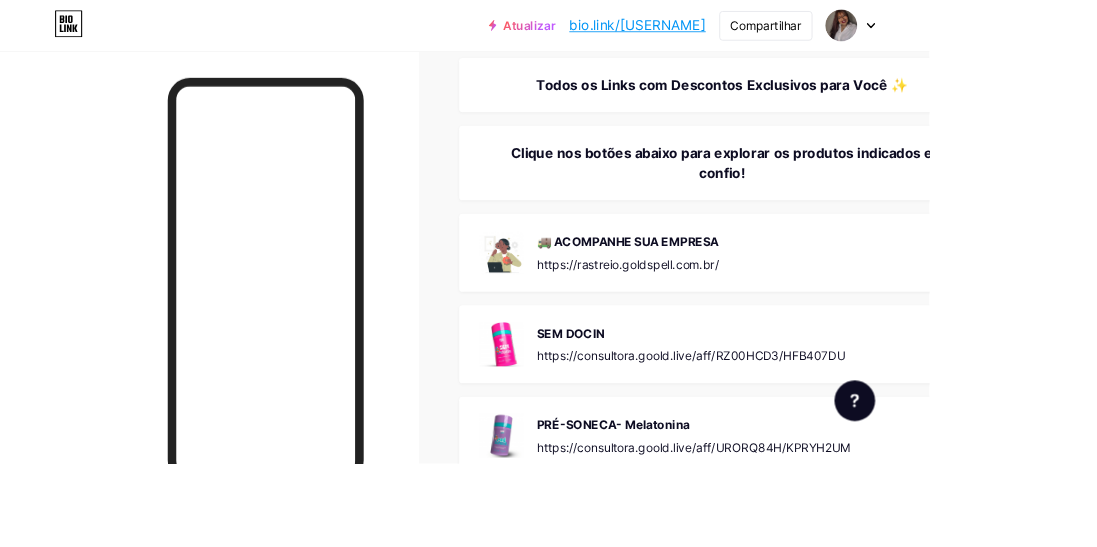 click on "SEM DOCIN
https://consultora.goold.live/aff/RZ00HCD3/HFB407DU" at bounding box center [816, 407] 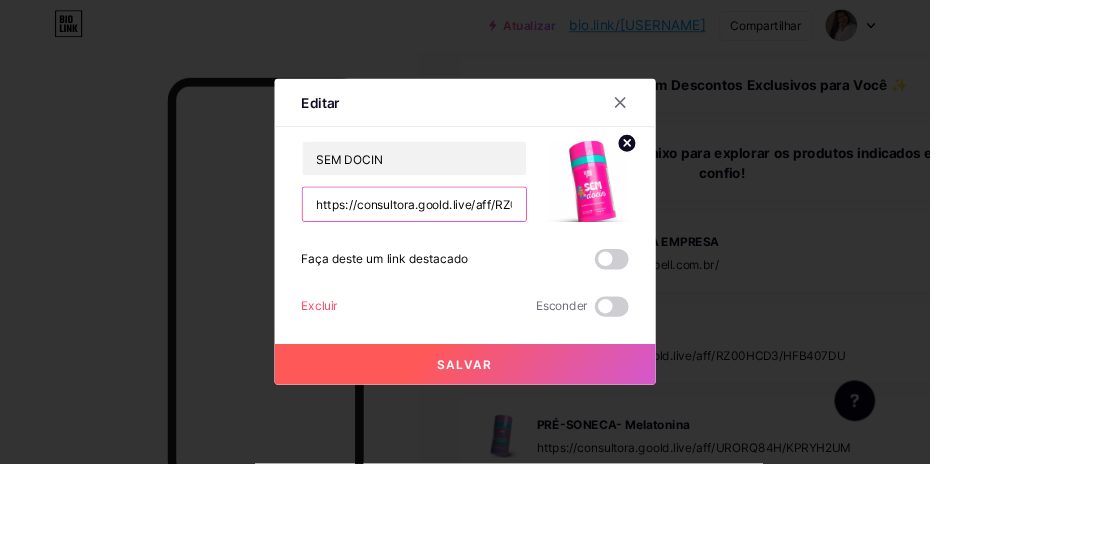 click on "https://consultora.goold.live/aff/RZ00HCD3/HFB407DU" at bounding box center (489, 241) 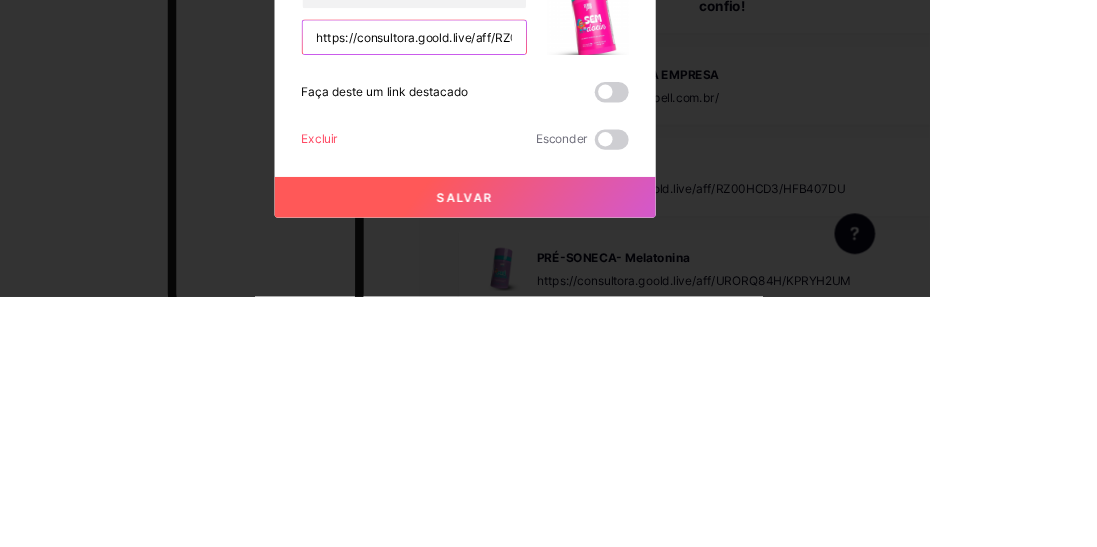 scroll, scrollTop: 350, scrollLeft: 0, axis: vertical 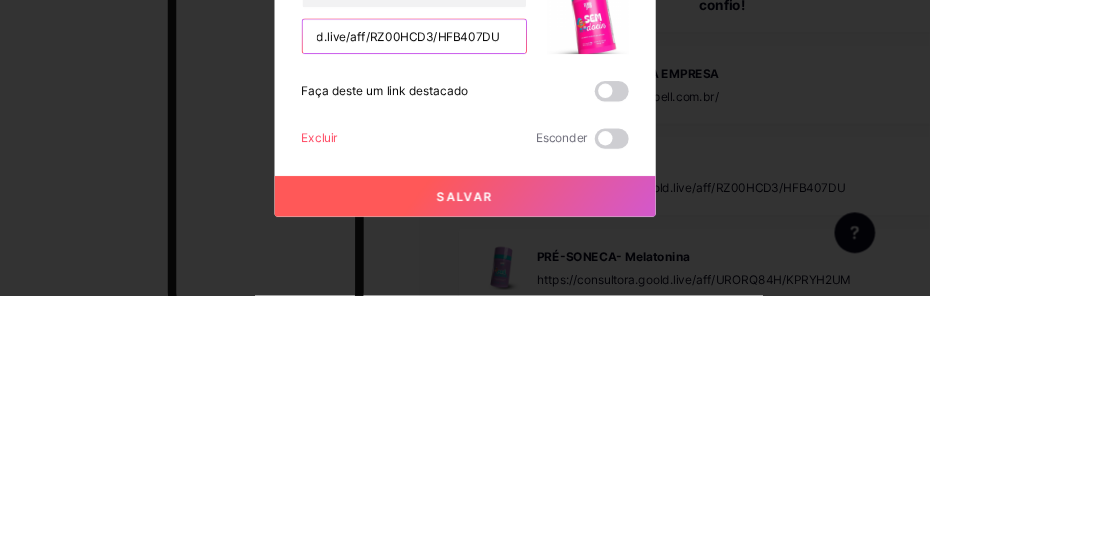 click on "d.live/aff/RZ00HCD3/HFB407DU" at bounding box center [489, 241] 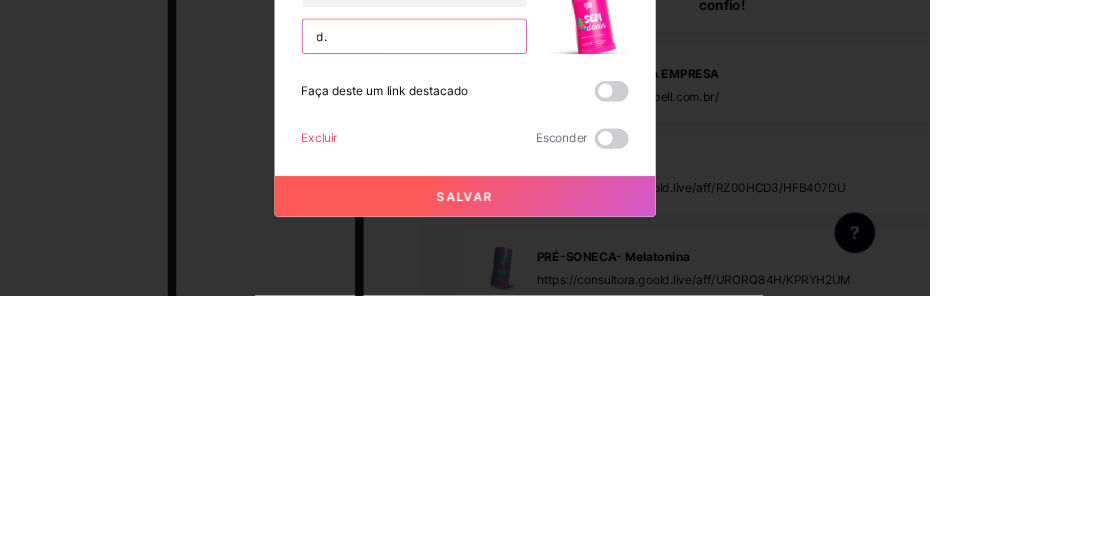 type on "d" 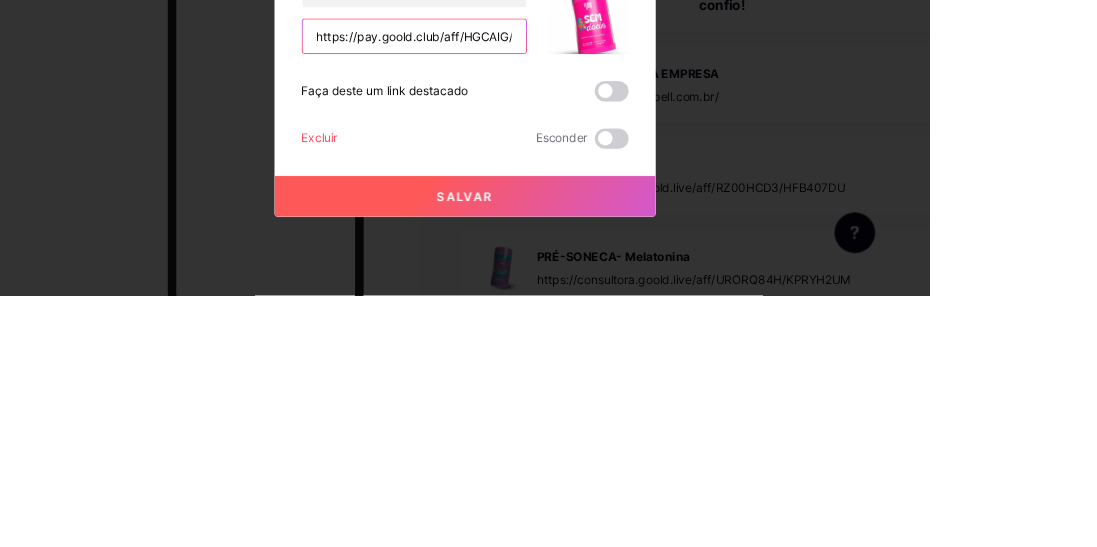 scroll, scrollTop: 0, scrollLeft: 74, axis: horizontal 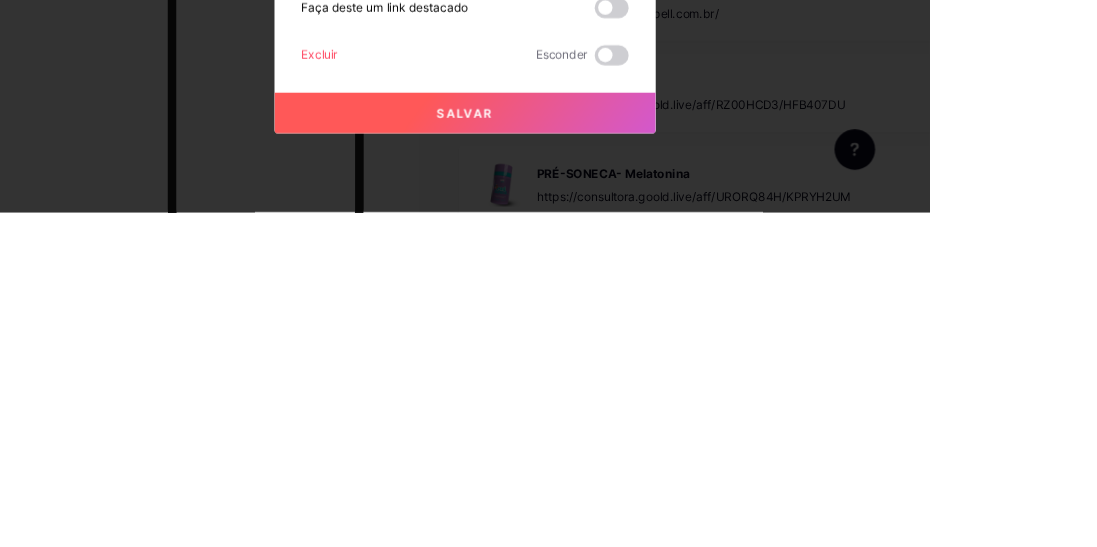 type on "https://pay.goold.club/aff/HGCAIG/3VXEXTQO" 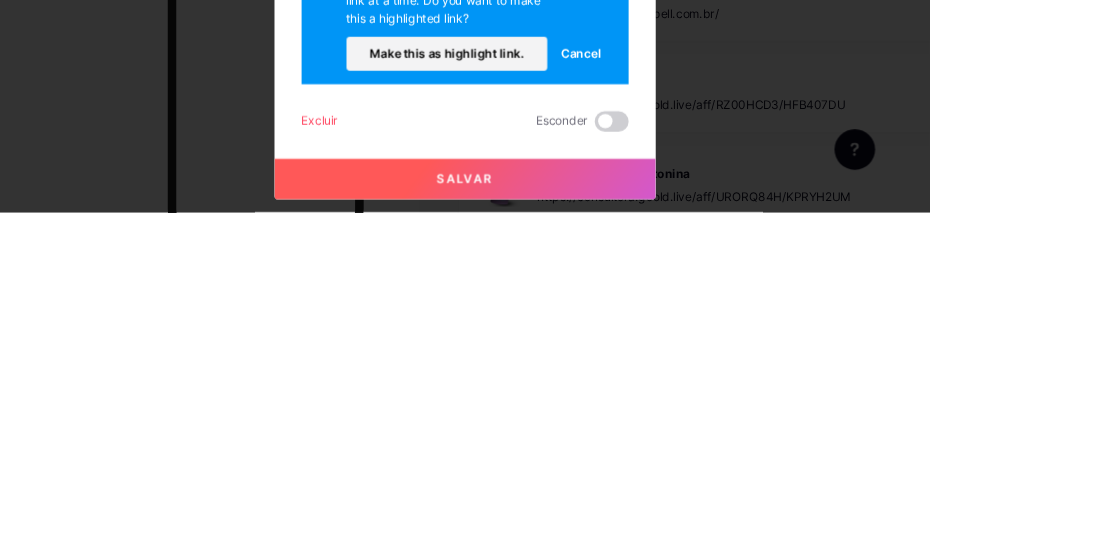 scroll, scrollTop: 0, scrollLeft: 0, axis: both 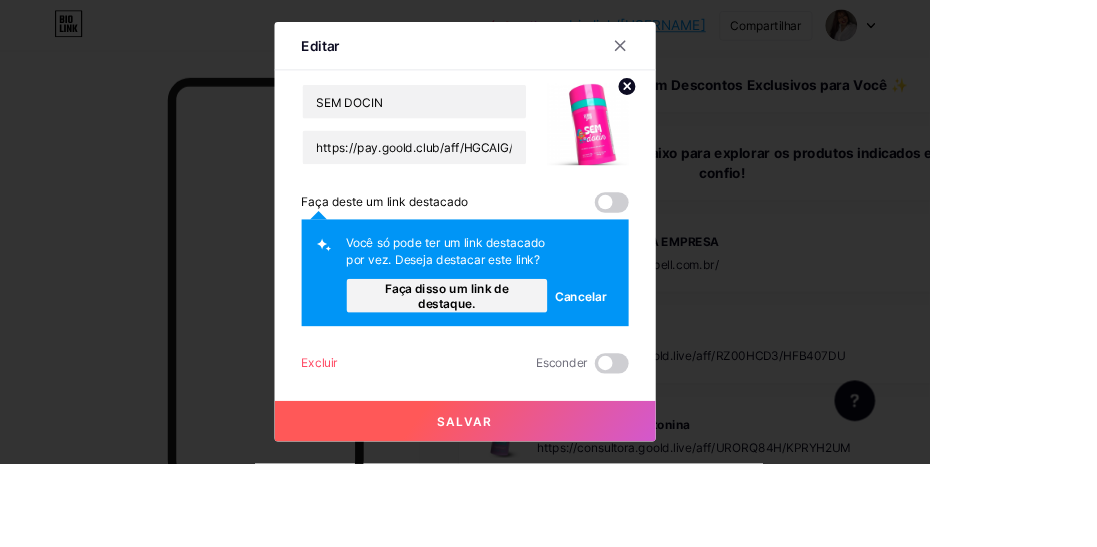click on "Faça disso um link de destaque." at bounding box center (528, 349) 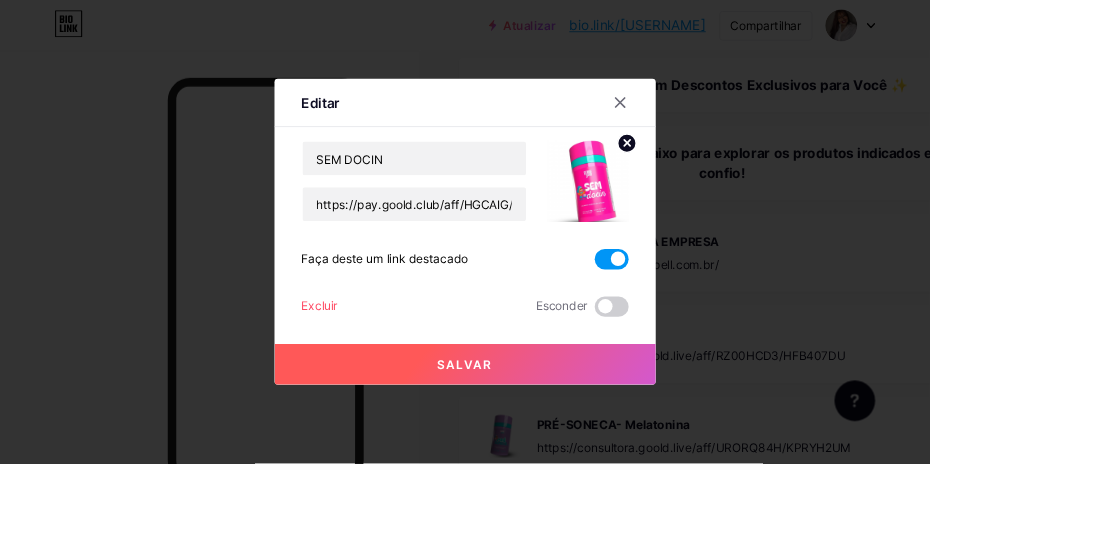 click on "Salvar" at bounding box center (549, 430) 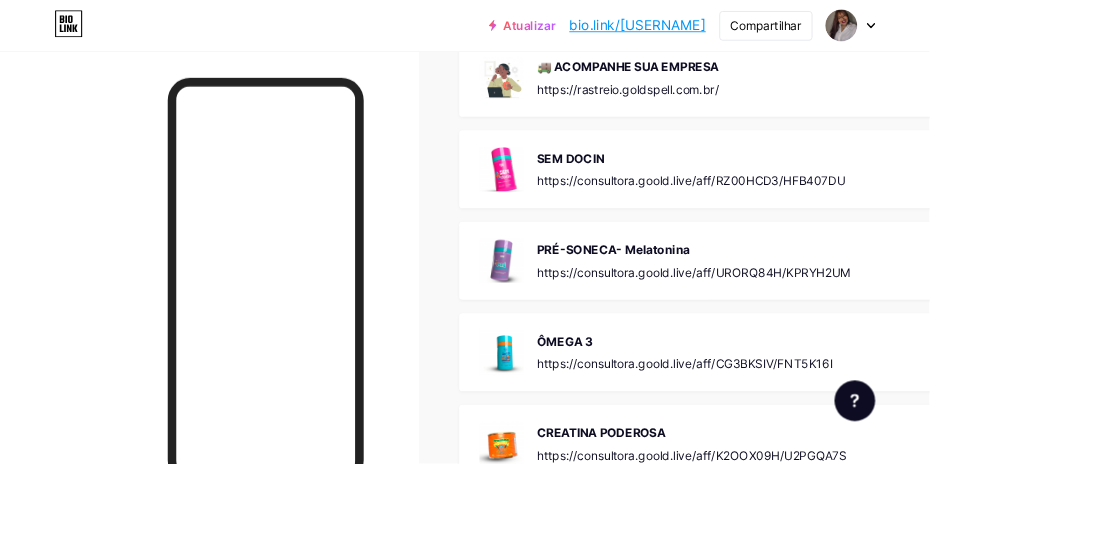 scroll, scrollTop: 557, scrollLeft: 0, axis: vertical 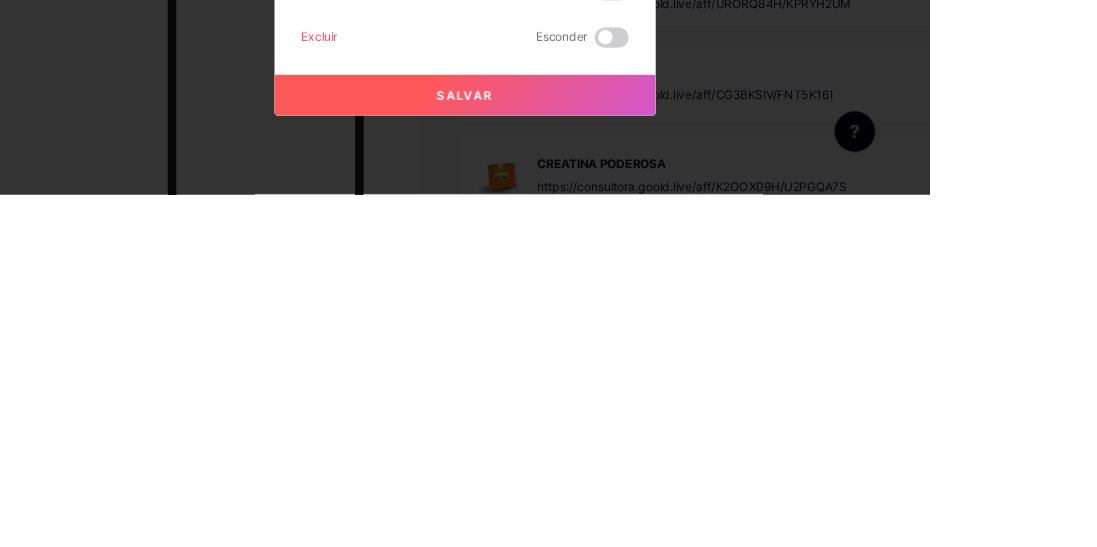 type on "https://pay.goold.club/aff/7N0FUD/3VXEXTQO" 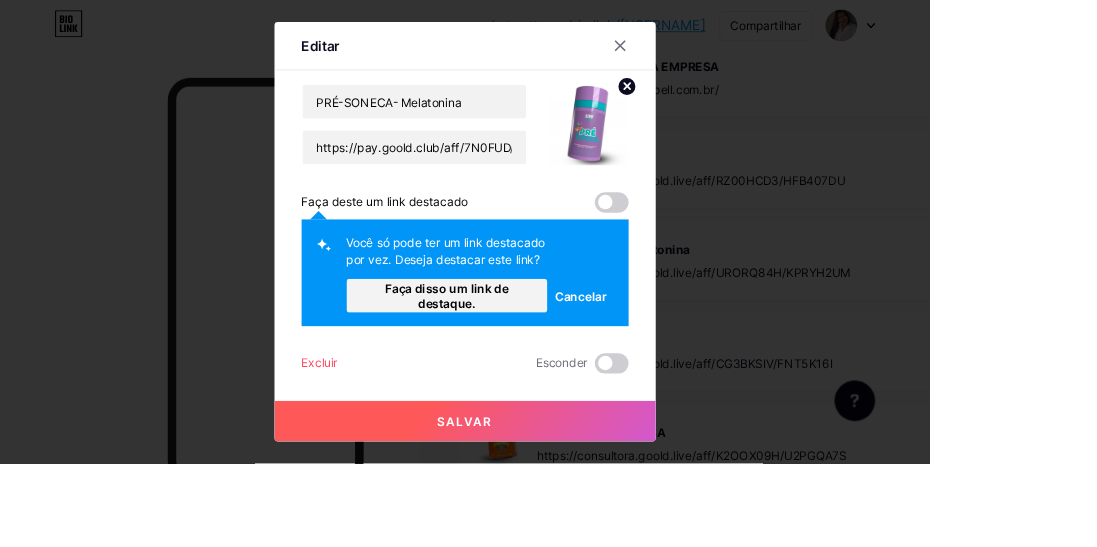 click on "Faça disso um link de destaque." at bounding box center [528, 349] 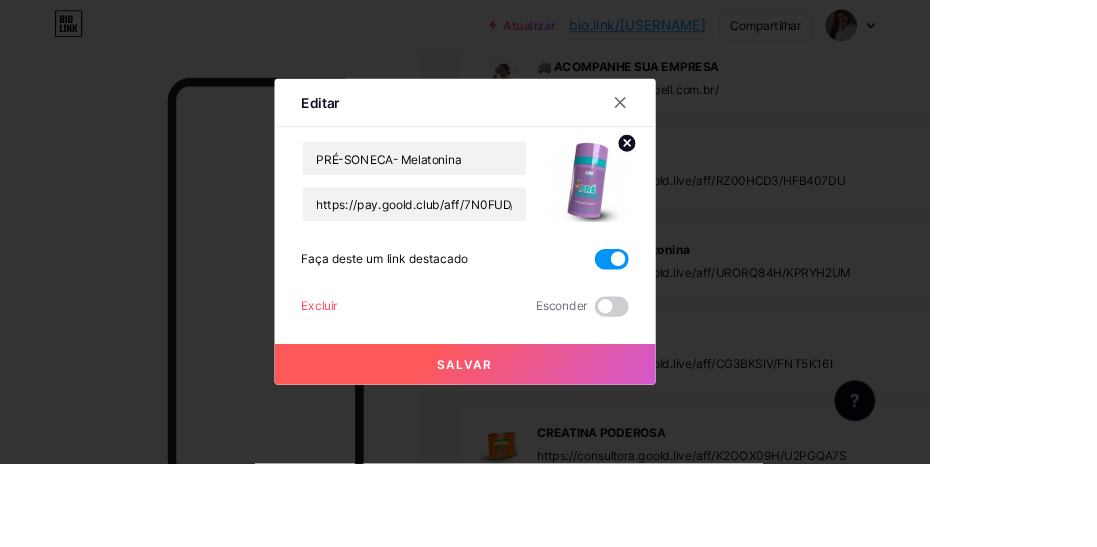 click on "Salvar" at bounding box center [549, 430] 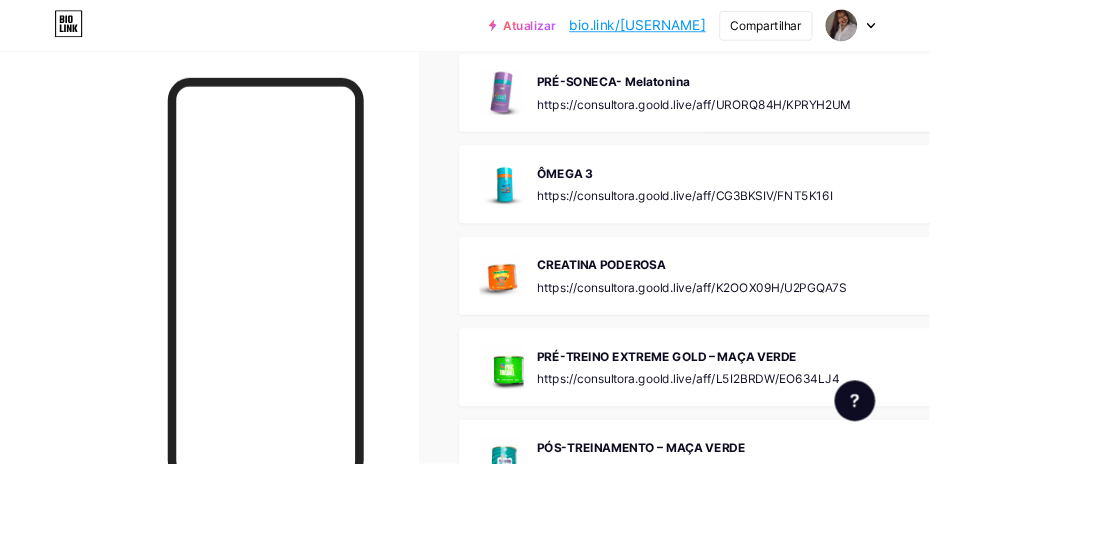scroll, scrollTop: 769, scrollLeft: 0, axis: vertical 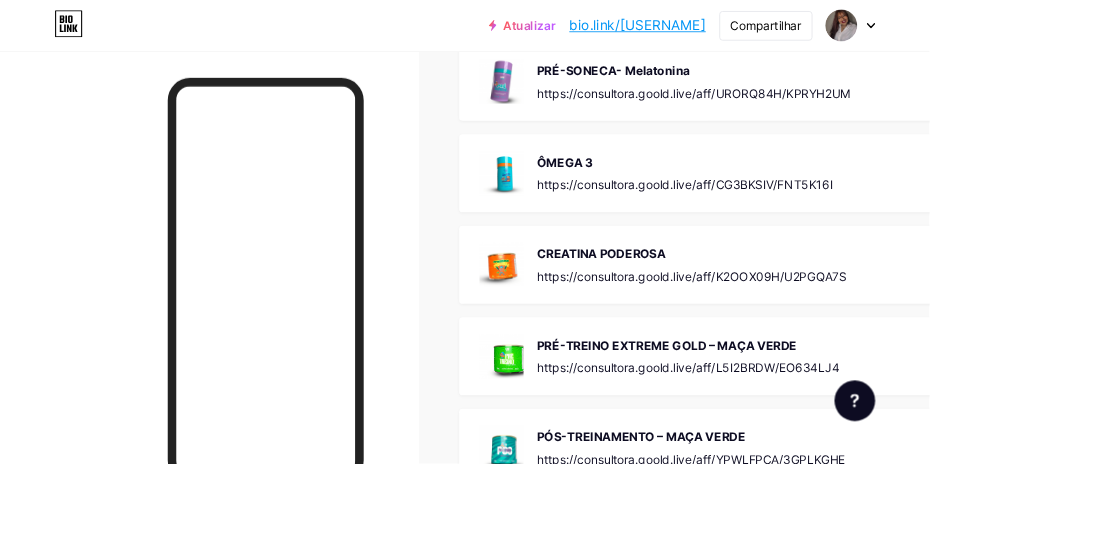 click on "https://consultora.goold.live/aff/CG3BKSIV/FNT5K16I" at bounding box center [809, 217] 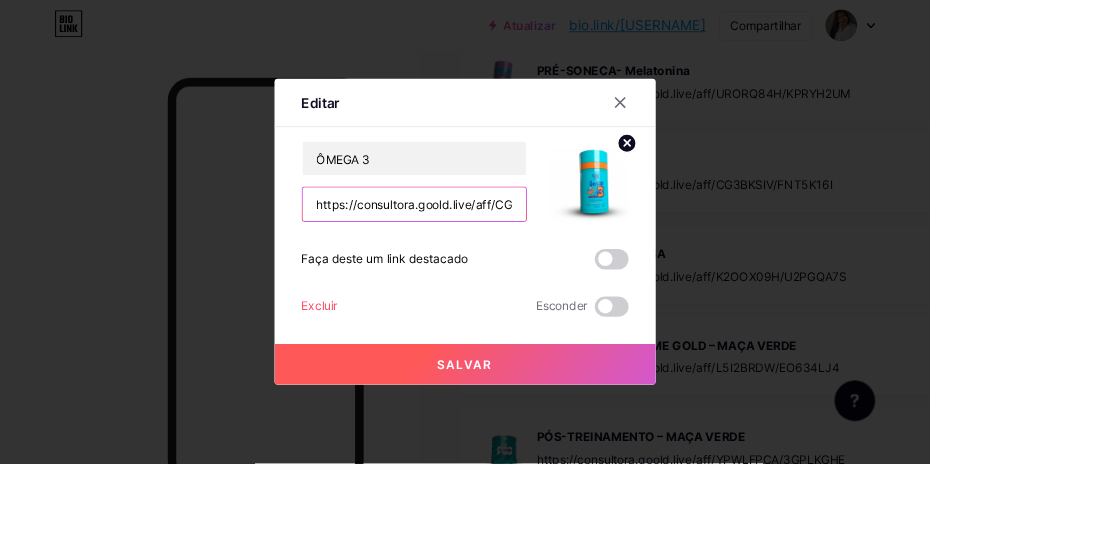 scroll, scrollTop: 769, scrollLeft: 0, axis: vertical 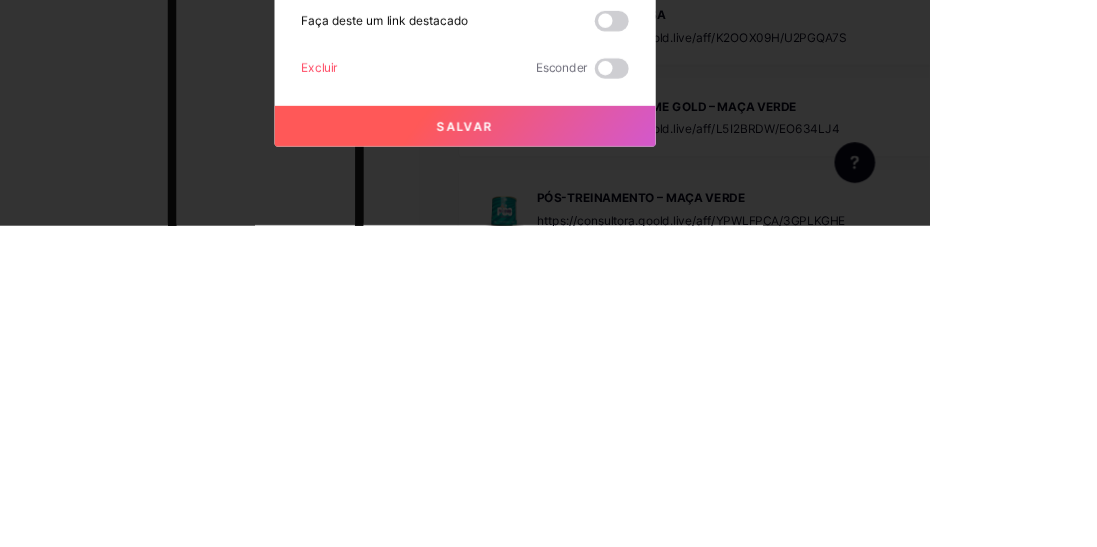 type on "https://pay.goold.club/aff/0PS17C/3VXEXTQO" 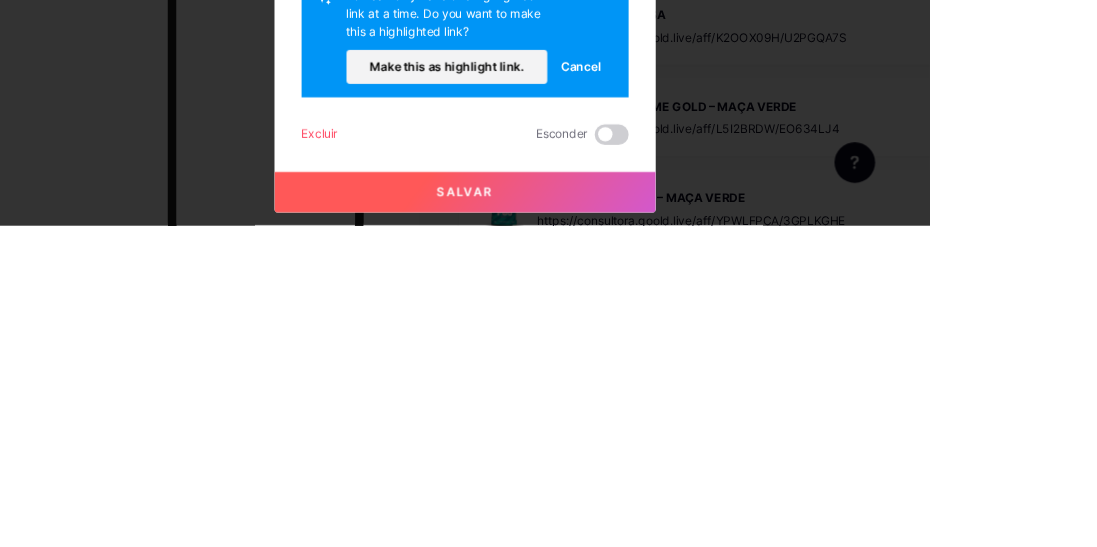 scroll, scrollTop: 769, scrollLeft: 0, axis: vertical 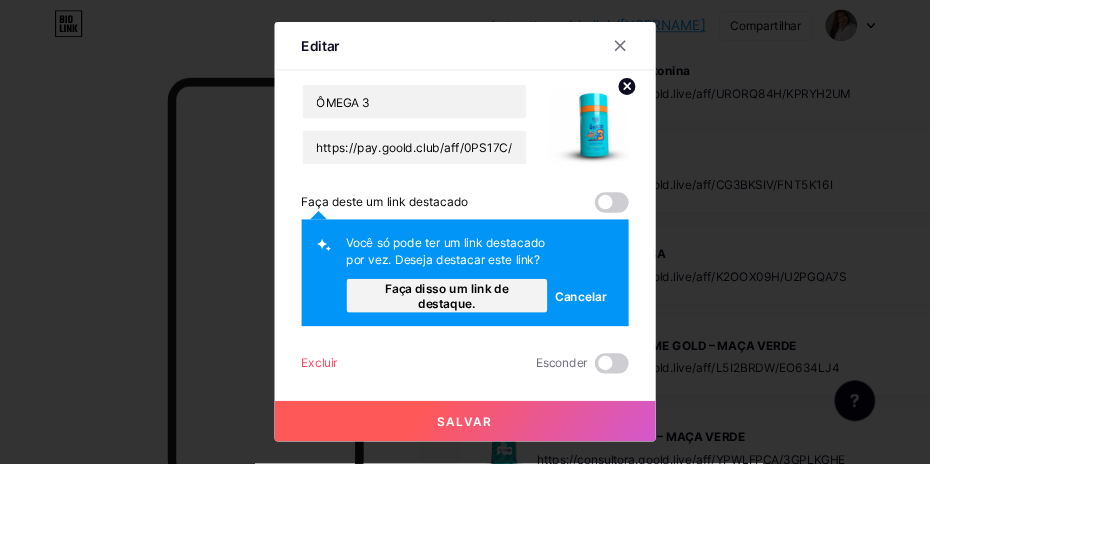click on "Faça disso um link de destaque." at bounding box center (527, 349) 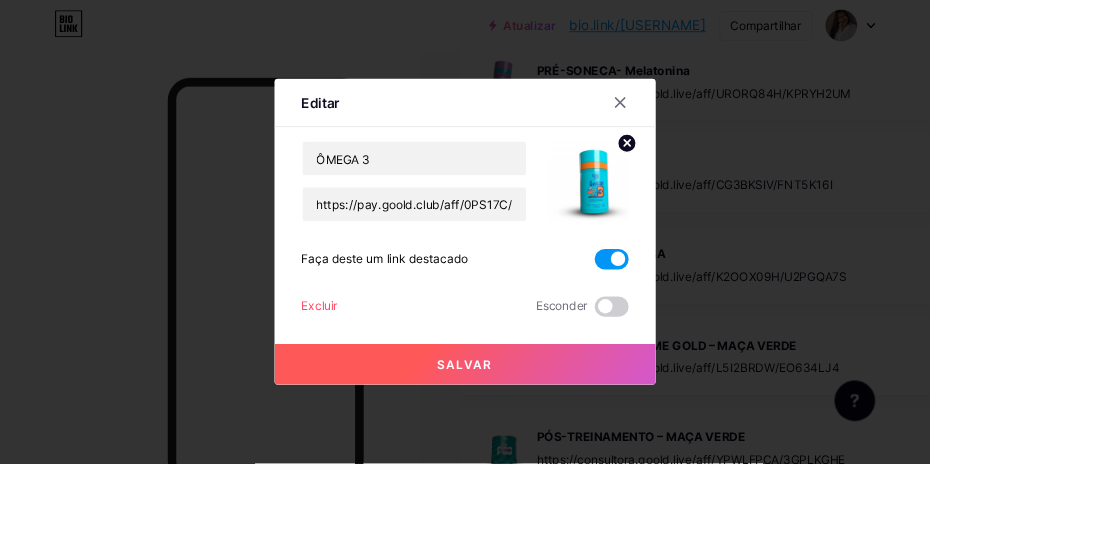 click on "Salvar" at bounding box center [549, 430] 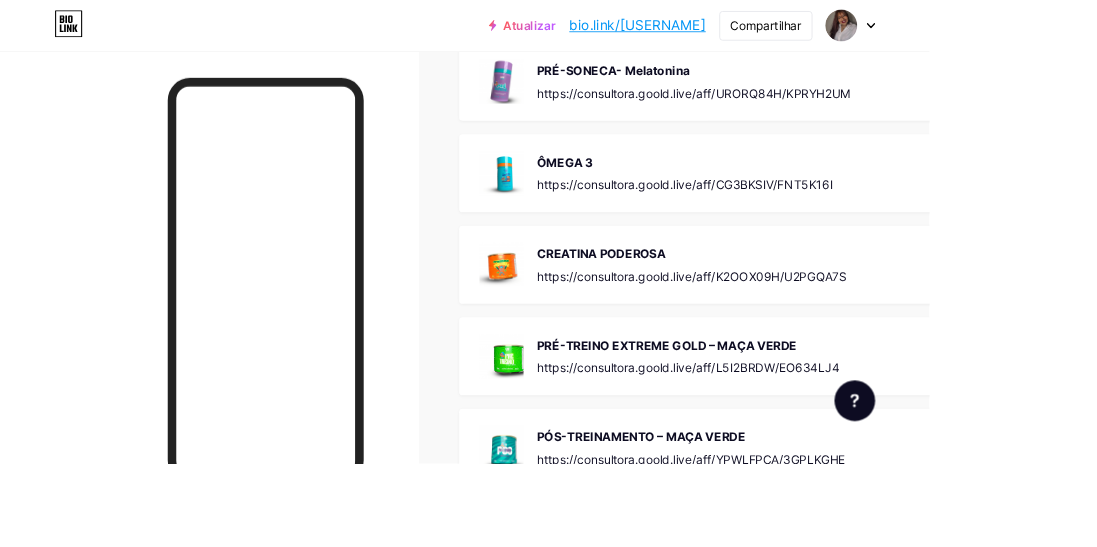 scroll, scrollTop: 780, scrollLeft: 0, axis: vertical 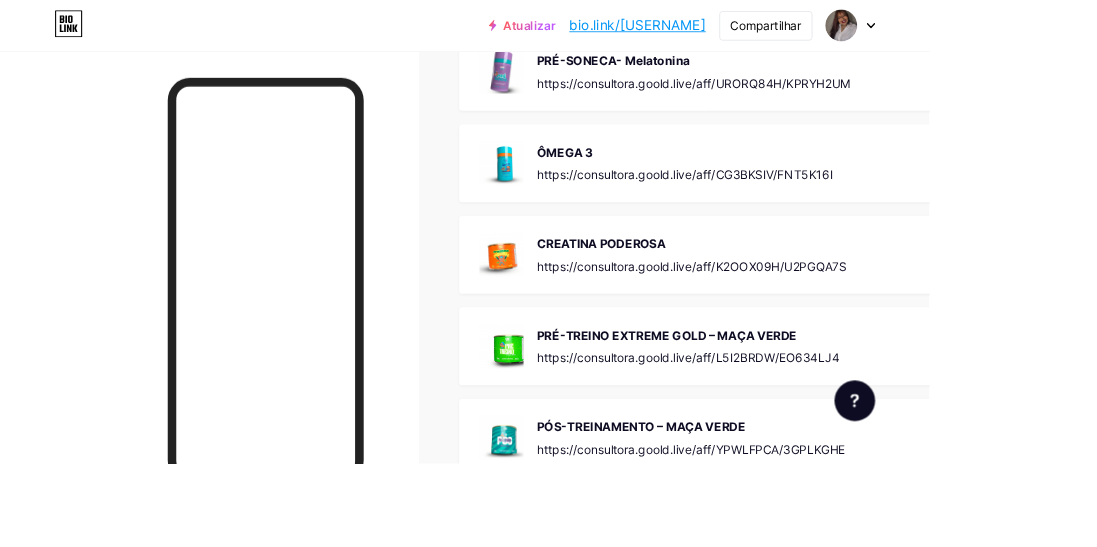 click on "CREATINA PODEROSA" at bounding box center [817, 287] 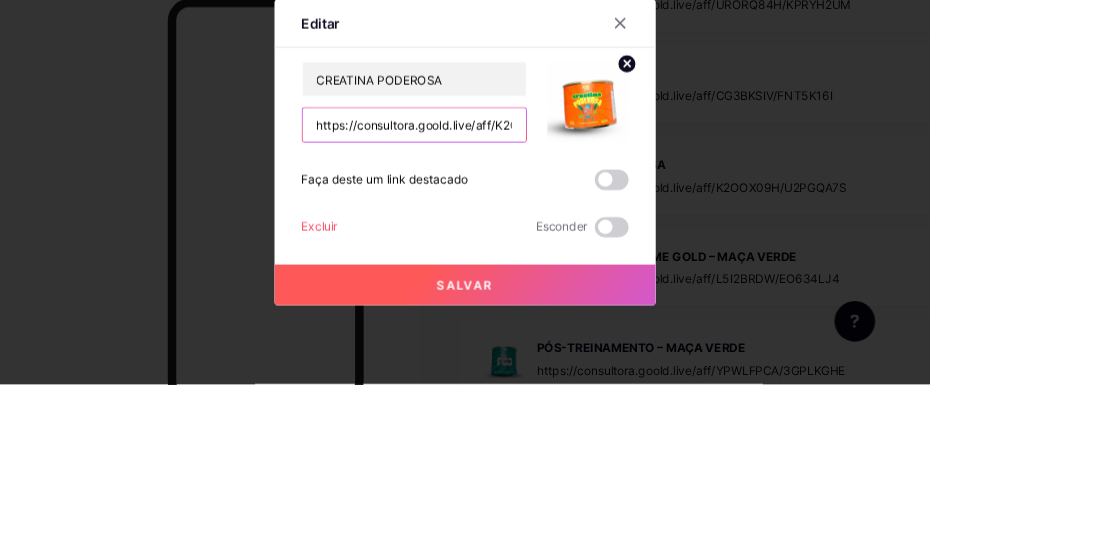 scroll, scrollTop: 780, scrollLeft: 0, axis: vertical 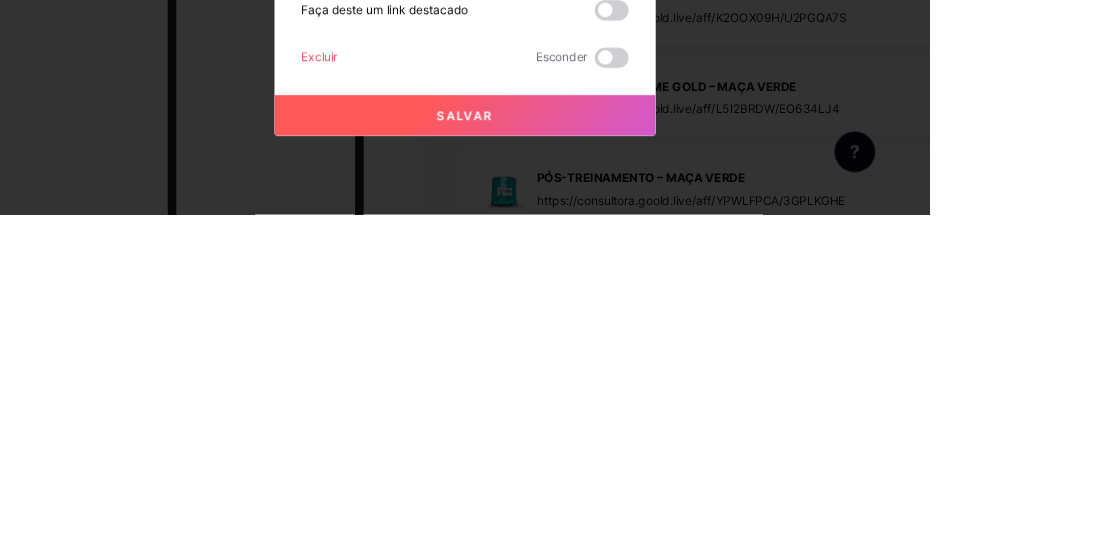 type on "https://pay.goold.club/aff/XLYYHW/3VXEXTQO" 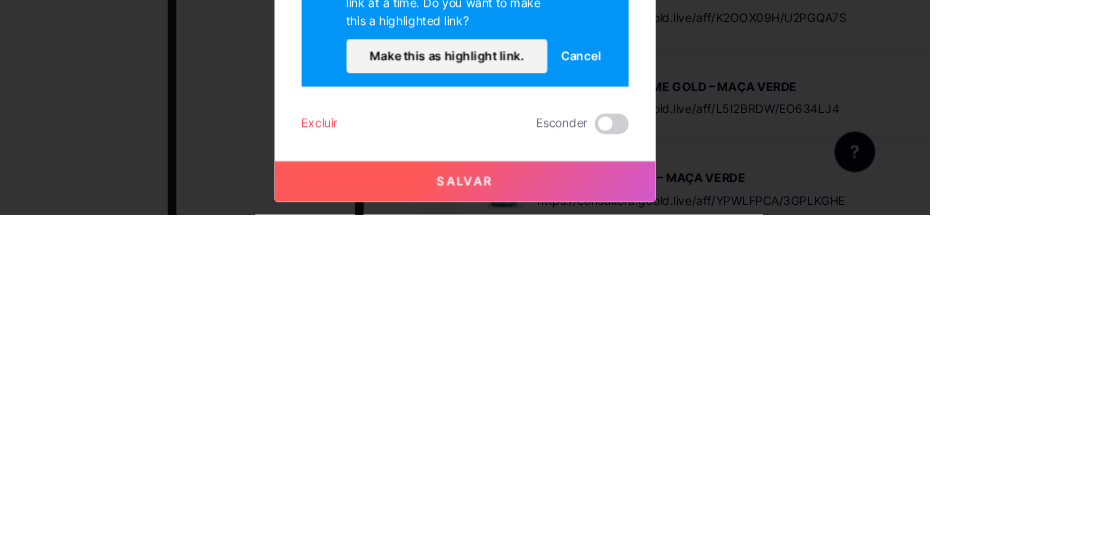 scroll, scrollTop: 780, scrollLeft: 0, axis: vertical 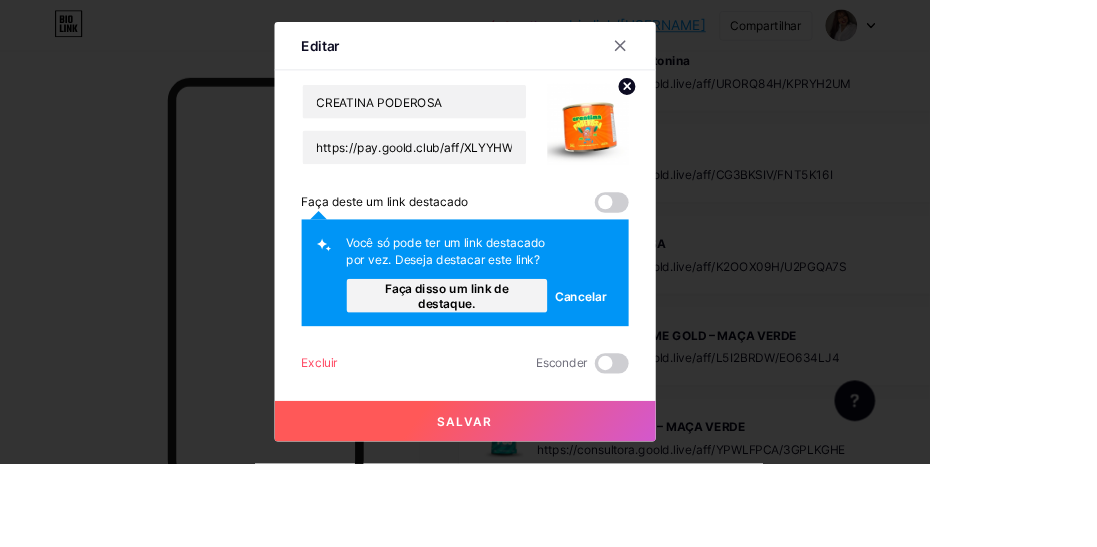 click on "Faça disso um link de destaque." at bounding box center (528, 349) 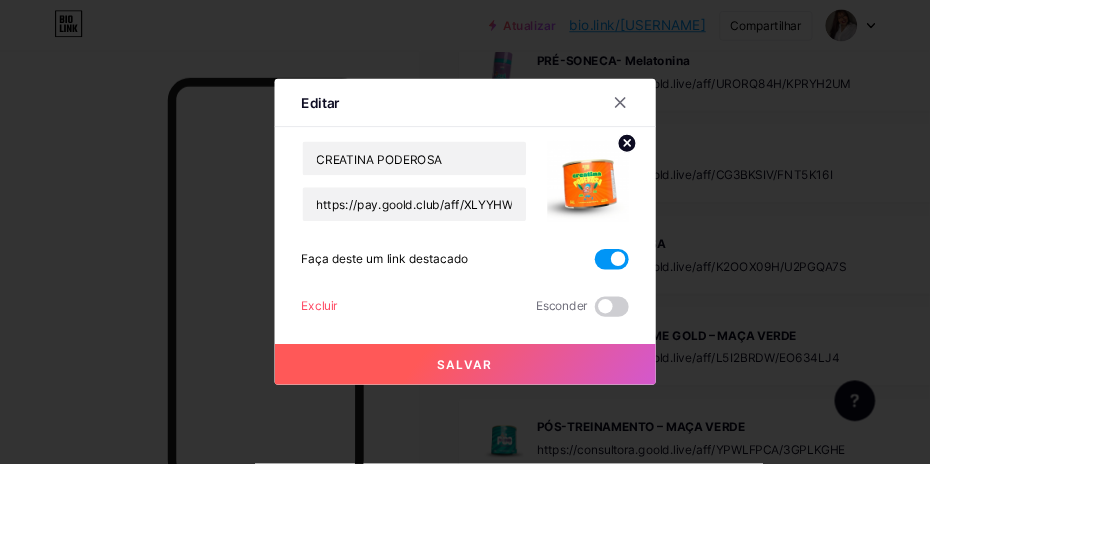click on "Salvar" at bounding box center (549, 430) 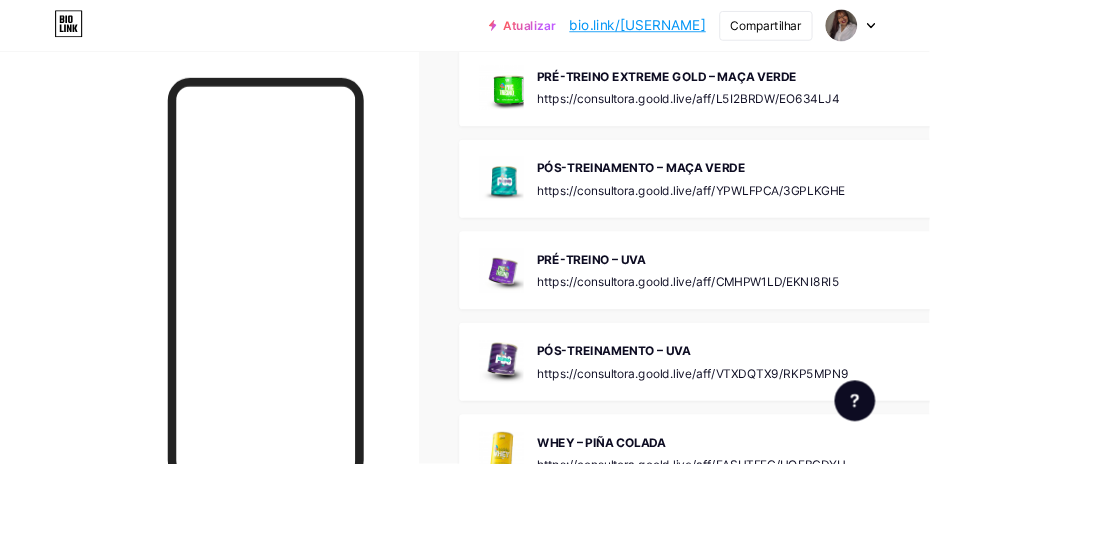 scroll, scrollTop: 1089, scrollLeft: 0, axis: vertical 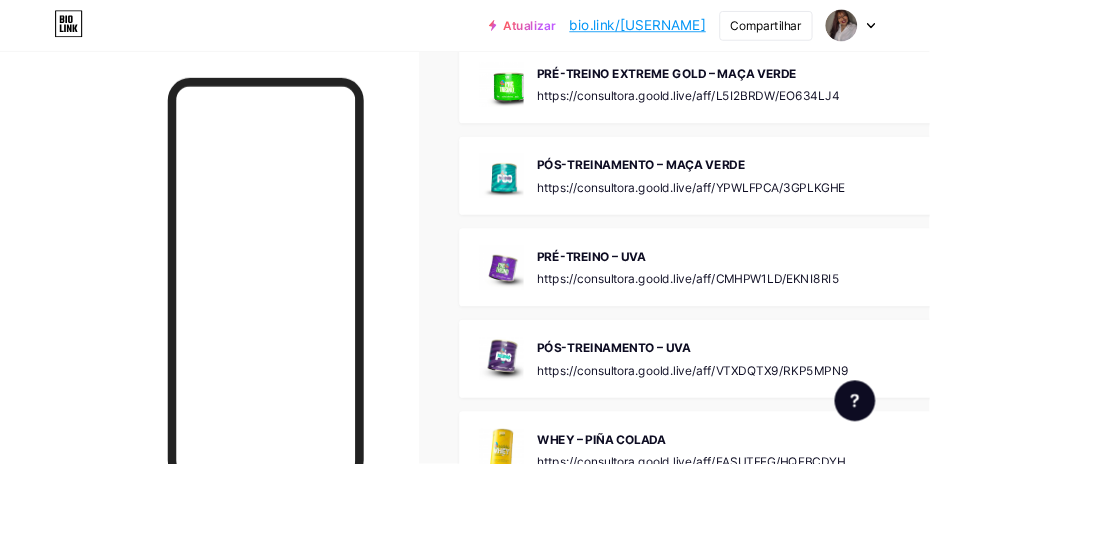 click on "https://consultora.goold.live/aff/L5I2BRDW/EO634LJ4" at bounding box center [812, 113] 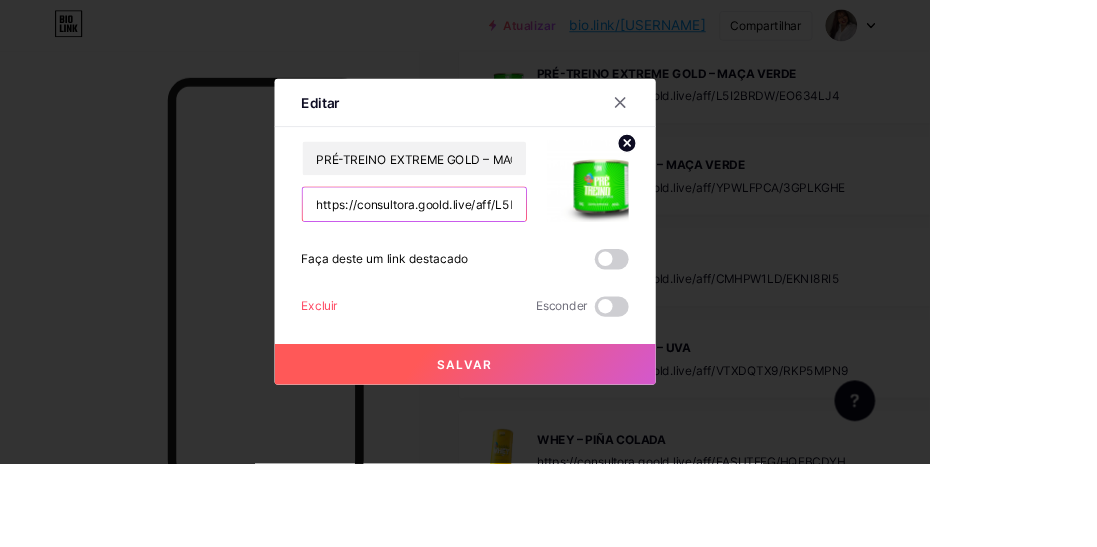 scroll, scrollTop: 1089, scrollLeft: 0, axis: vertical 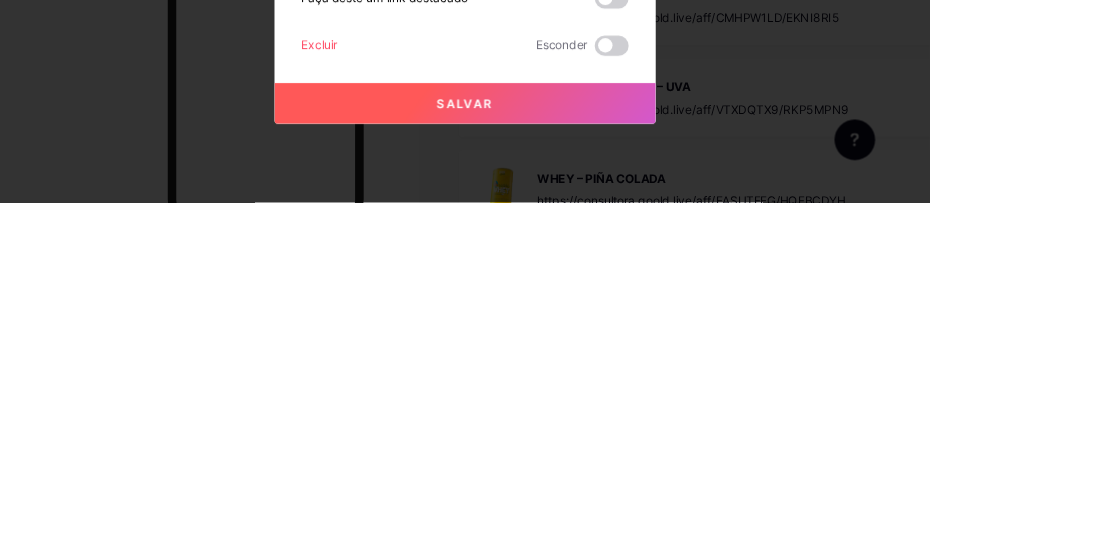 type on "https://pay.goold.club/aff/J1HUFU/3VXEXTQO" 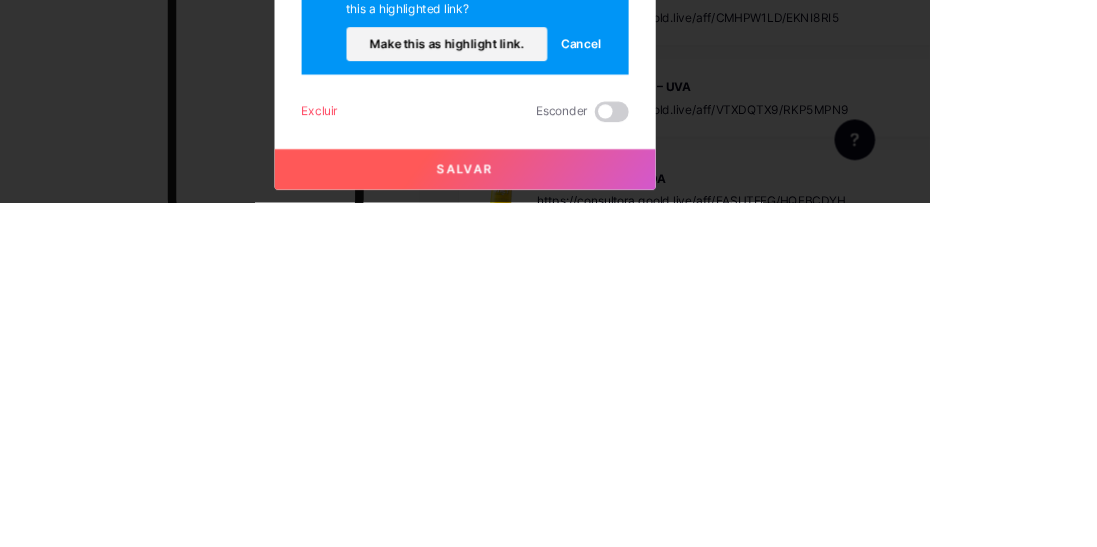 scroll, scrollTop: 0, scrollLeft: 0, axis: both 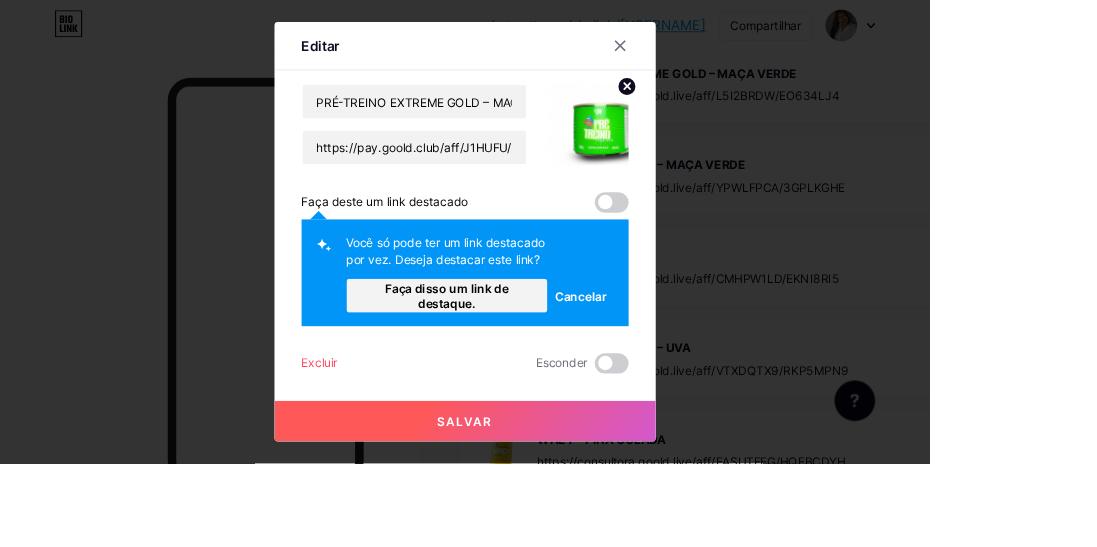 click on "Faça disso um link de destaque." at bounding box center (527, 349) 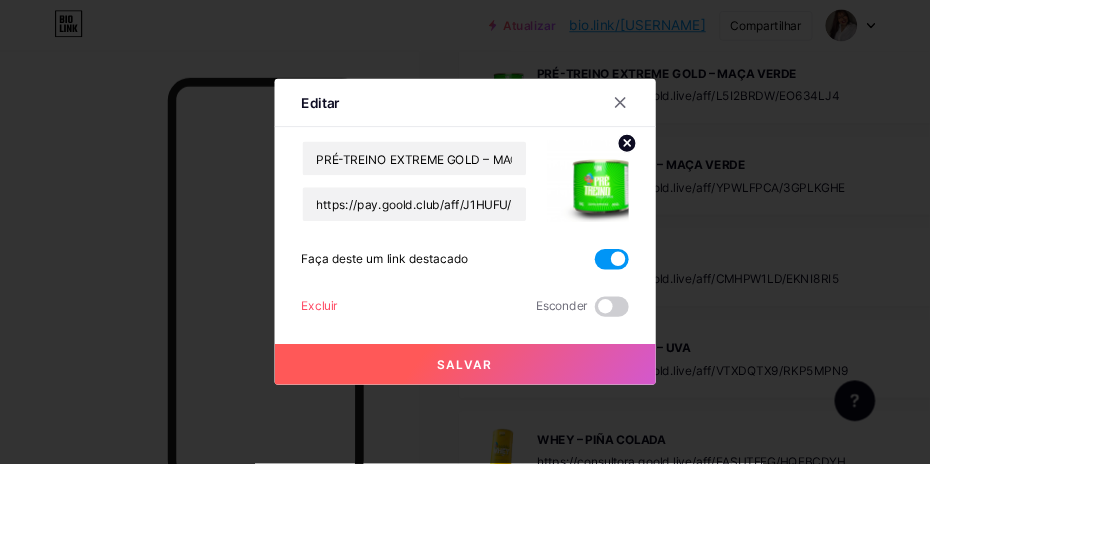 click on "Salvar" at bounding box center (549, 430) 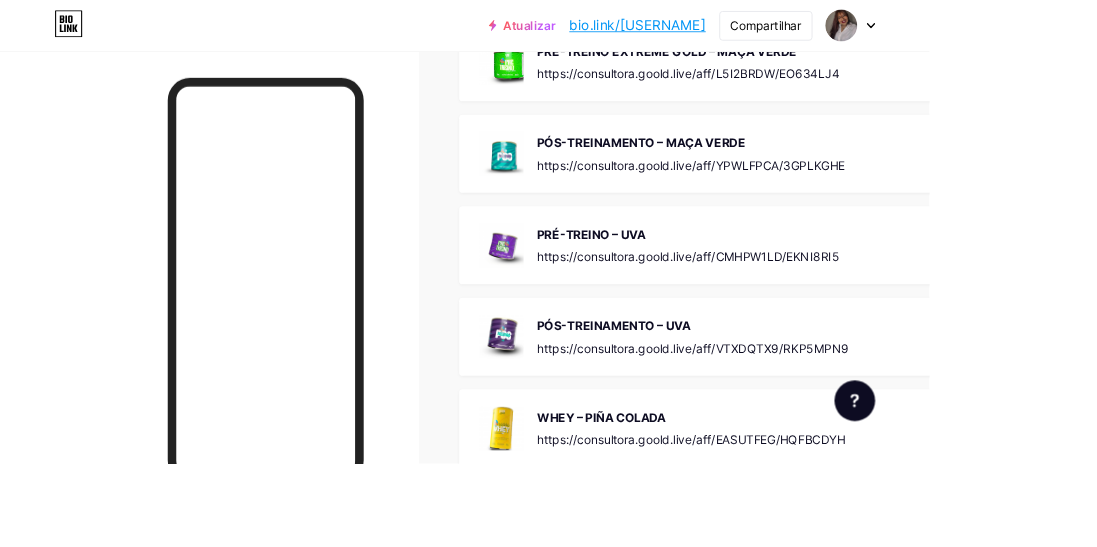 scroll, scrollTop: 1116, scrollLeft: 0, axis: vertical 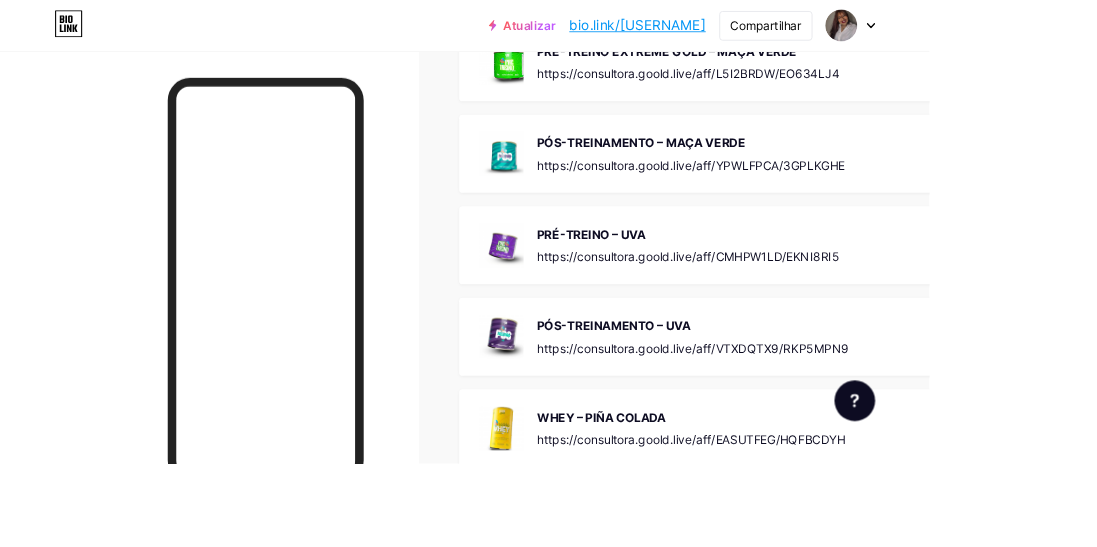 click on "PÓS-TREINAMENTO – MAÇA VERDE" at bounding box center [816, 167] 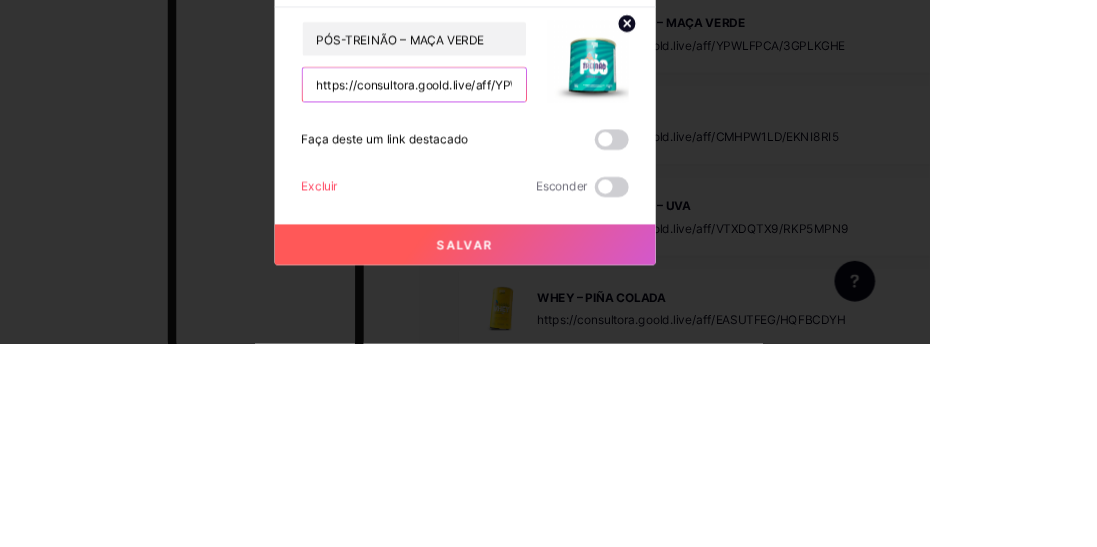 scroll, scrollTop: 1116, scrollLeft: 0, axis: vertical 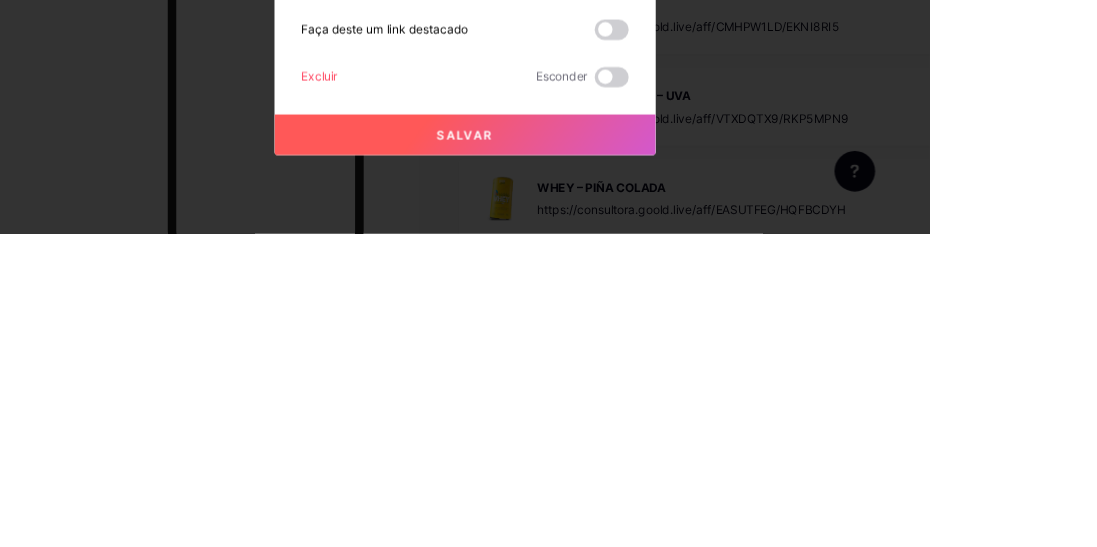 type on "https://pay.goold.club/aff/XR5UCL/3VXEXTQO" 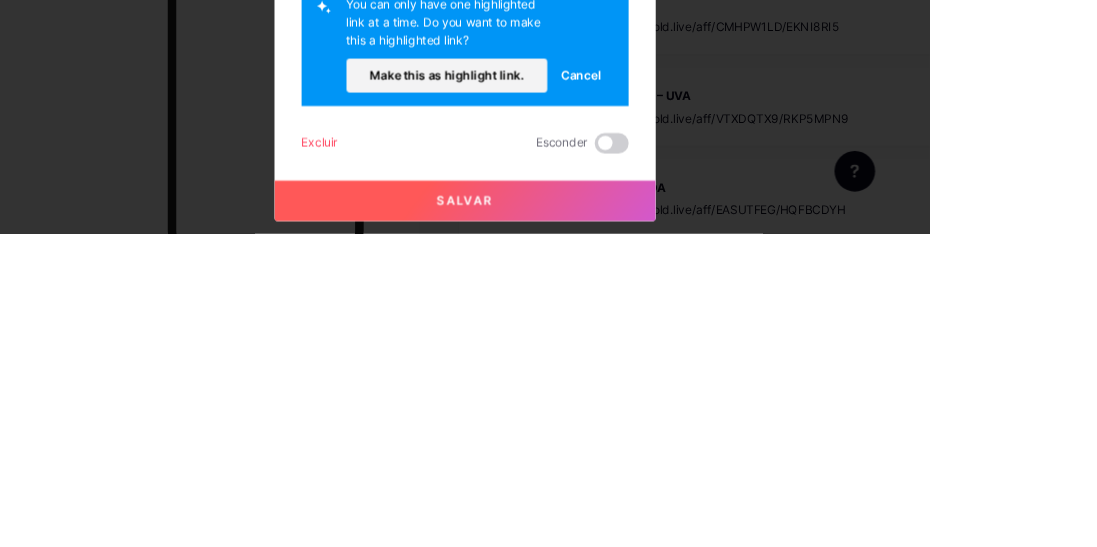 scroll, scrollTop: 1116, scrollLeft: 0, axis: vertical 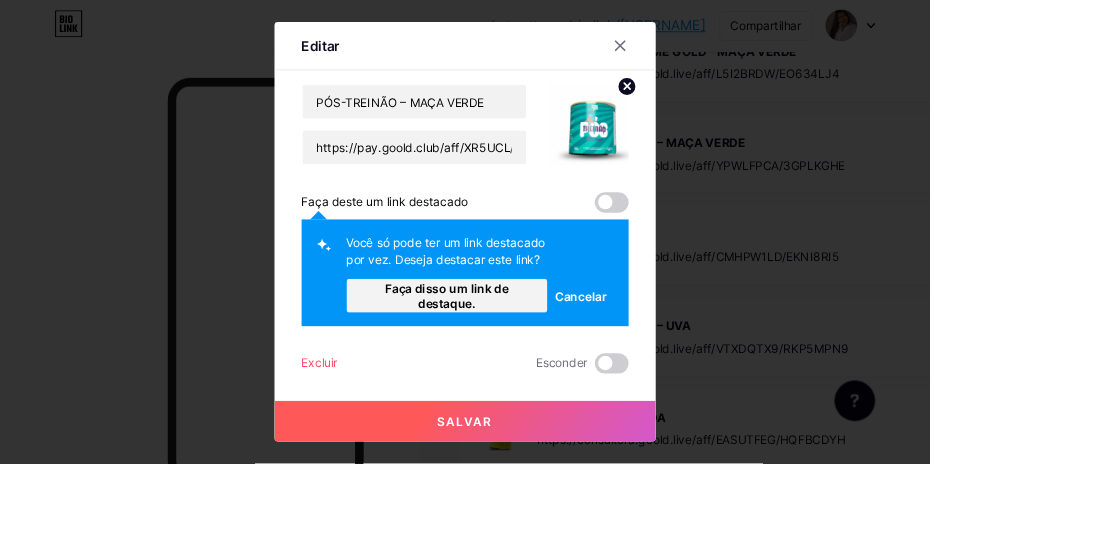 click on "Faça disso um link de destaque." at bounding box center [527, 349] 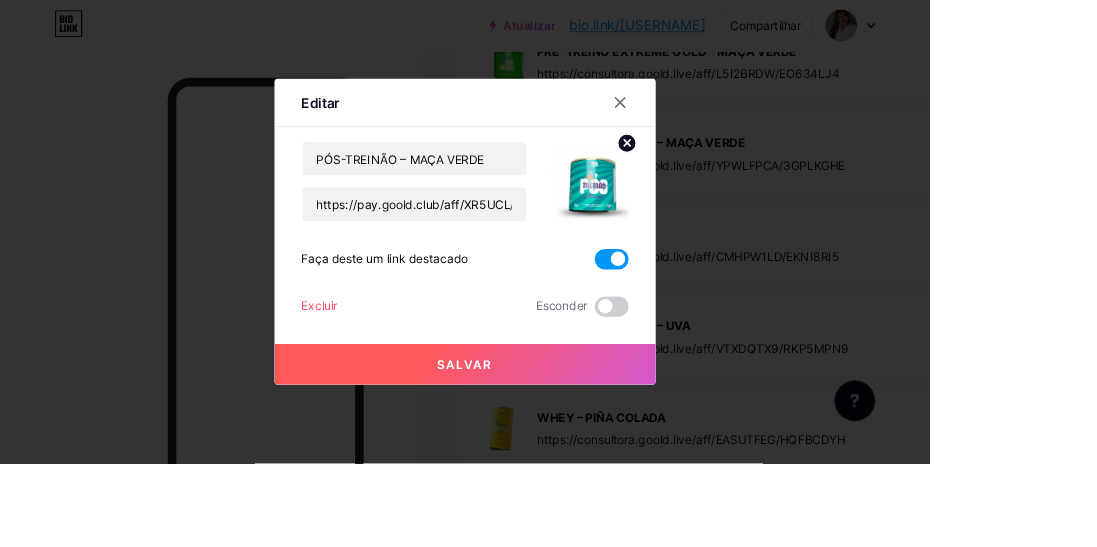 click on "Salvar" at bounding box center [549, 430] 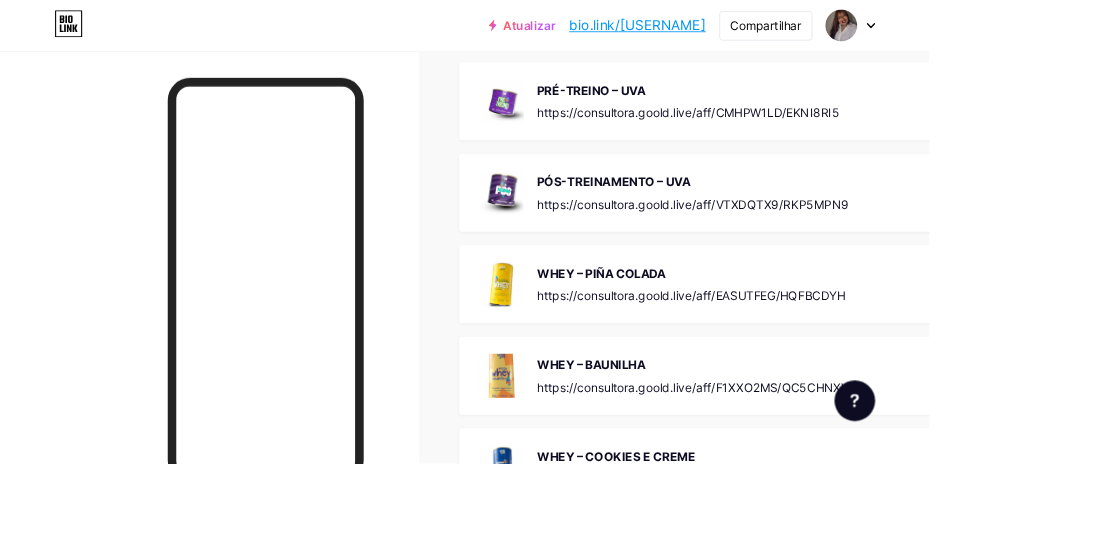 scroll, scrollTop: 1274, scrollLeft: 0, axis: vertical 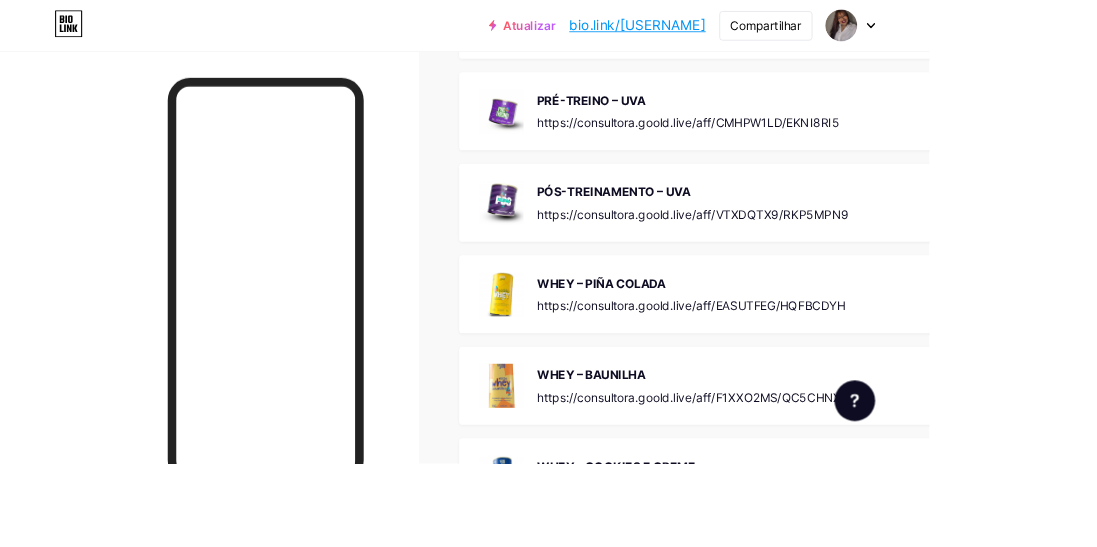 click on "https://consultora.goold.live/aff/CMHPW1LD/EKNI8RI5" at bounding box center [812, 144] 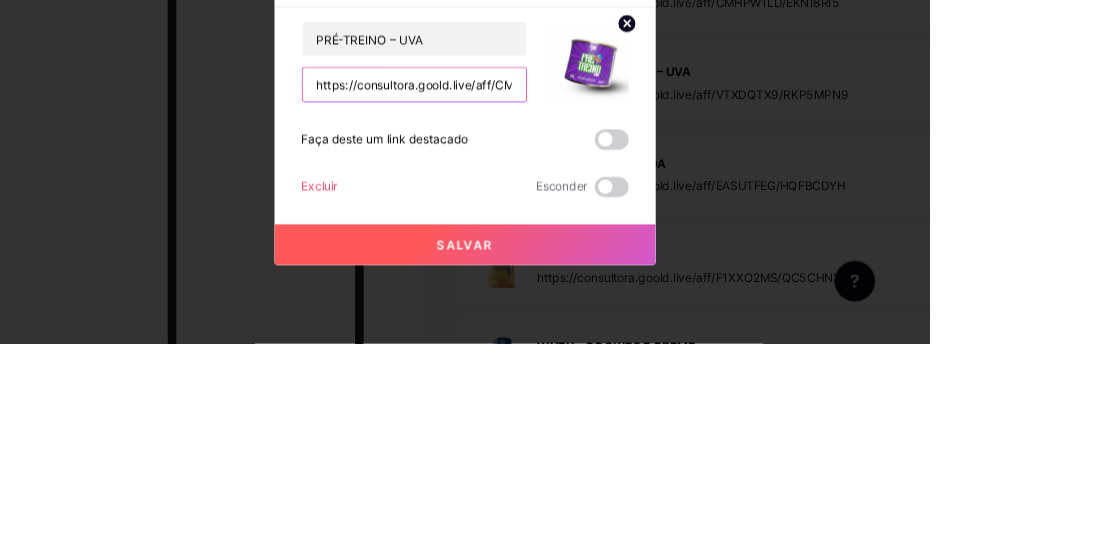 scroll, scrollTop: 1274, scrollLeft: 0, axis: vertical 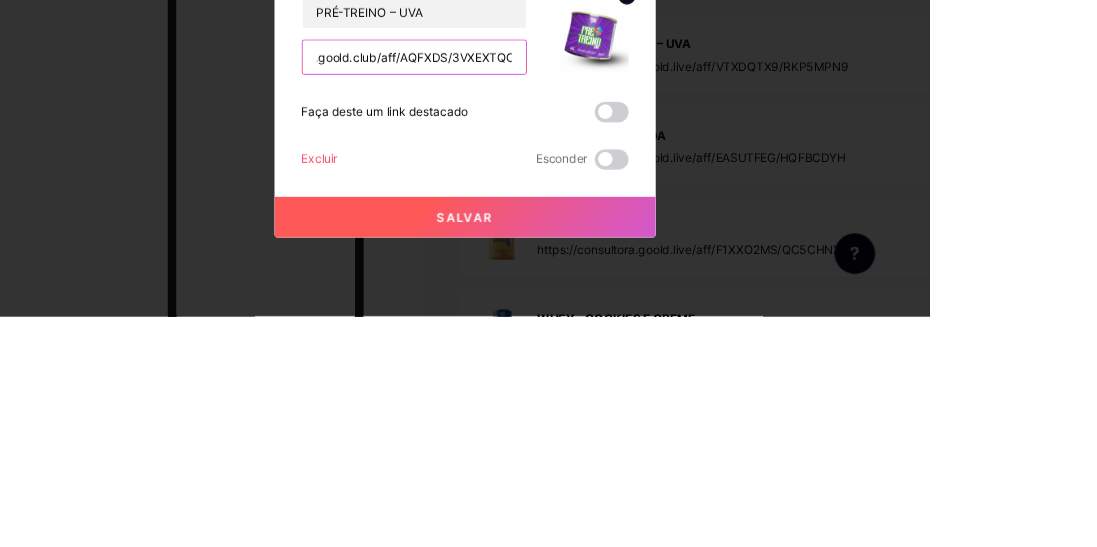 type on "https://pay.goold.club/aff/AQFXDS/3VXEXTQO" 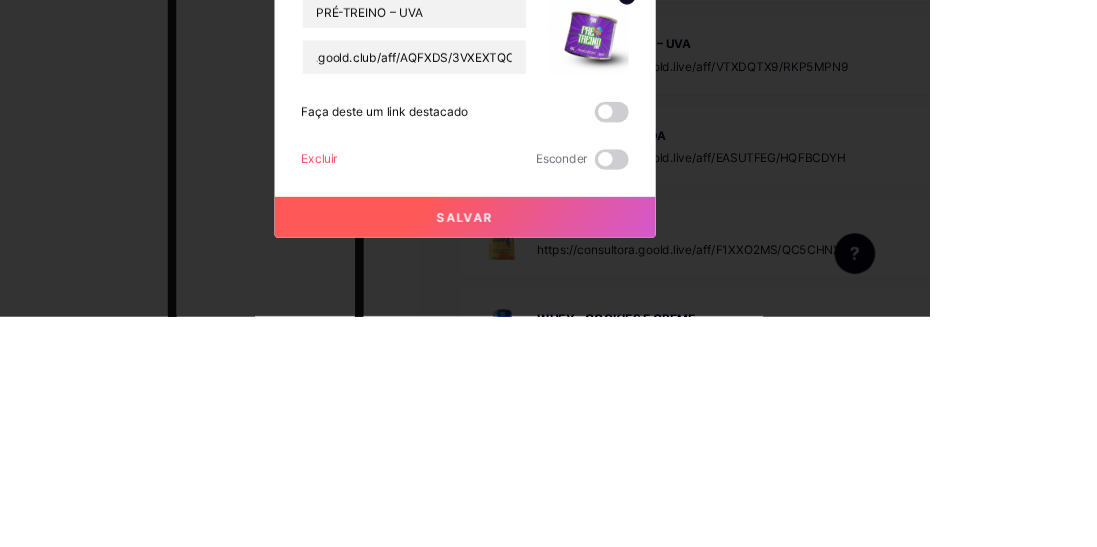 click at bounding box center (694, 214) 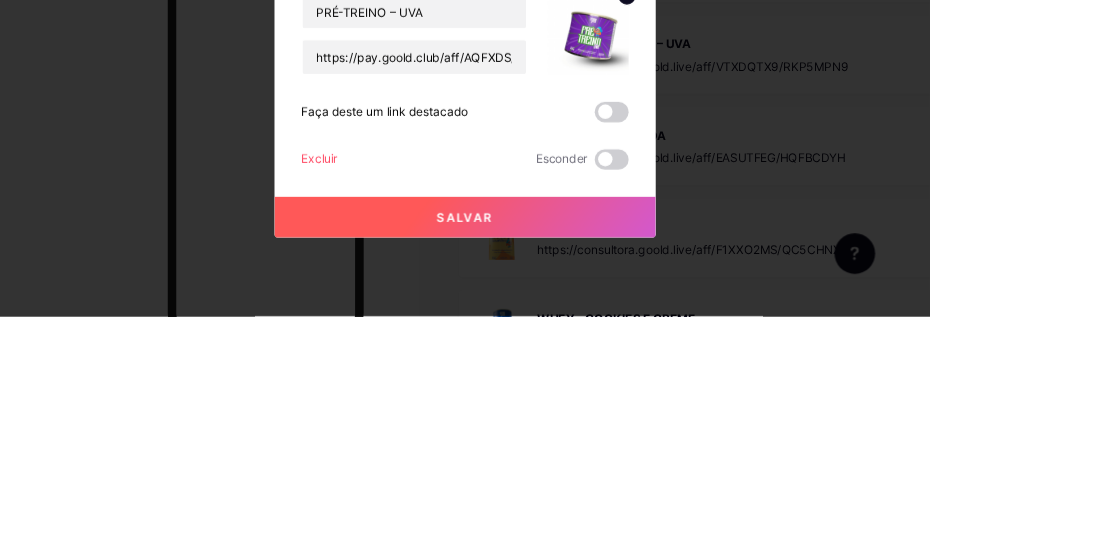scroll, scrollTop: 1274, scrollLeft: 0, axis: vertical 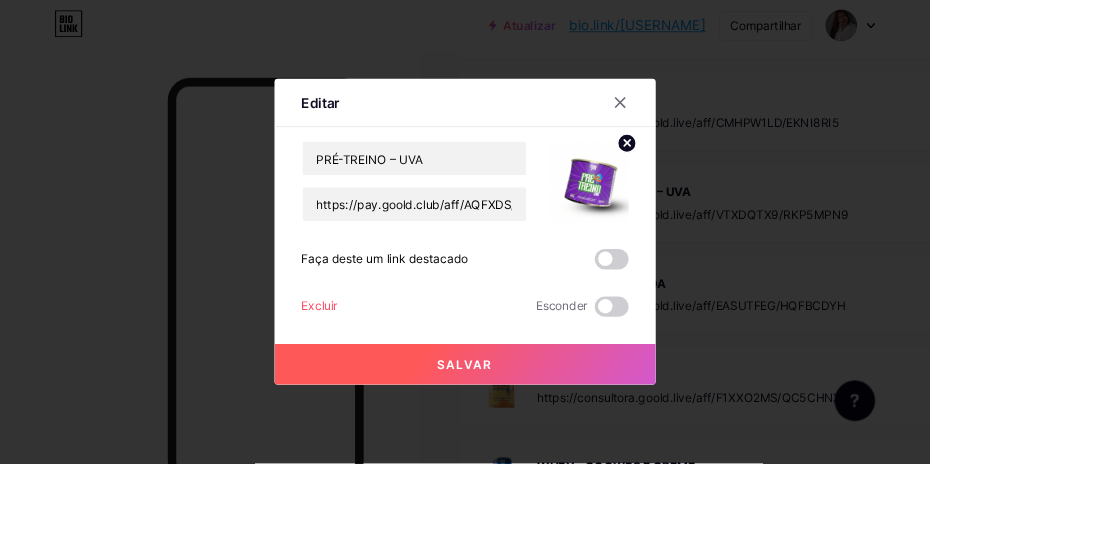 click at bounding box center [722, 306] 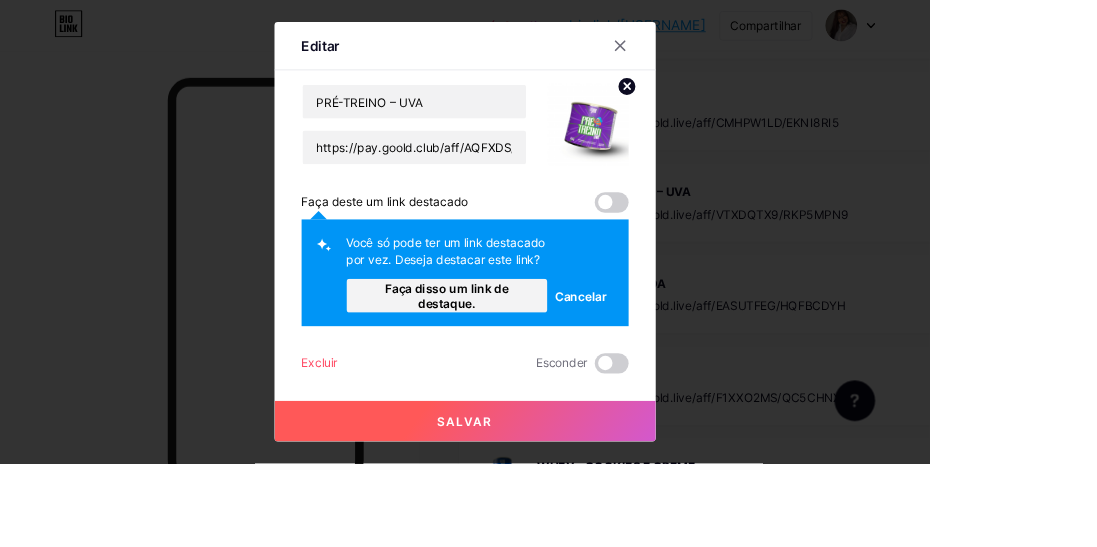 click on "Faça disso um link de destaque." at bounding box center [527, 349] 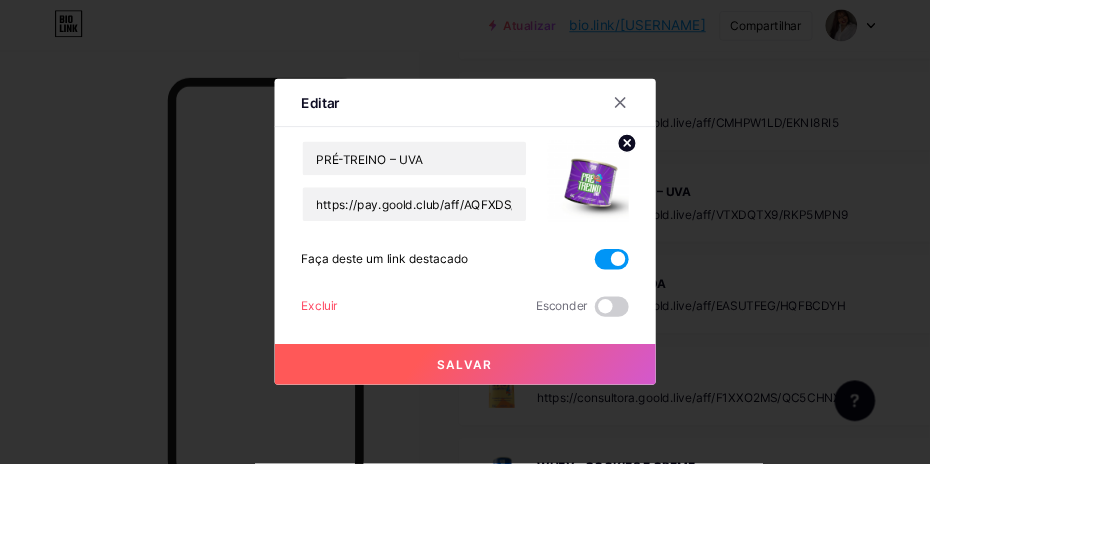click on "Salvar" at bounding box center [549, 430] 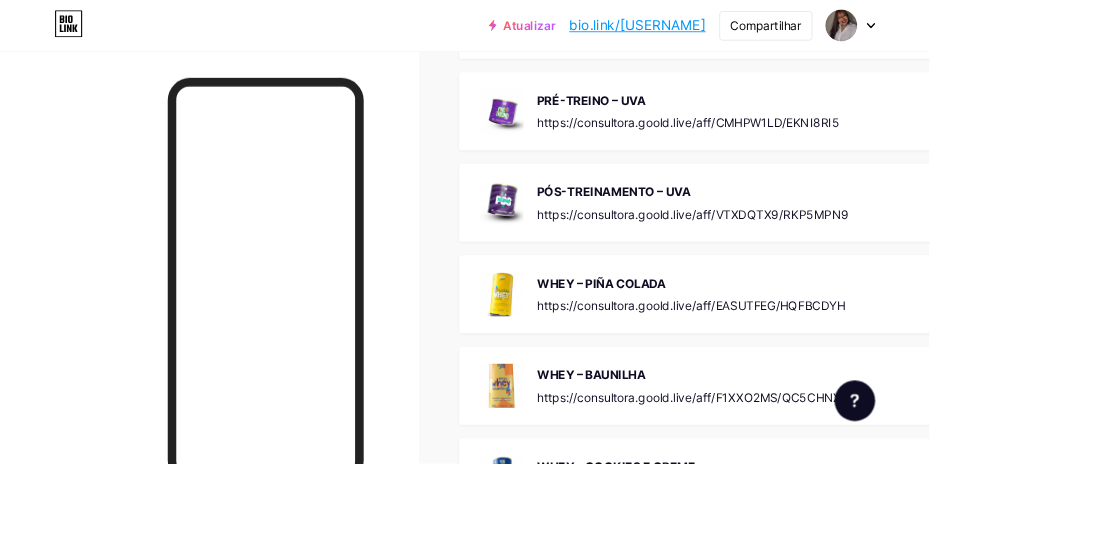click on "PÓS-TREINAMENTO – UVA" at bounding box center [818, 225] 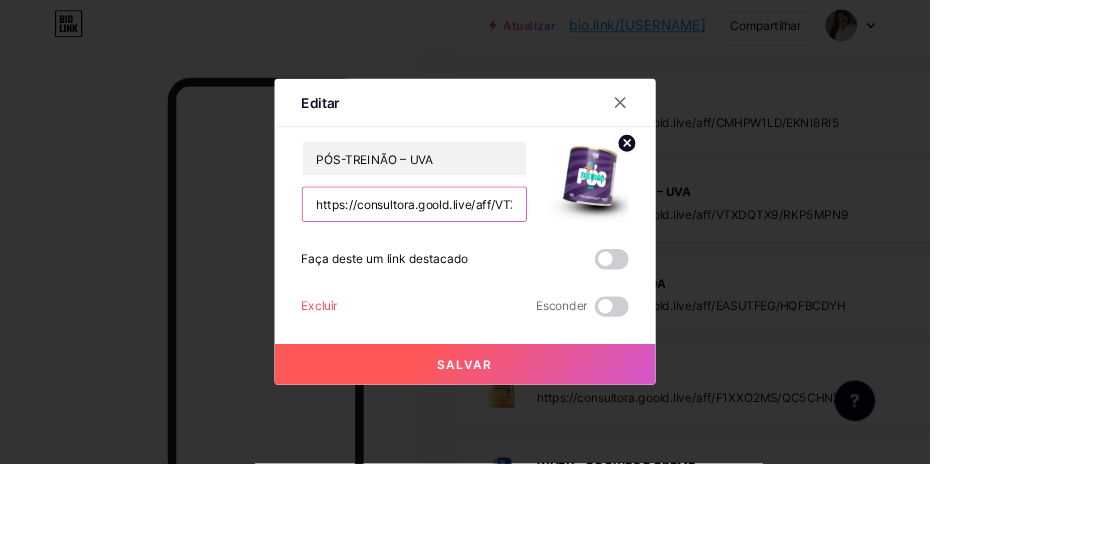 click on "https://consultora.goold.live/aff/VTXDQTX9/RKP5MPN9" at bounding box center [489, 241] 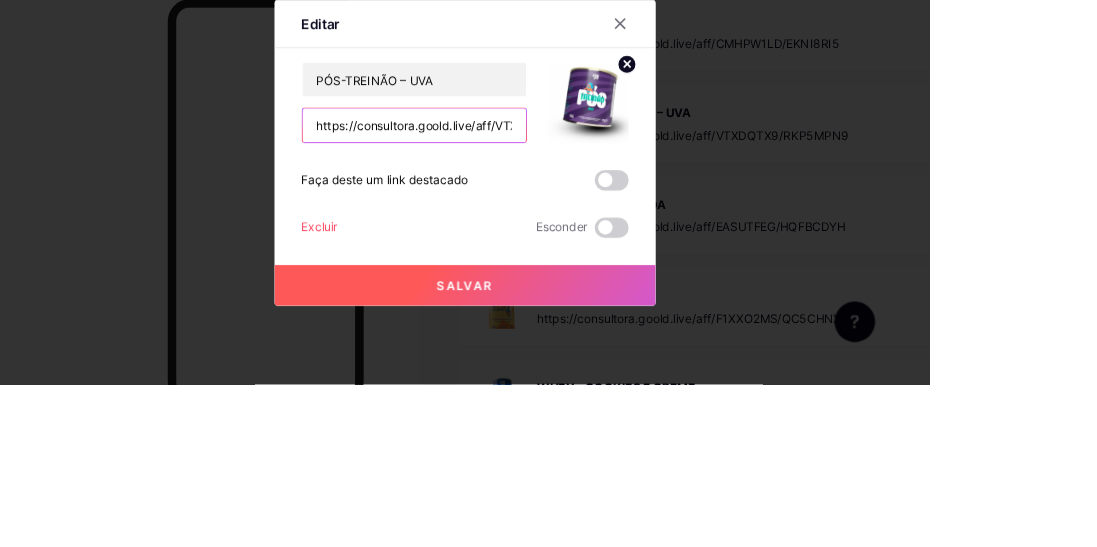scroll, scrollTop: 1274, scrollLeft: 0, axis: vertical 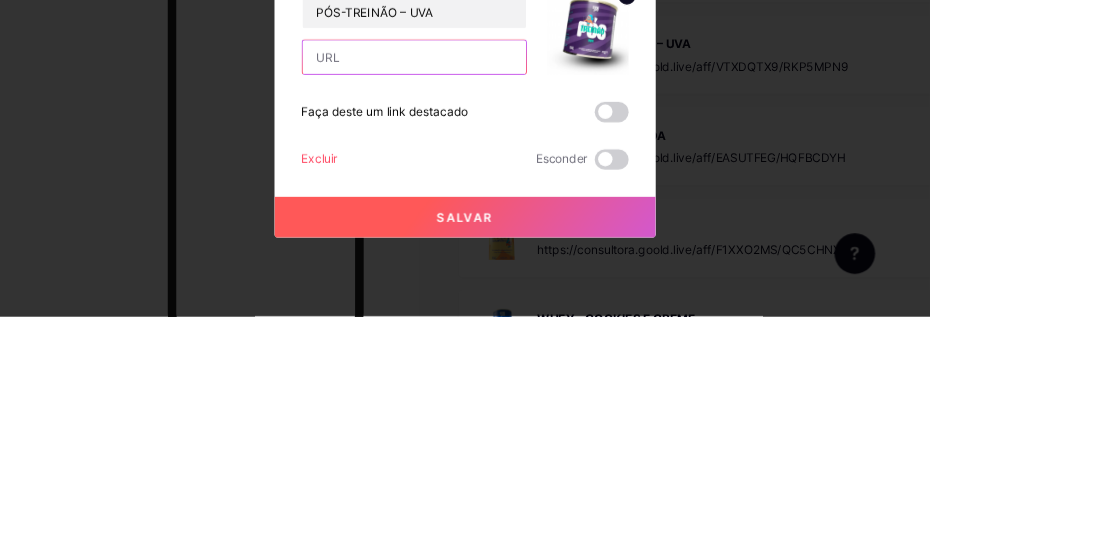 type on "https://pay.goold.club/aff/RXGQU5/3VXEXTQO" 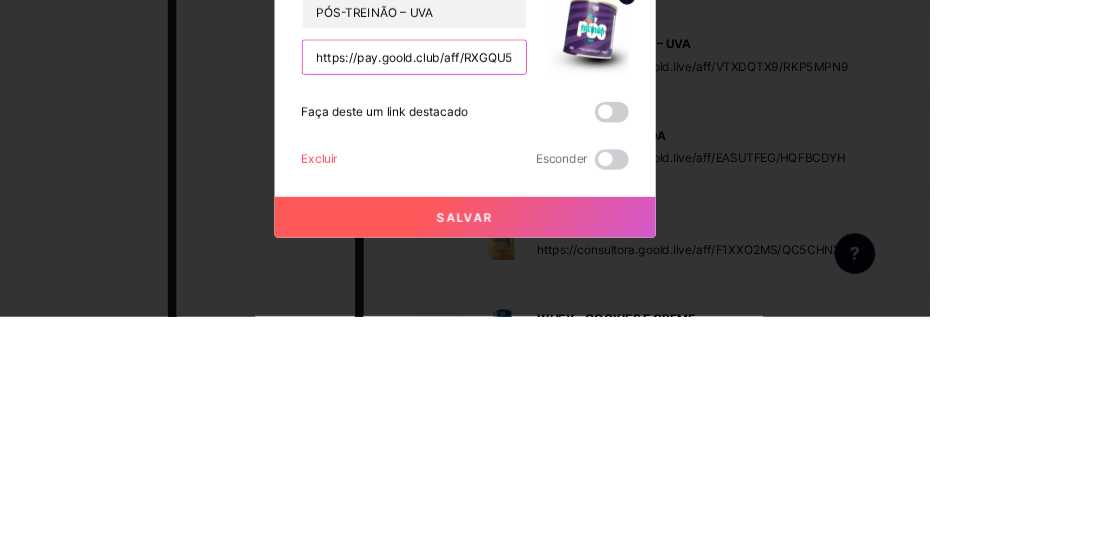 scroll, scrollTop: 0, scrollLeft: 77, axis: horizontal 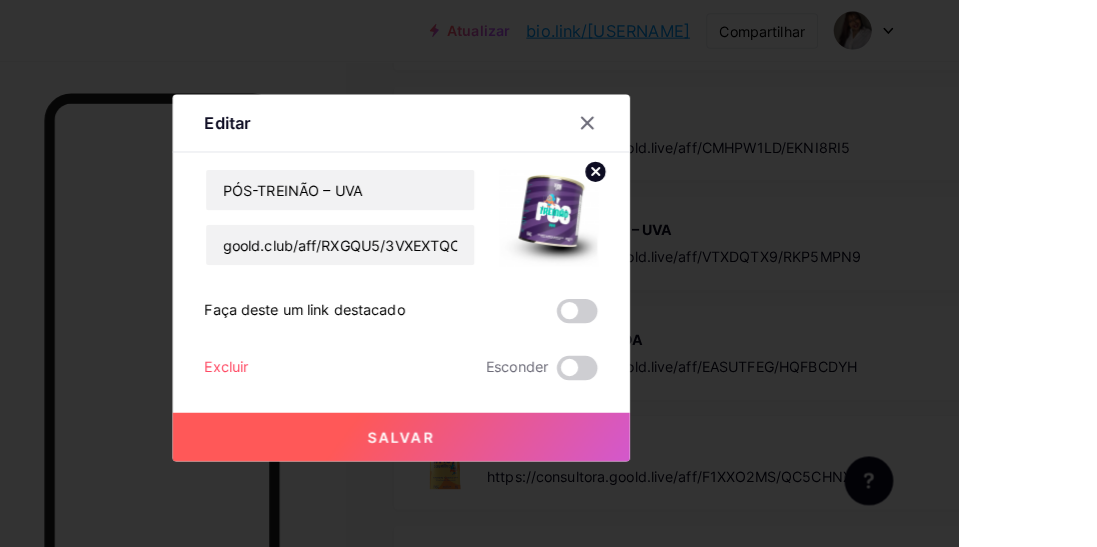 click at bounding box center (548, 273) 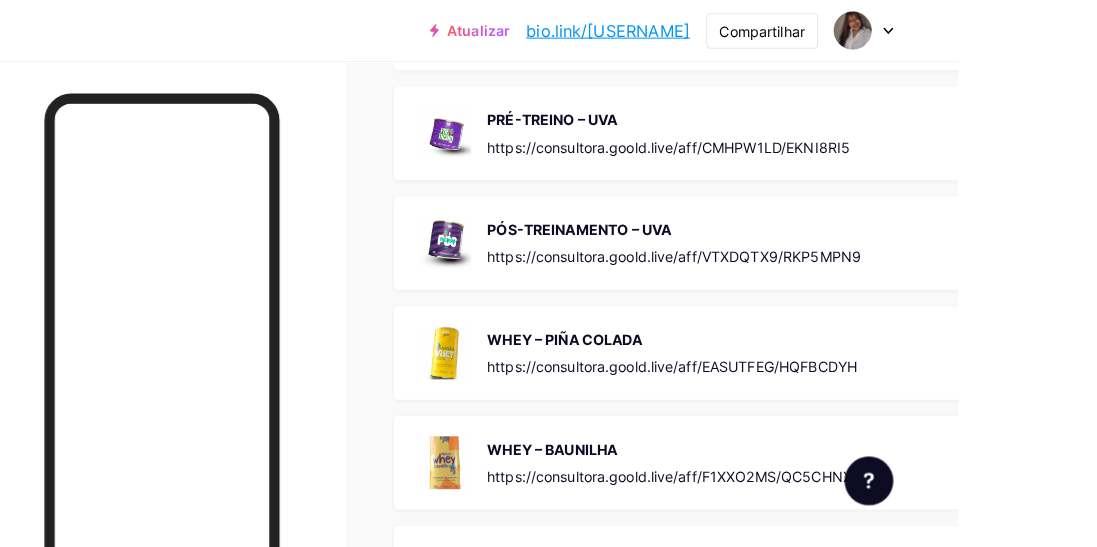 click on "https://consultora.goold.live/aff/VTXDQTX9/RKP5MPN9" at bounding box center [818, 252] 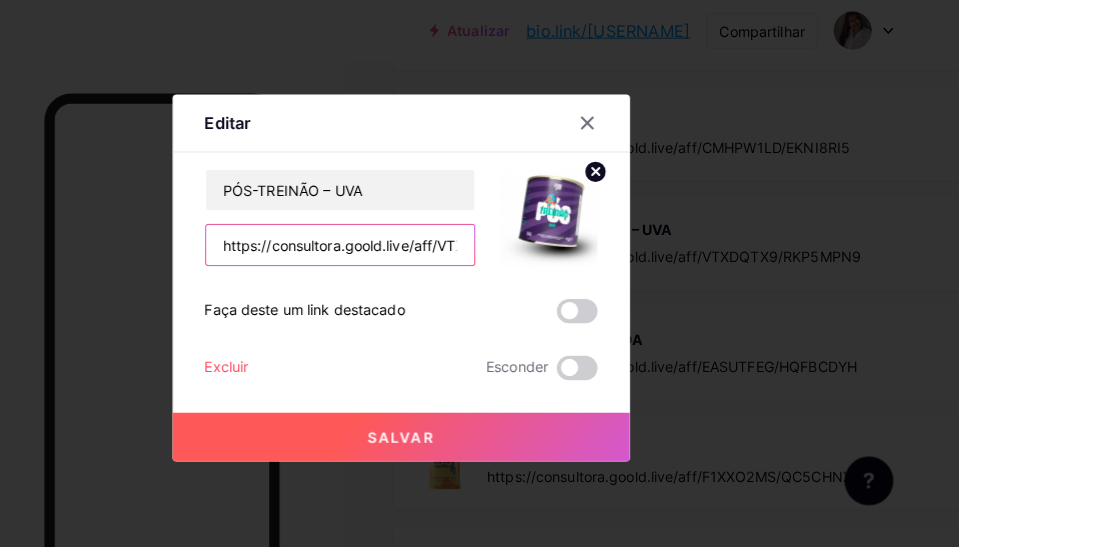 scroll, scrollTop: 1274, scrollLeft: 0, axis: vertical 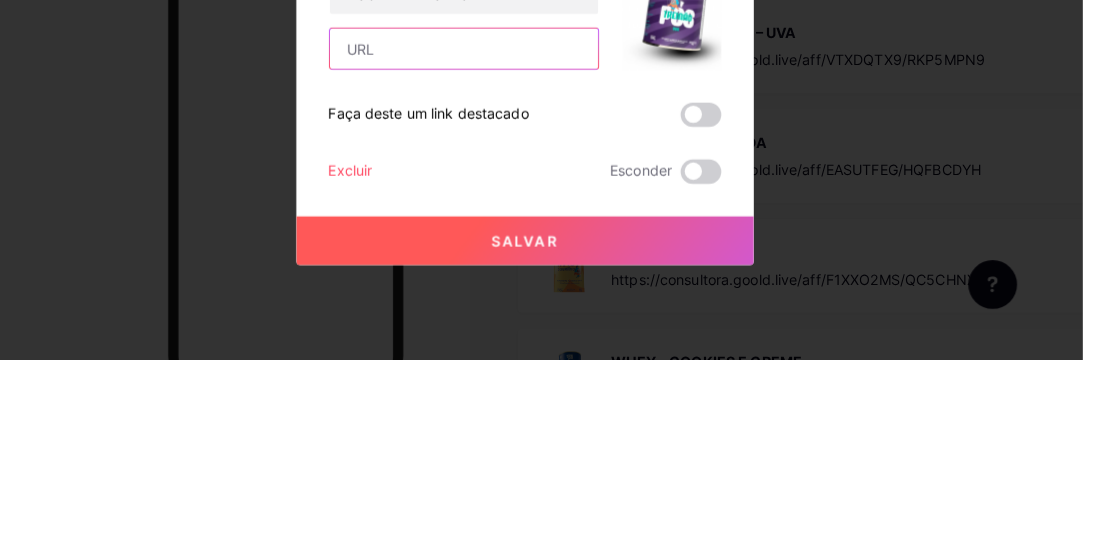 click at bounding box center [489, 241] 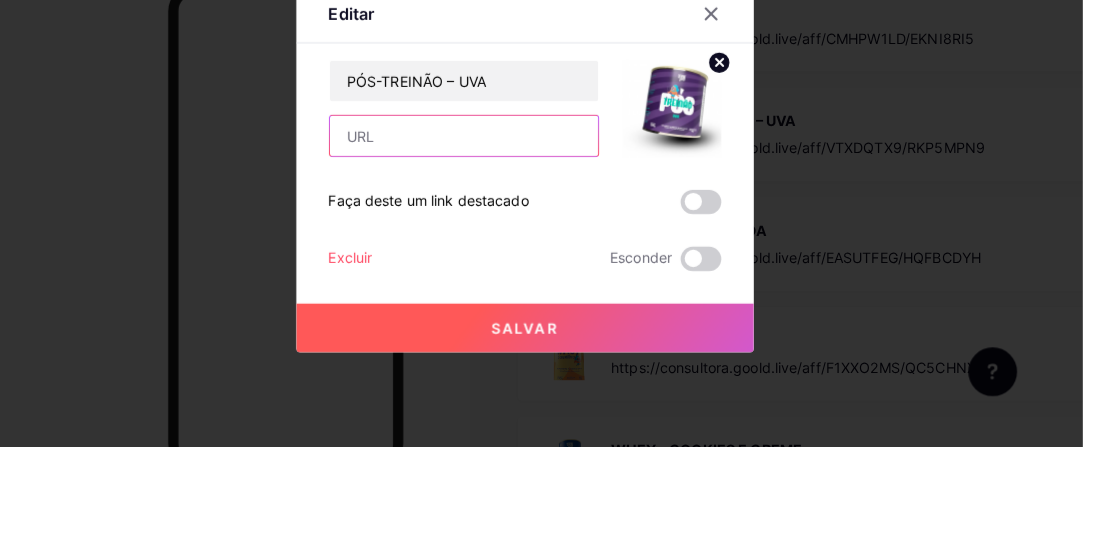 click at bounding box center (489, 241) 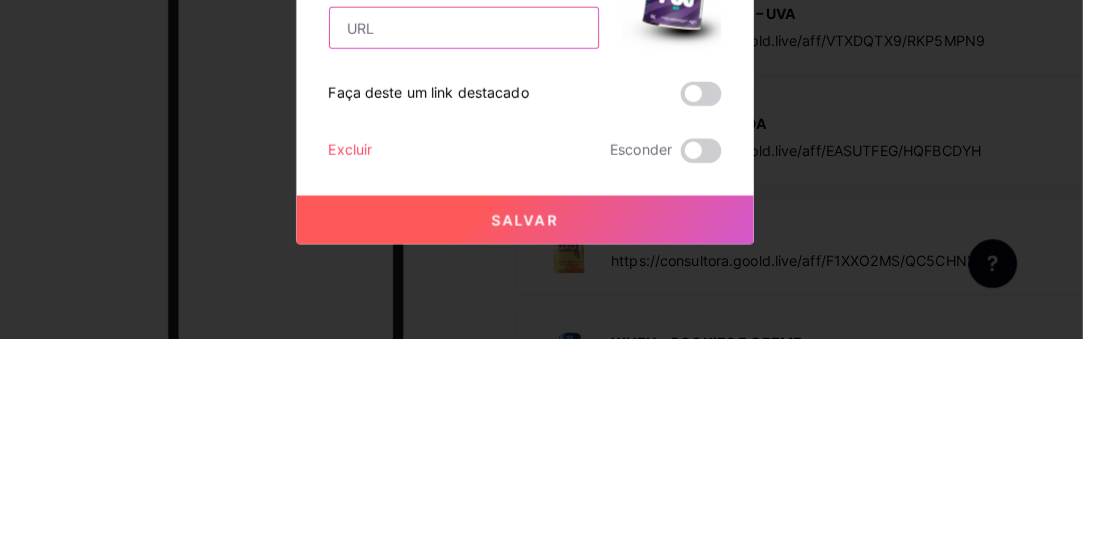 scroll, scrollTop: 1273, scrollLeft: 0, axis: vertical 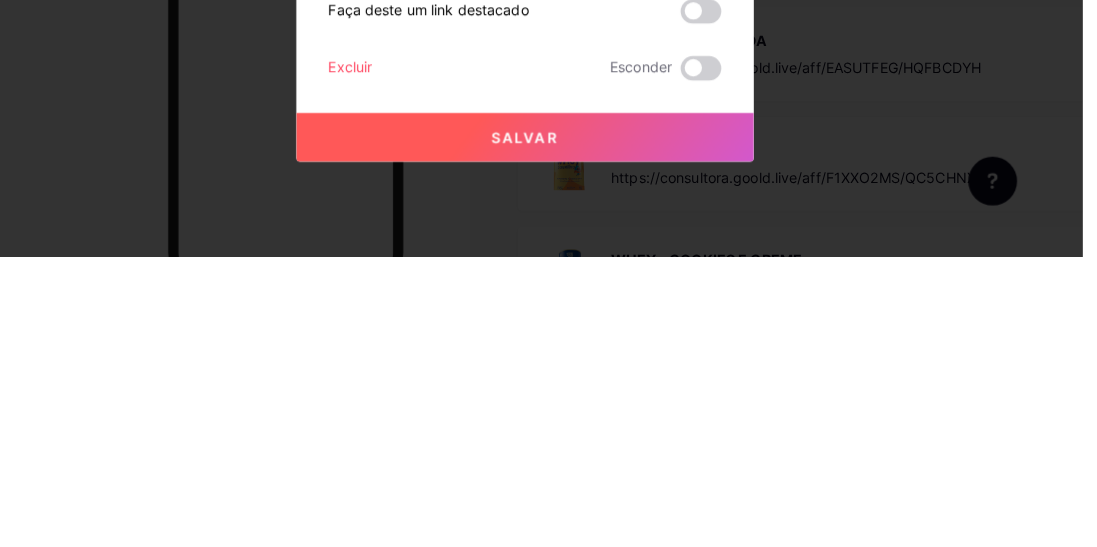 type on "https://pay.goold.club/aff/RXGQU5/3VXEXTQO" 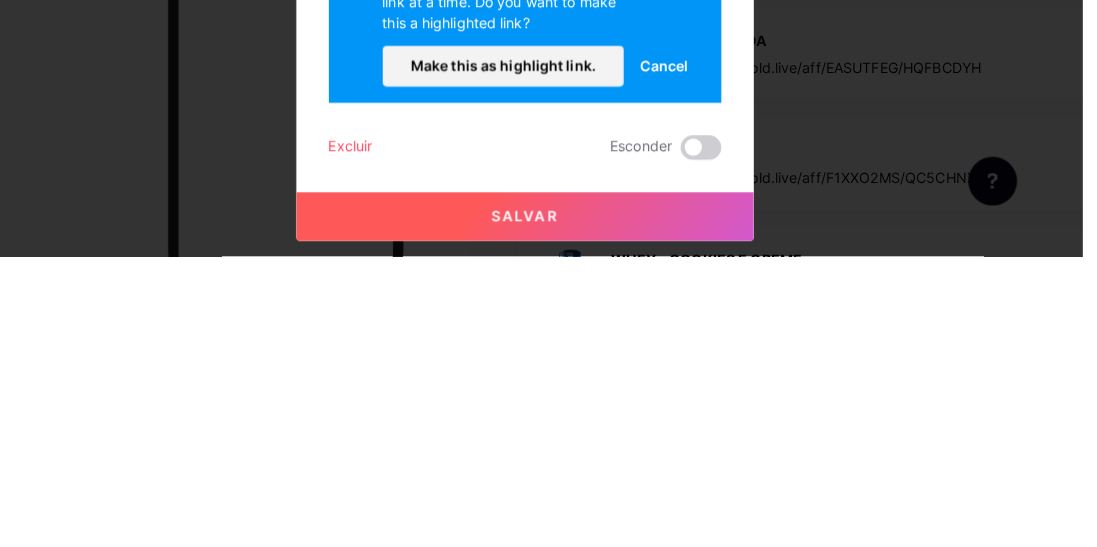 scroll, scrollTop: 1273, scrollLeft: 0, axis: vertical 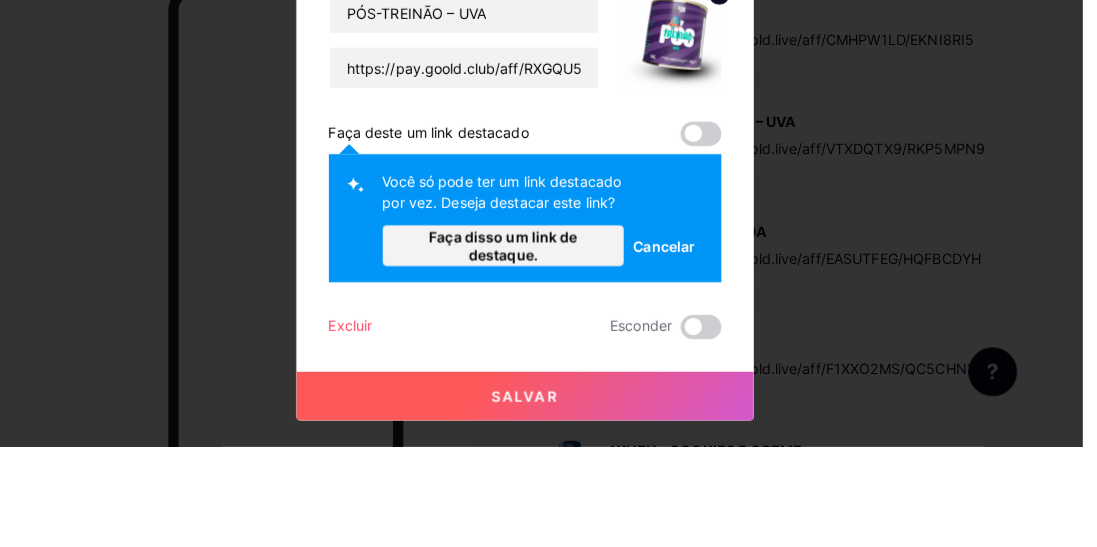 click on "Faça disso um link de destaque." at bounding box center (527, 349) 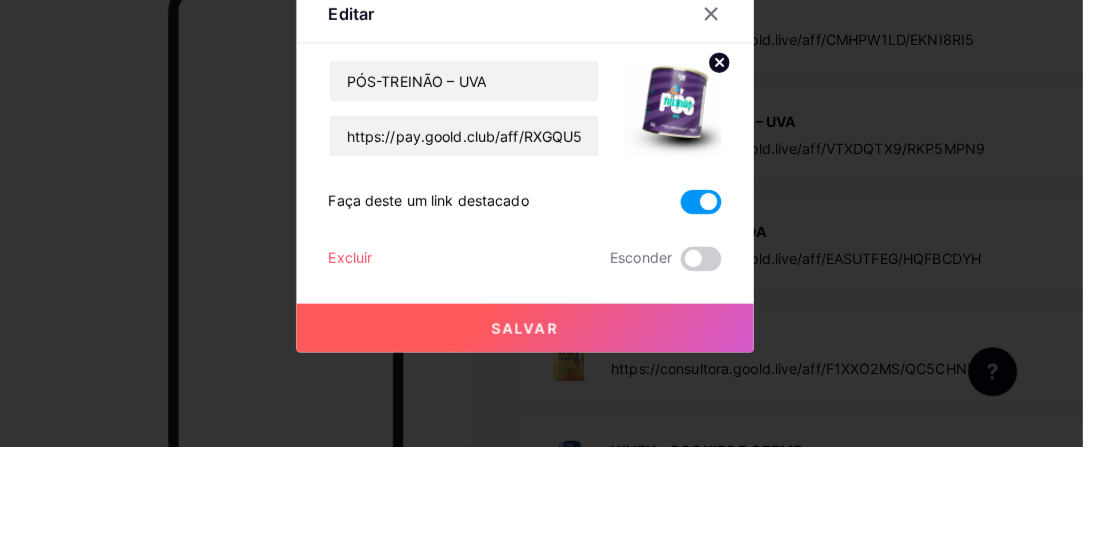 click on "Salvar" at bounding box center (549, 430) 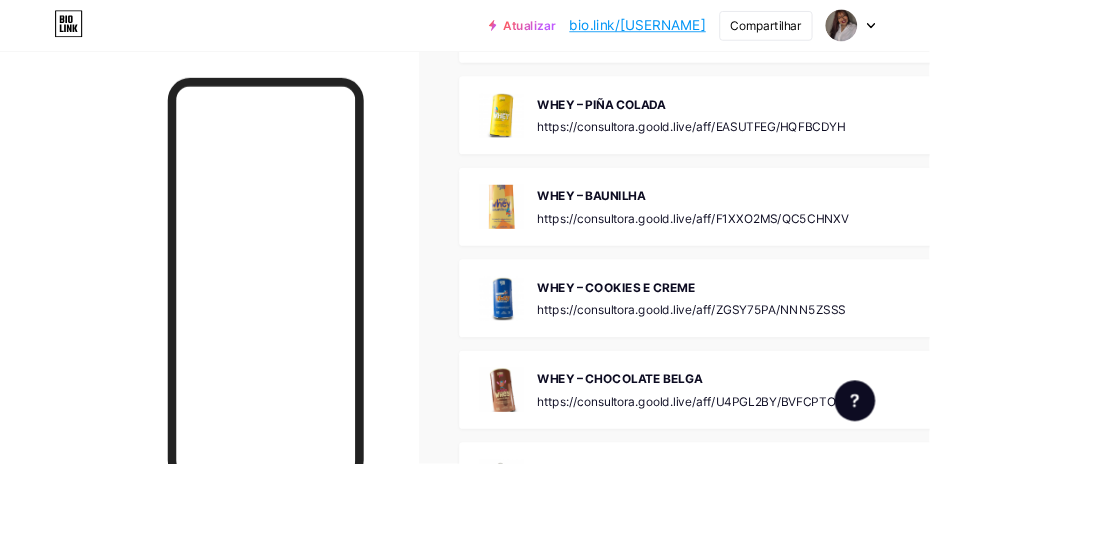 scroll, scrollTop: 1484, scrollLeft: 0, axis: vertical 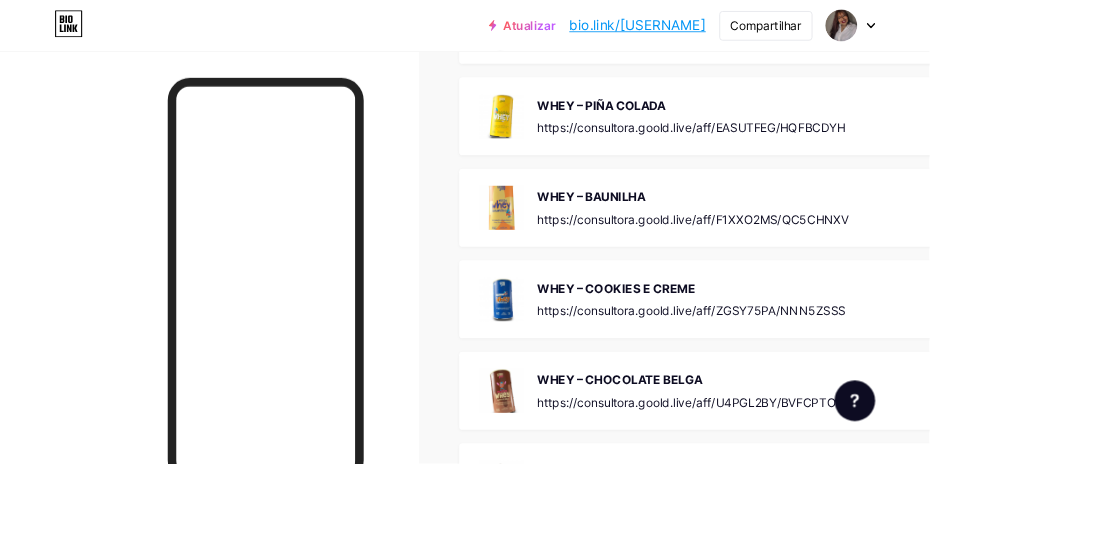 click on "WHEY – PIÑA COLADA
https://consultora.goold.live/aff/EASUTFEG/HQFBCDYH" at bounding box center (816, 137) 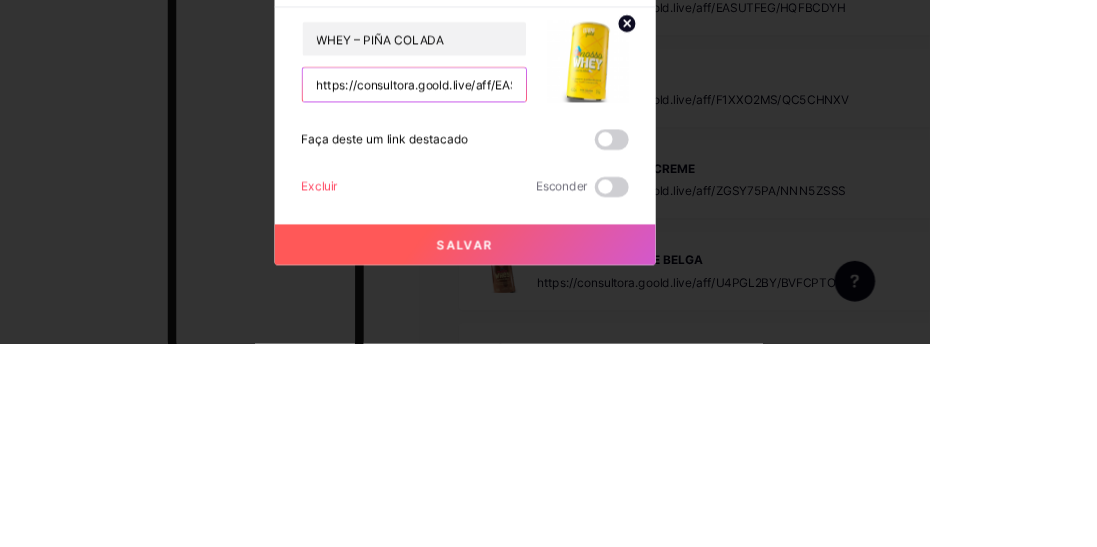 scroll, scrollTop: 1483, scrollLeft: 0, axis: vertical 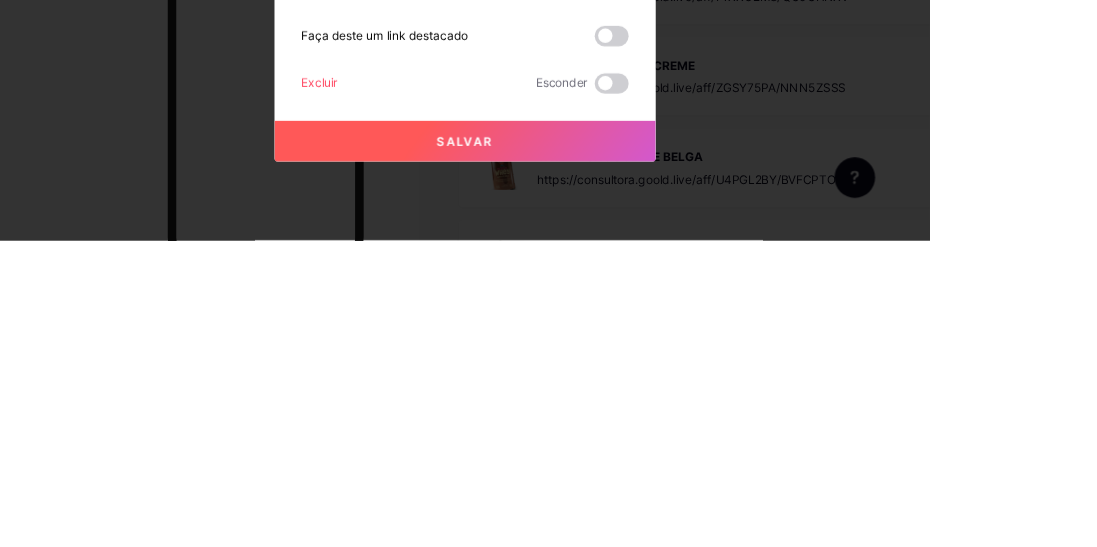 type on "https://pay.goold.club/aff/WZXKH0/3VXEXTQO" 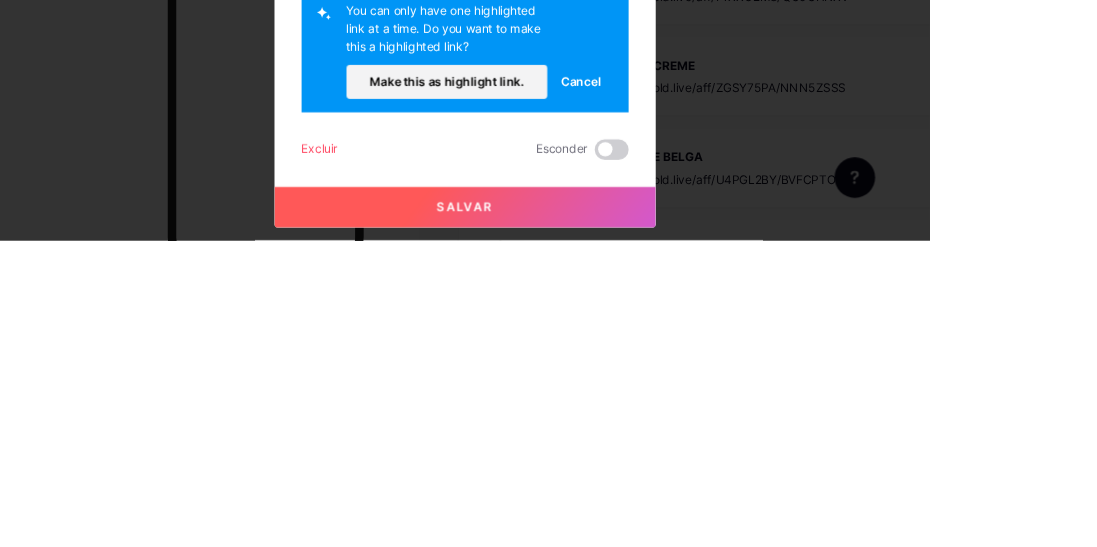scroll, scrollTop: 1484, scrollLeft: 0, axis: vertical 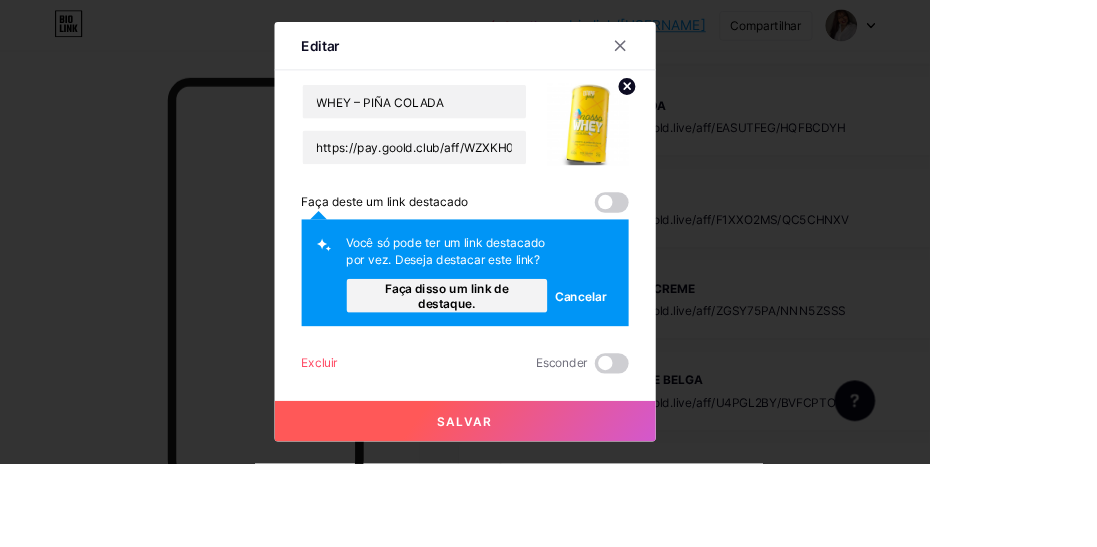 click on "Faça disso um link de destaque." at bounding box center (528, 349) 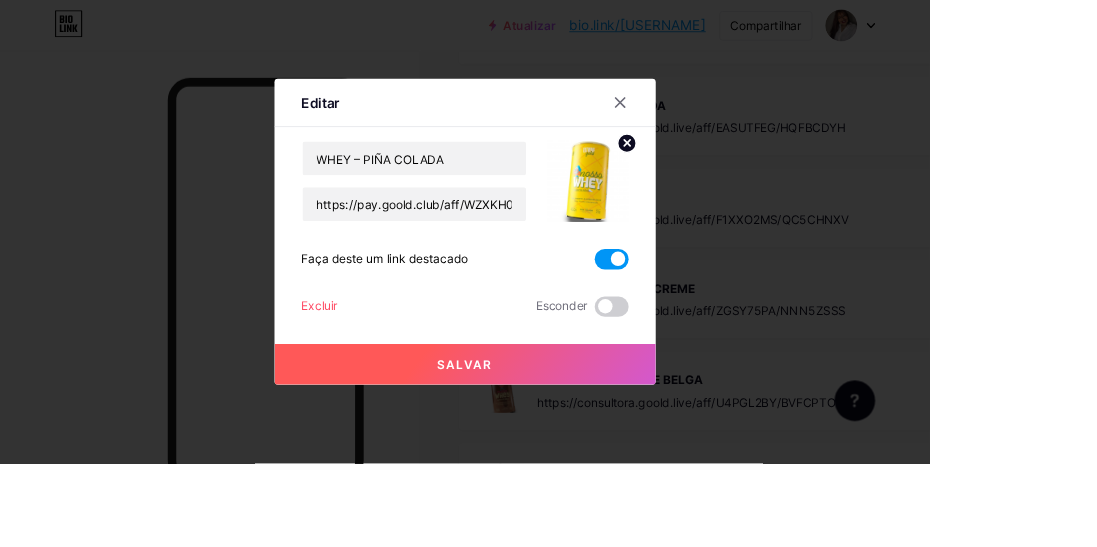 click on "Salvar" at bounding box center (549, 430) 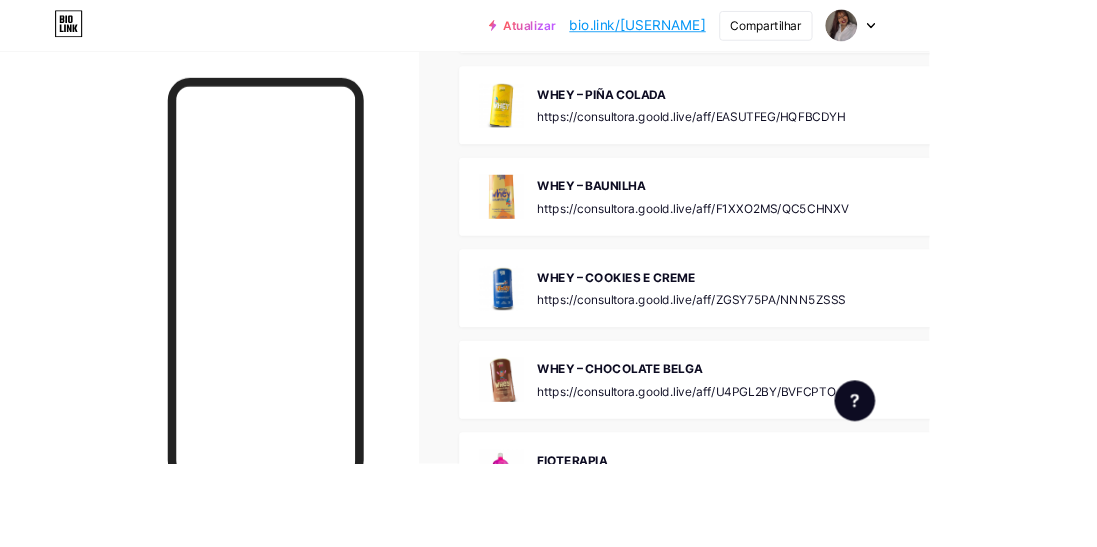 scroll, scrollTop: 1484, scrollLeft: 0, axis: vertical 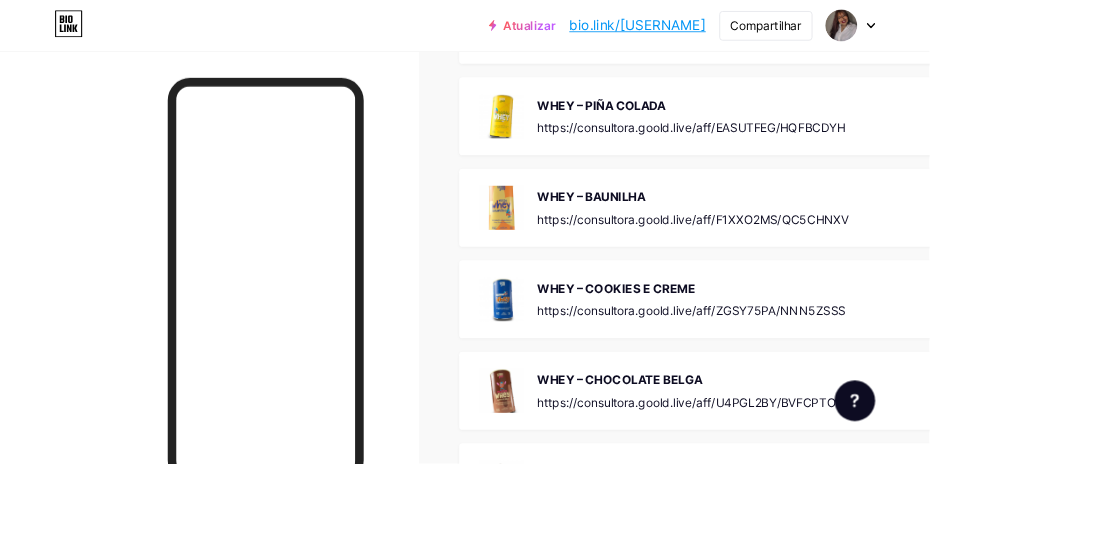 click on "https://consultora.goold.live/aff/EASUTFEG/HQFBCDYH" at bounding box center (816, 150) 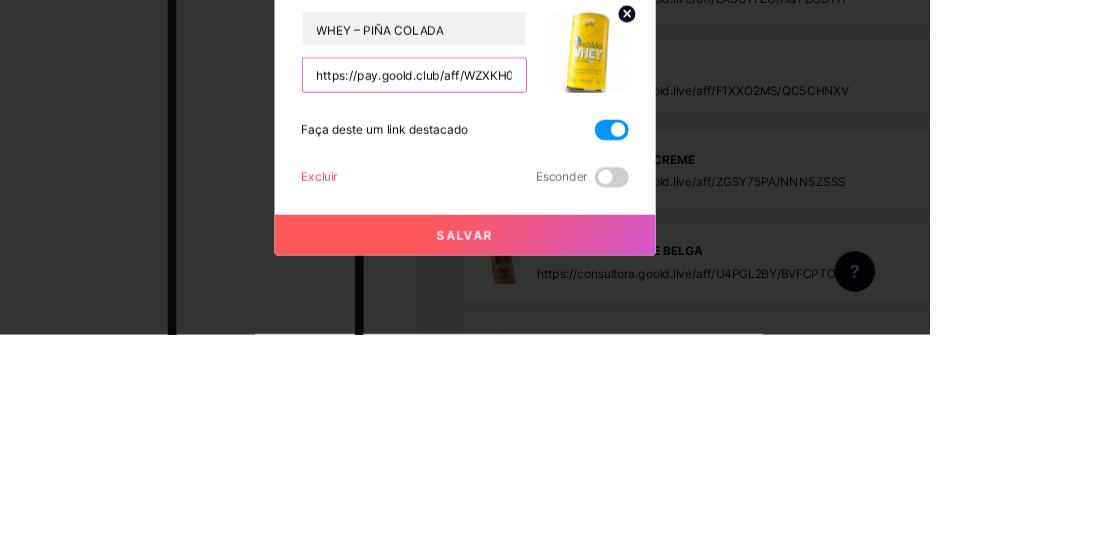 scroll, scrollTop: 1484, scrollLeft: 0, axis: vertical 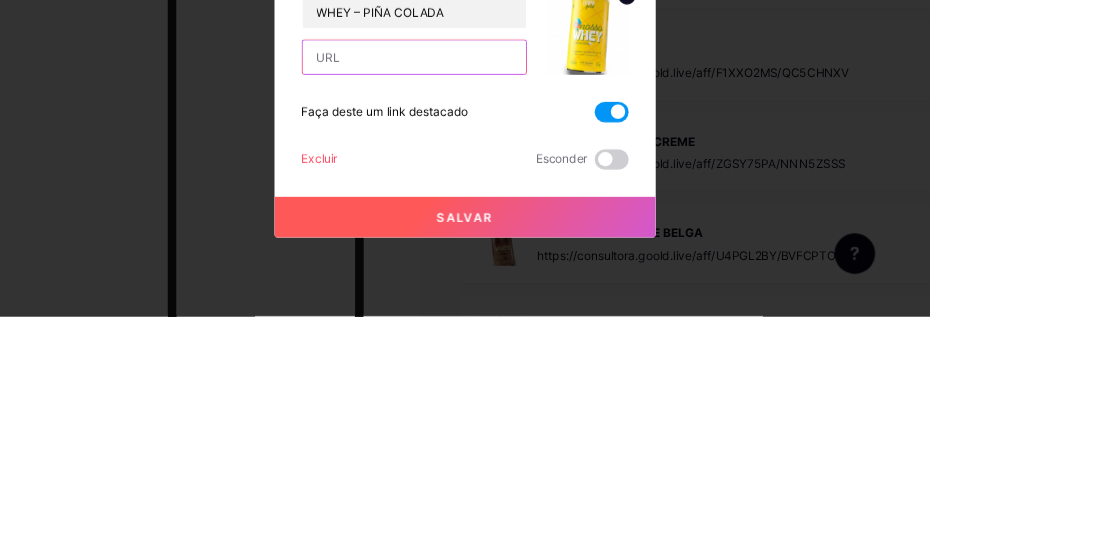 type on "https://pay.goold.club/aff/WZXKH0/3VXEXTQO" 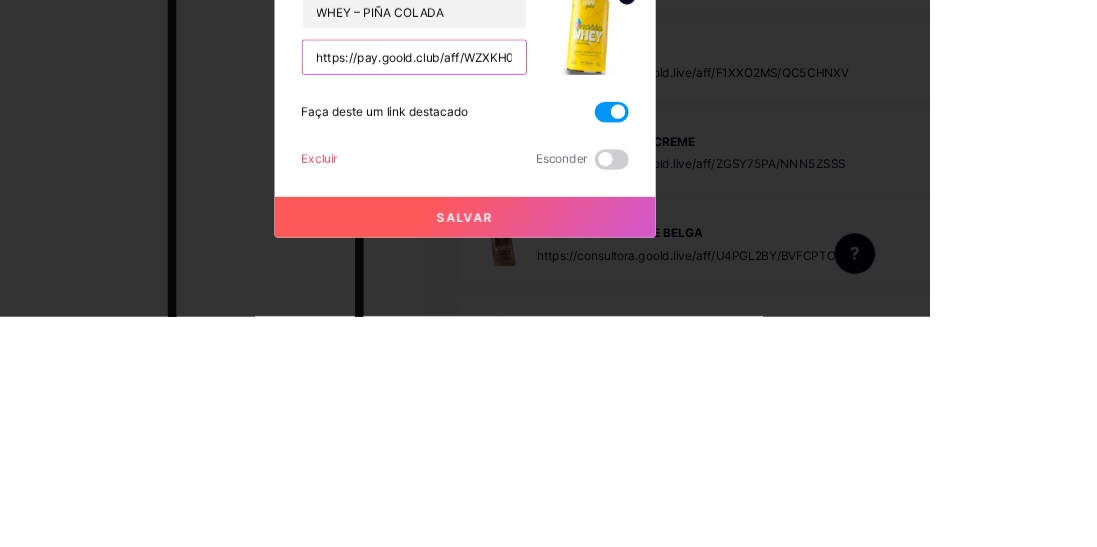 scroll, scrollTop: 0, scrollLeft: 78, axis: horizontal 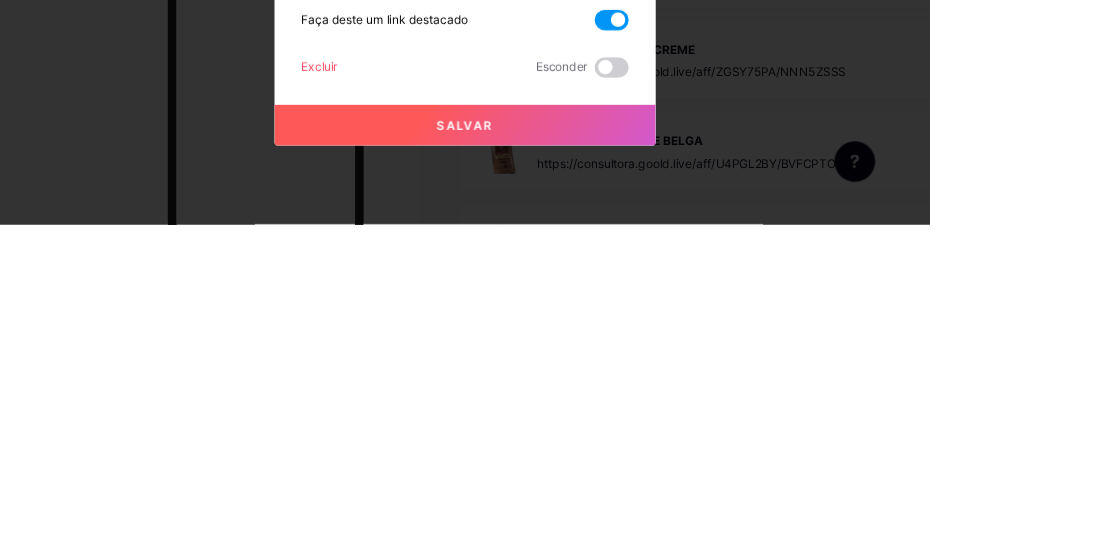 click at bounding box center [722, 306] 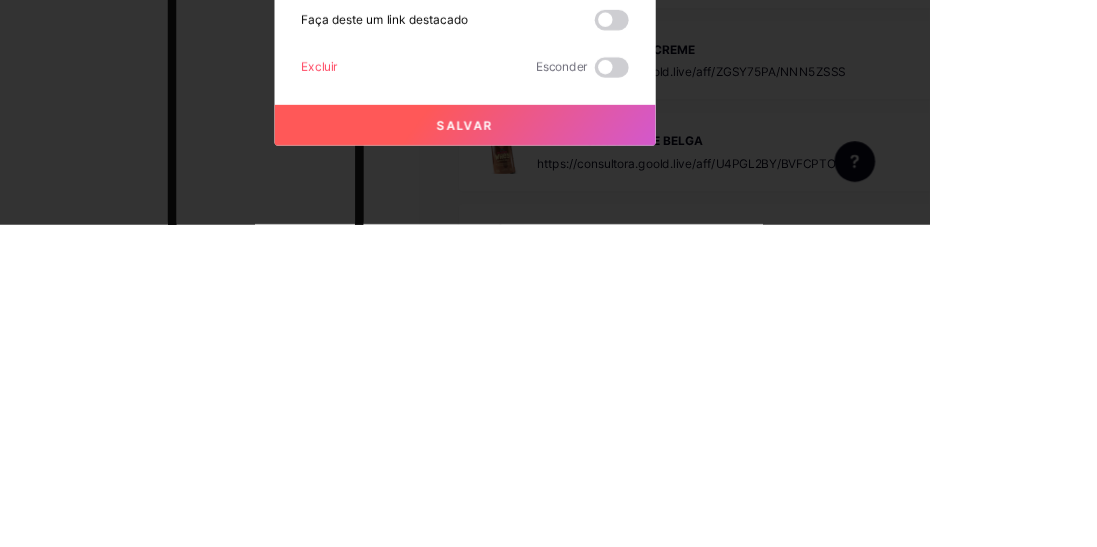 scroll, scrollTop: 0, scrollLeft: 0, axis: both 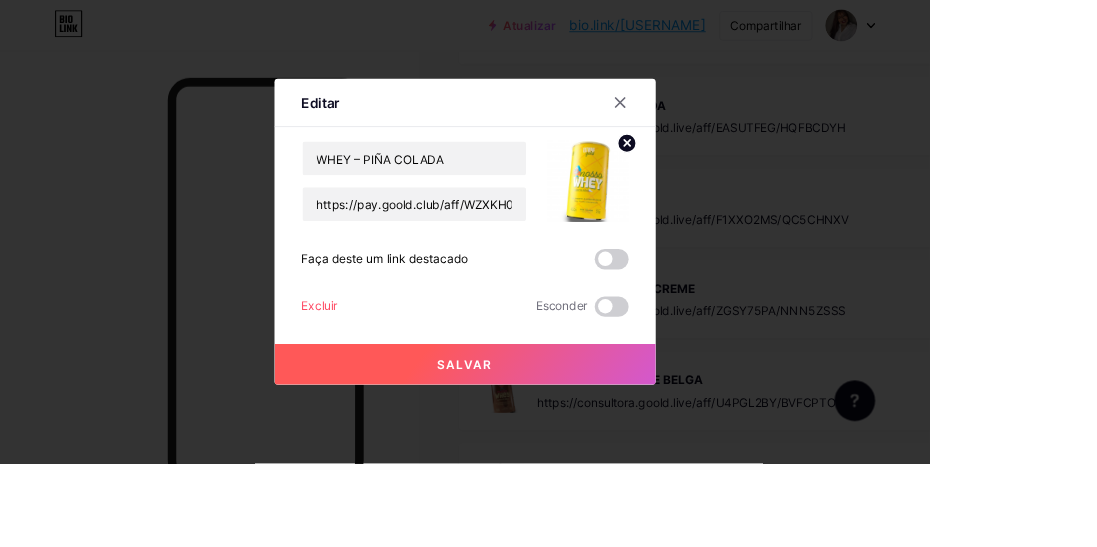 click at bounding box center [722, 306] 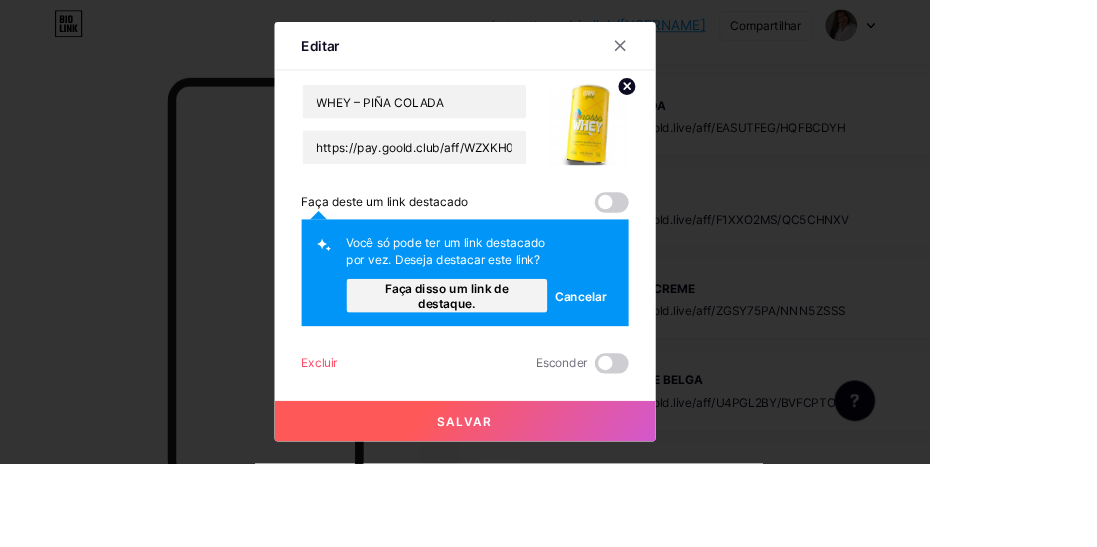 click on "Faça disso um link de destaque." at bounding box center [527, 349] 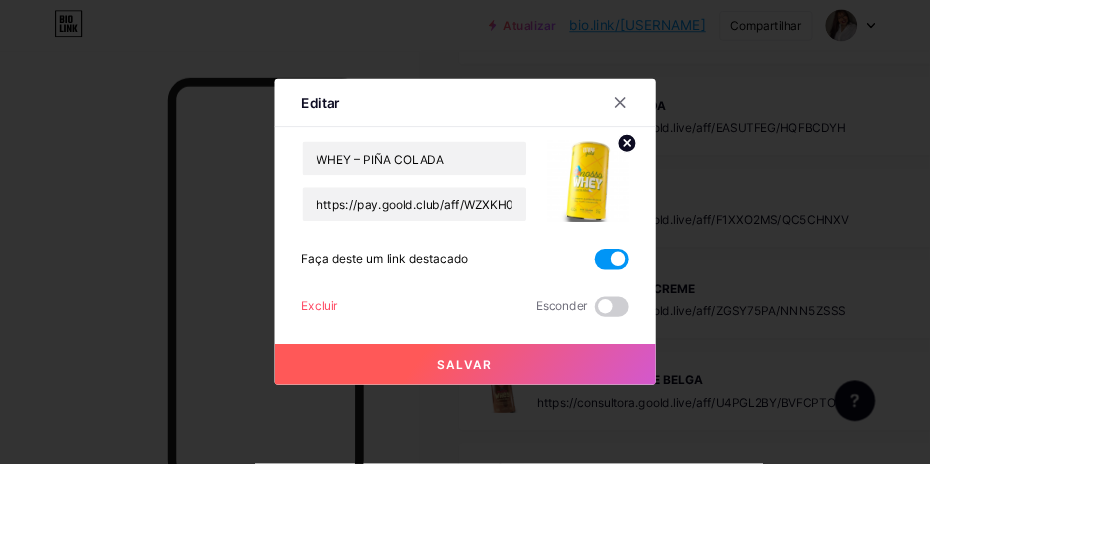 click on "Salvar" at bounding box center [549, 430] 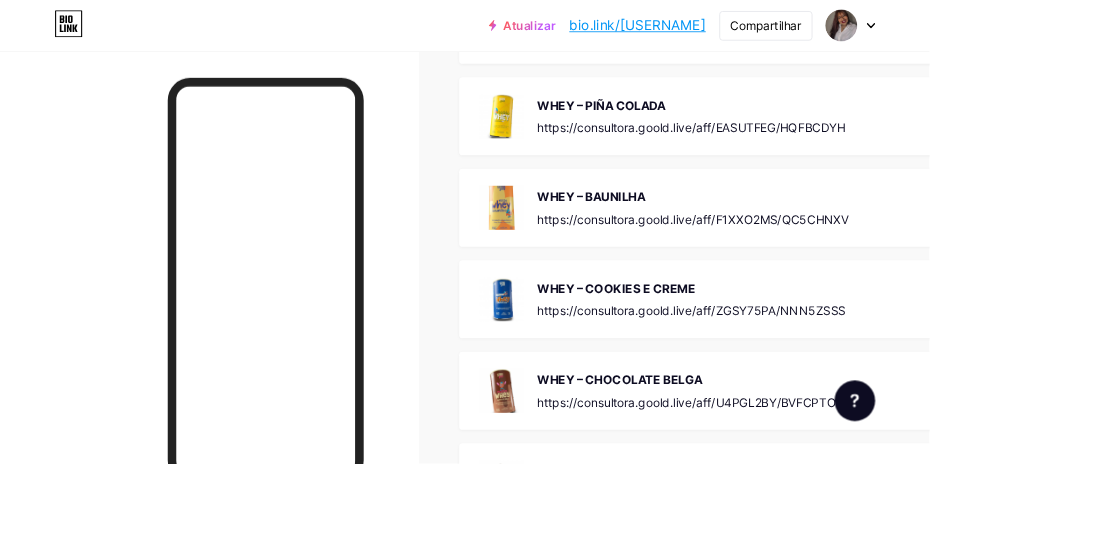 click on "WHEY – BAUNILHA
https://consultora.goold.live/aff/F1XXO2MS/QC5CHNXV" at bounding box center (818, 245) 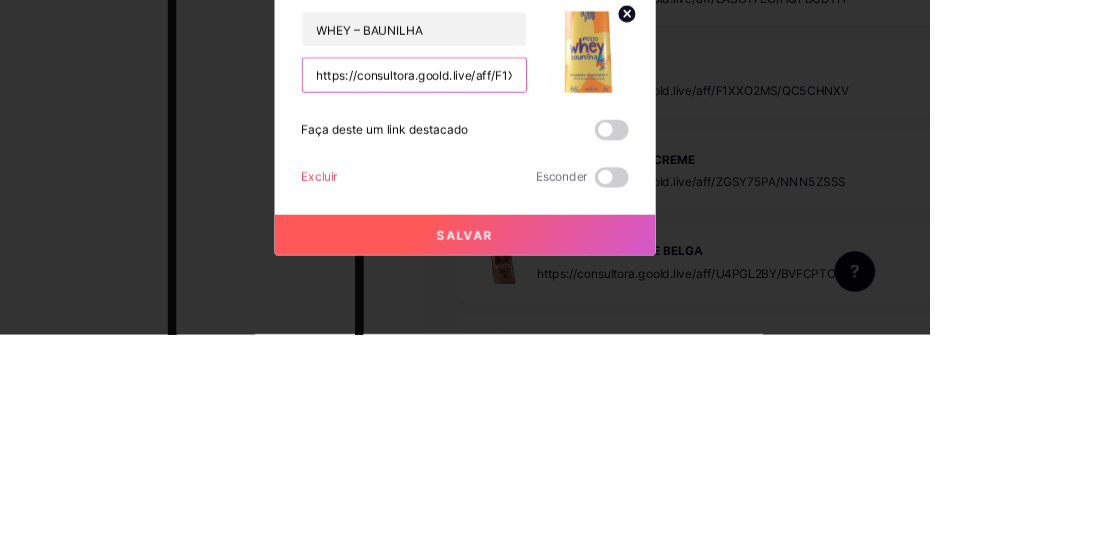 scroll, scrollTop: 1484, scrollLeft: 0, axis: vertical 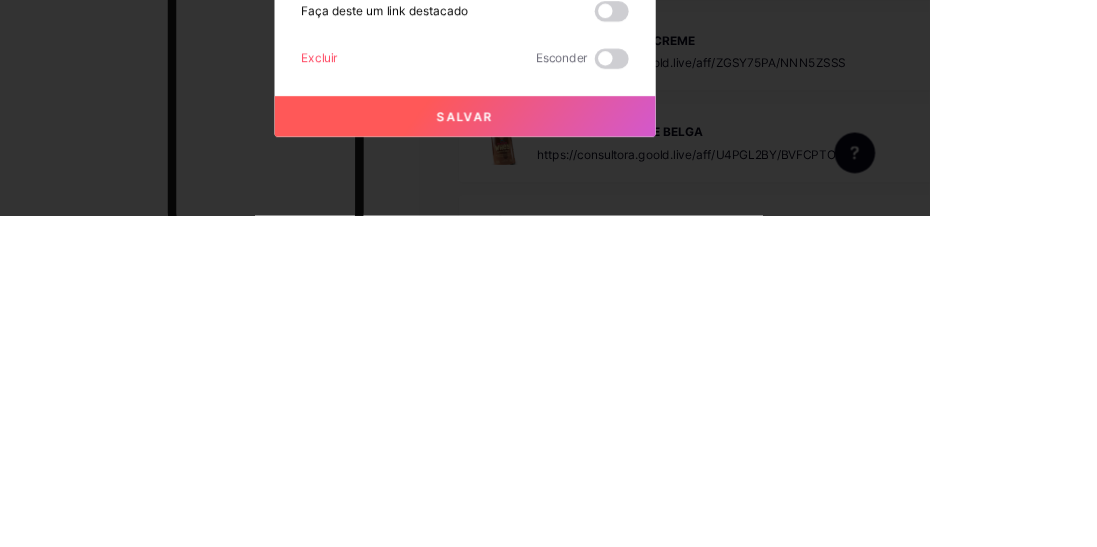 type on "https://pay.goold.club/aff/BEOLMT/3VXEXTQO" 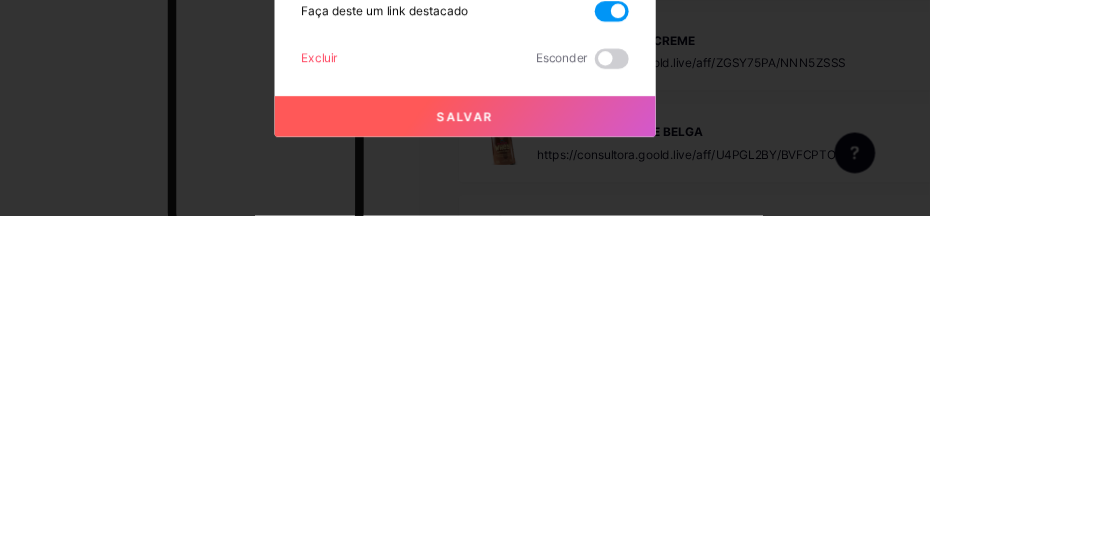 scroll, scrollTop: 1484, scrollLeft: 0, axis: vertical 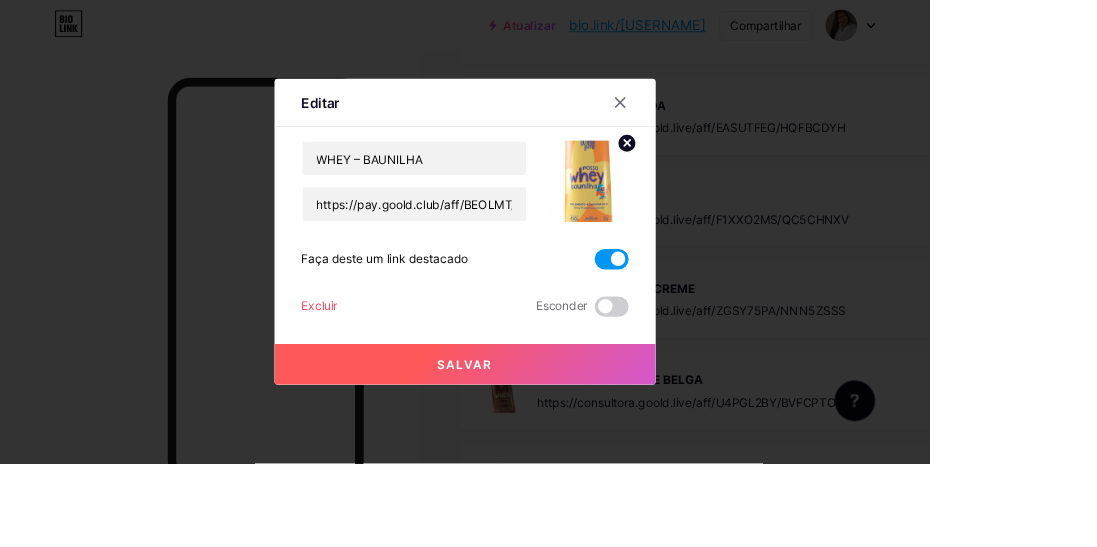 click on "Salvar" at bounding box center (549, 430) 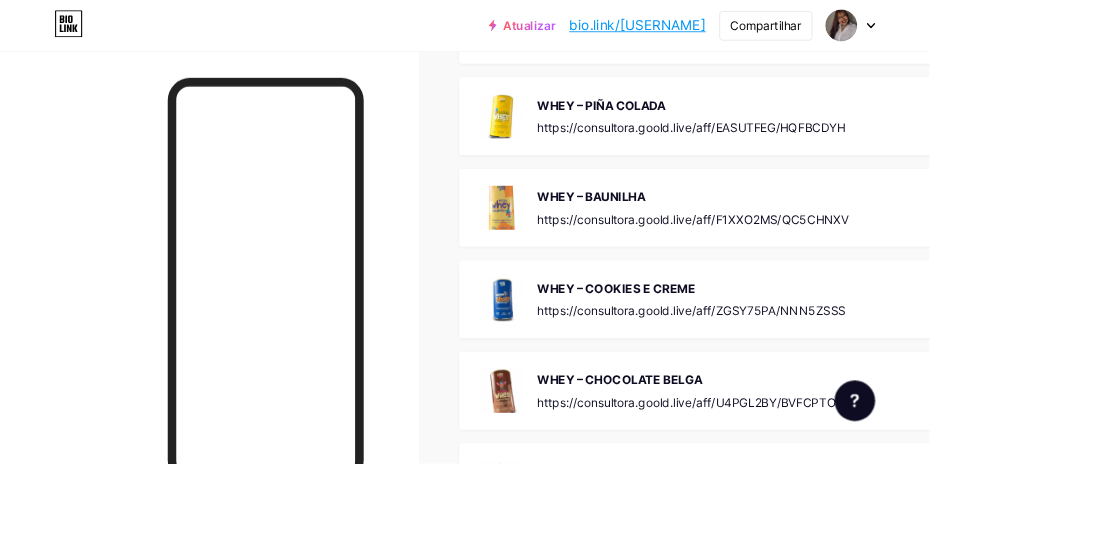 click on "WHEY – COOKIES E CREME
https://consultora.goold.live/aff/ZGSY75PA/NNN5ZSSS" at bounding box center [816, 353] 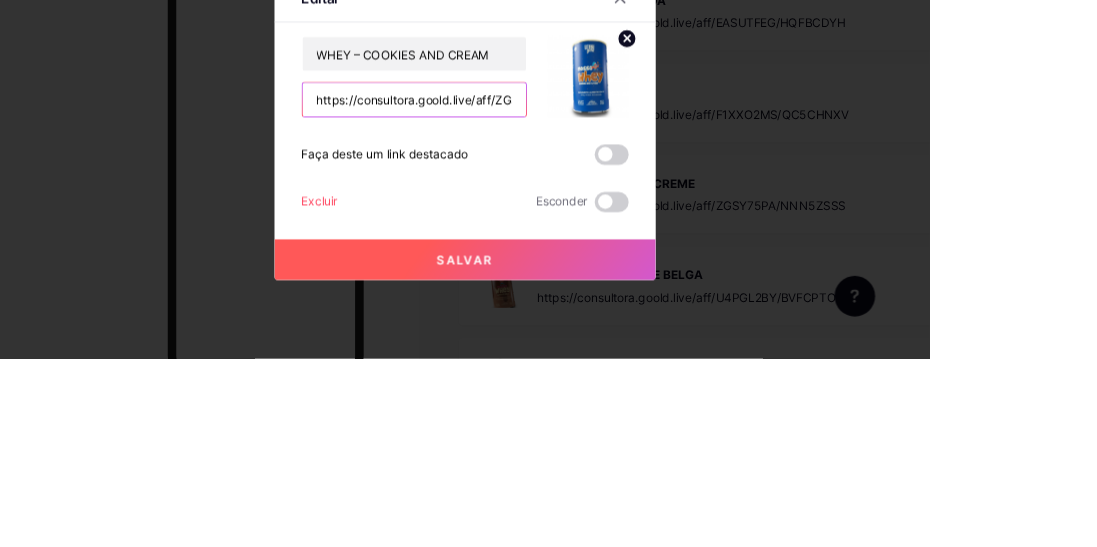 scroll, scrollTop: 1484, scrollLeft: 0, axis: vertical 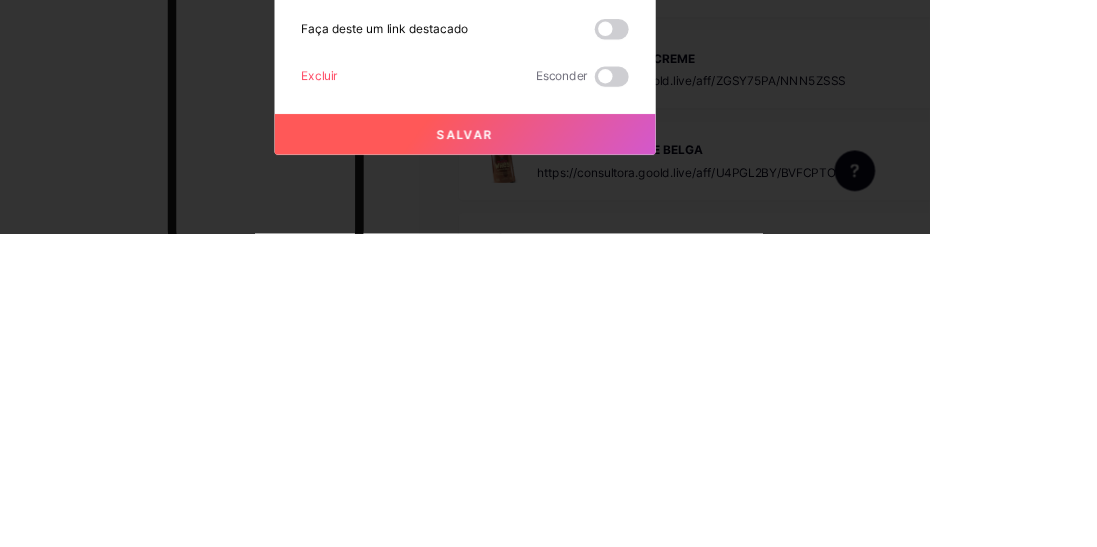 type on "https://pay.goold.club/aff/ZLTPCO/3VXEXTQO" 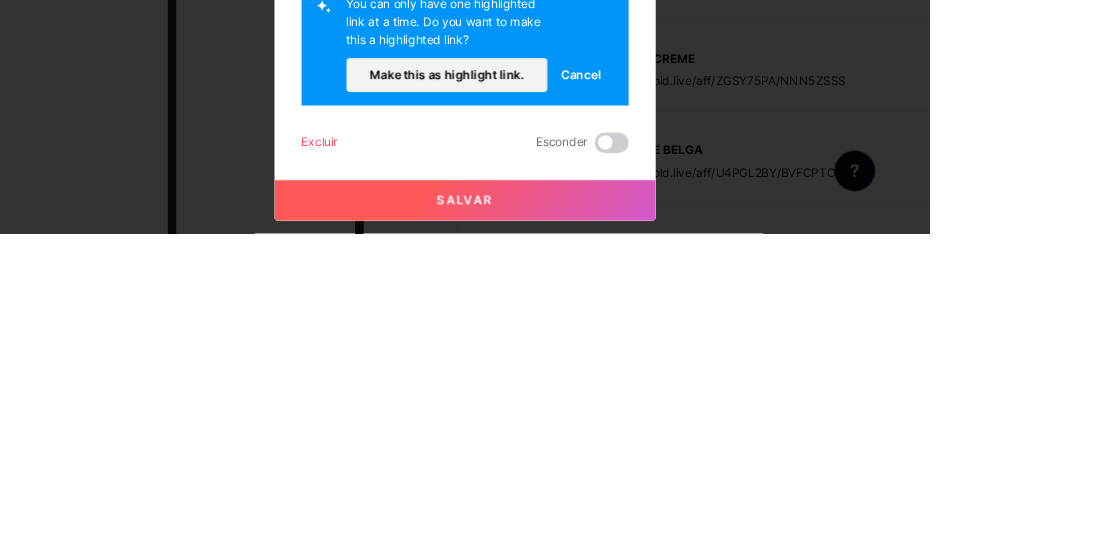 scroll, scrollTop: 0, scrollLeft: 0, axis: both 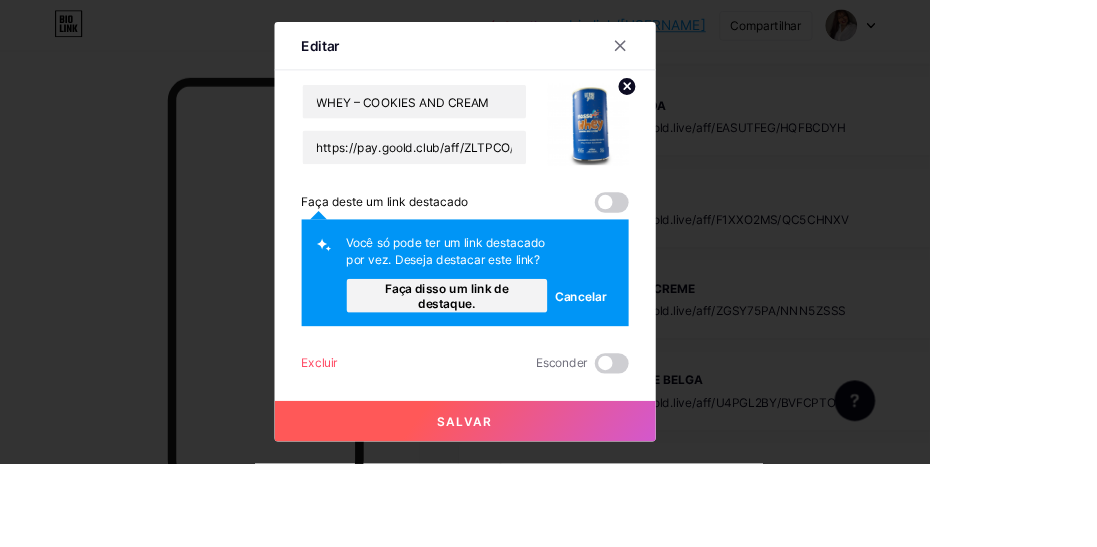 click on "Faça disso um link de destaque." at bounding box center [527, 349] 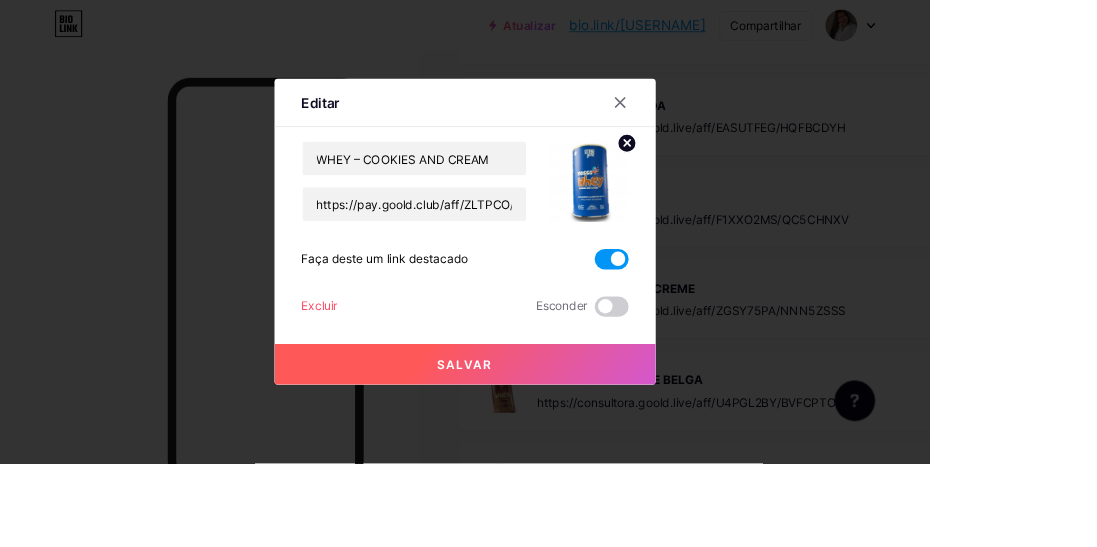click on "Salvar" at bounding box center (549, 430) 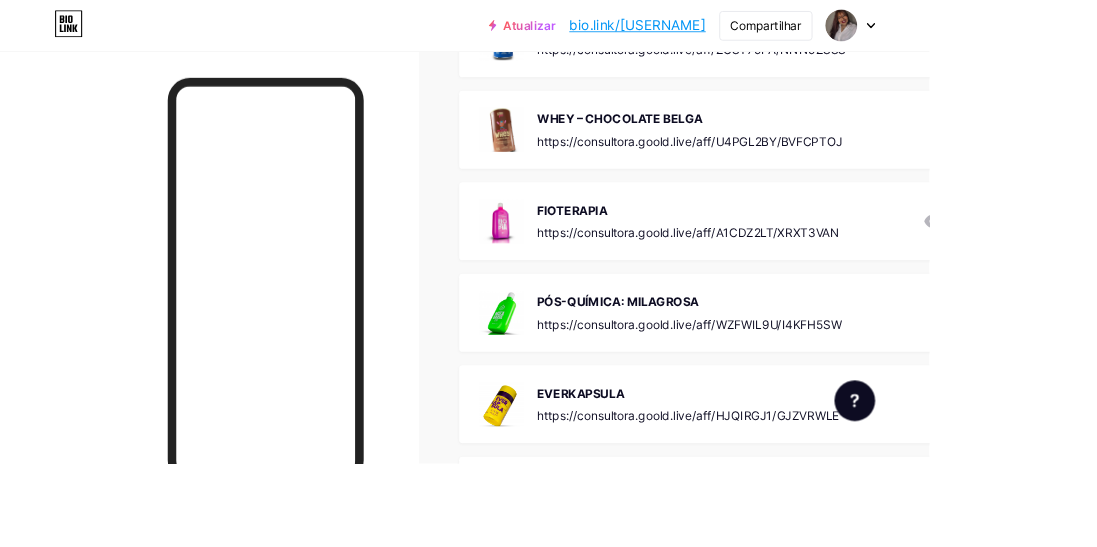 scroll, scrollTop: 1798, scrollLeft: 0, axis: vertical 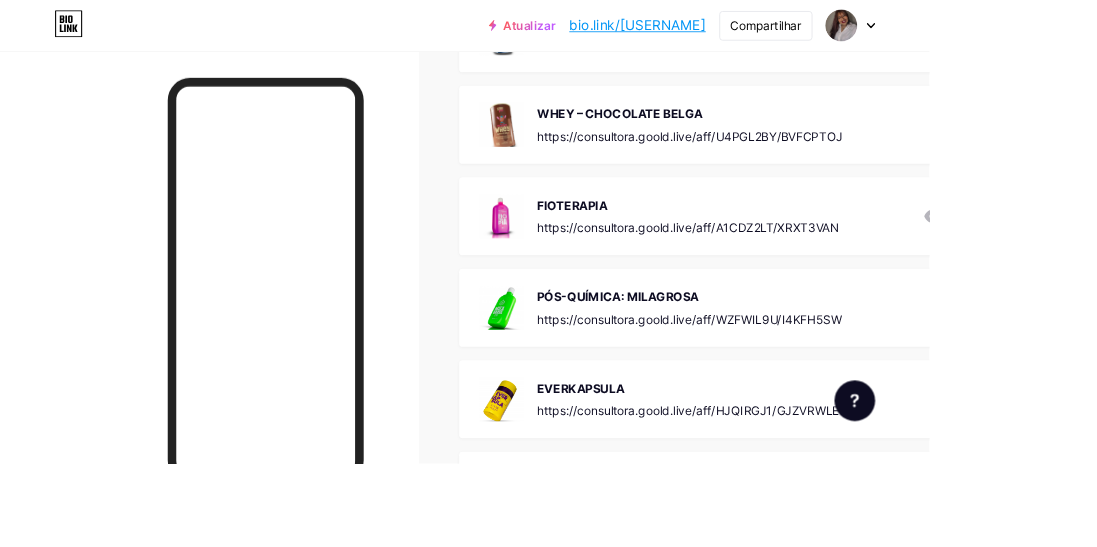 click on "https://consultora.goold.live/aff/U4PGL2BY/BVFCPTOJ" at bounding box center (814, 160) 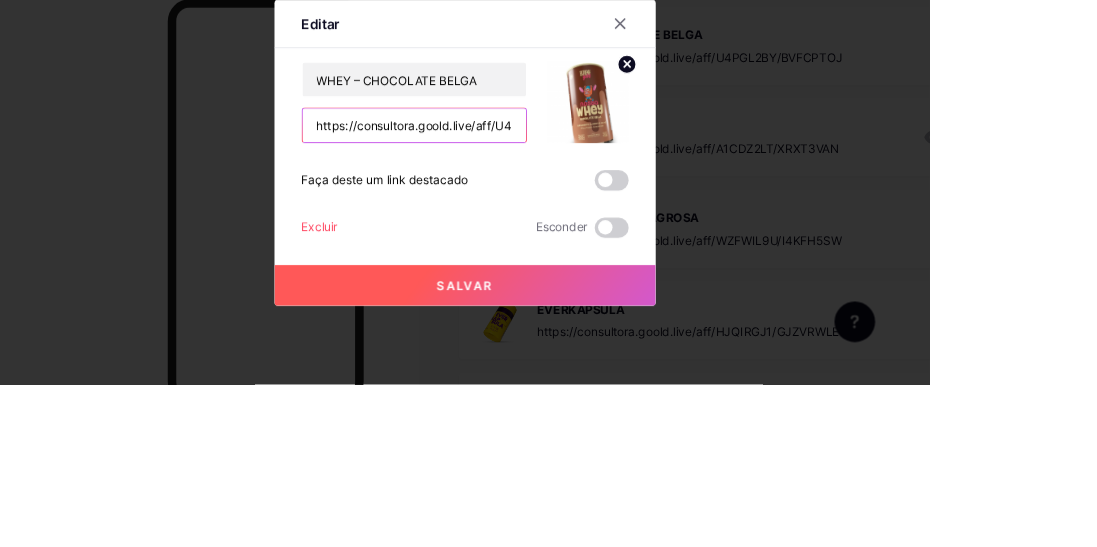 scroll, scrollTop: 1798, scrollLeft: 0, axis: vertical 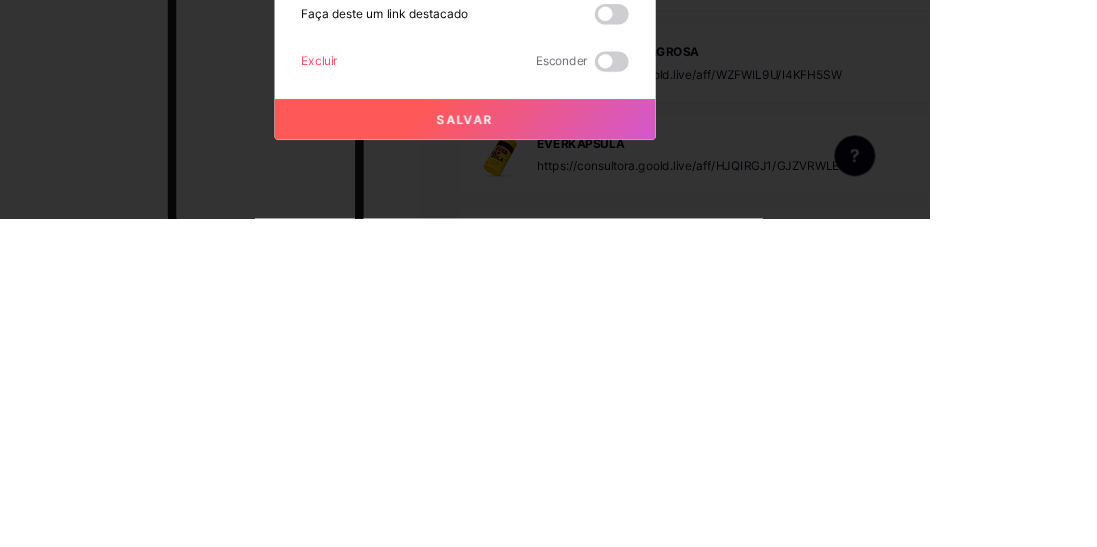 type on "https://pay.goold.club/aff/JJQ0E3/3VXEXTQO" 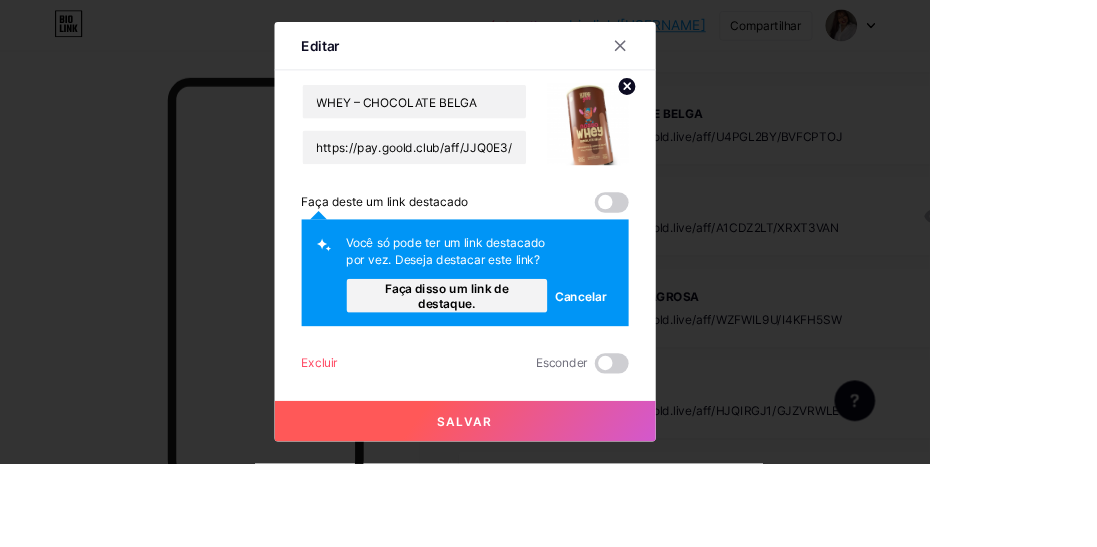 click on "Faça disso um link de destaque." at bounding box center (527, 349) 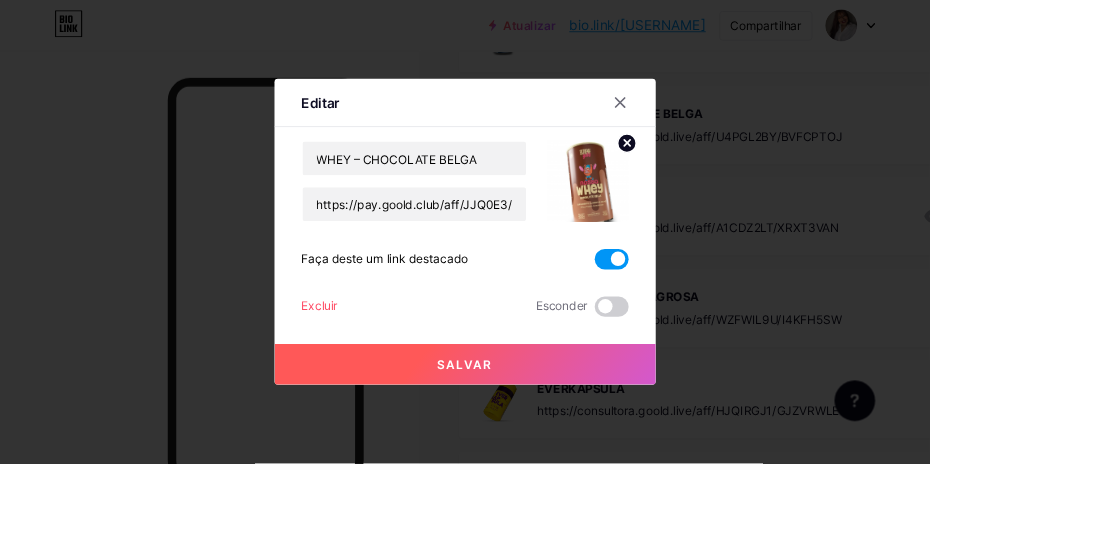 click on "Salvar" at bounding box center [549, 430] 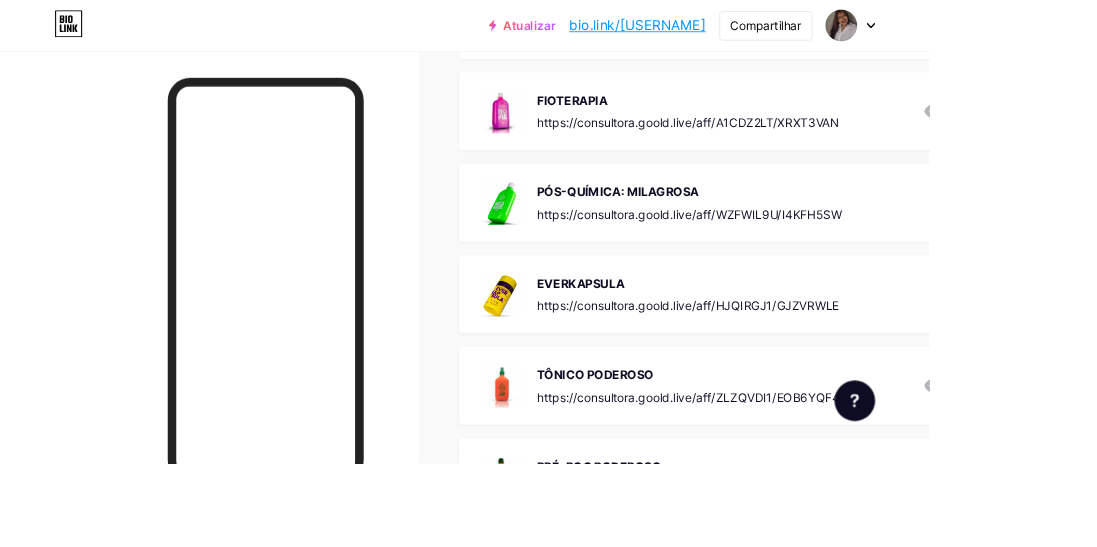 scroll, scrollTop: 1960, scrollLeft: 0, axis: vertical 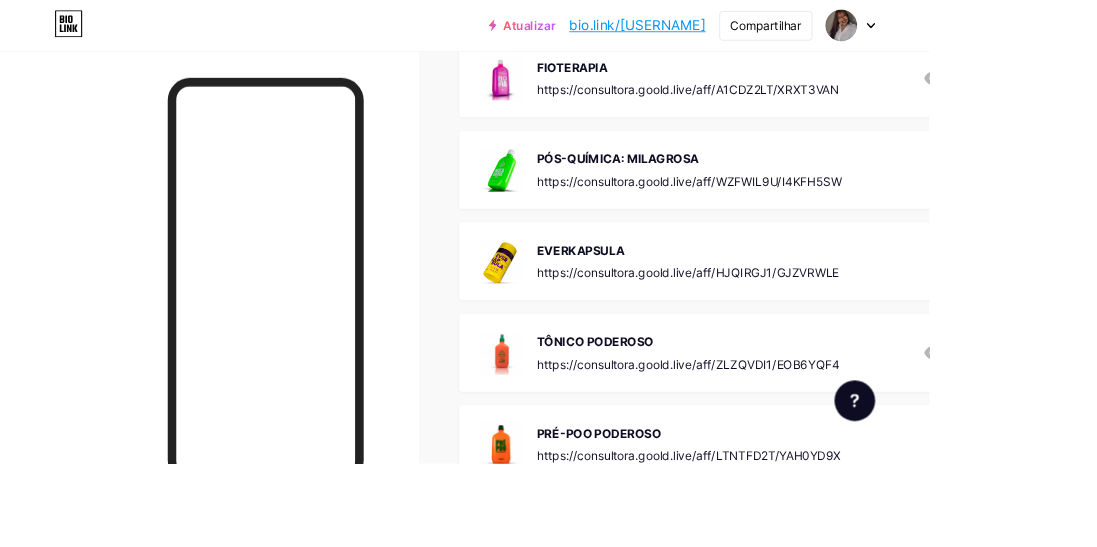 click on "https://consultora.goold.live/aff/A1CDZ2LT/XRXT3VAN" at bounding box center (812, 106) 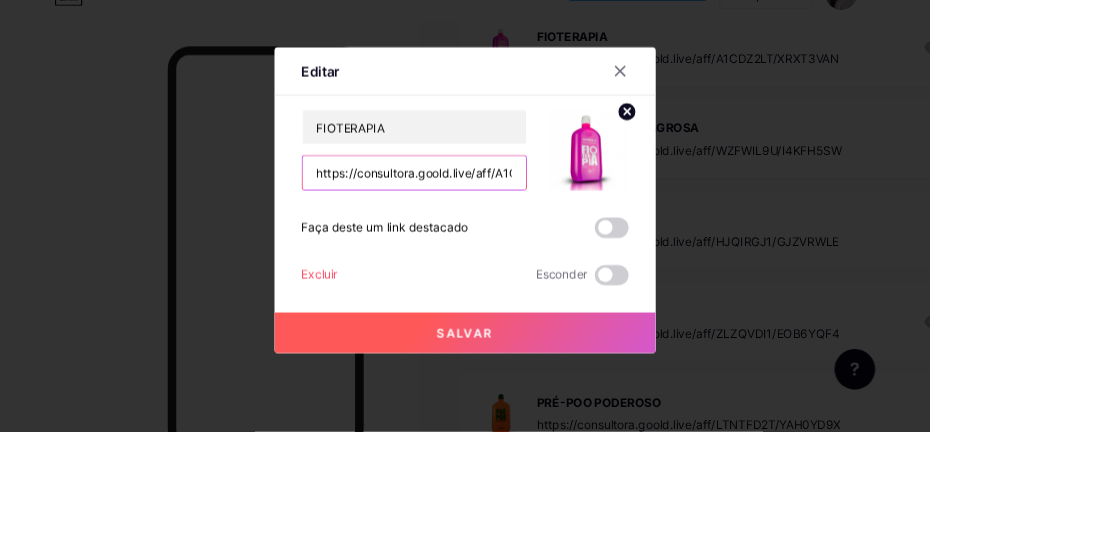 scroll, scrollTop: 1960, scrollLeft: 0, axis: vertical 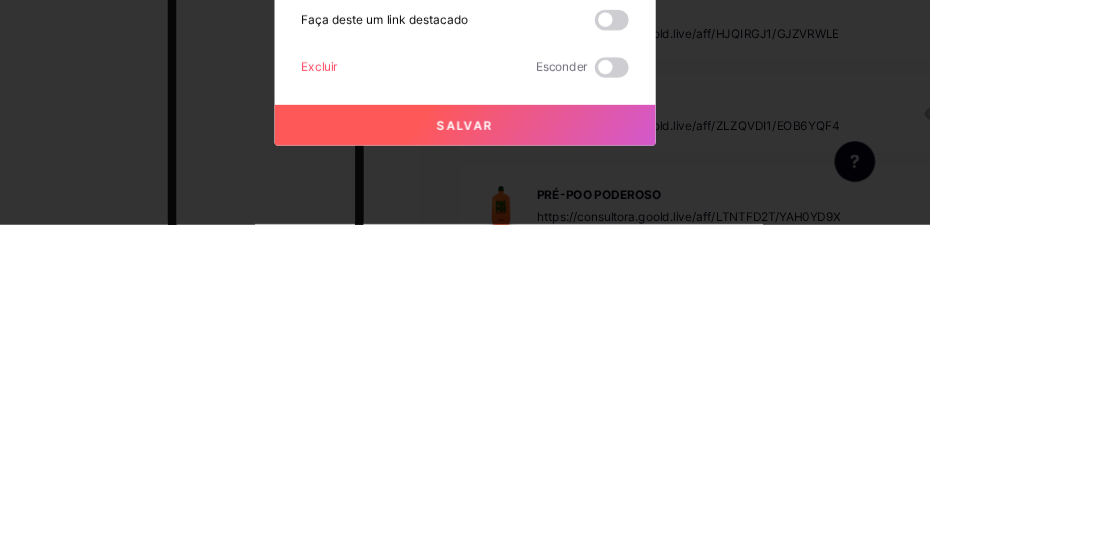type on "https://pay.goold.club/aff/CYDOEW/3VXEXTQO" 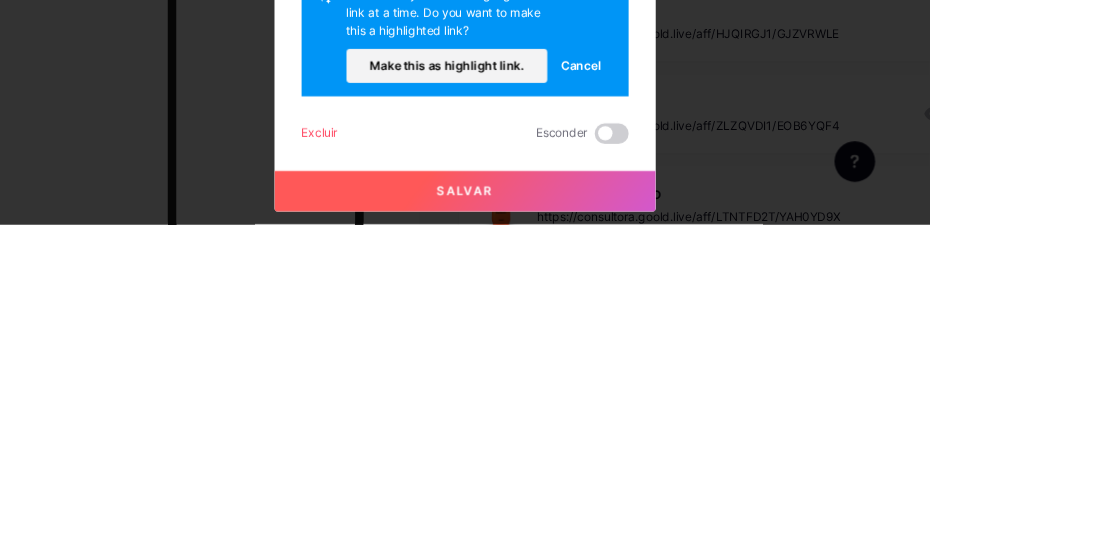 scroll, scrollTop: 1960, scrollLeft: 0, axis: vertical 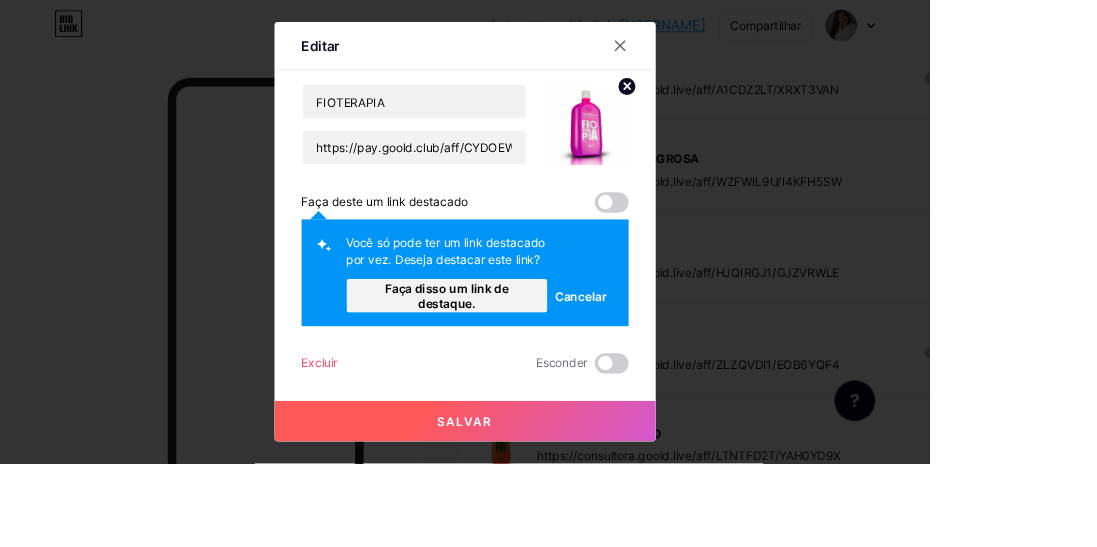 click on "Faça disso um link de destaque." at bounding box center (527, 349) 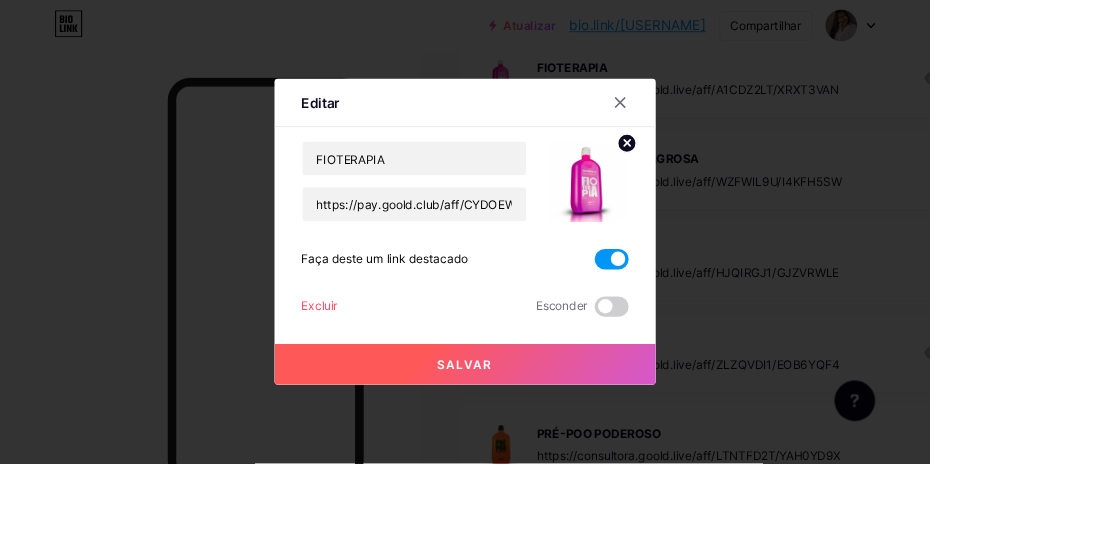 click on "Salvar" at bounding box center (549, 430) 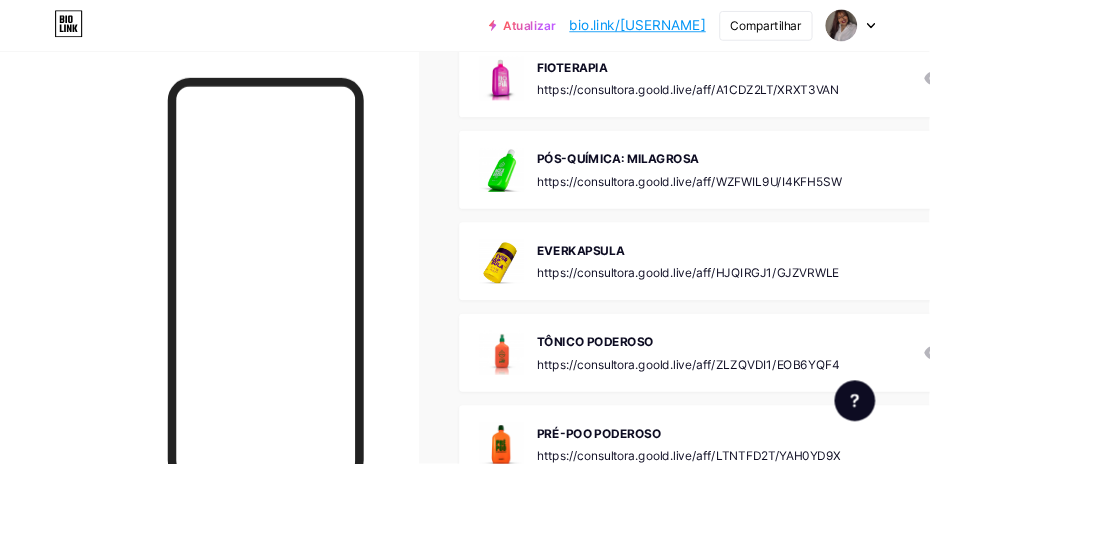 click on "PÓS-QUÍMICA: MILAGROSA" at bounding box center [814, 187] 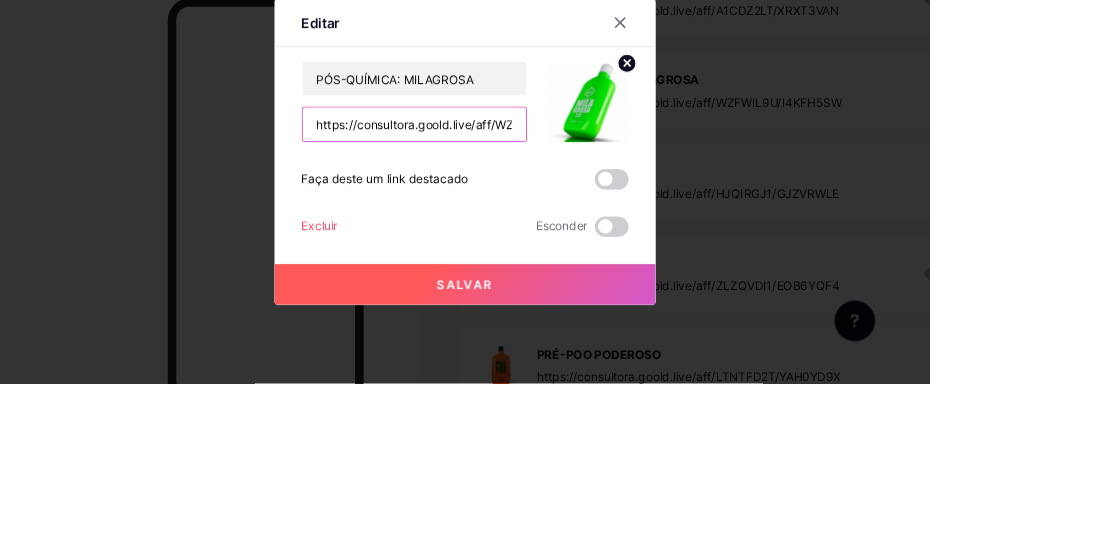 scroll, scrollTop: 1960, scrollLeft: 0, axis: vertical 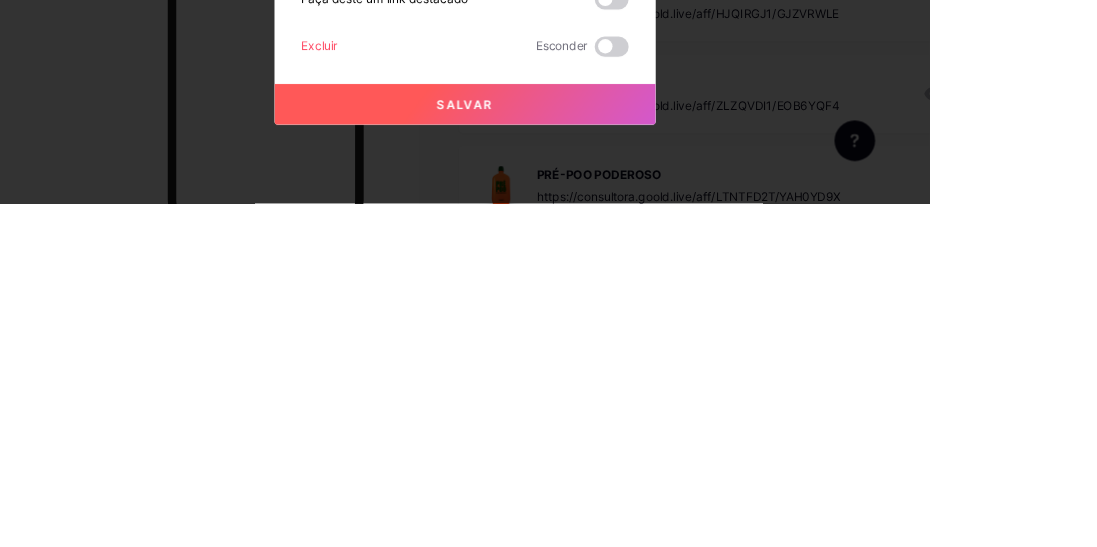 type on "https://pay.goold.club/aff/GPACS4/3VXEXTQO" 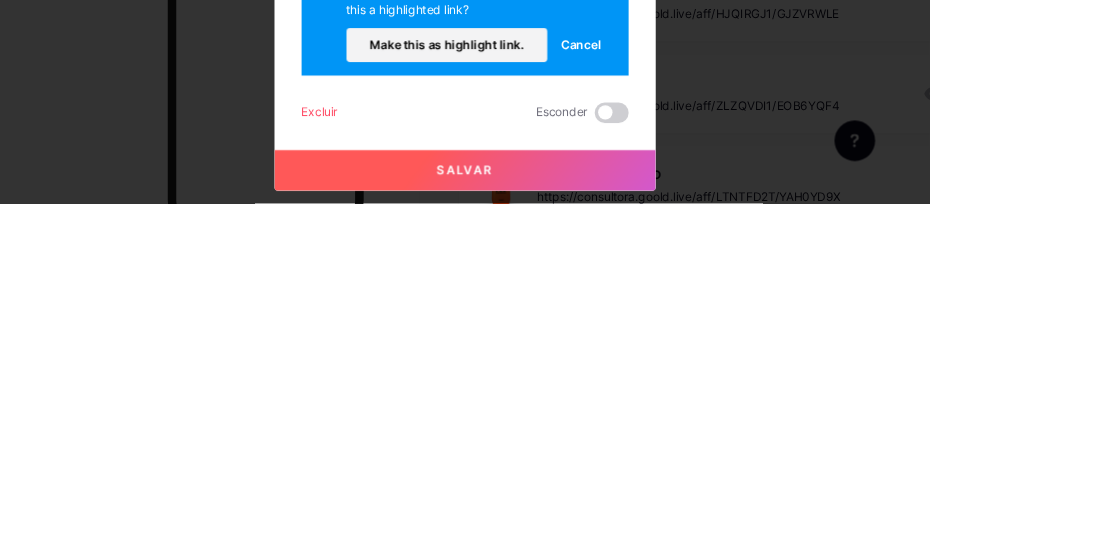 scroll, scrollTop: 0, scrollLeft: 0, axis: both 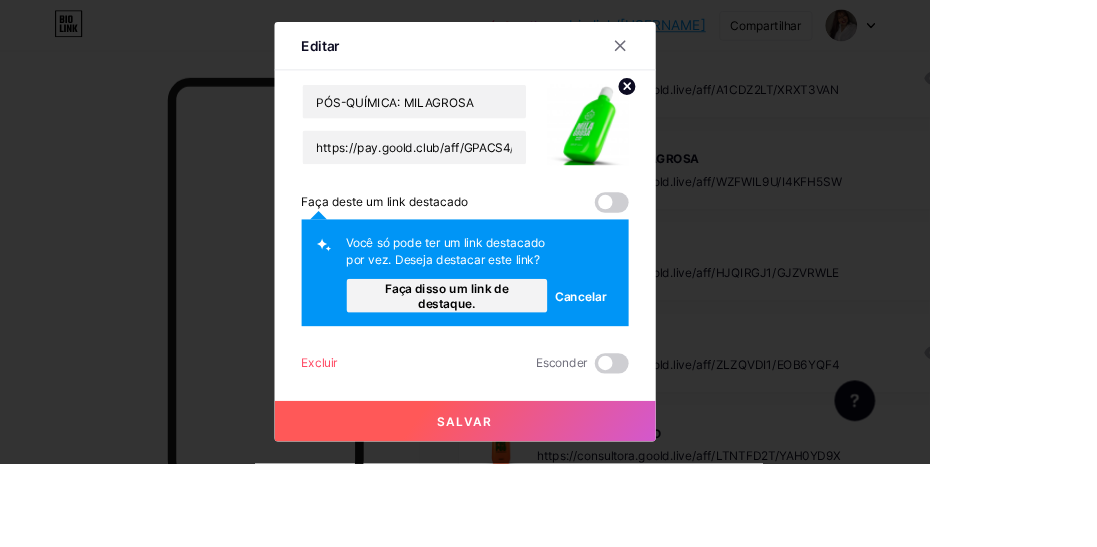click on "Faça disso um link de destaque." at bounding box center [527, 349] 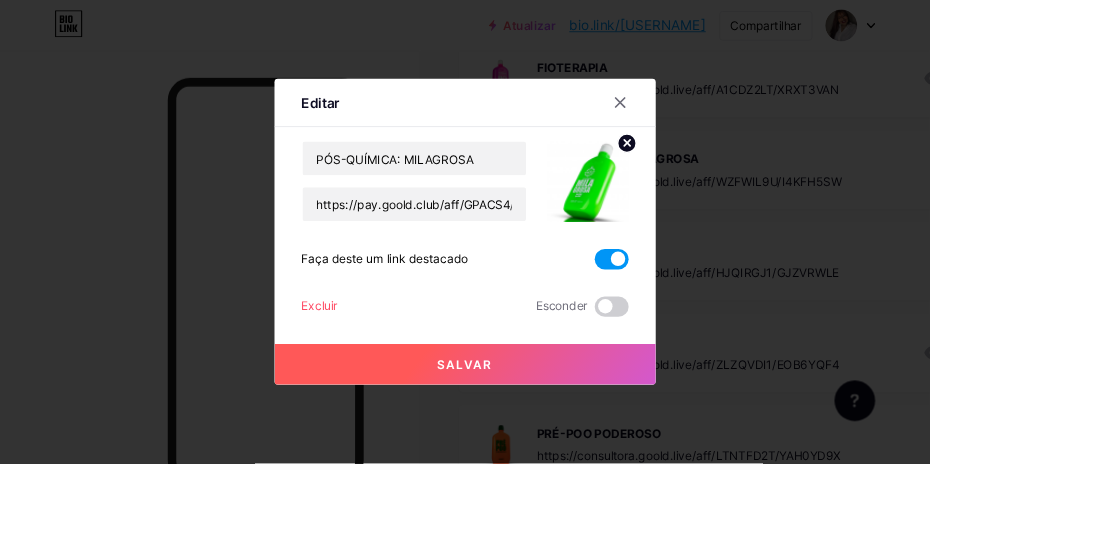 click on "Salvar" at bounding box center [549, 430] 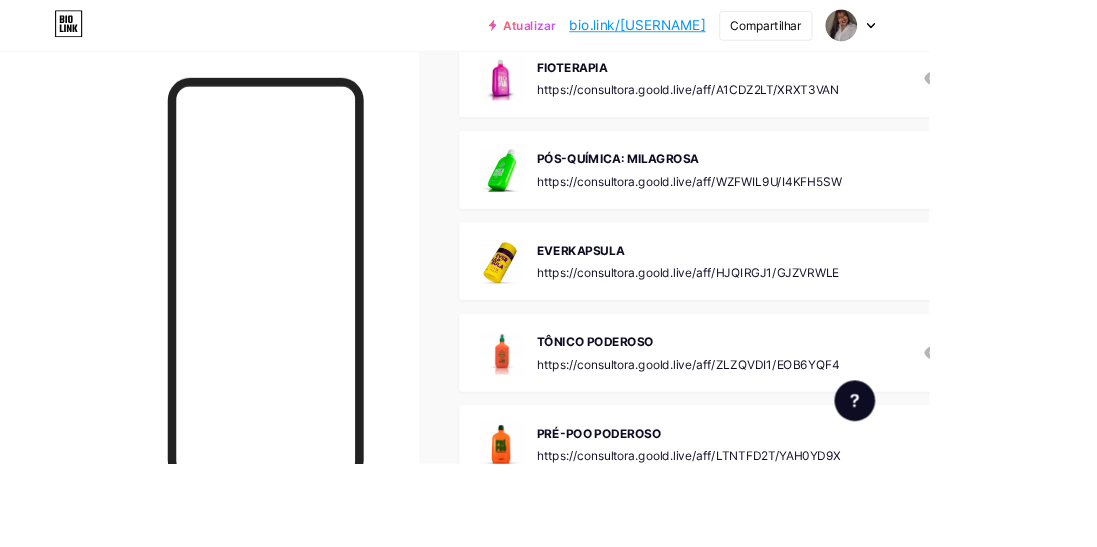 click on "EVERKAPSULA" at bounding box center [812, 295] 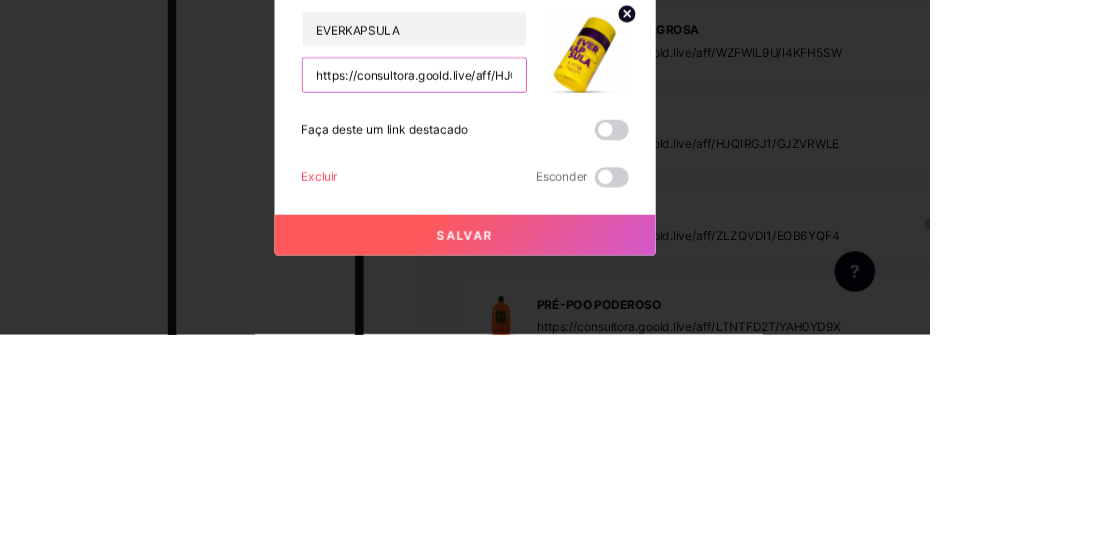 scroll, scrollTop: 1960, scrollLeft: 0, axis: vertical 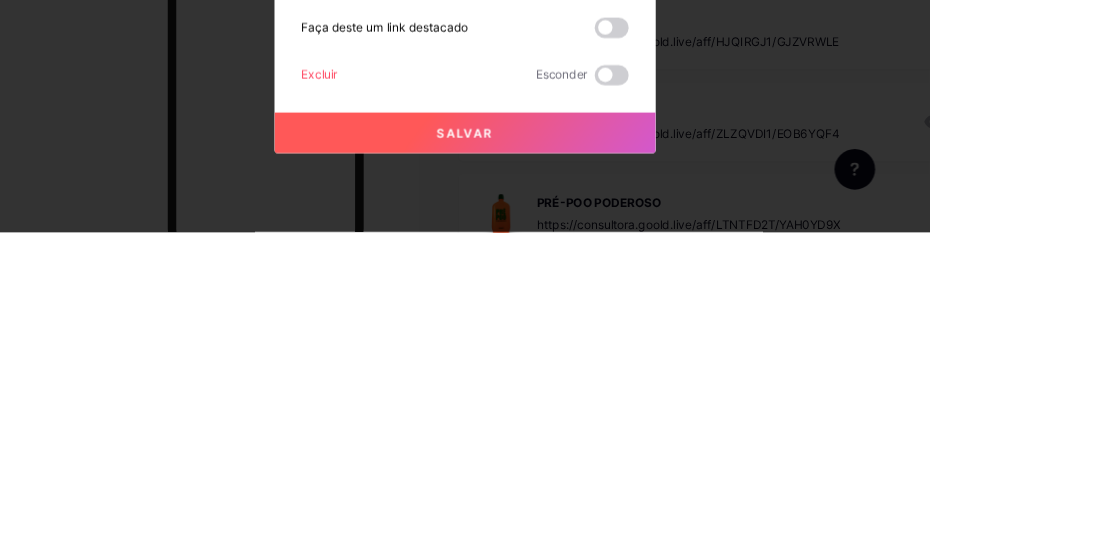 type on "https://pay.goold.club/aff/REGBIZ/3VXEXTQO" 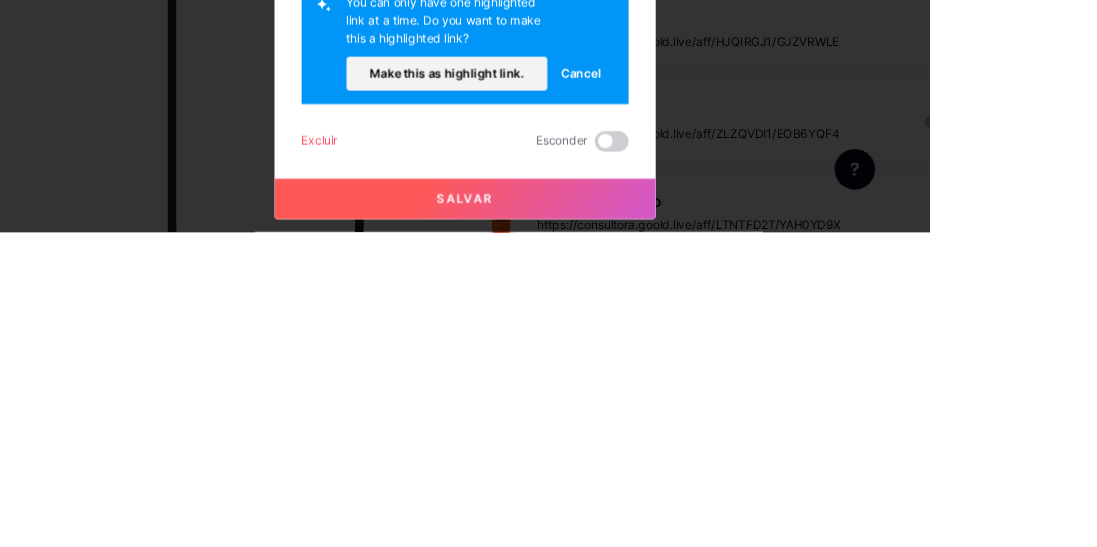 scroll, scrollTop: 0, scrollLeft: 0, axis: both 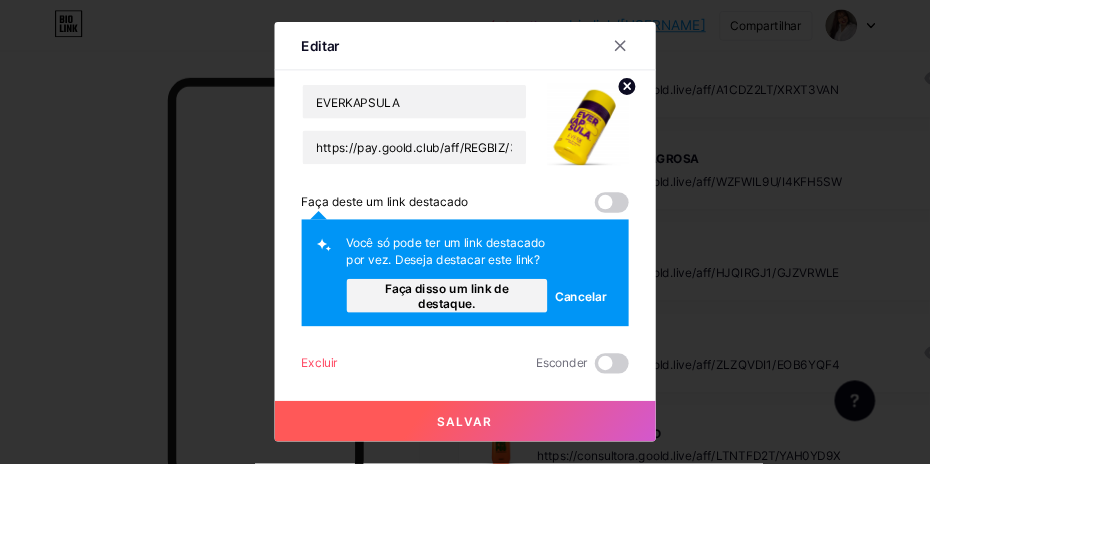 click on "Faça disso um link de destaque." at bounding box center [528, 349] 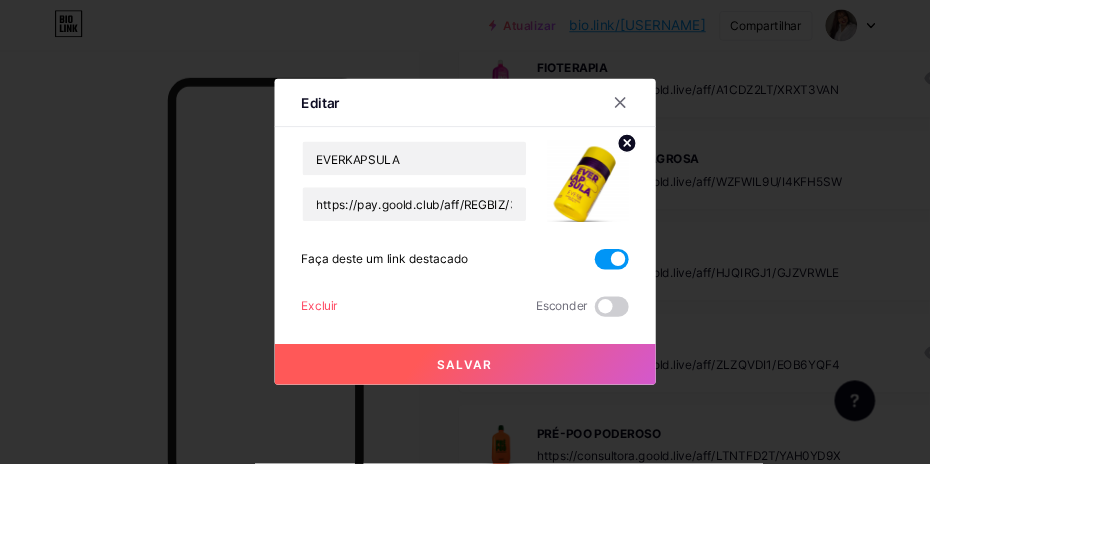 click on "Salvar" at bounding box center [549, 430] 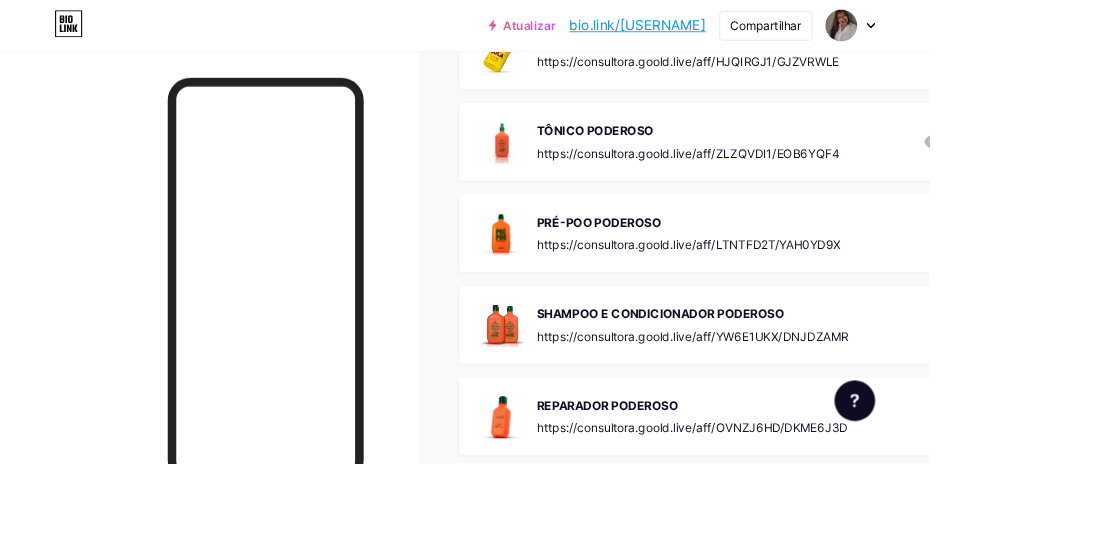 scroll, scrollTop: 2165, scrollLeft: 0, axis: vertical 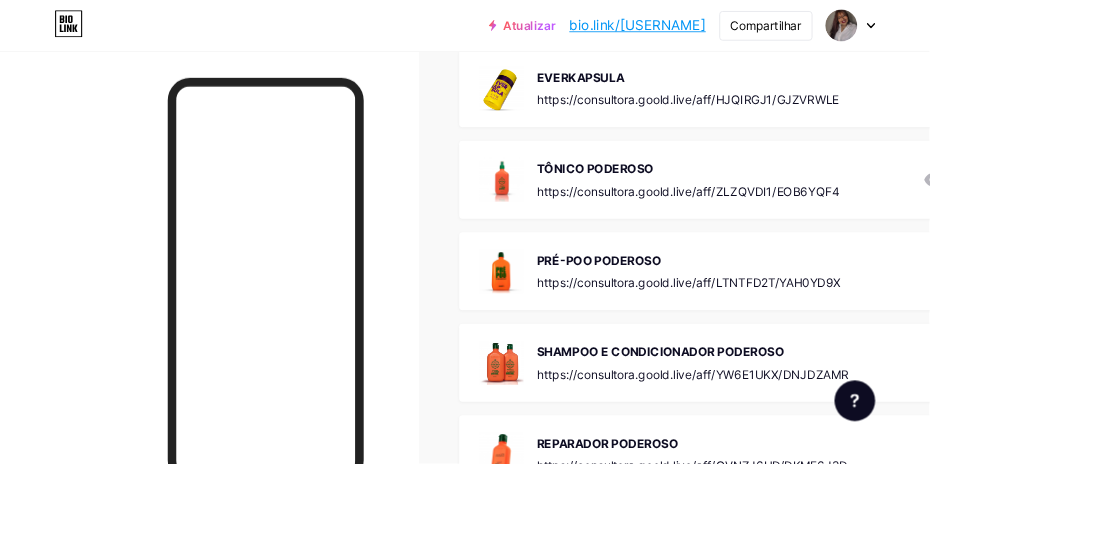 click on "Atualizar" at bounding box center [625, 29] 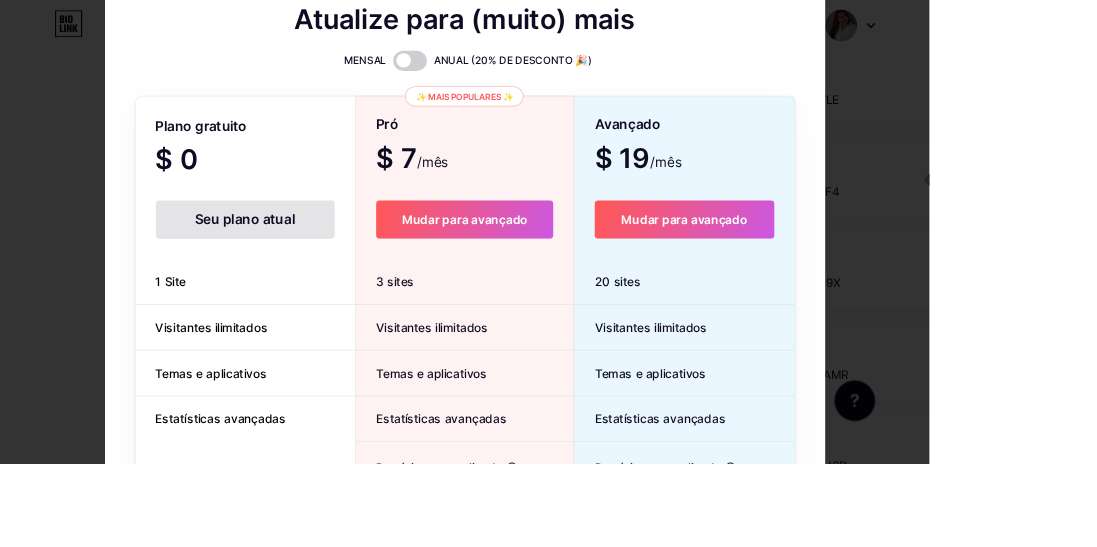 scroll, scrollTop: 0, scrollLeft: 0, axis: both 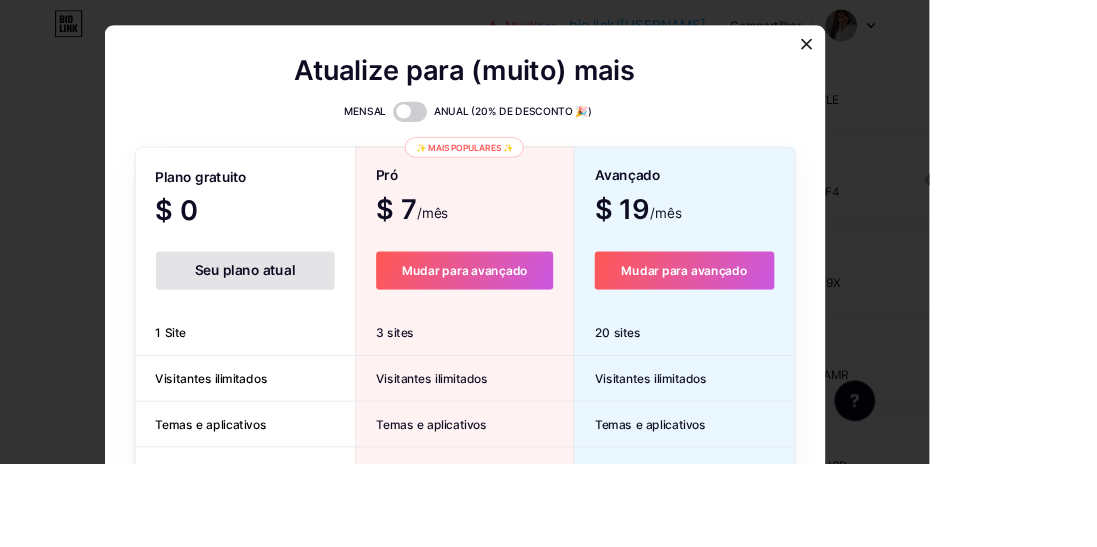 click at bounding box center (952, 52) 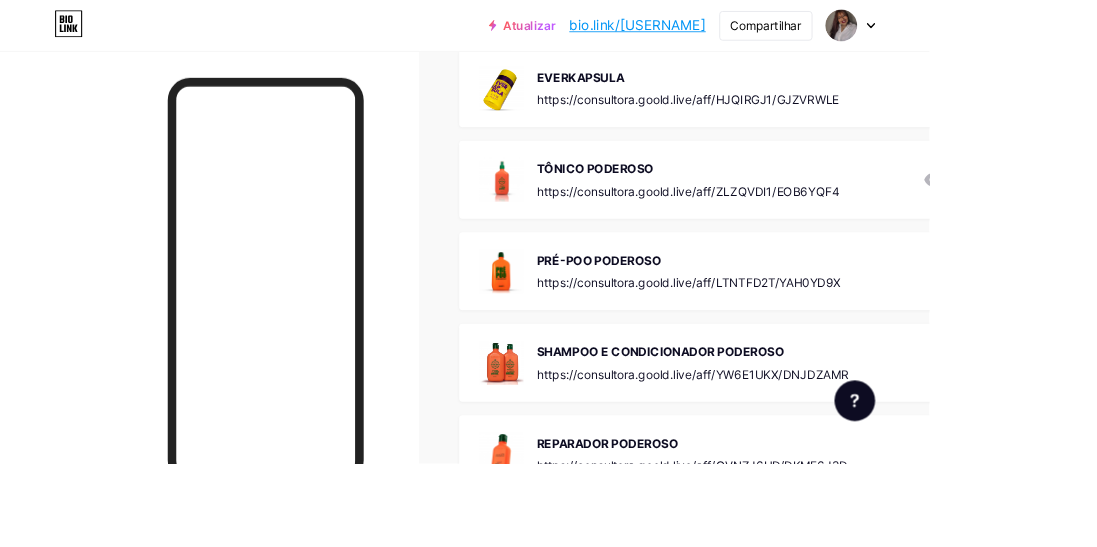 click on "TÔNICO PODEROSO
https://consultora.goold.live/aff/ZLZQVDI1/EOB6YQF4
18" at bounding box center [876, 212] 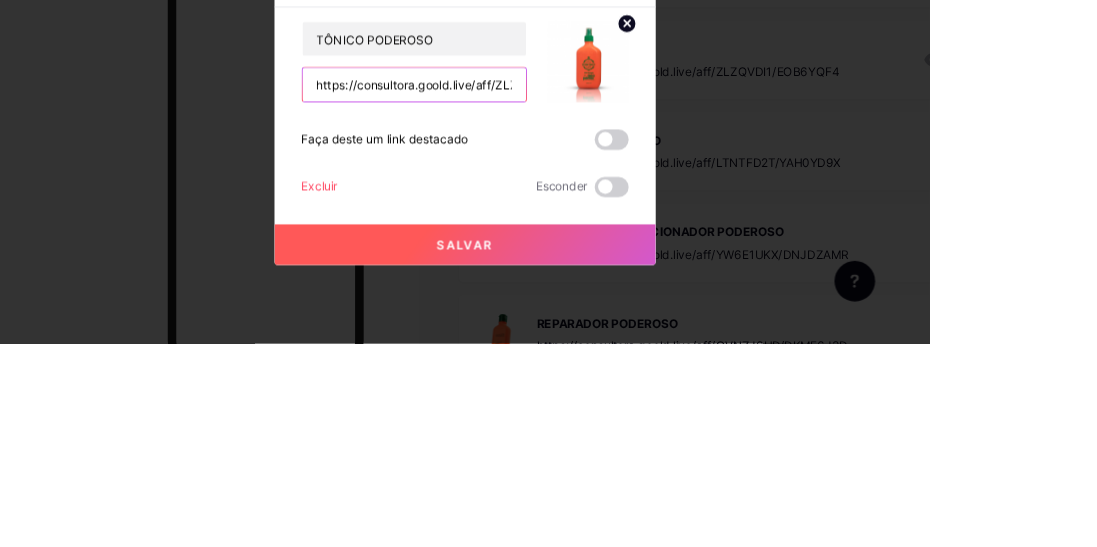 scroll, scrollTop: 2165, scrollLeft: 0, axis: vertical 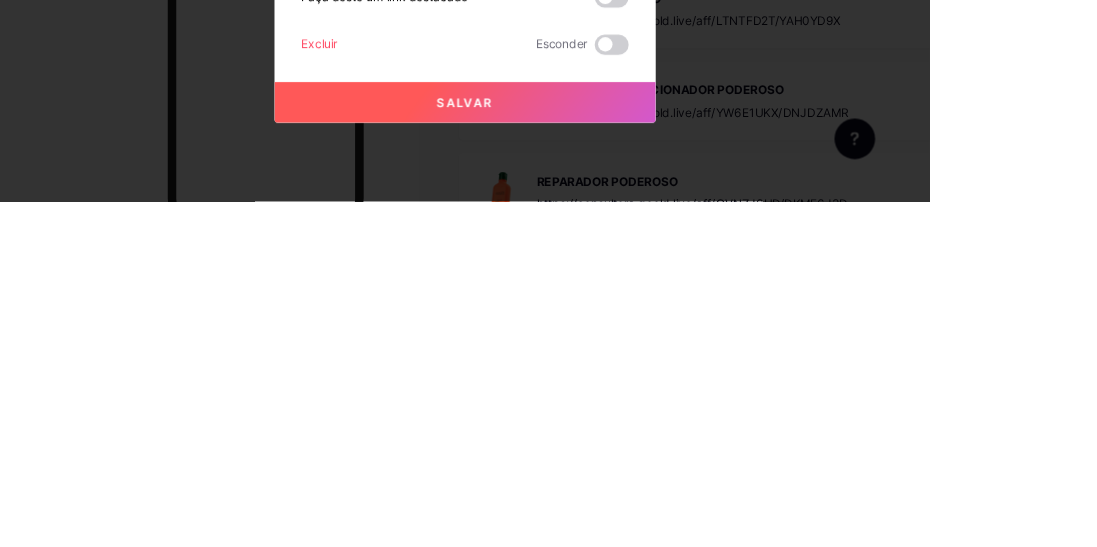 type on "https://pay.goold.club/aff/R841JA/3VXEXTQO" 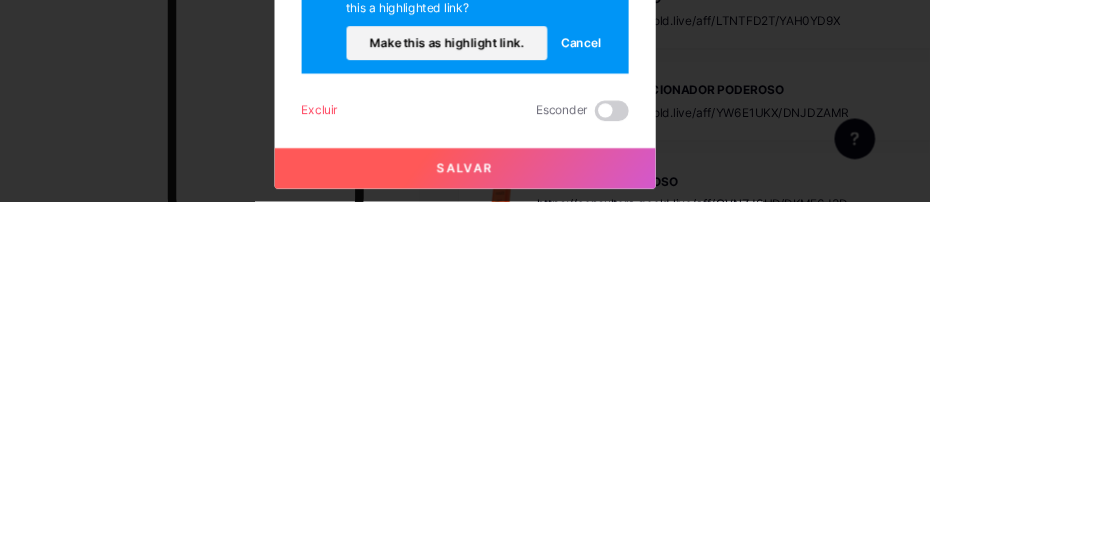 scroll, scrollTop: 2165, scrollLeft: 0, axis: vertical 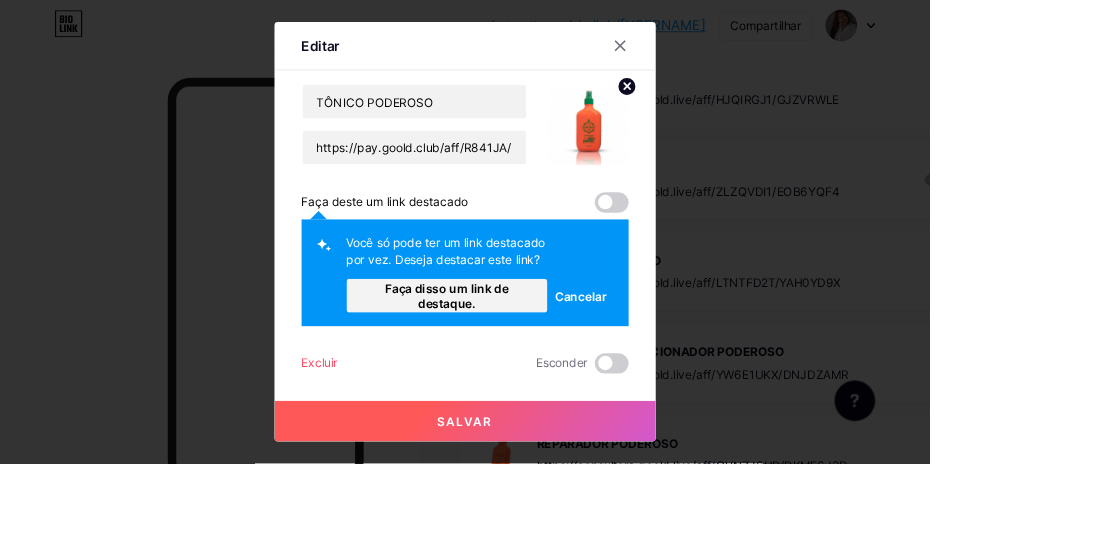 click on "Faça disso um link de destaque." at bounding box center (528, 349) 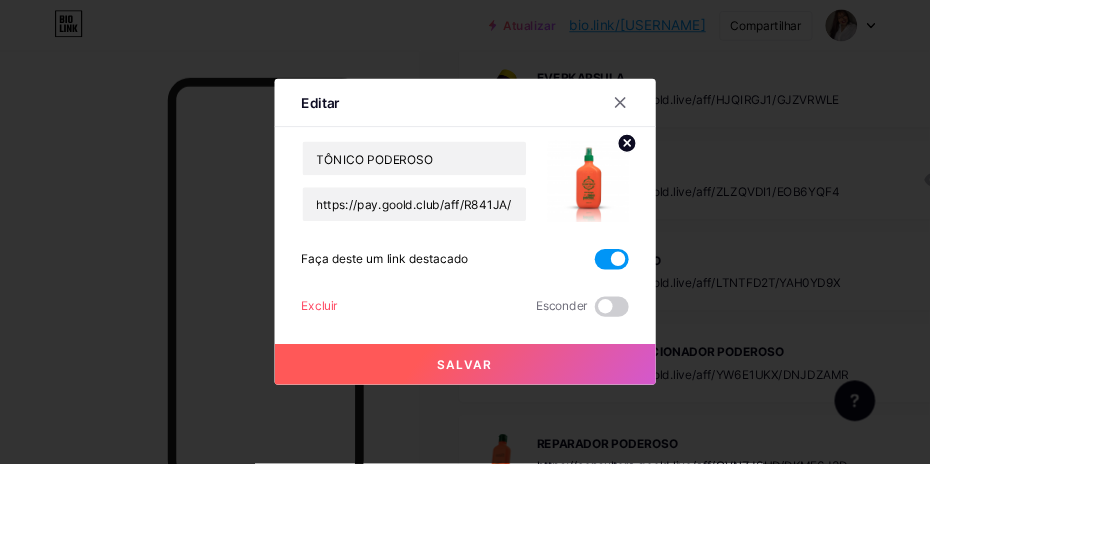 click on "Salvar" at bounding box center (549, 430) 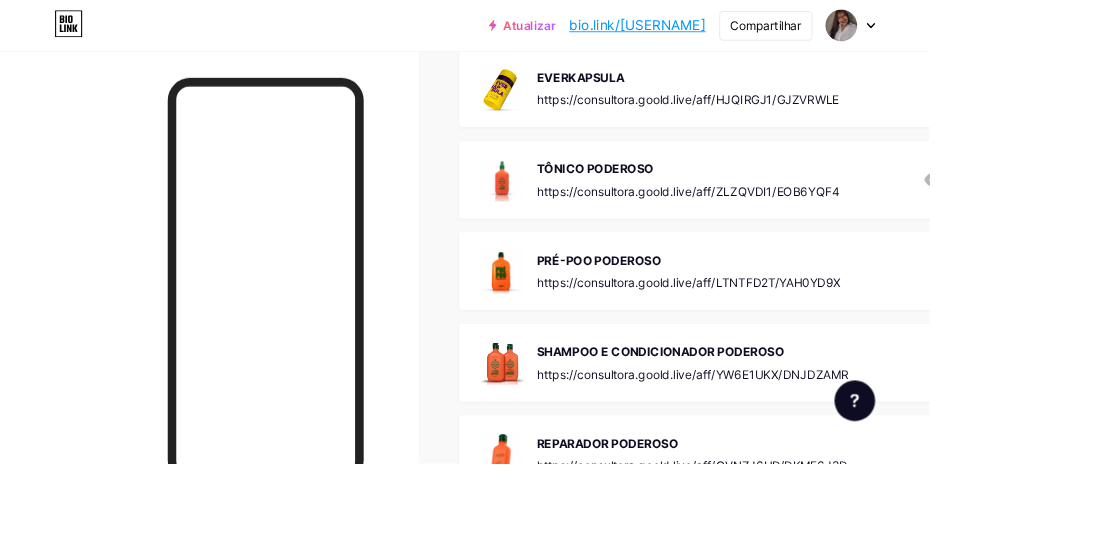 click on "PRÉ-POO PODEROSO" at bounding box center (813, 306) 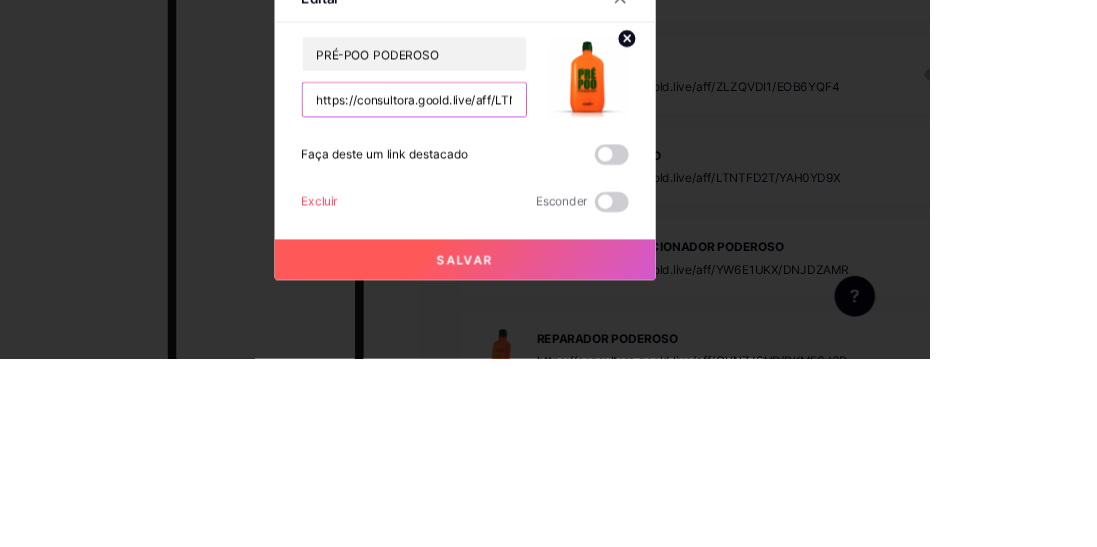 scroll, scrollTop: 2165, scrollLeft: 0, axis: vertical 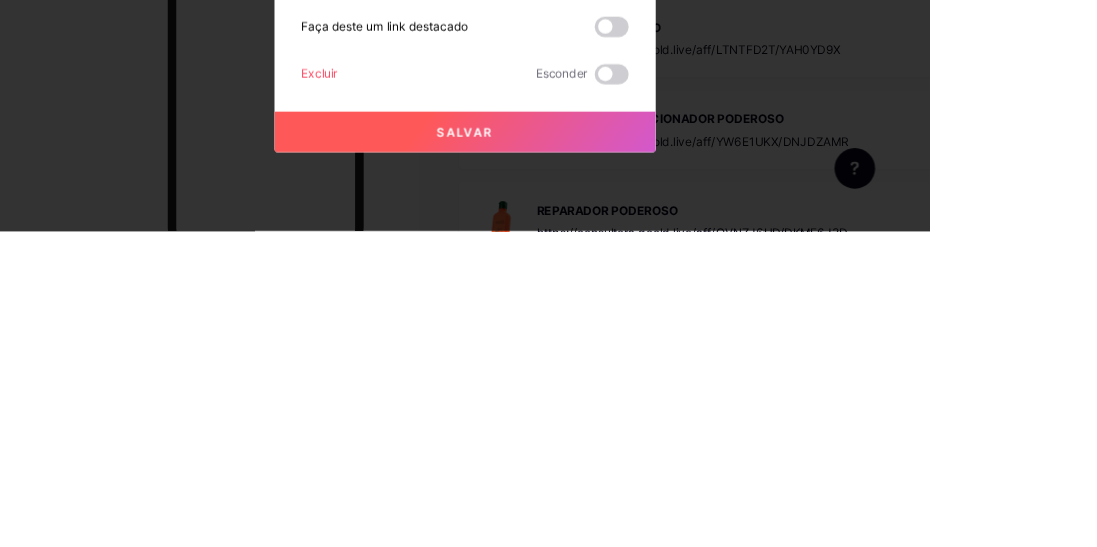 type on "https://pay.goold.club/aff/RJ7VCK/3VXEXTQO" 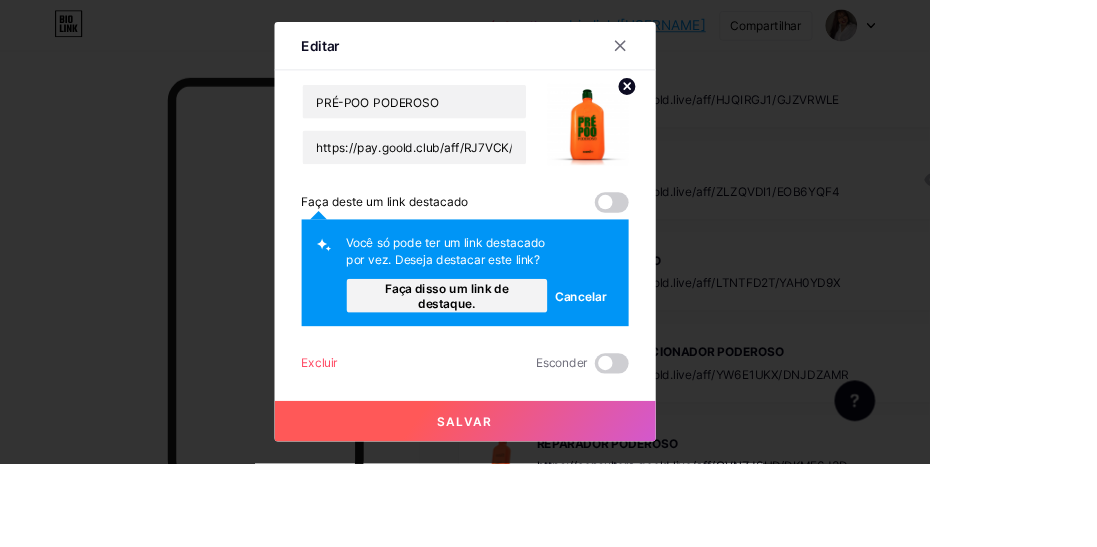 click on "Faça disso um link de destaque." at bounding box center (527, 349) 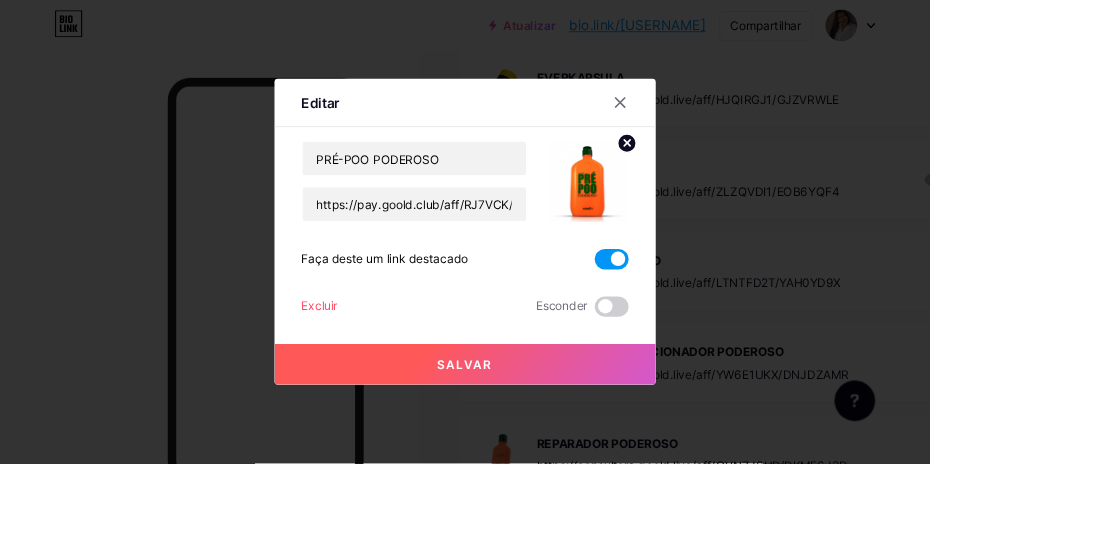 click on "Salvar" at bounding box center [549, 430] 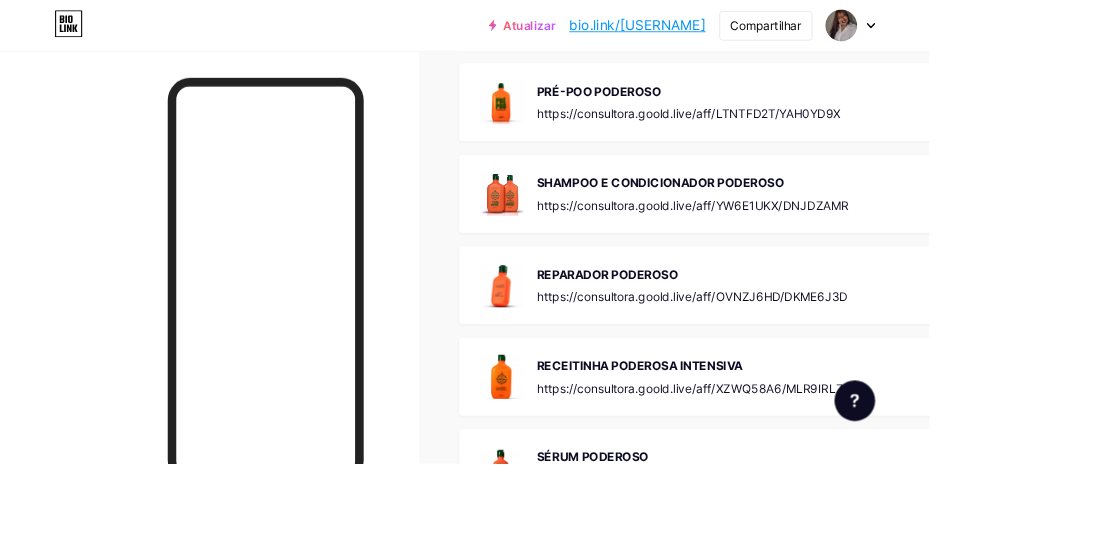 scroll, scrollTop: 2362, scrollLeft: 0, axis: vertical 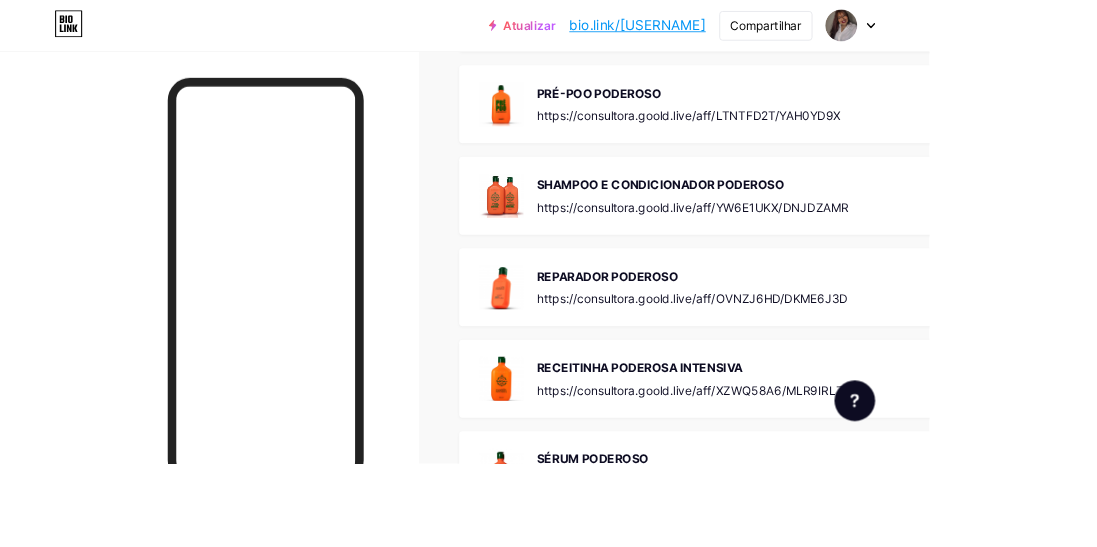 click on "SHAMPOO E CONDICIONADOR PODEROSO
https://consultora.goold.live/aff/YW6E1UKX/DNJDZAMR" at bounding box center (818, 231) 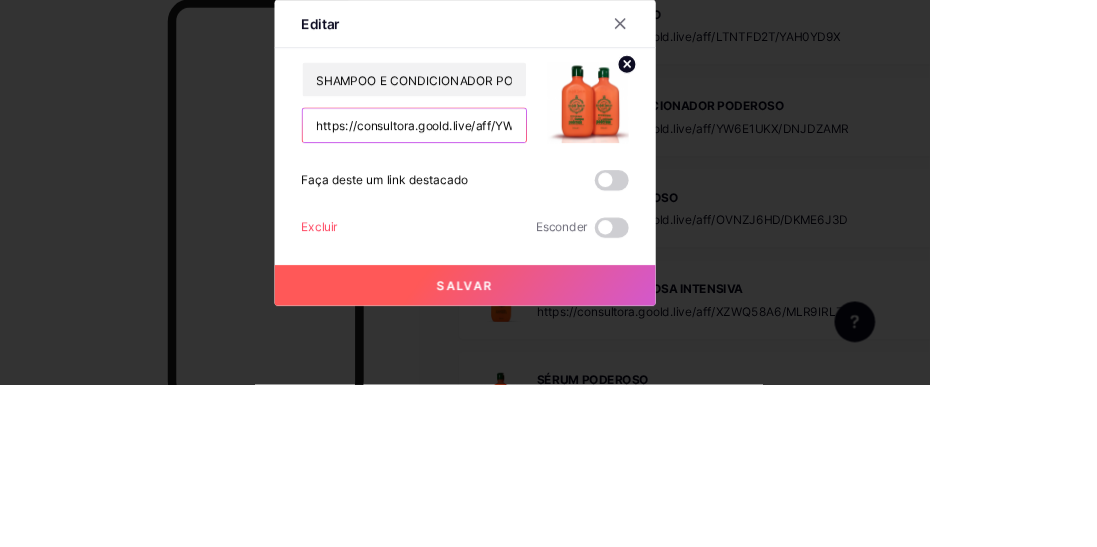 scroll, scrollTop: 2362, scrollLeft: 0, axis: vertical 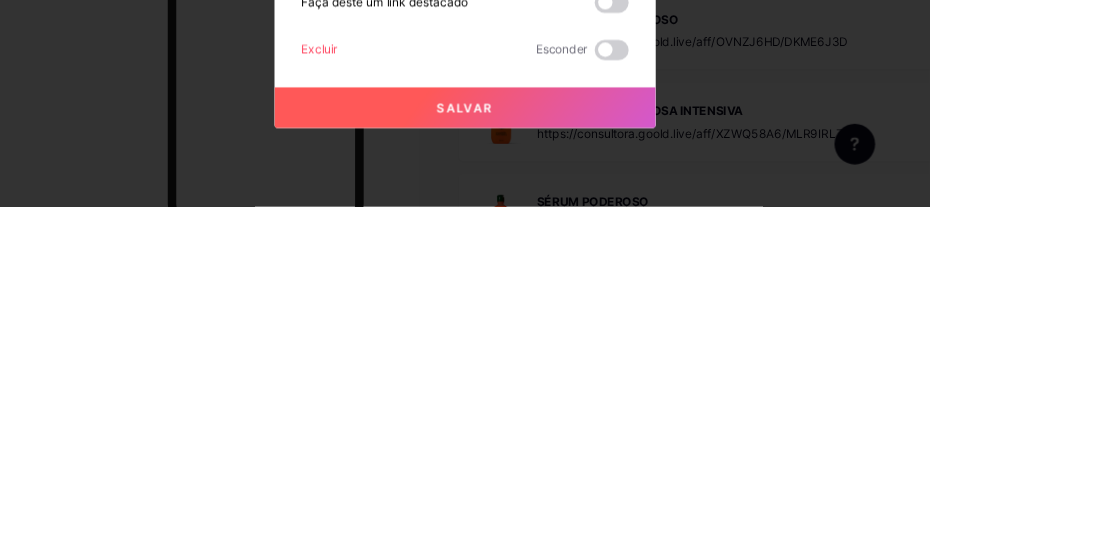 type on "https://pay.goold.club/aff/5TEYKX/3VXEXTQO" 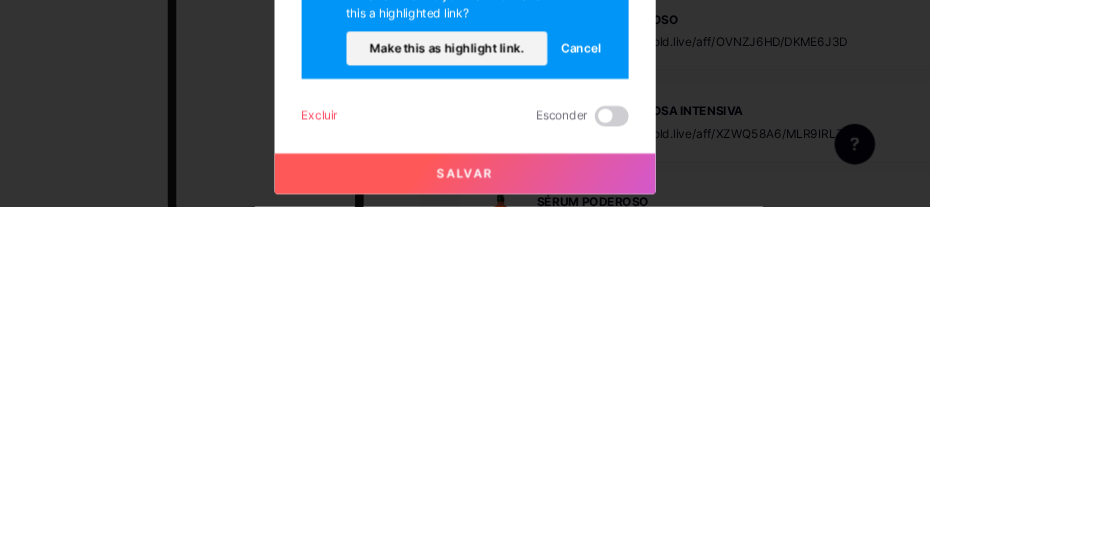 scroll, scrollTop: 2362, scrollLeft: 0, axis: vertical 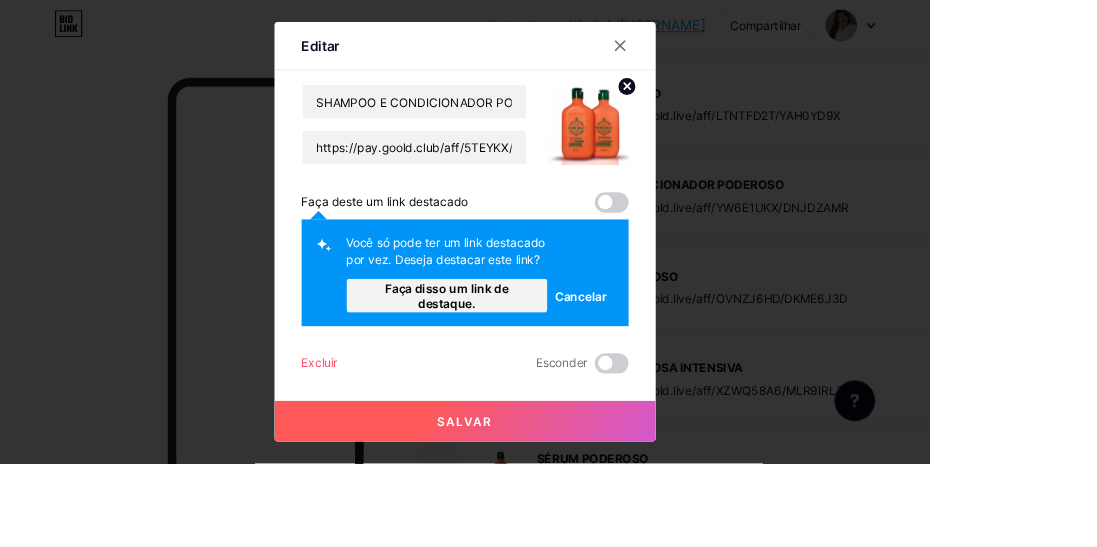 click on "Faça disso um link de destaque." at bounding box center (527, 349) 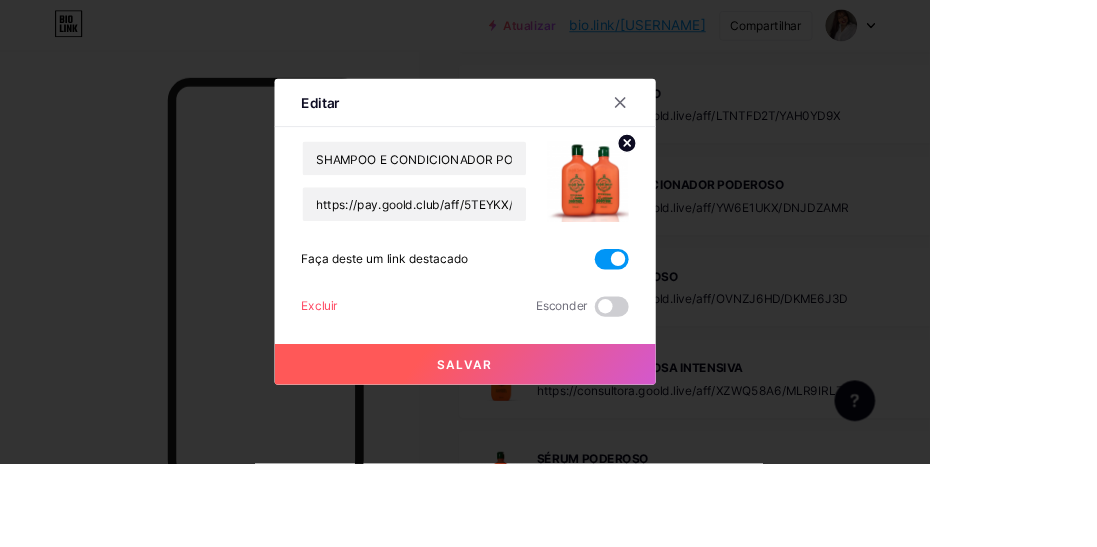 click on "Salvar" at bounding box center [549, 430] 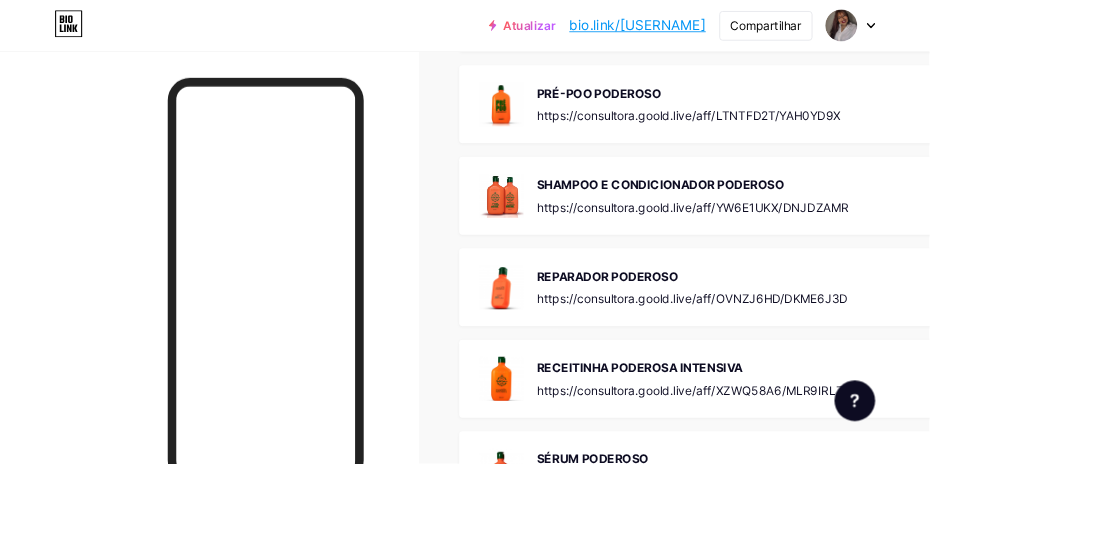 click on "REPARADOR PODEROSO" at bounding box center (817, 325) 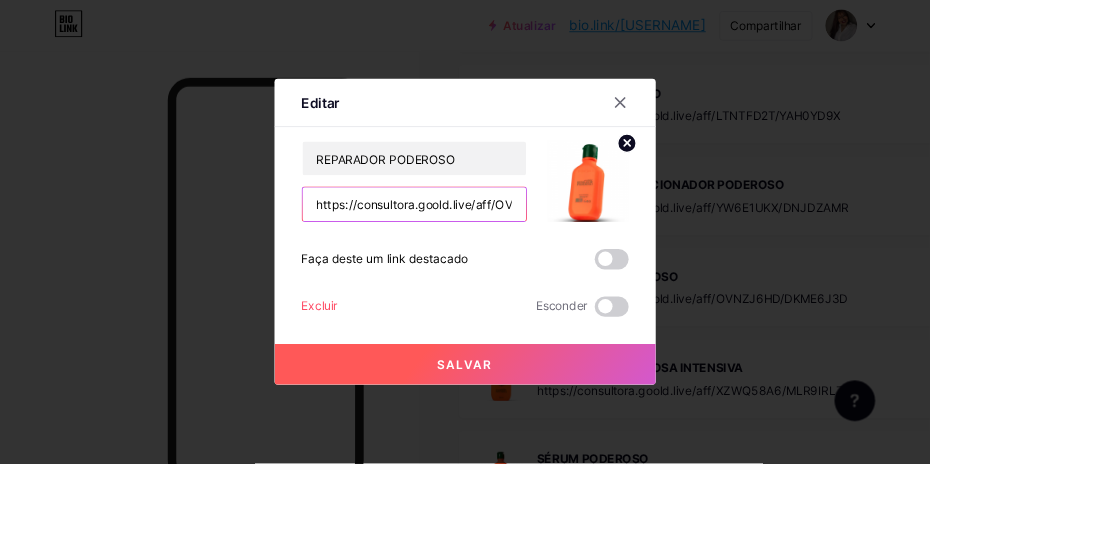 scroll, scrollTop: 2362, scrollLeft: 0, axis: vertical 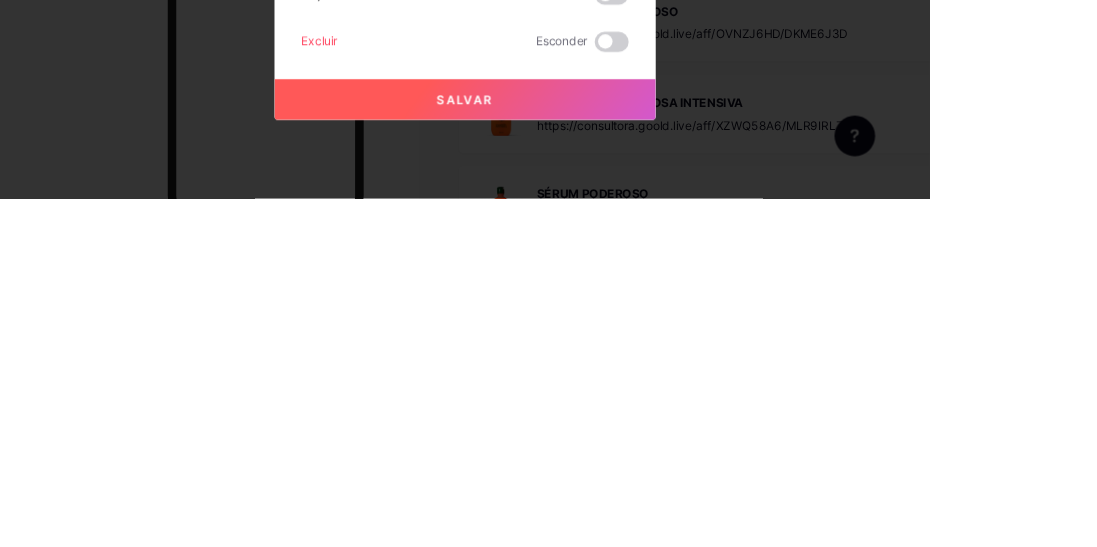 type on "https://pay.goold.club/aff/2EDWTJ/3VXEXTQO" 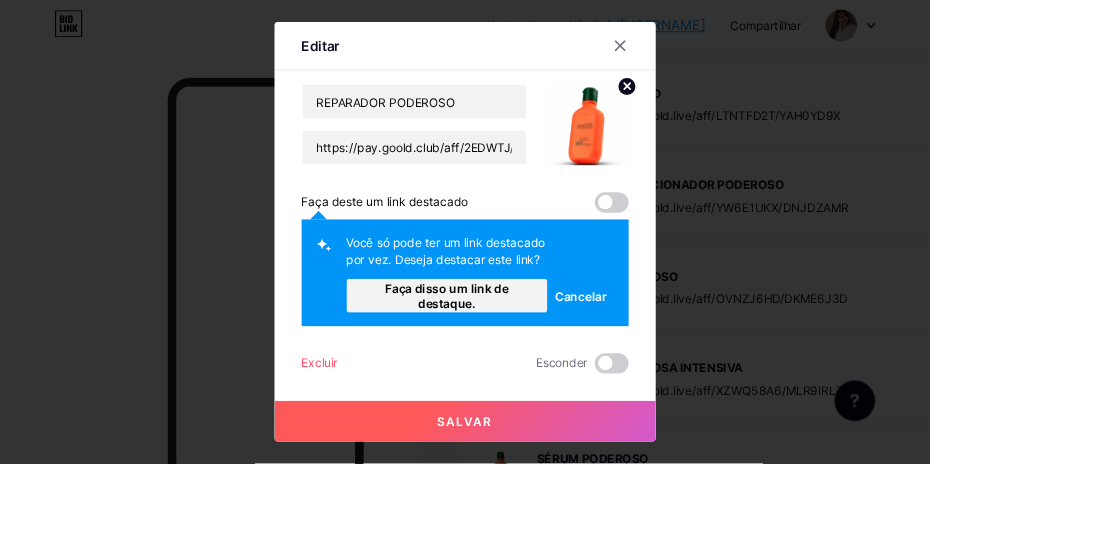click on "Faça disso um link de destaque." at bounding box center (528, 349) 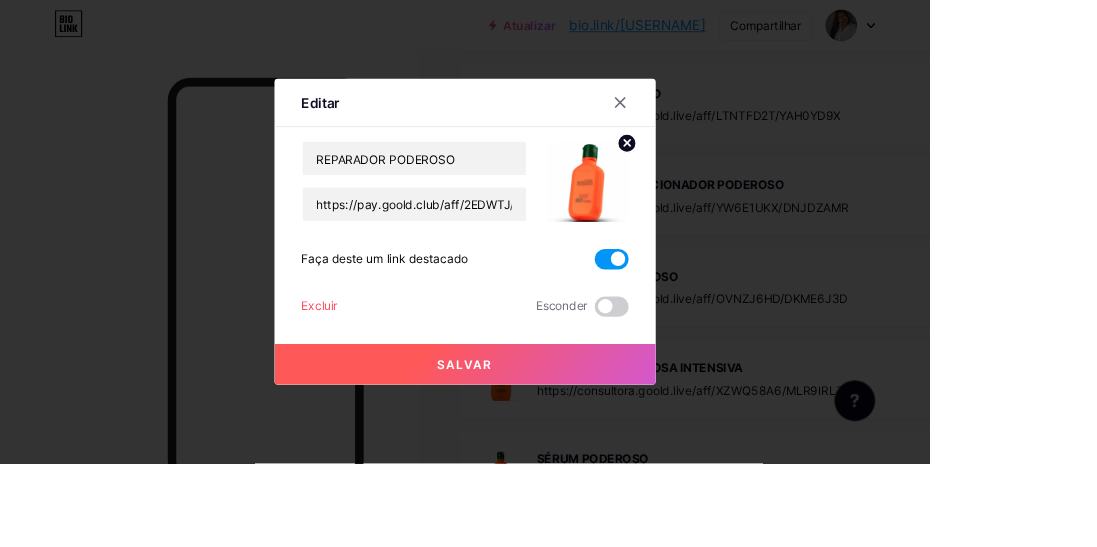 click on "Salvar" at bounding box center (549, 430) 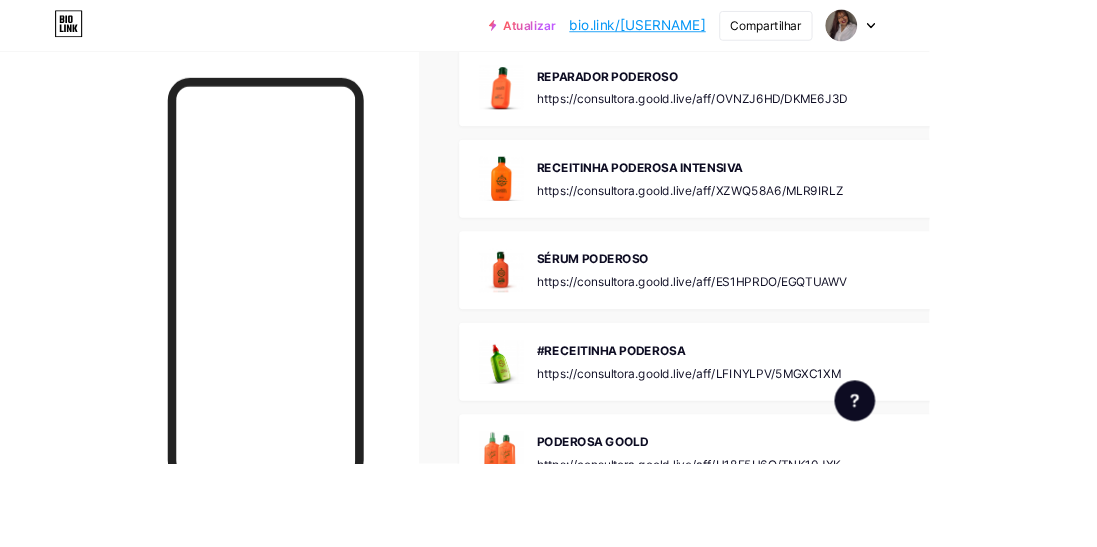 scroll, scrollTop: 2597, scrollLeft: 0, axis: vertical 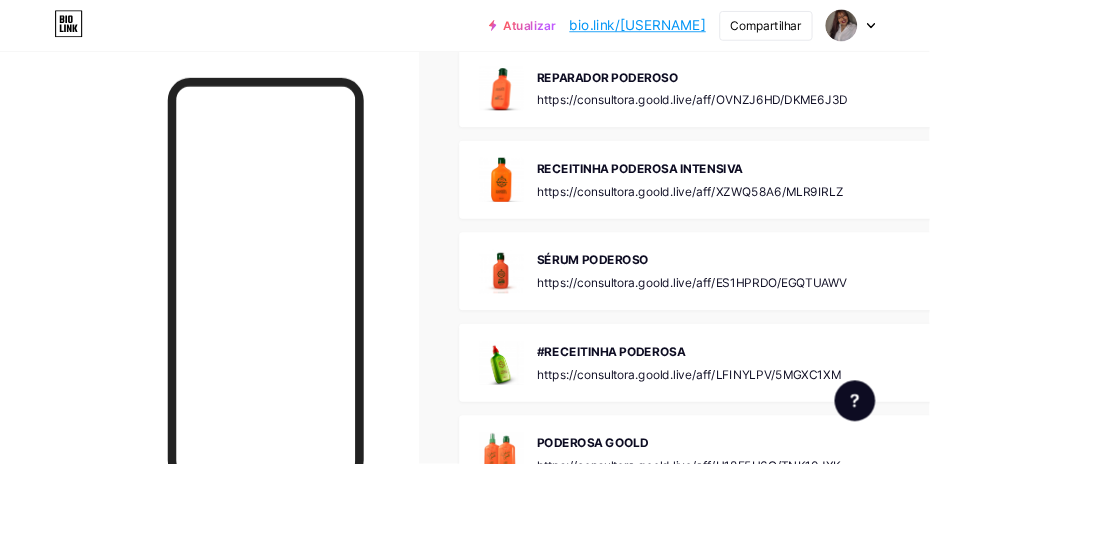 click on "RECEITINHA PODEROSA INTENSIVA" at bounding box center [815, 198] 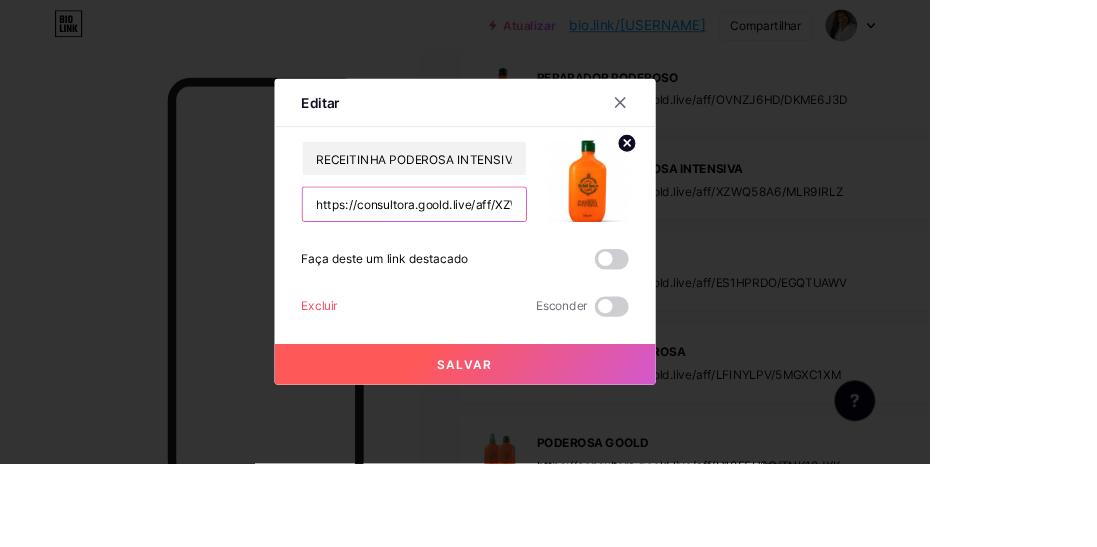 scroll, scrollTop: 2597, scrollLeft: 0, axis: vertical 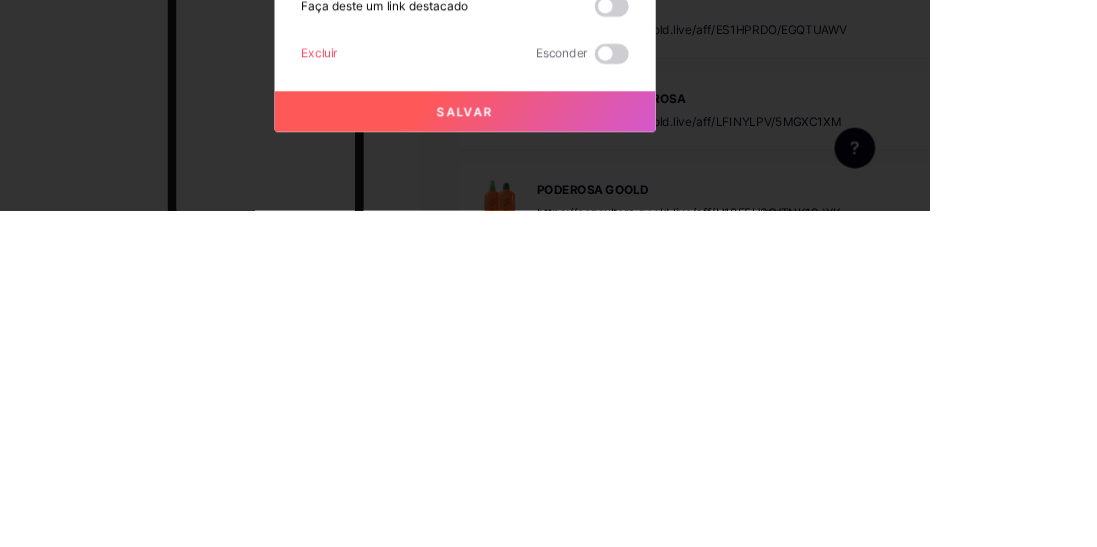 type on "https://pay.goold.club/aff/DN7KNX/3VXEXTQO" 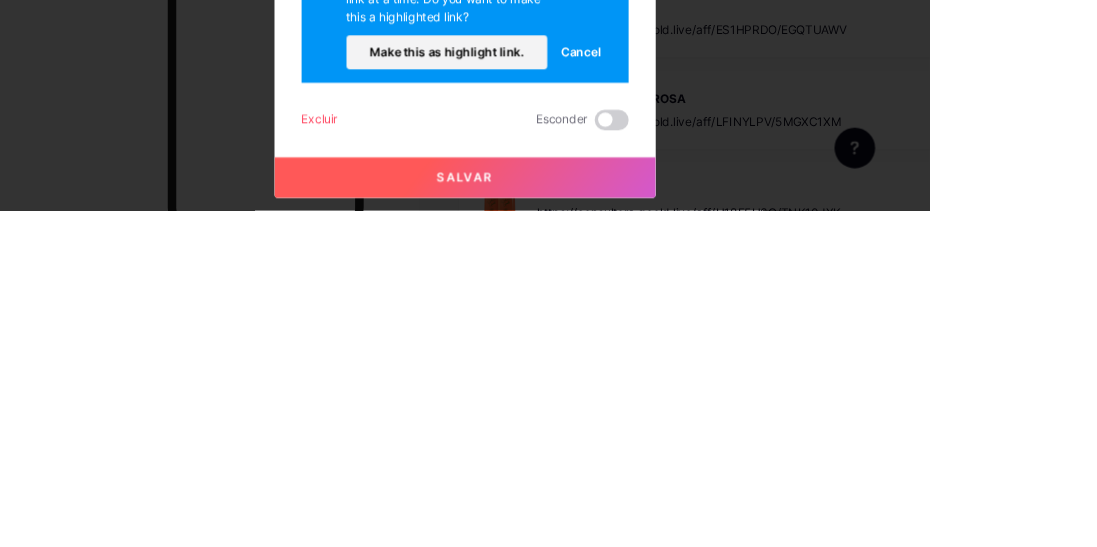 scroll, scrollTop: 0, scrollLeft: 0, axis: both 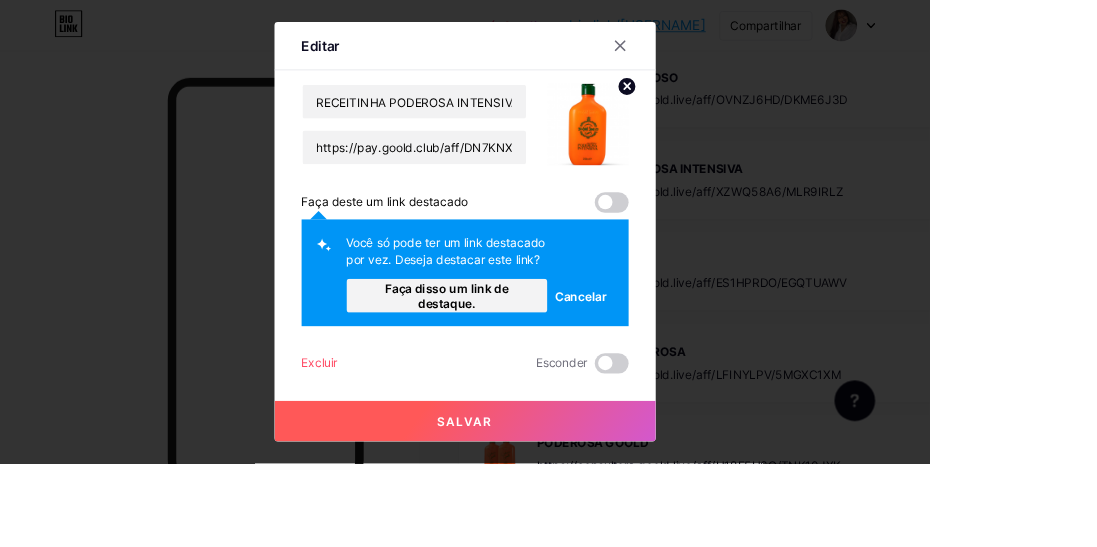 click on "Faça disso um link de destaque." at bounding box center (527, 349) 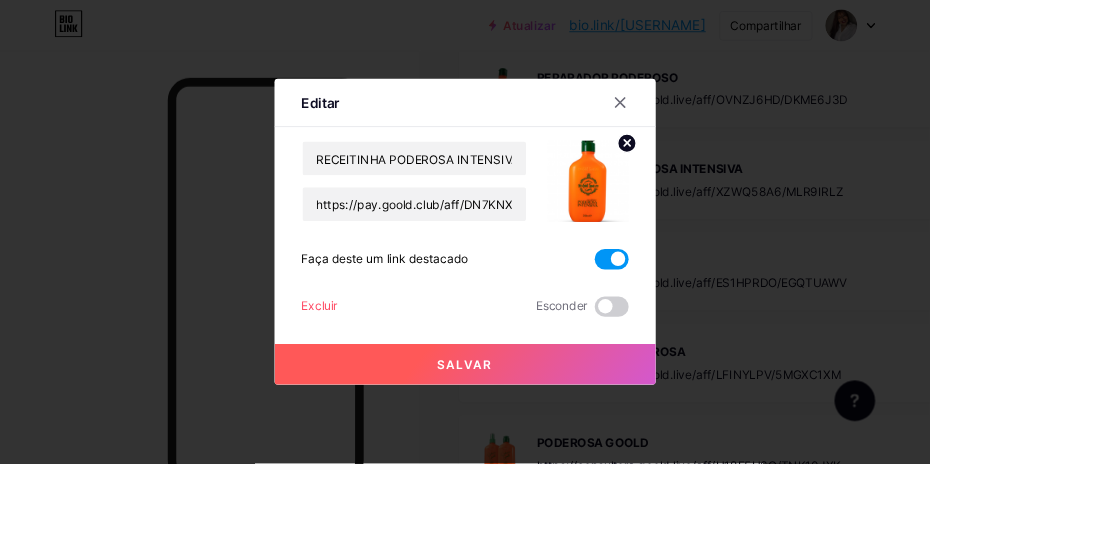 click on "Salvar" at bounding box center (549, 430) 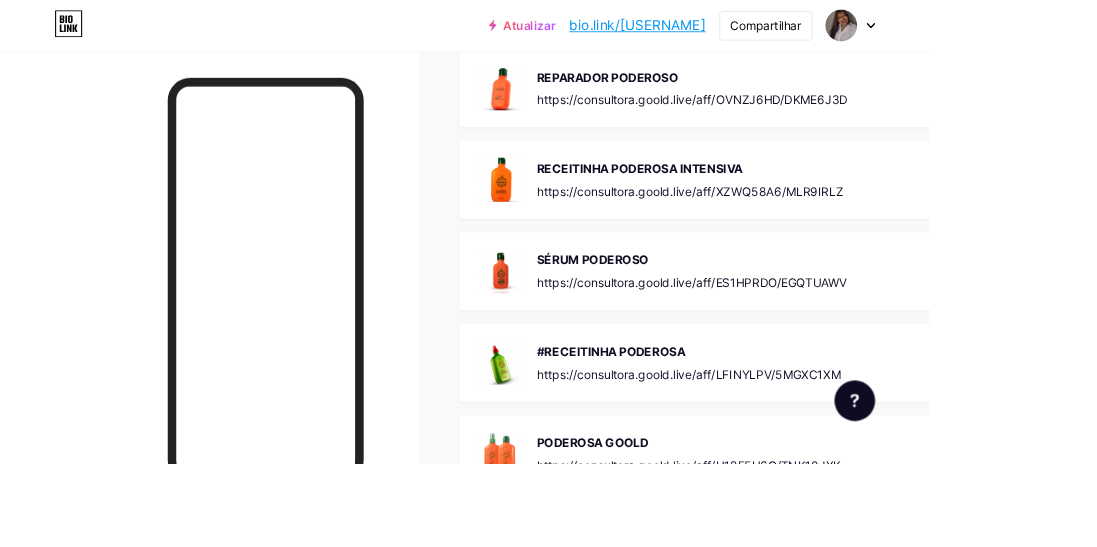 click on "SÉRUM PODEROSO
https://consultora.goold.live/aff/ES1HPRDO/EGQTUAWV" at bounding box center [817, 320] 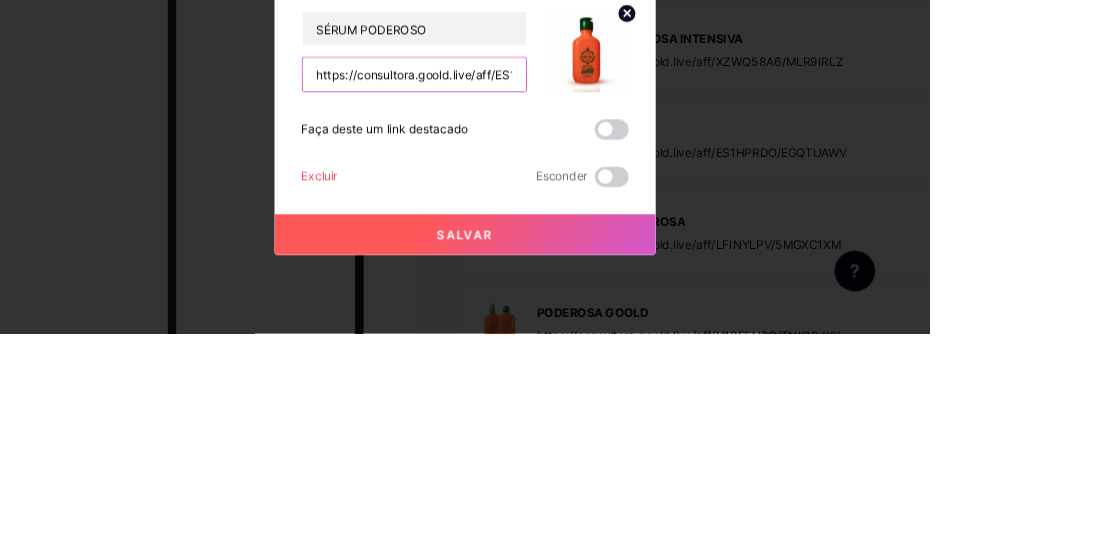 scroll, scrollTop: 2597, scrollLeft: 0, axis: vertical 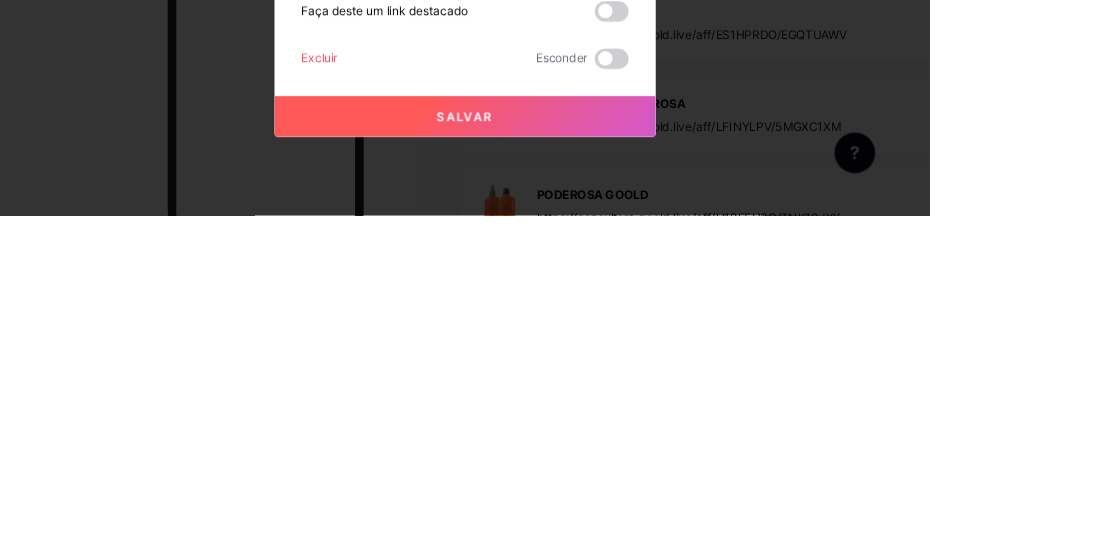 type on "https://pay.goold.club/aff/7CYJVJ/3VXEXTQO" 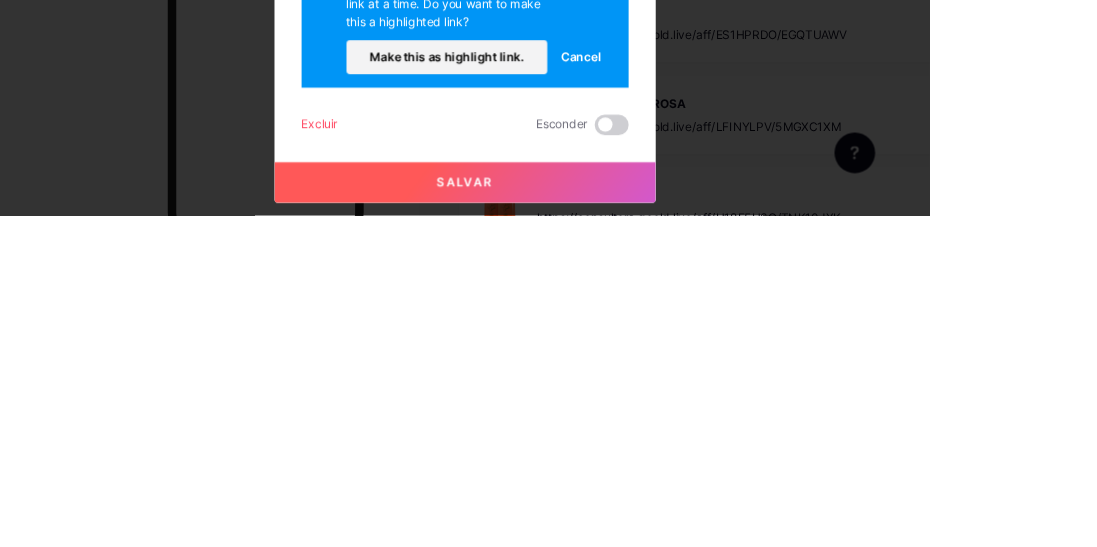 scroll, scrollTop: 2597, scrollLeft: 0, axis: vertical 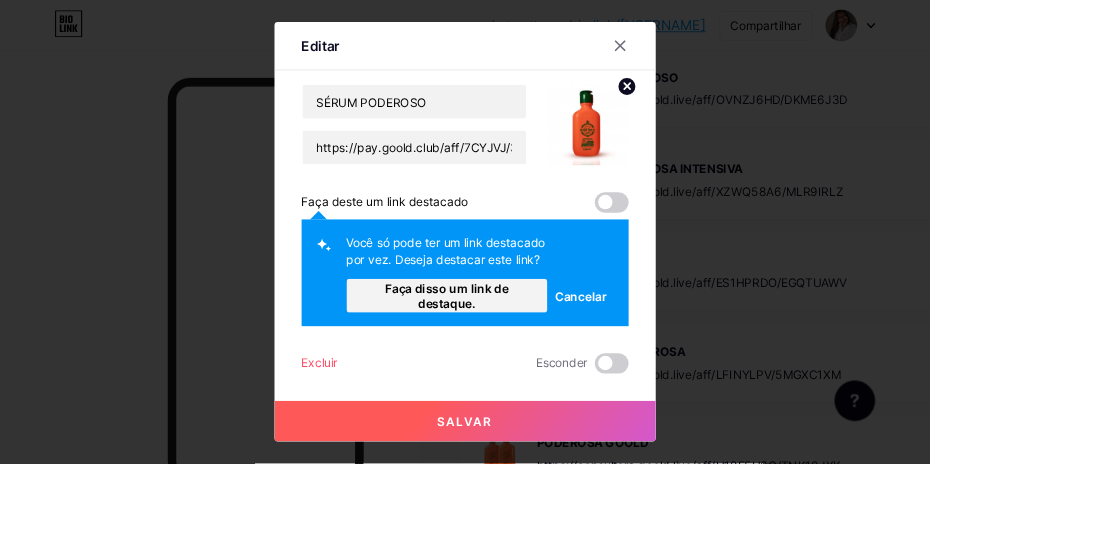 click on "Faça disso um link de destaque." at bounding box center (528, 349) 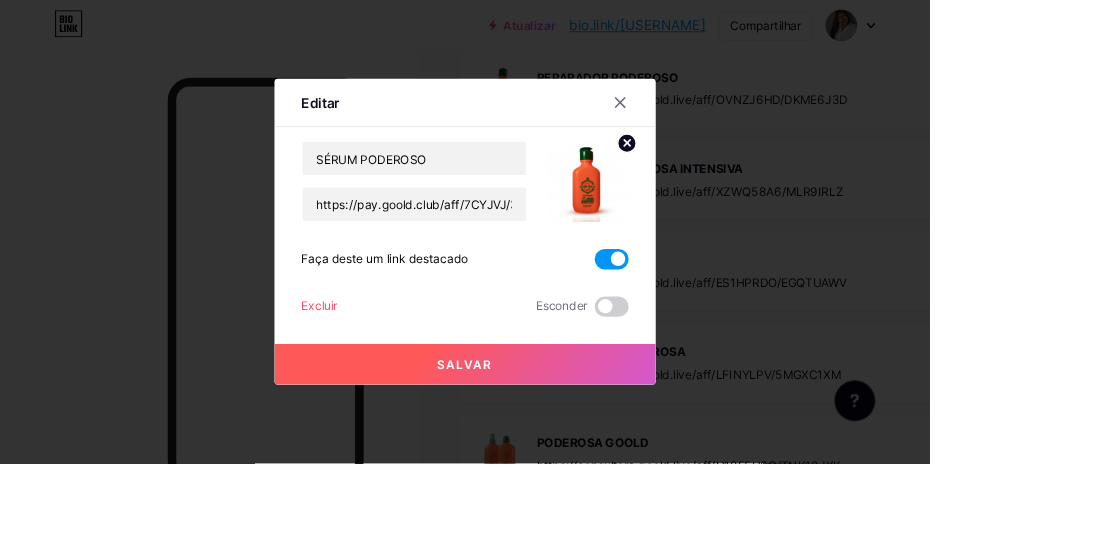 click on "Salvar" at bounding box center [549, 430] 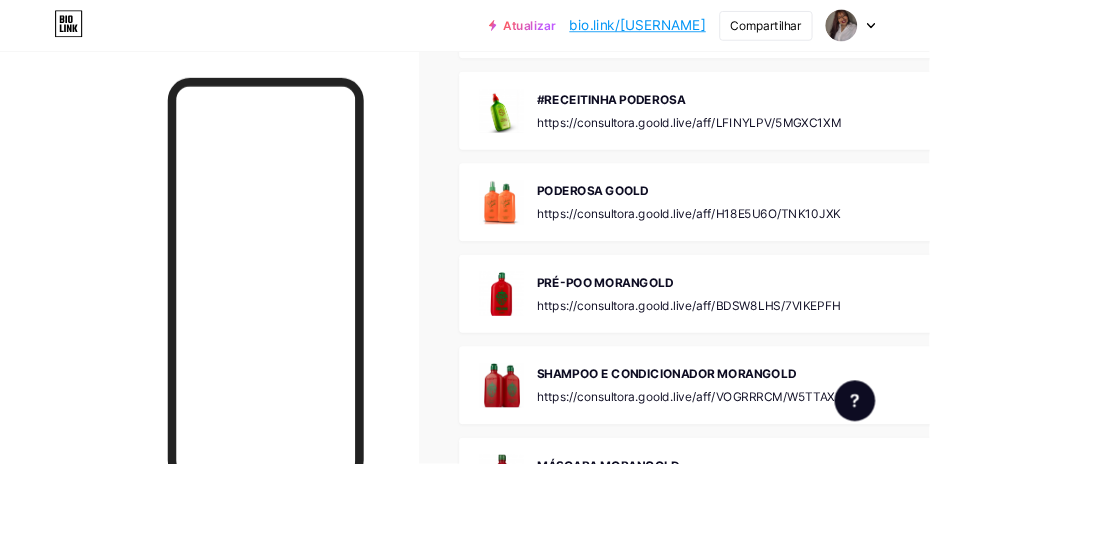 scroll, scrollTop: 2920, scrollLeft: 0, axis: vertical 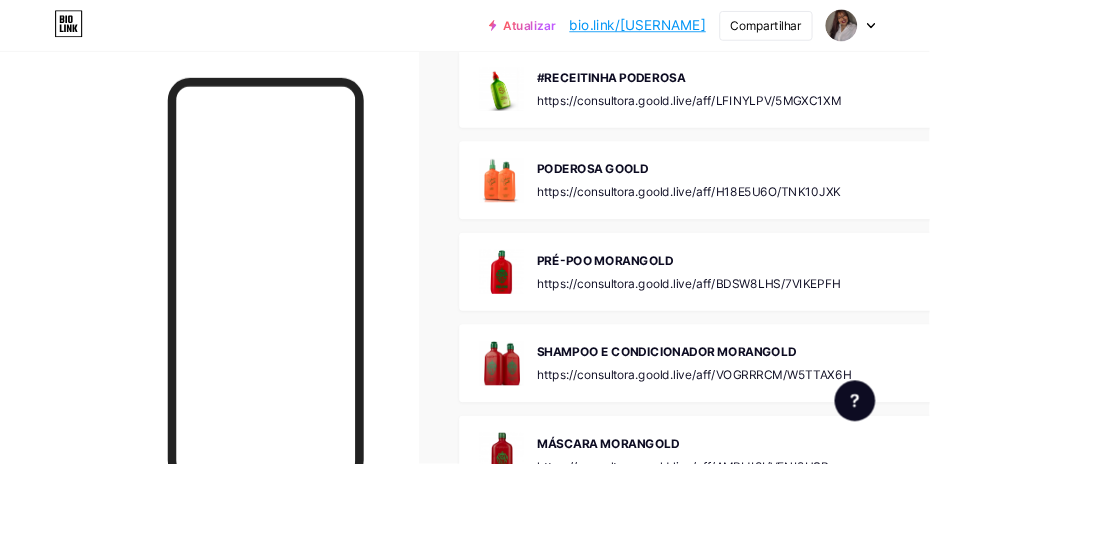 click on "Atualizar   bio.link/[USERNAME]   bio.link/[USERNAME]   Compartilhar               Trocar de conta     [NAME]   bio.link/[USERNAME]       + Adicionar uma nova página       Configurações de Conta   Sair" at bounding box center (548, 30) 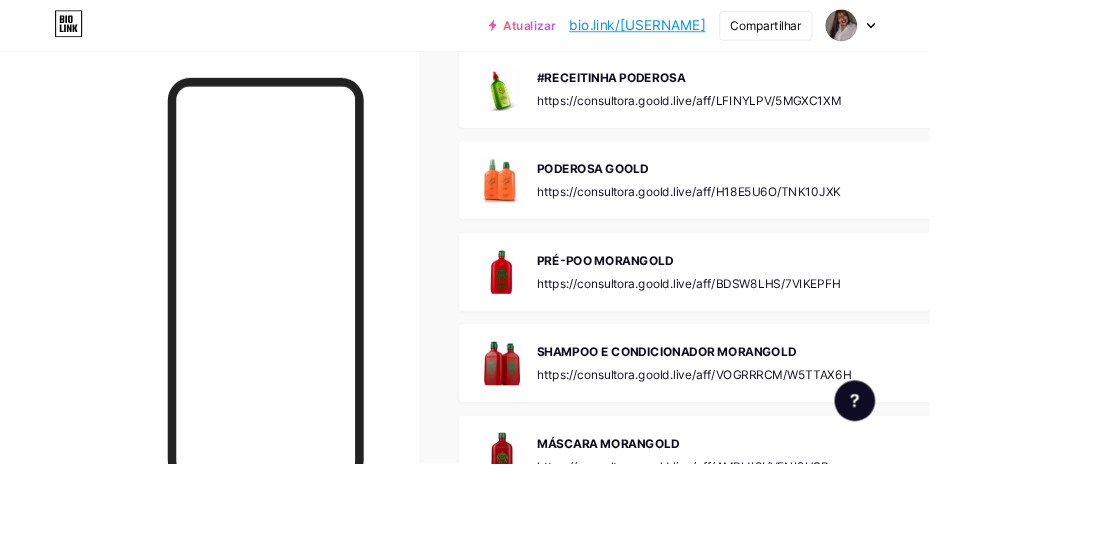 click on "Compartilhar" at bounding box center (904, 30) 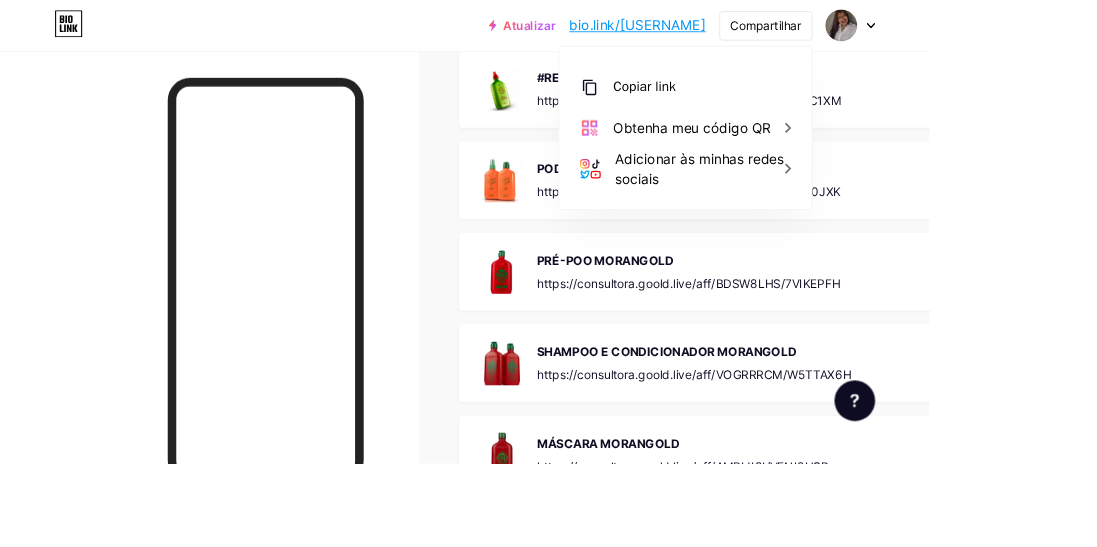 click on "Copiar link" at bounding box center [761, 103] 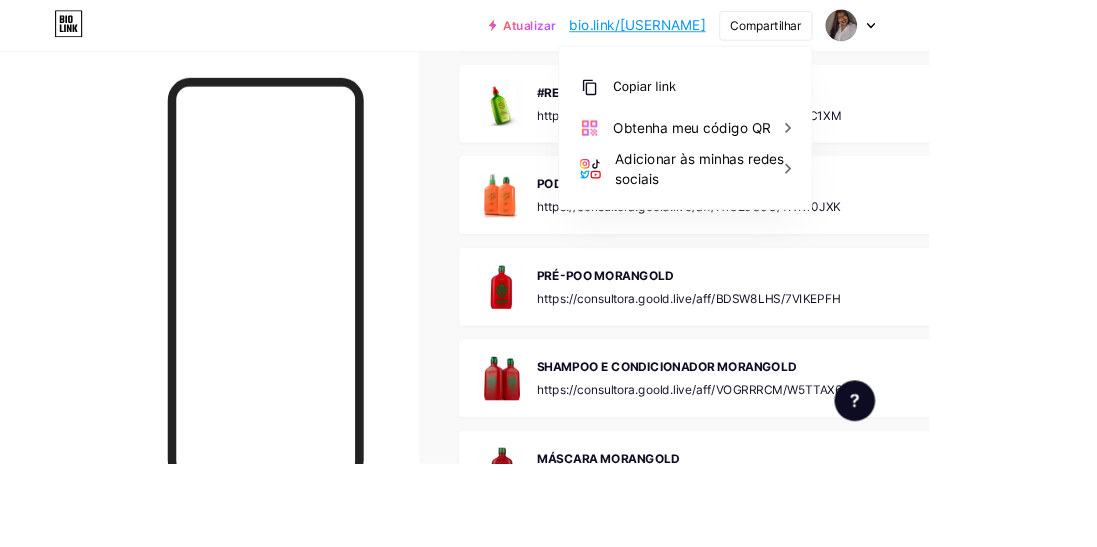 scroll, scrollTop: 2906, scrollLeft: 0, axis: vertical 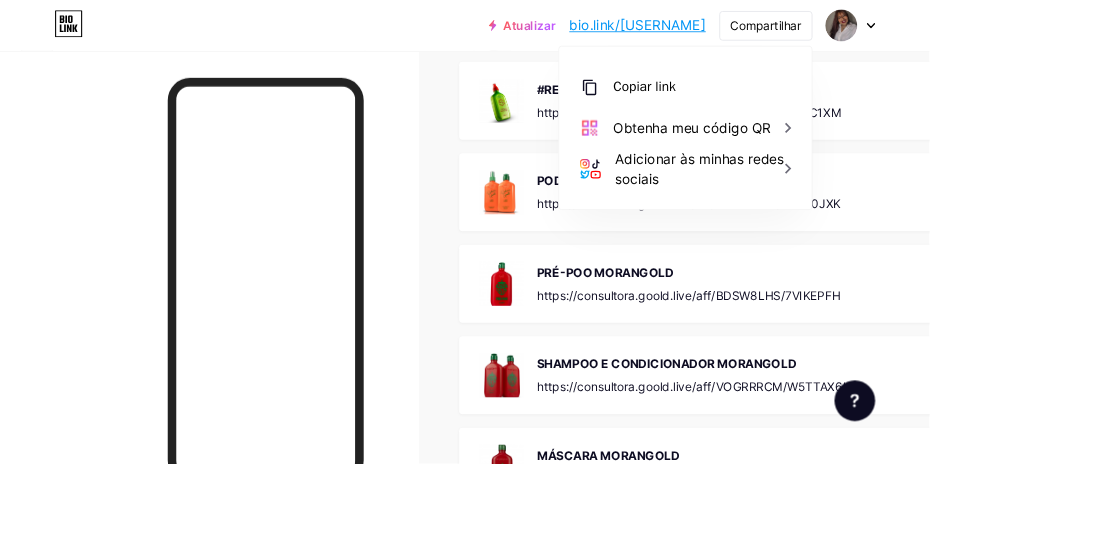 click on "#RECEITINHA PODEROSA
https://consultora.goold.live/aff/LFINYLPV/5MGXC1XM
0" at bounding box center [876, 119] 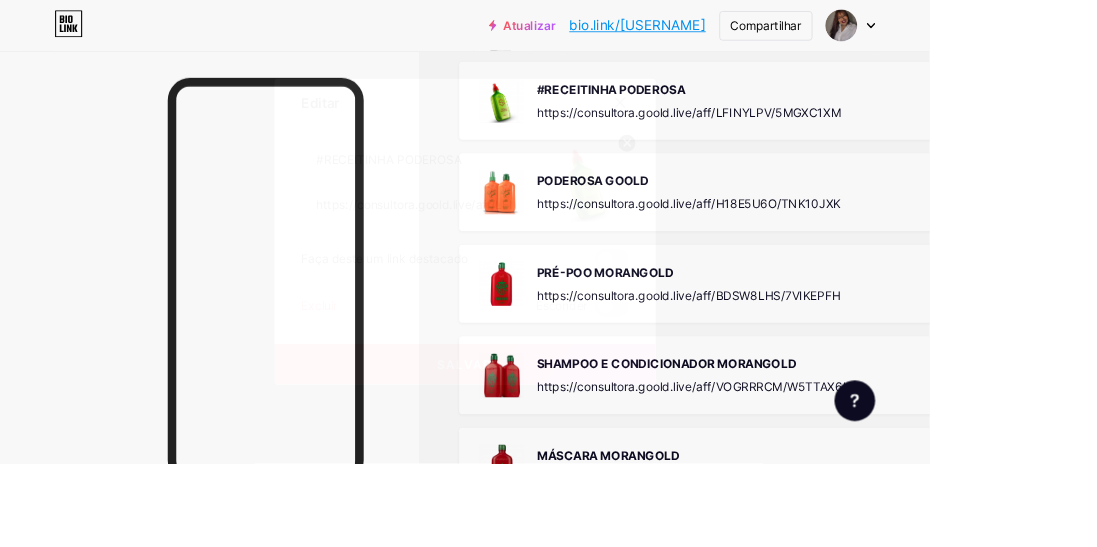 click at bounding box center [548, 273] 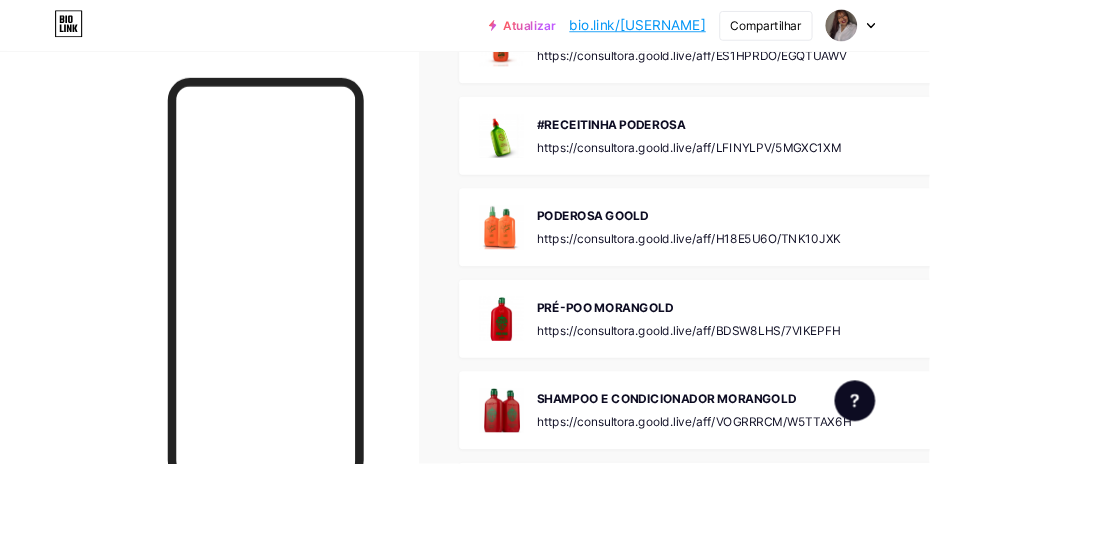 scroll, scrollTop: 2867, scrollLeft: 0, axis: vertical 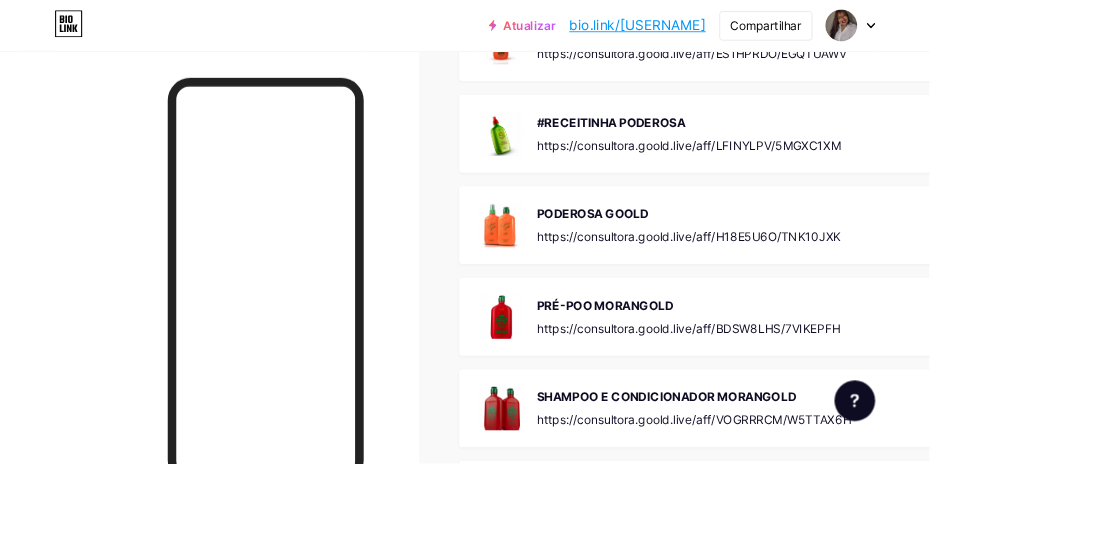 click on "https://consultora.goold.live/aff/LFINYLPV/5MGXC1XM" at bounding box center [813, 171] 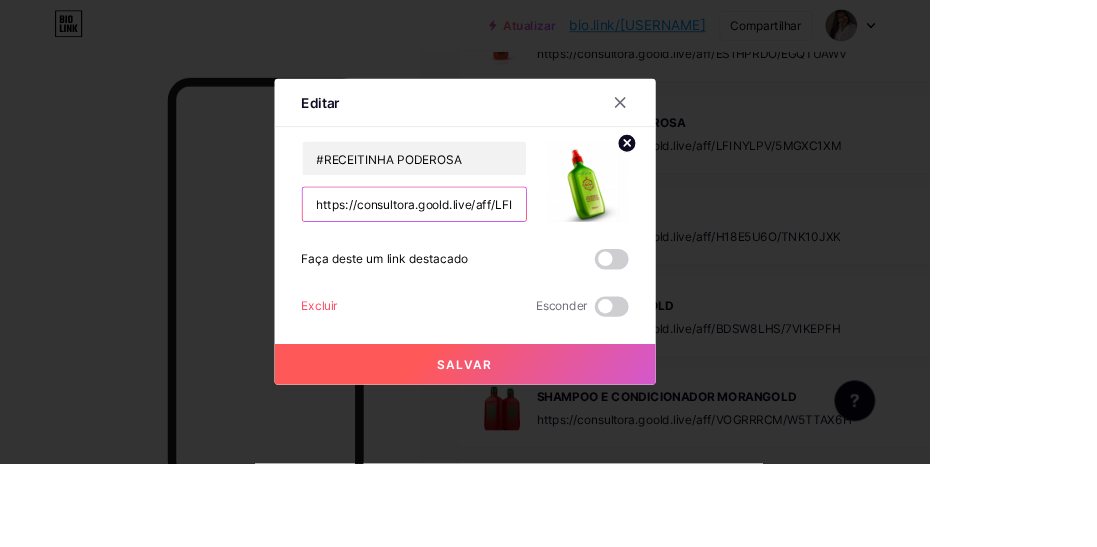 scroll, scrollTop: 2867, scrollLeft: 0, axis: vertical 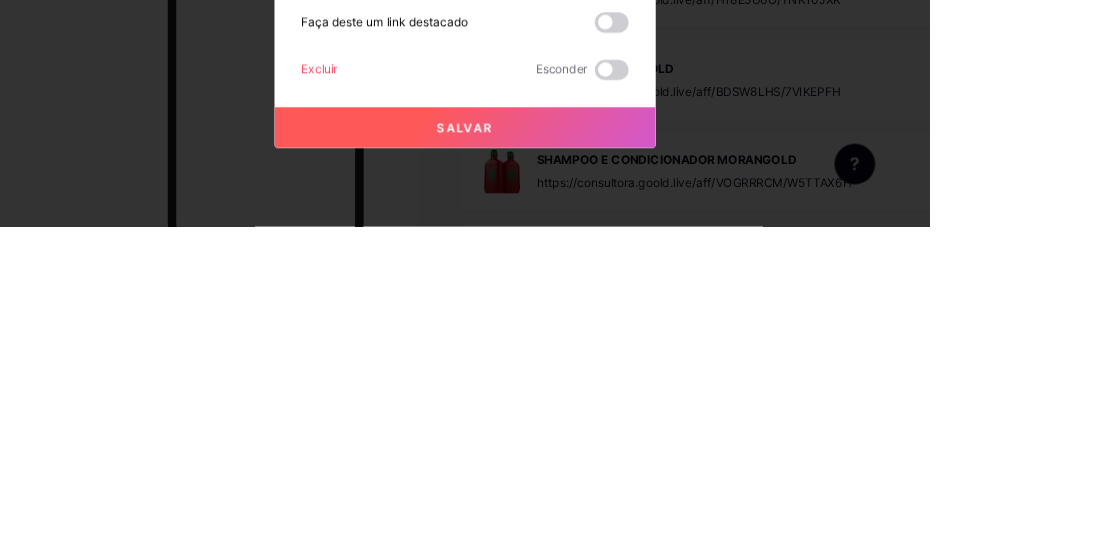 type on "https://pay.goold.club/aff/R9Z2CG/3VXEXTQO" 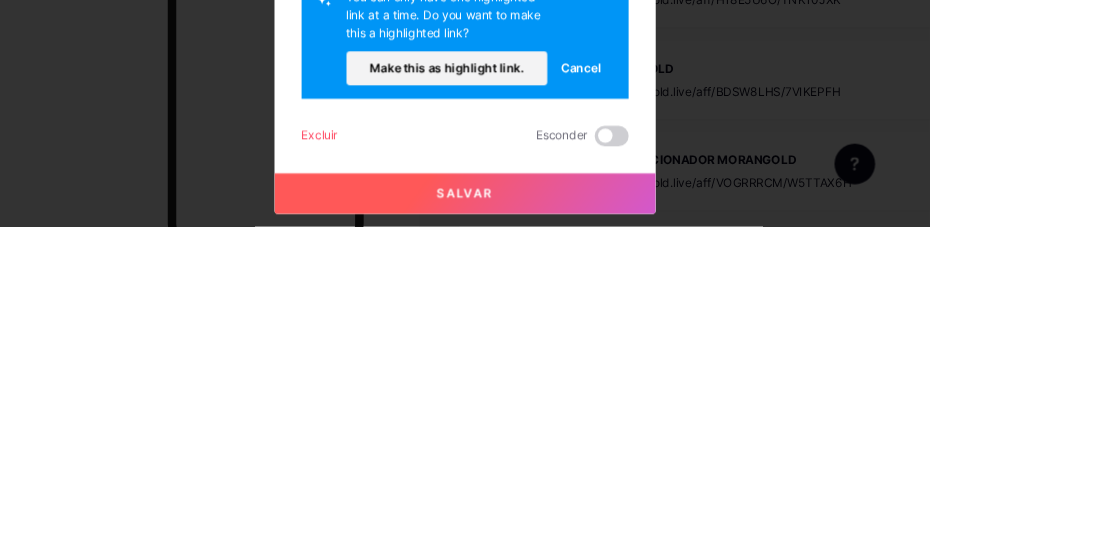 scroll, scrollTop: 2867, scrollLeft: 0, axis: vertical 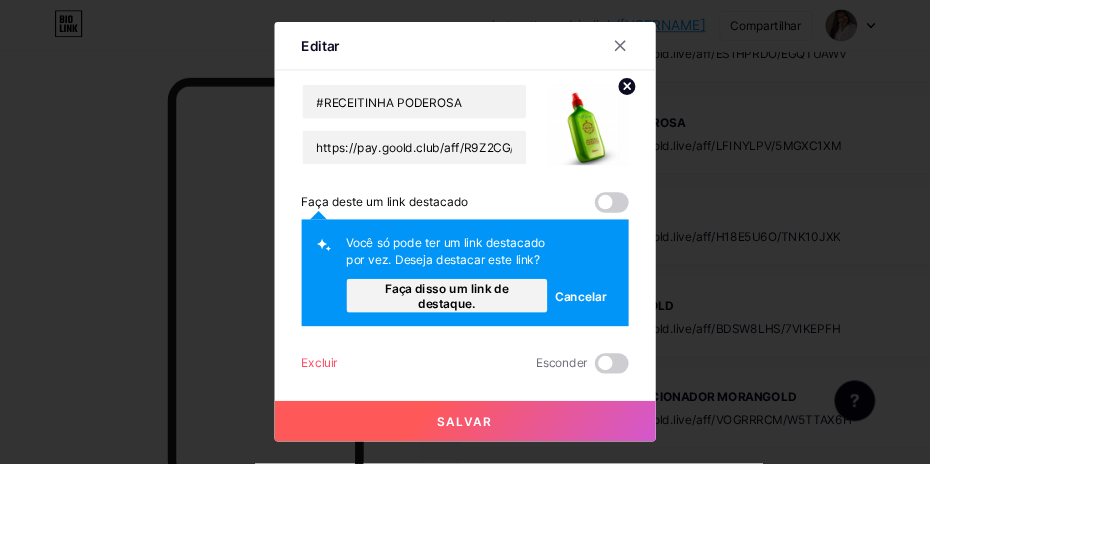 click on "Faça disso um link de destaque." at bounding box center [527, 349] 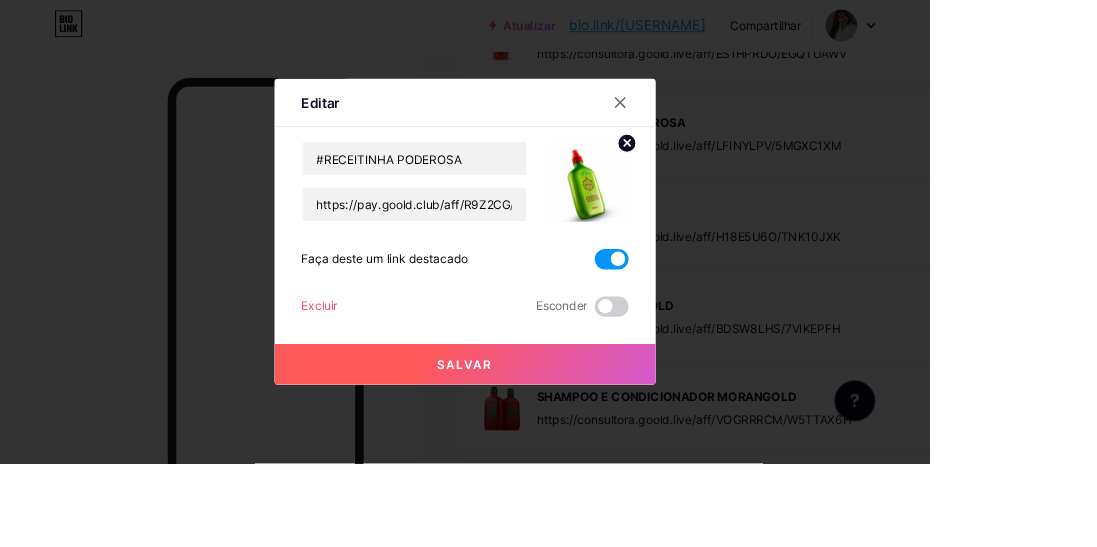 click on "Salvar" at bounding box center [549, 430] 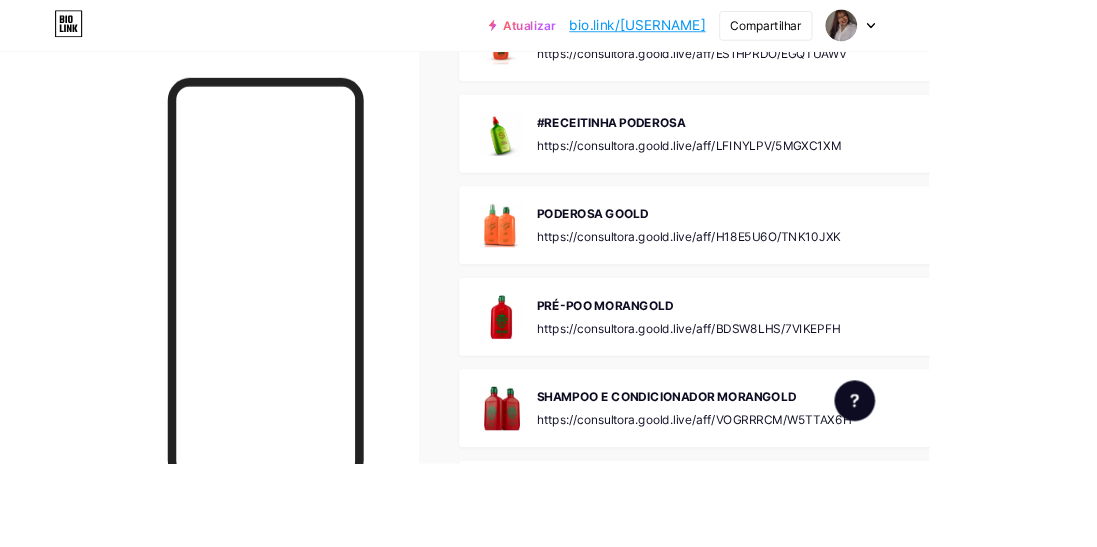 click on "https://consultora.goold.live/aff/H18E5U6O/TNK10JXK" at bounding box center (813, 279) 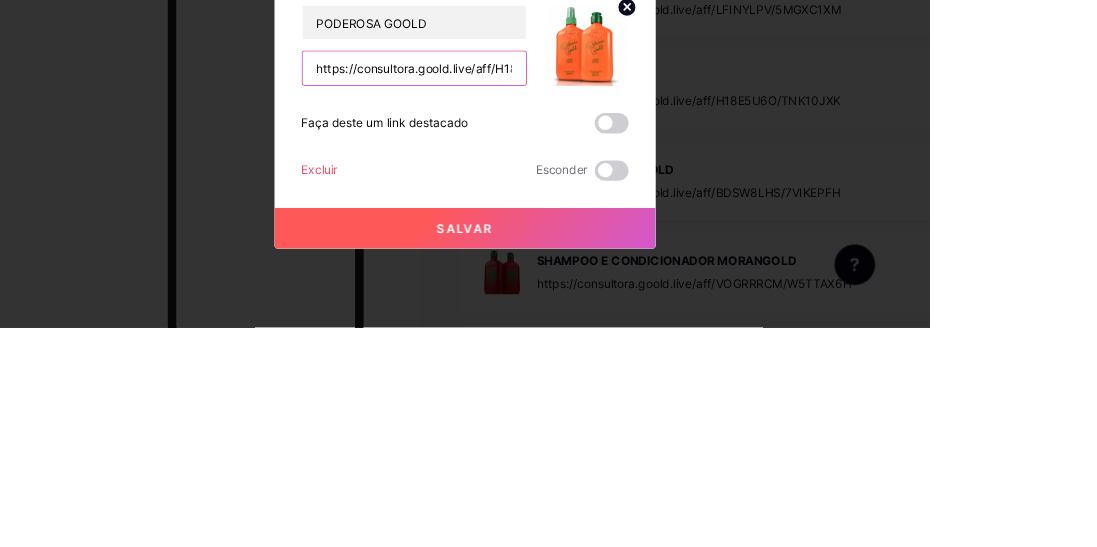 scroll, scrollTop: 2867, scrollLeft: 0, axis: vertical 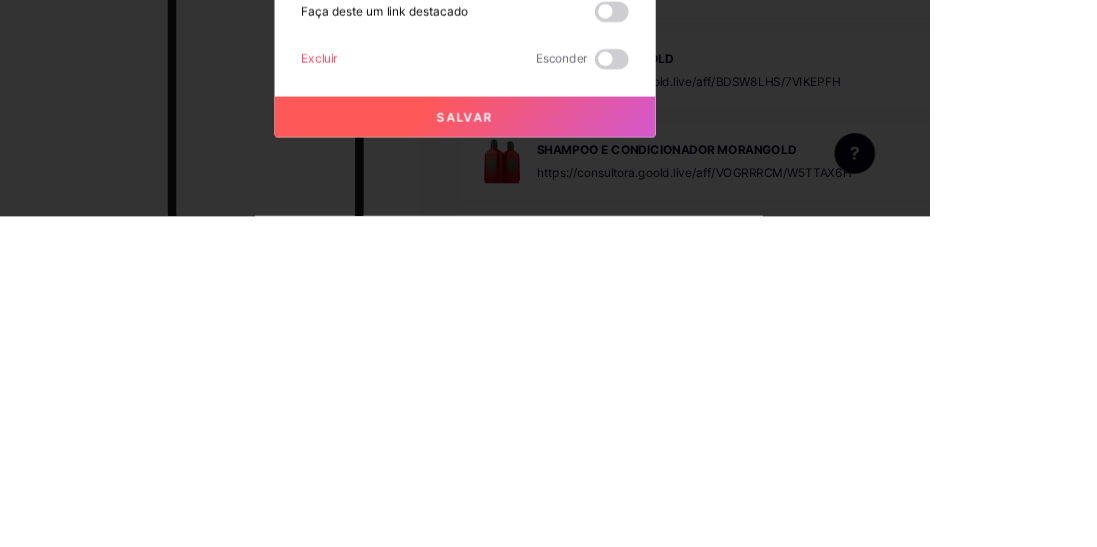 type on "https://pay.goold.club/aff/YAA4IJ/3VXEXTQO" 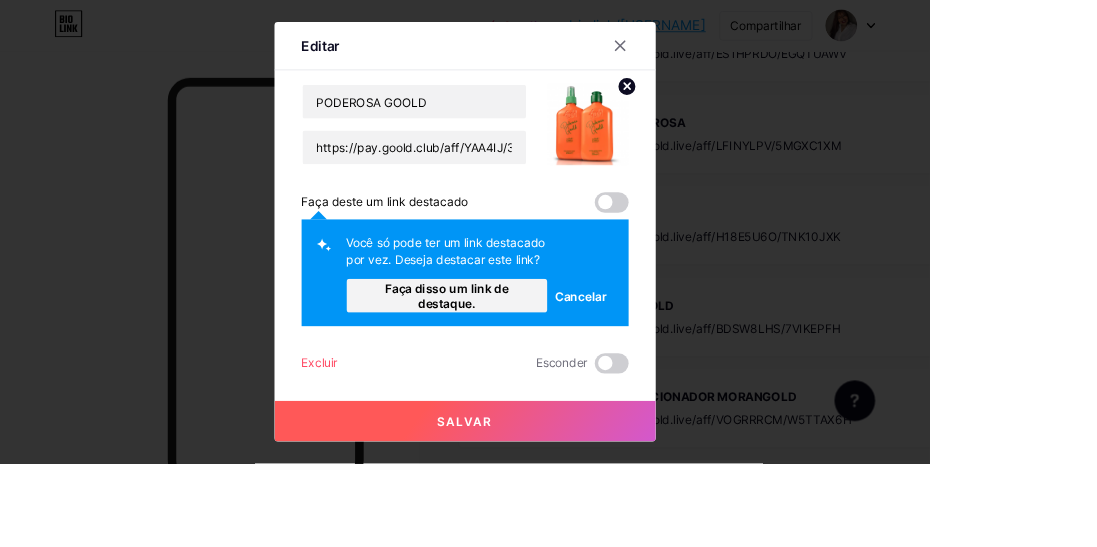 click on "Faça disso um link de destaque." at bounding box center [527, 349] 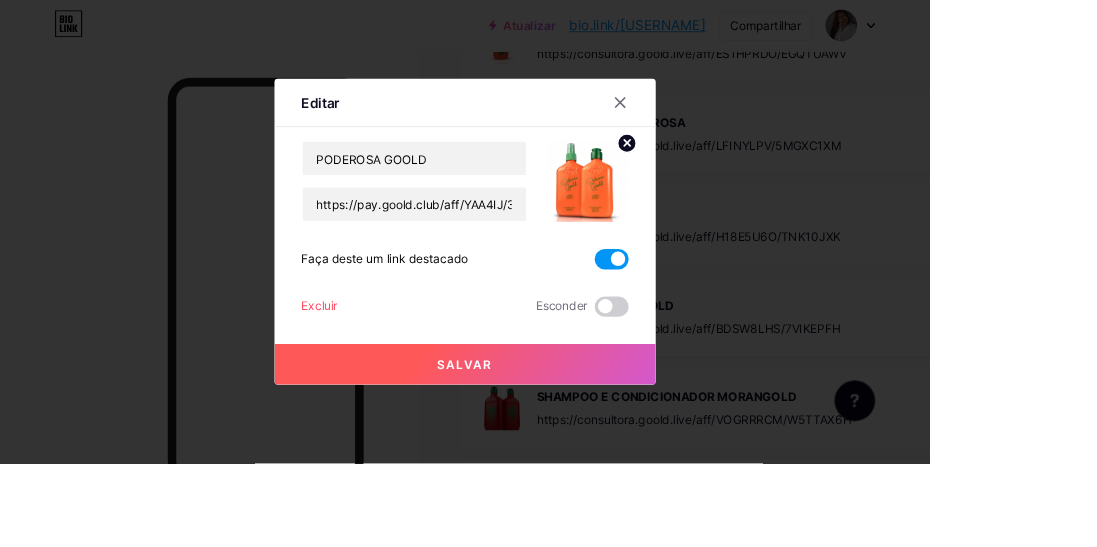 click on "Salvar" at bounding box center (549, 430) 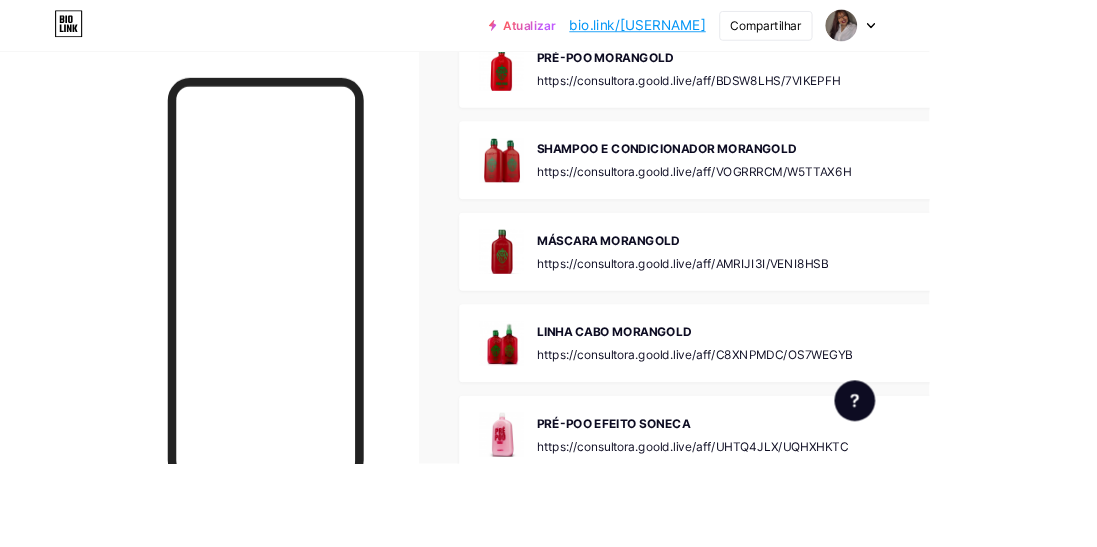 scroll, scrollTop: 3165, scrollLeft: 0, axis: vertical 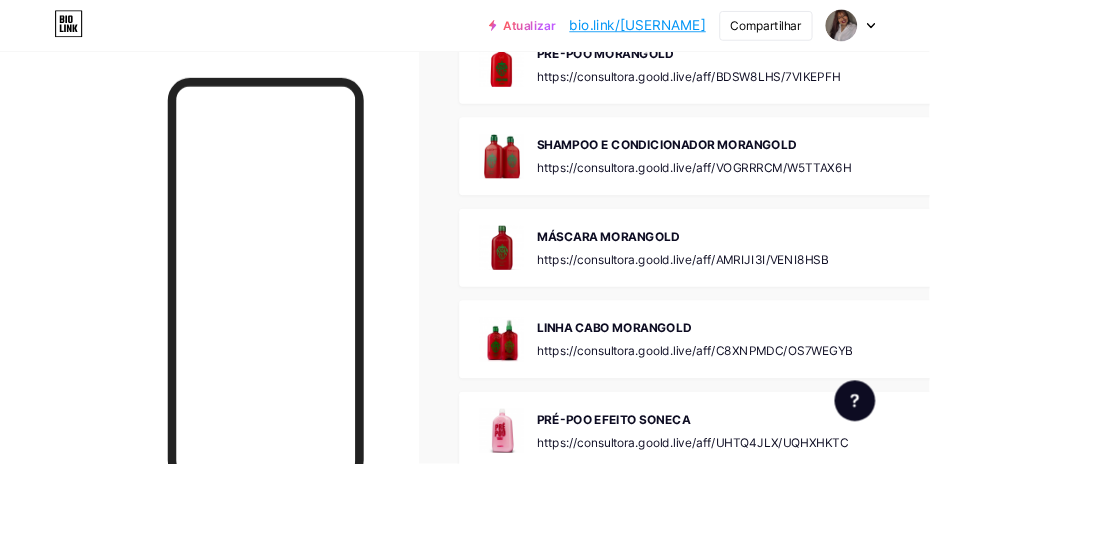 click on "SHAMPOO E CONDICIONADOR MORANGOLD
https://consultora.goold.live/aff/VOGRRRCM/W5TTAX6H
0" at bounding box center (876, 184) 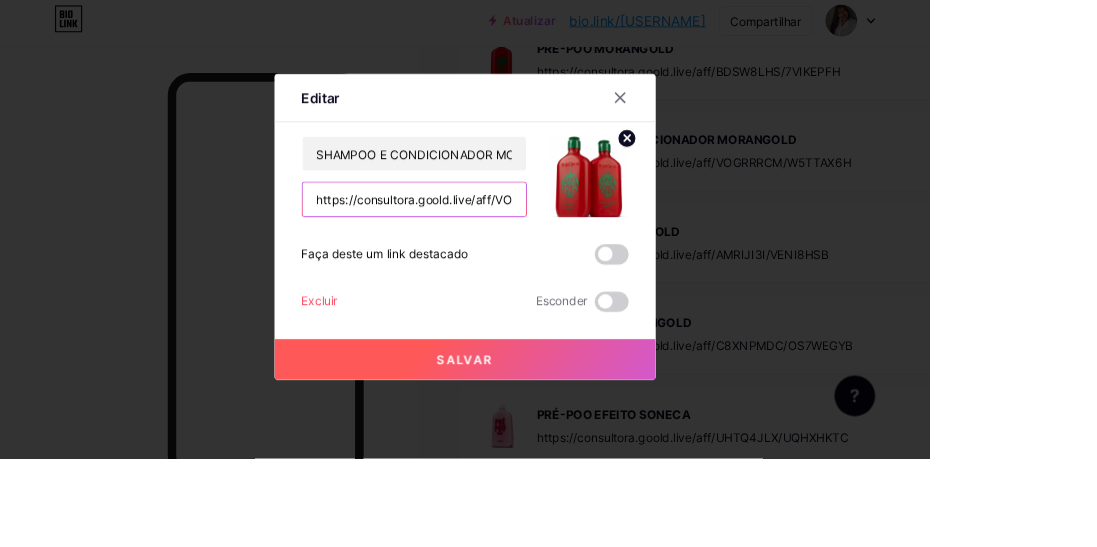 scroll, scrollTop: 3165, scrollLeft: 0, axis: vertical 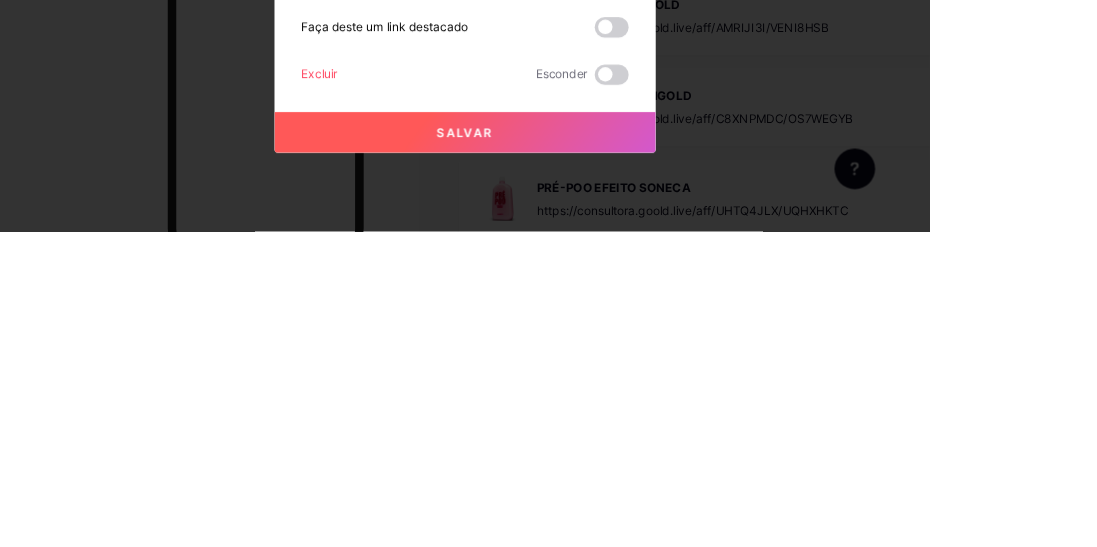 type on "https://pay.goold.club/aff/GWVETH/3VXEXTQO" 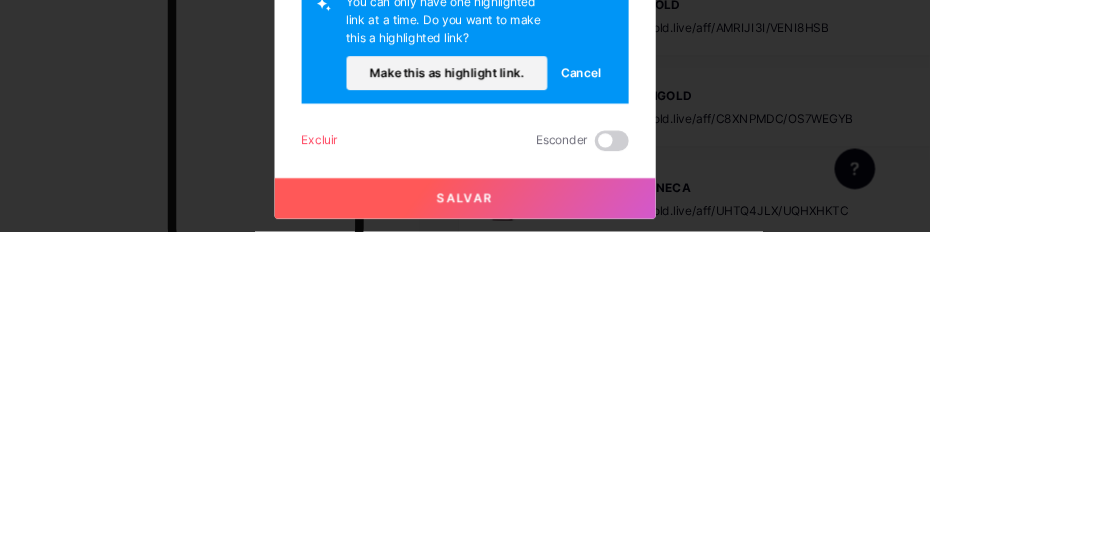 scroll, scrollTop: 3165, scrollLeft: 0, axis: vertical 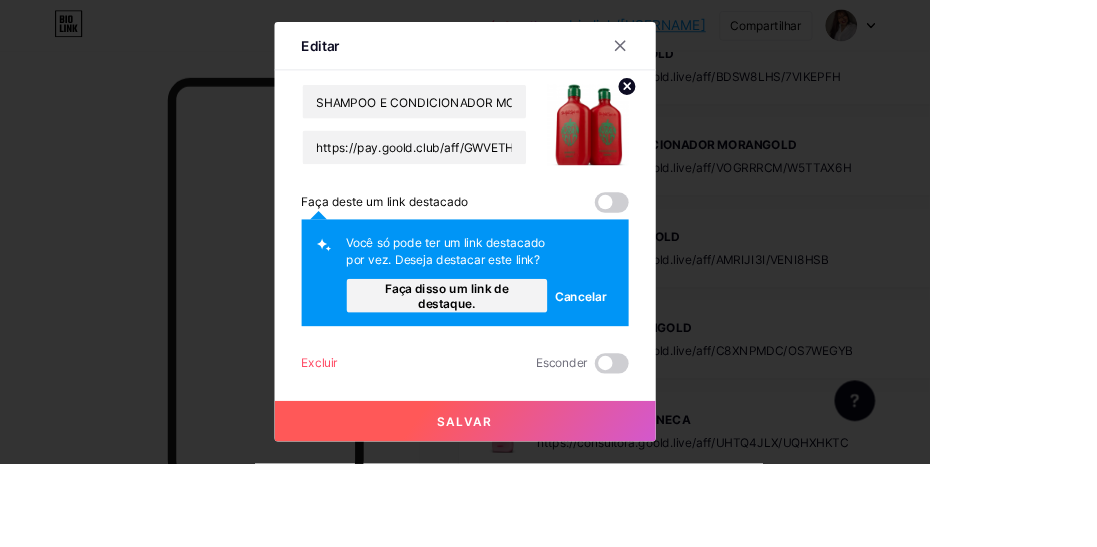 click on "Faça disso um link de destaque." at bounding box center [528, 349] 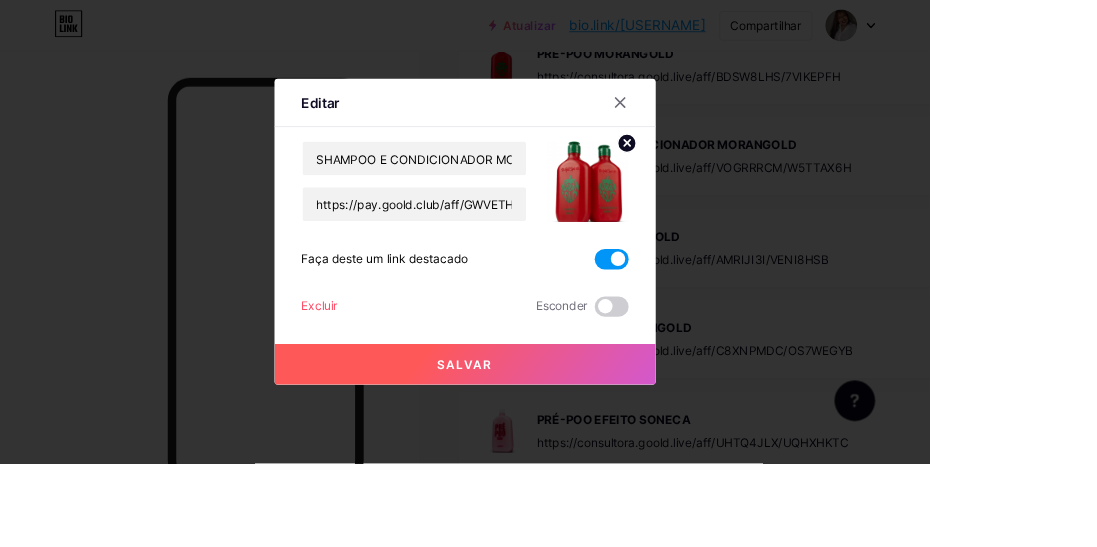 click on "Salvar" at bounding box center (549, 430) 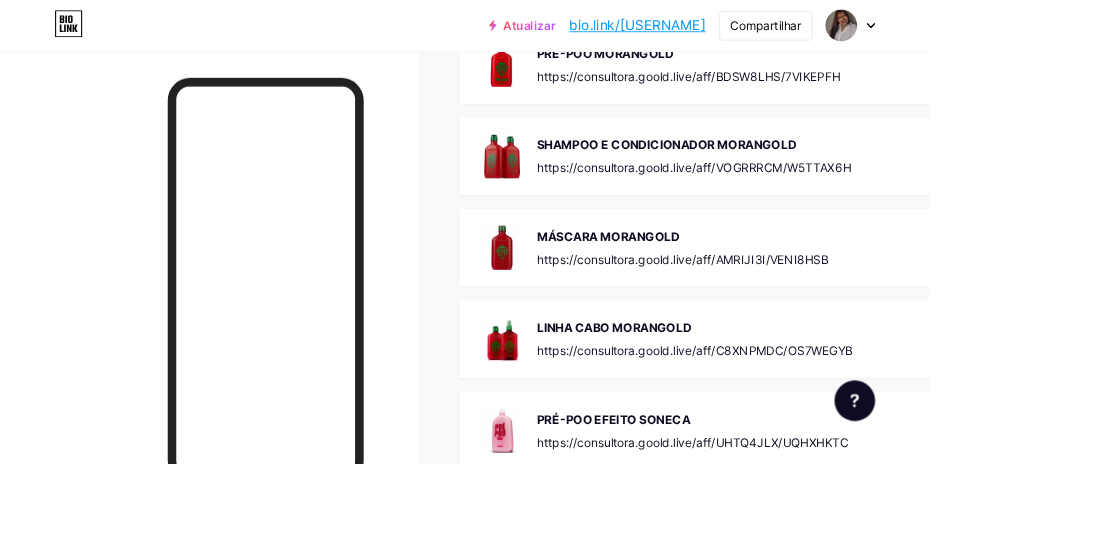 click on "https://consultora.goold.live/aff/VOGRRRCM/W5TTAX6H" at bounding box center [819, 197] 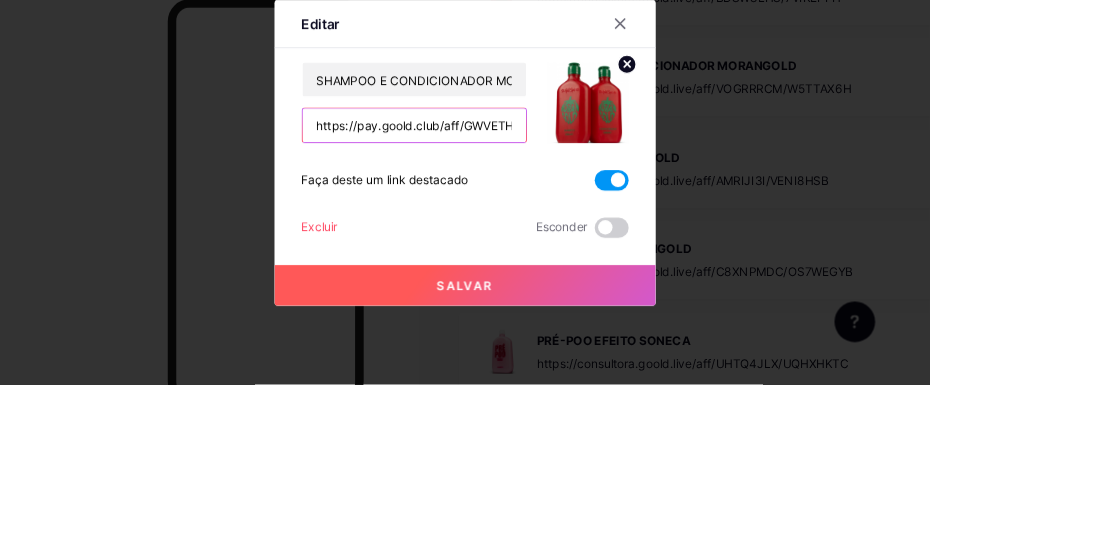 scroll, scrollTop: 3165, scrollLeft: 0, axis: vertical 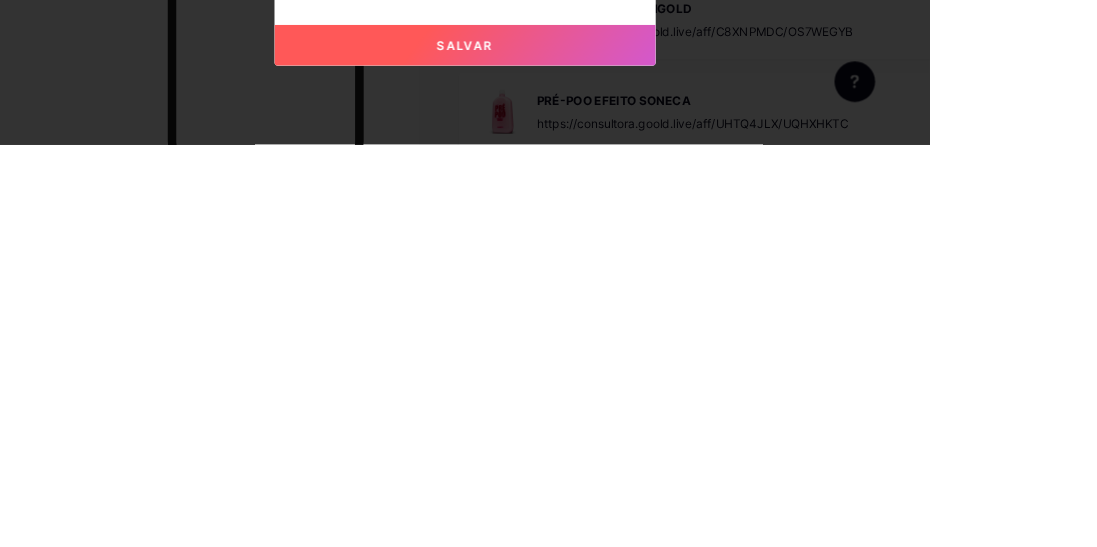 type on "https://pay.goold.club/aff/VPMYU0/3VXEXTQO" 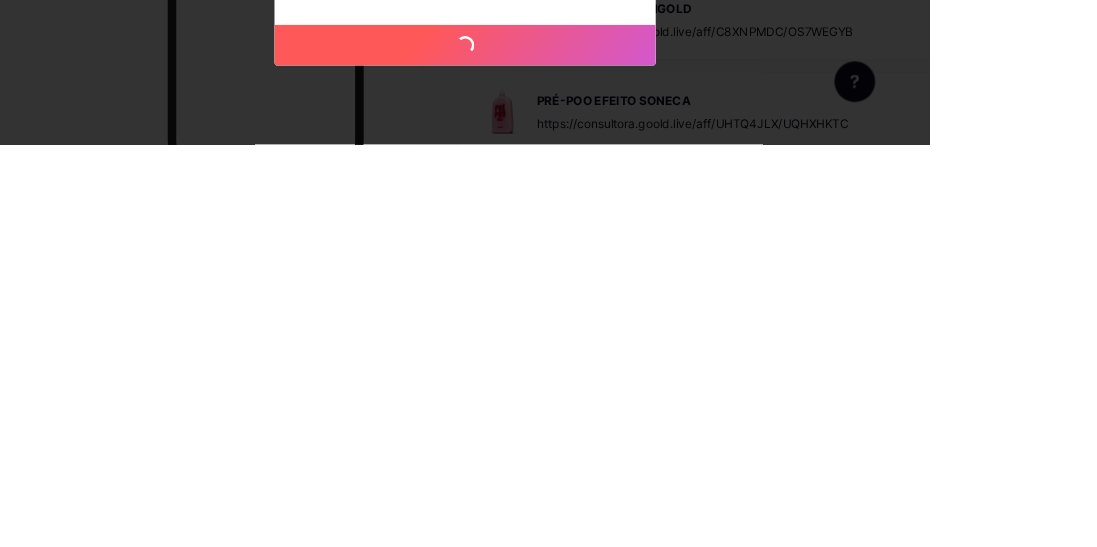 scroll, scrollTop: 3165, scrollLeft: 0, axis: vertical 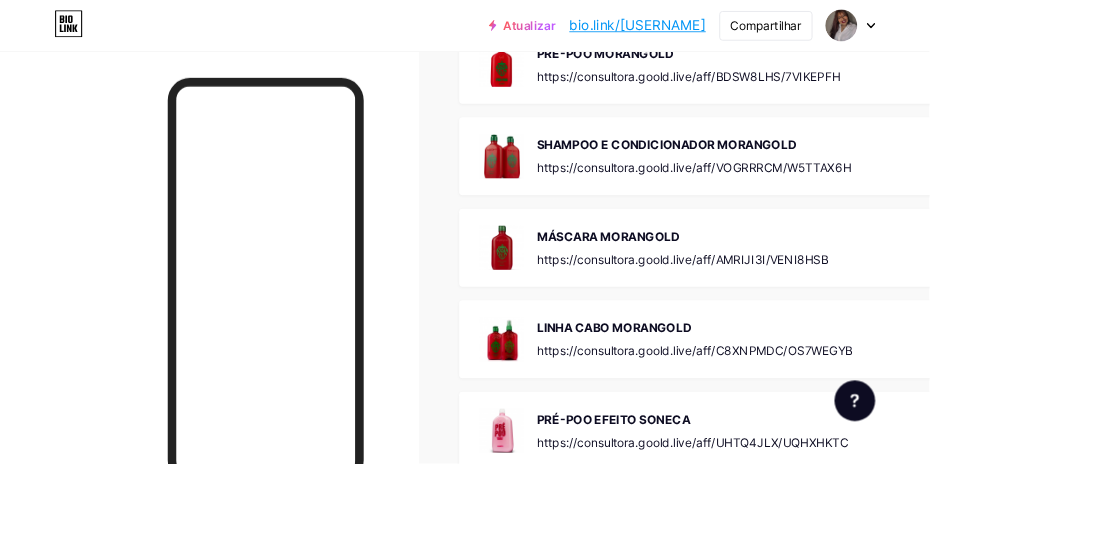 click on "MÁSCARA MORANGOLD" at bounding box center [806, 278] 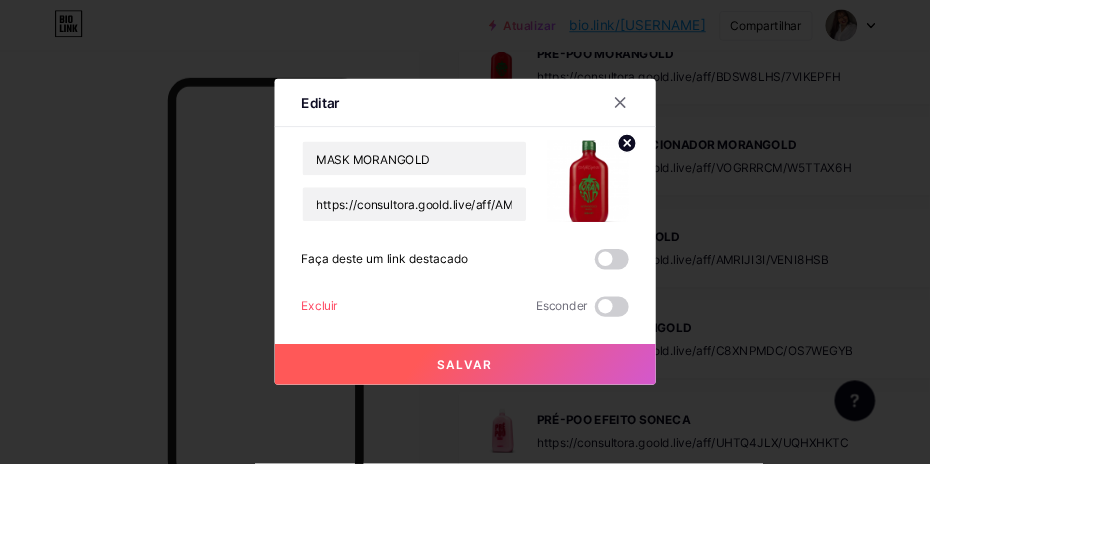 click on "Excluir
Esconder" at bounding box center [549, 362] 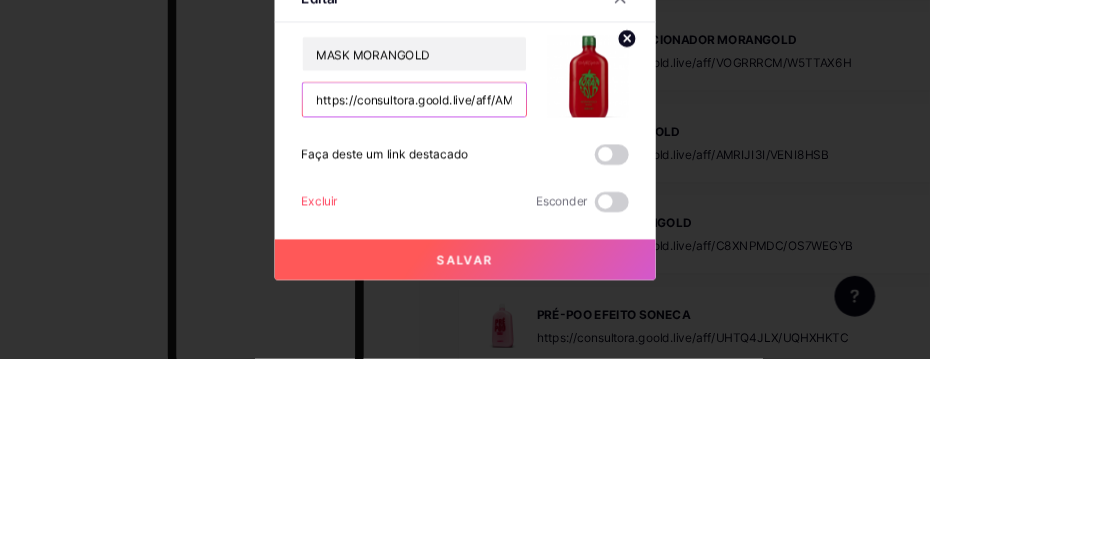 scroll, scrollTop: 3165, scrollLeft: 0, axis: vertical 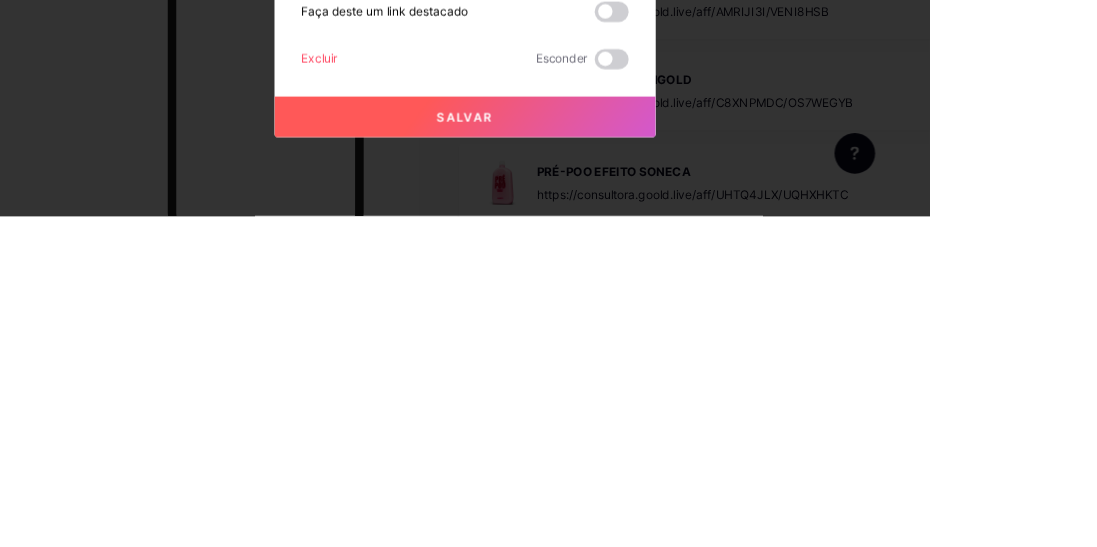 type on "https://pay.goold.club/aff/BSQL7T/3VXEXTQO" 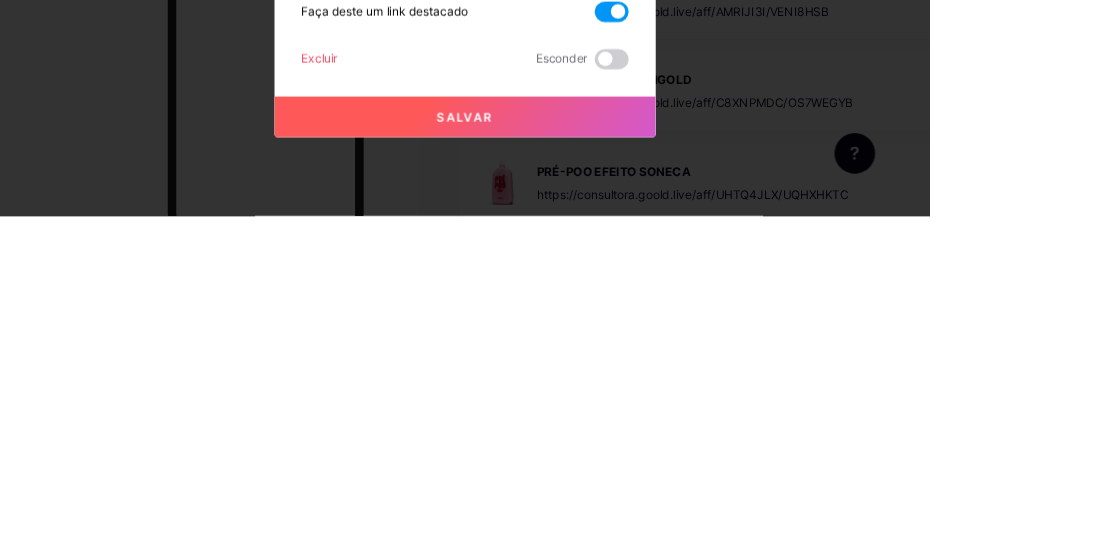 scroll, scrollTop: 0, scrollLeft: 0, axis: both 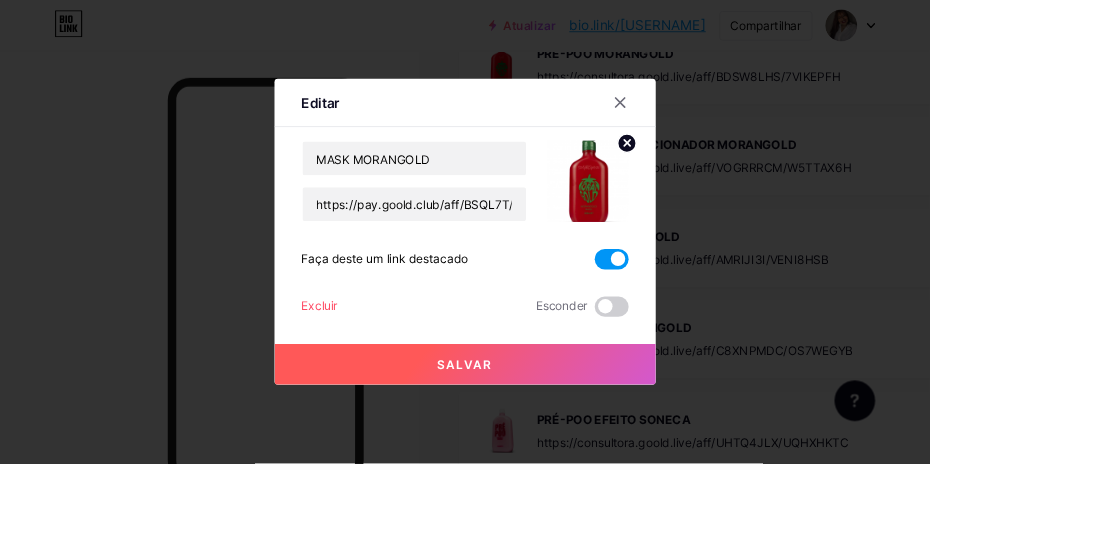 click at bounding box center [722, 306] 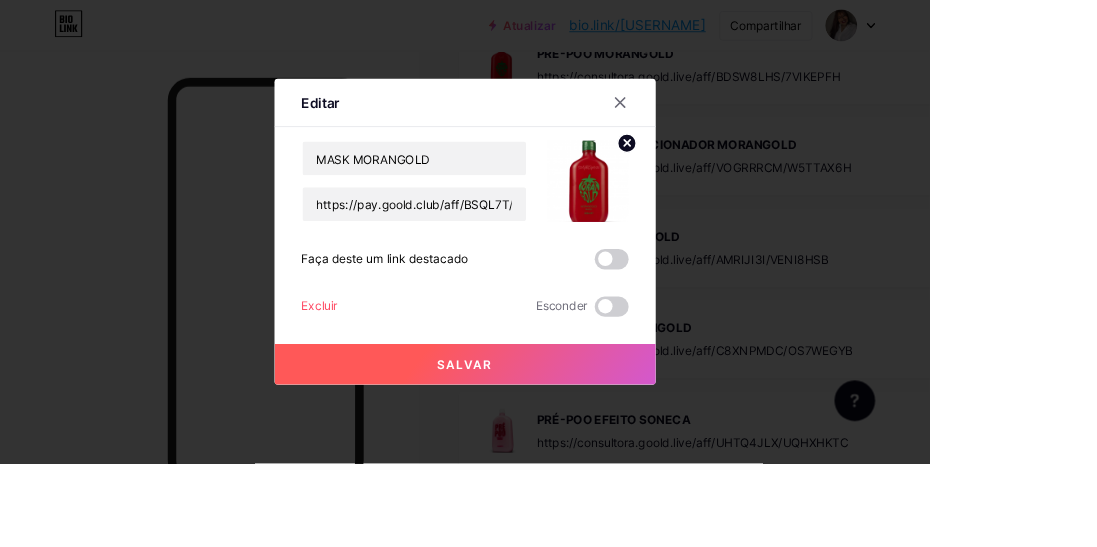click at bounding box center [722, 306] 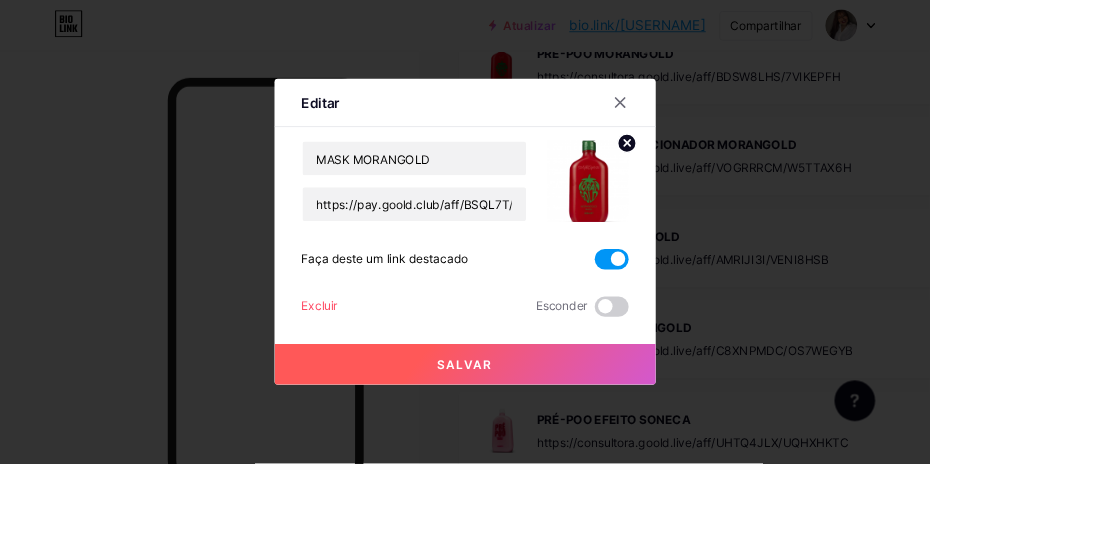 click on "Salvar" at bounding box center (549, 430) 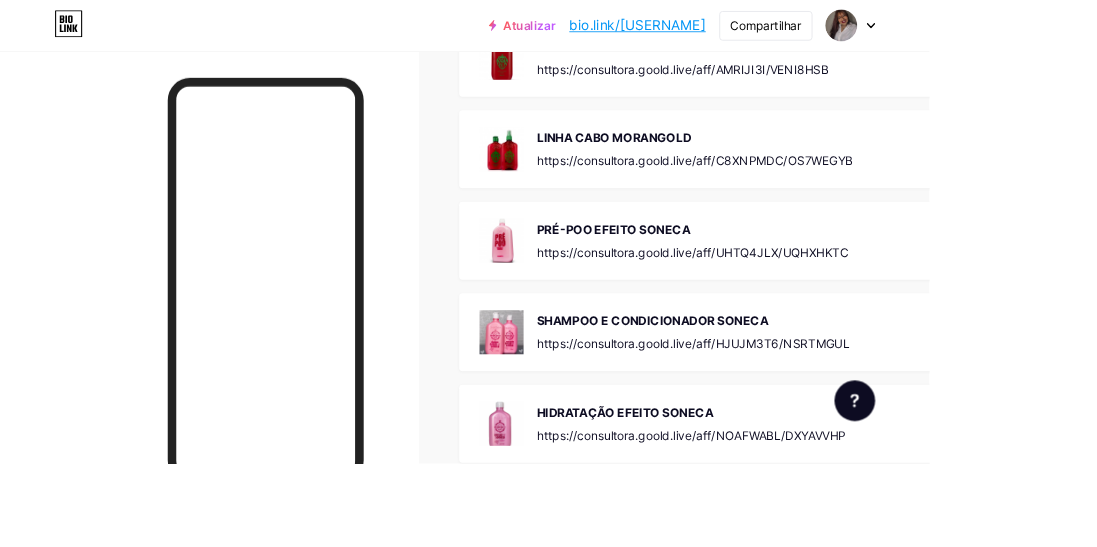 scroll, scrollTop: 3393, scrollLeft: 0, axis: vertical 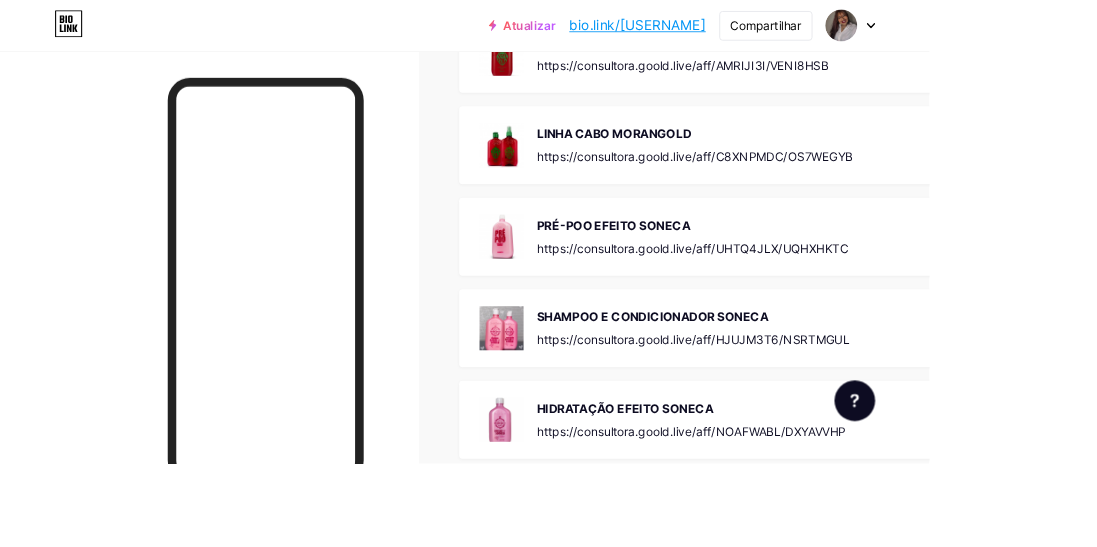 click on "https://consultora.goold.live/aff/C8XNPMDC/OS7WEGYB" at bounding box center [820, 185] 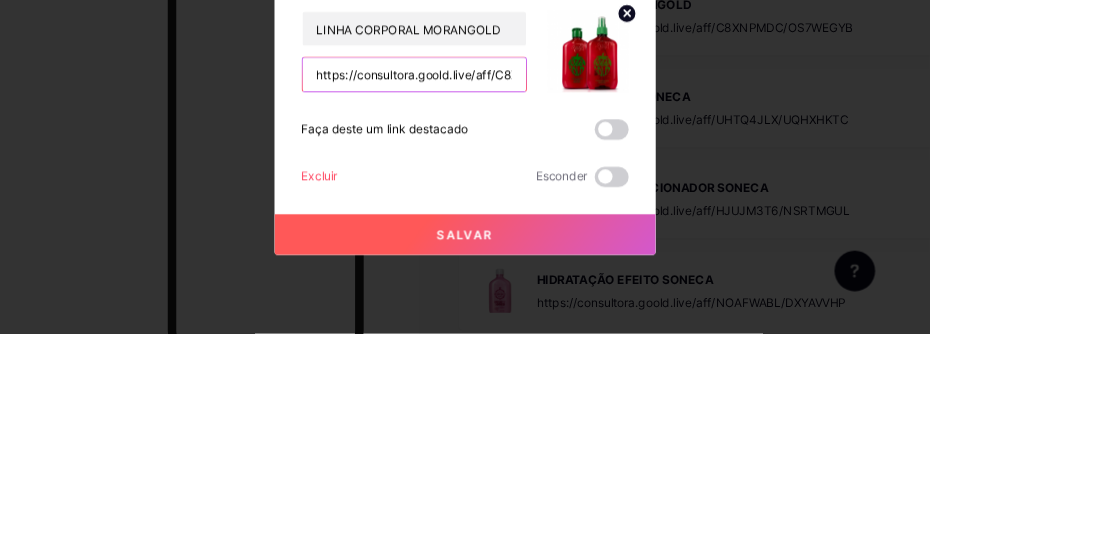 scroll, scrollTop: 3393, scrollLeft: 0, axis: vertical 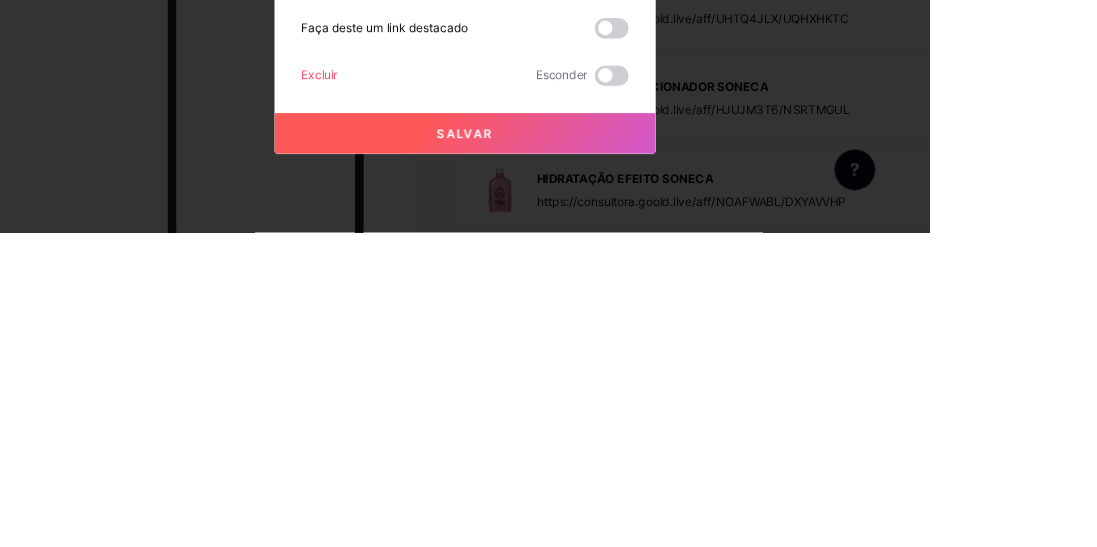 type on "https://pay.goold.club/aff/SZB3NN/3VXEXTQO" 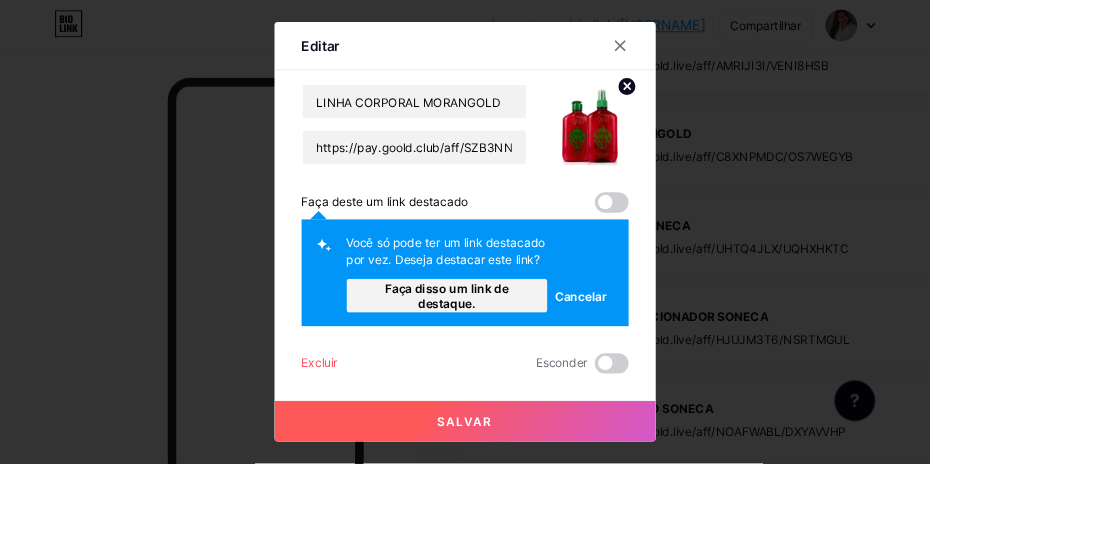 click on "Faça disso um link de destaque." at bounding box center (527, 349) 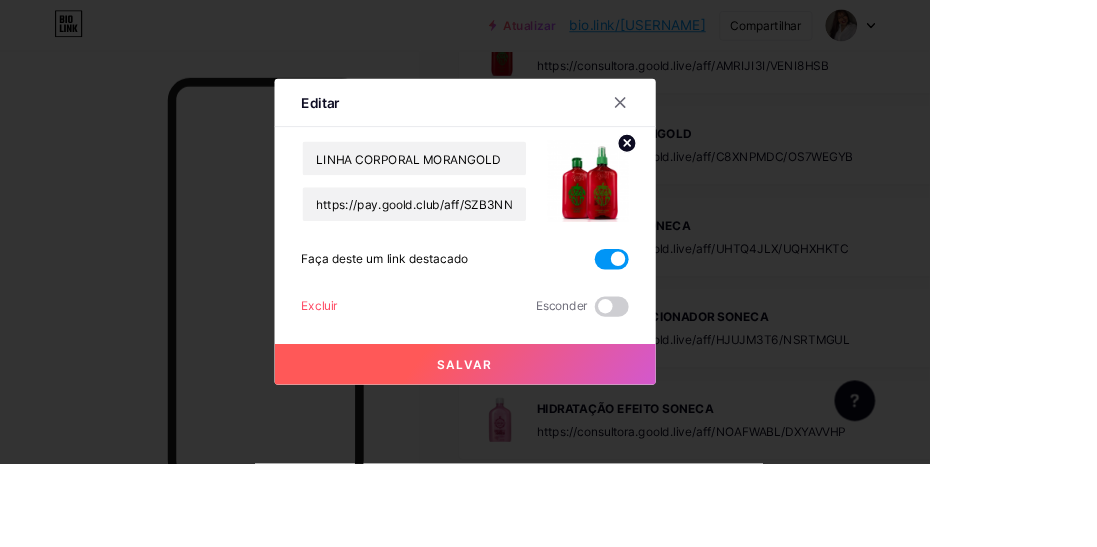click on "Salvar" at bounding box center [549, 430] 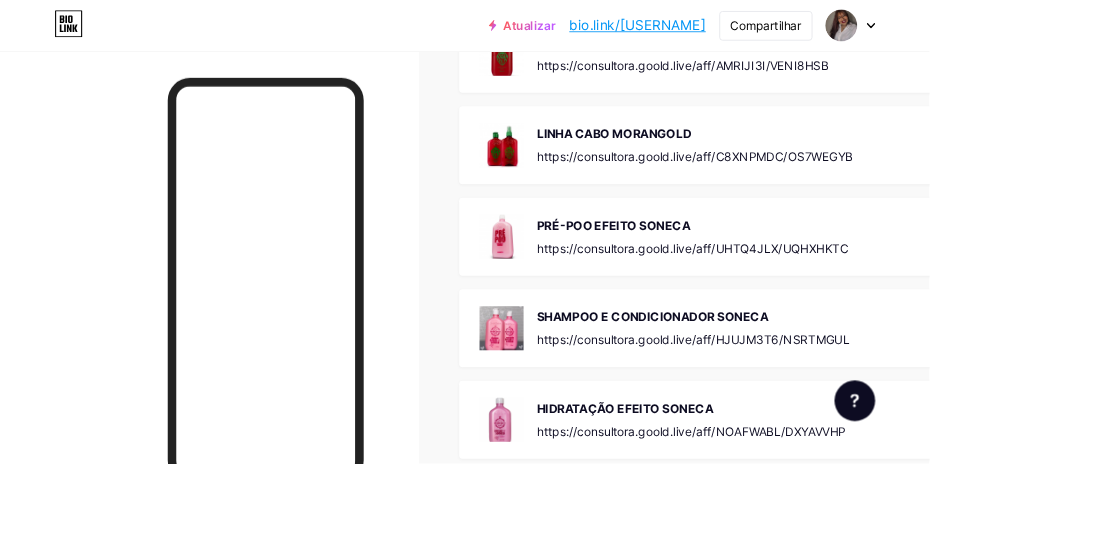 click on "PRÉ-POO EFEITO SONECA" at bounding box center [724, 266] 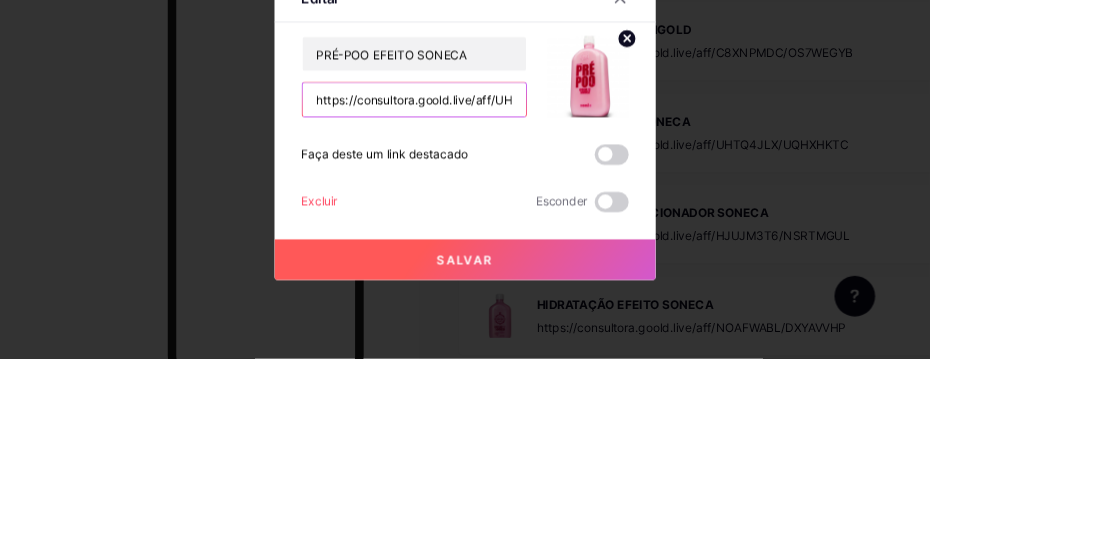 scroll, scrollTop: 3393, scrollLeft: 0, axis: vertical 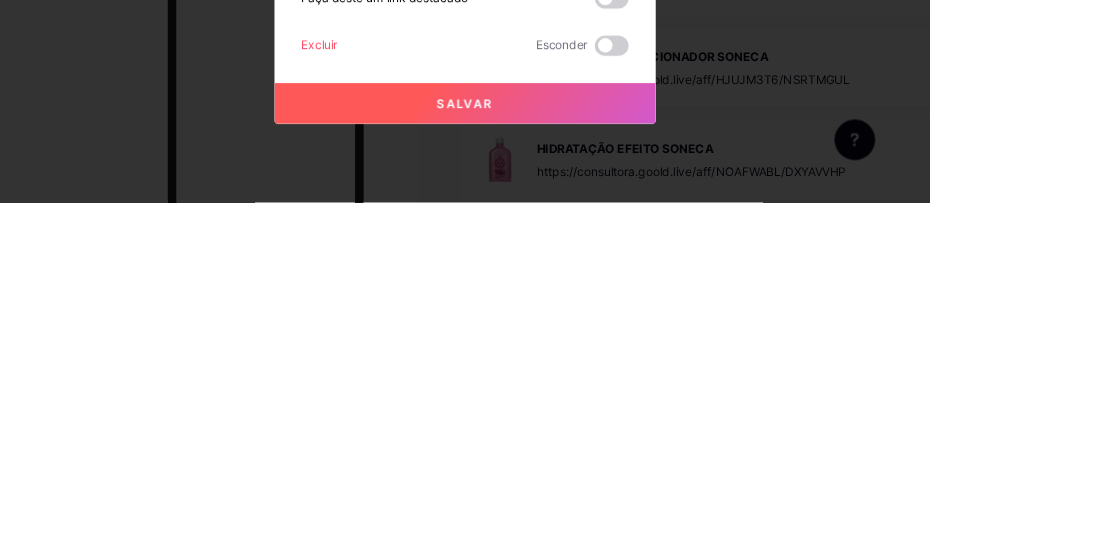 type on "https://pay.goold.club/aff/V0KVRR/3VXEXTQO" 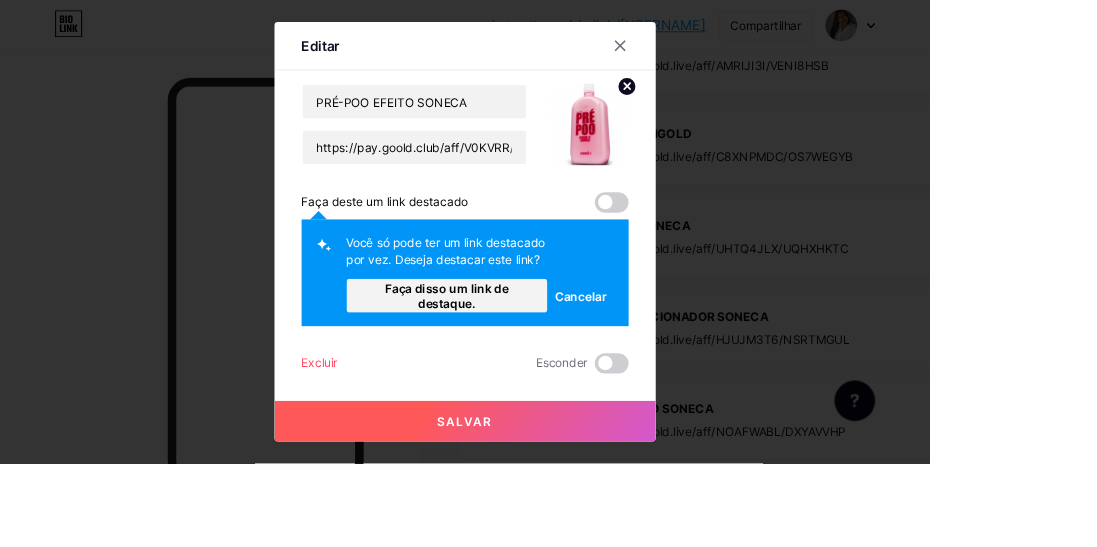 click on "Faça disso um link de destaque." at bounding box center [528, 349] 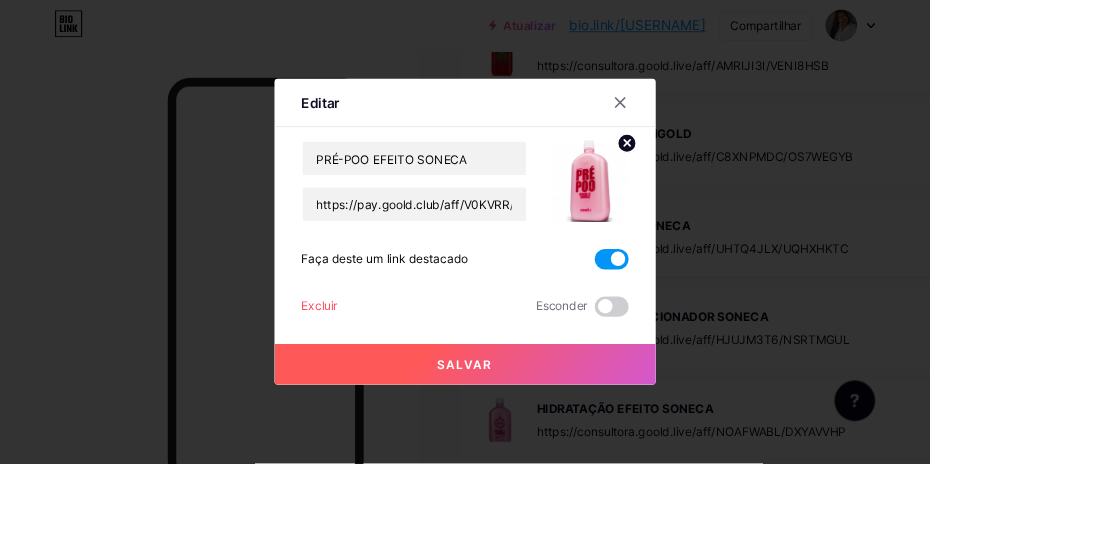 click on "Salvar" at bounding box center [549, 430] 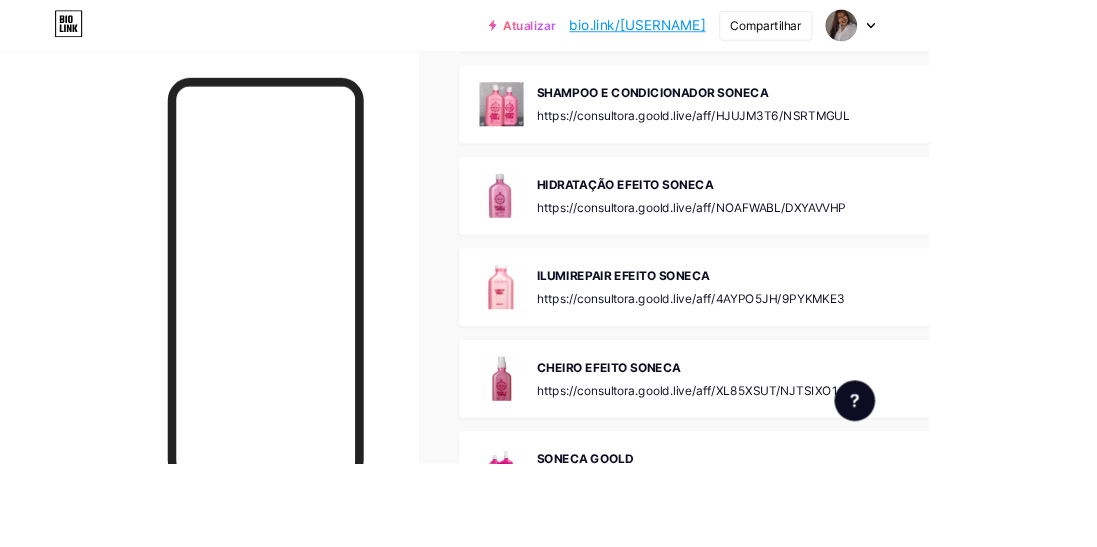 scroll, scrollTop: 3666, scrollLeft: 0, axis: vertical 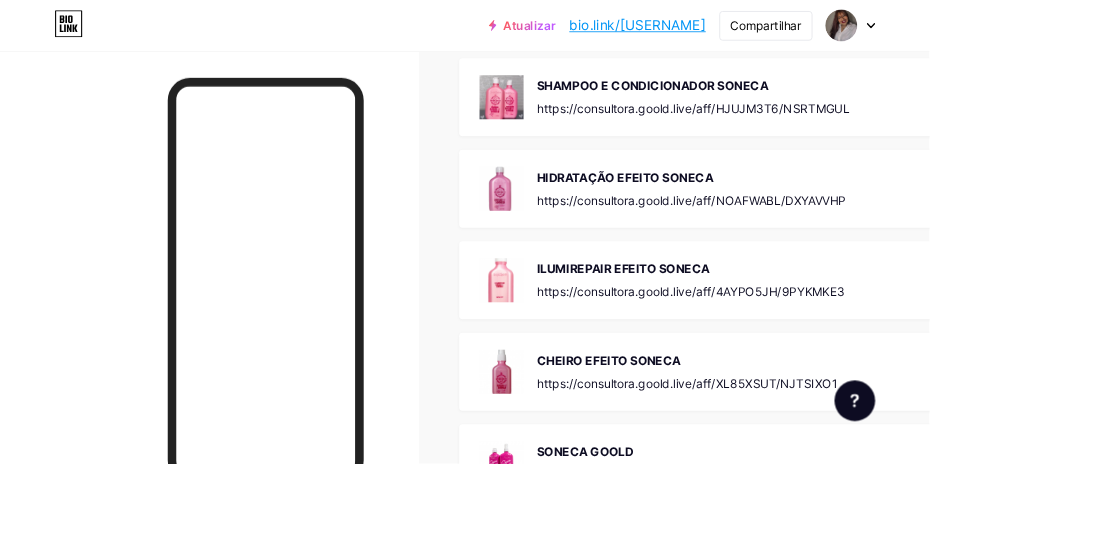 click on "https://consultora.goold.live/aff/HJUJM3T6/NSRTMGUL" at bounding box center (818, 128) 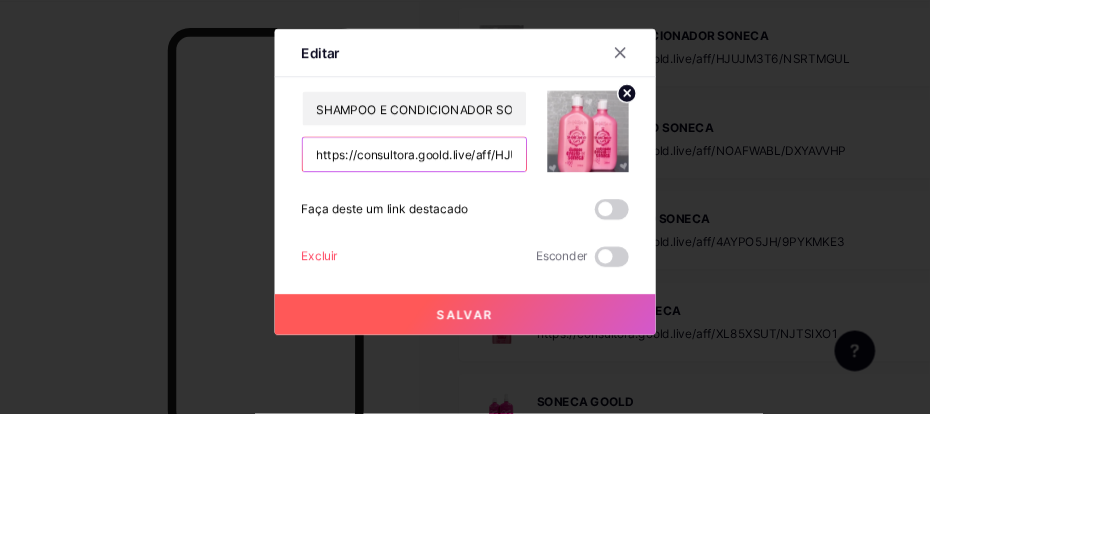 scroll, scrollTop: 3666, scrollLeft: 0, axis: vertical 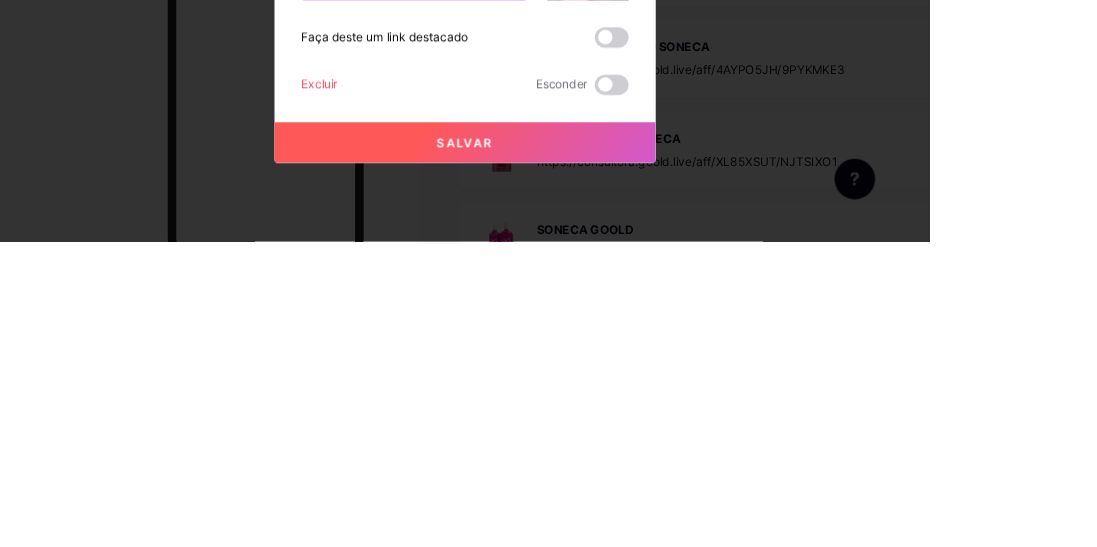 type on "https://pay.goold.club/aff/BFBVFE/3VXEXTQO" 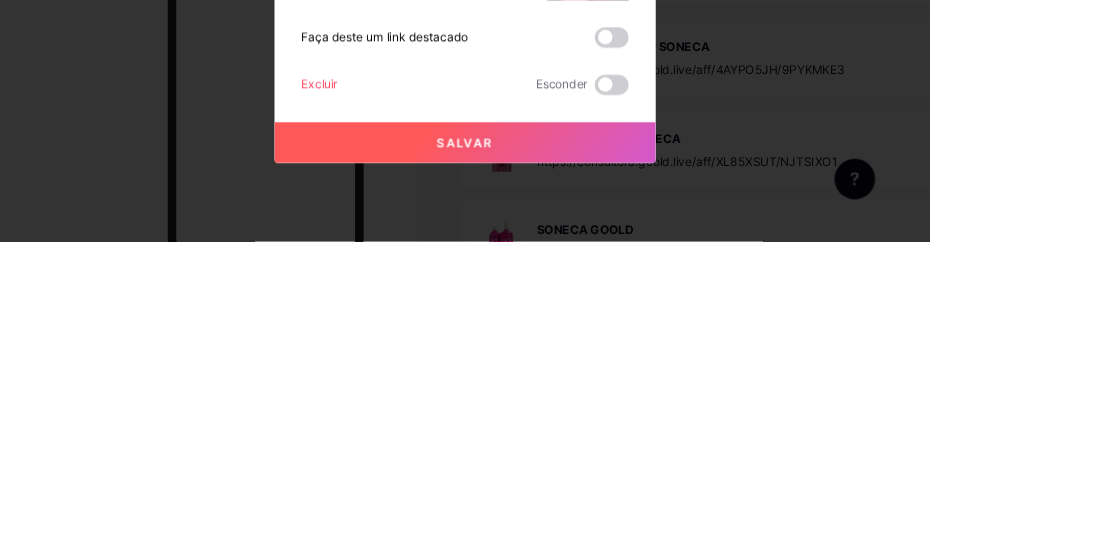 click at bounding box center (722, 306) 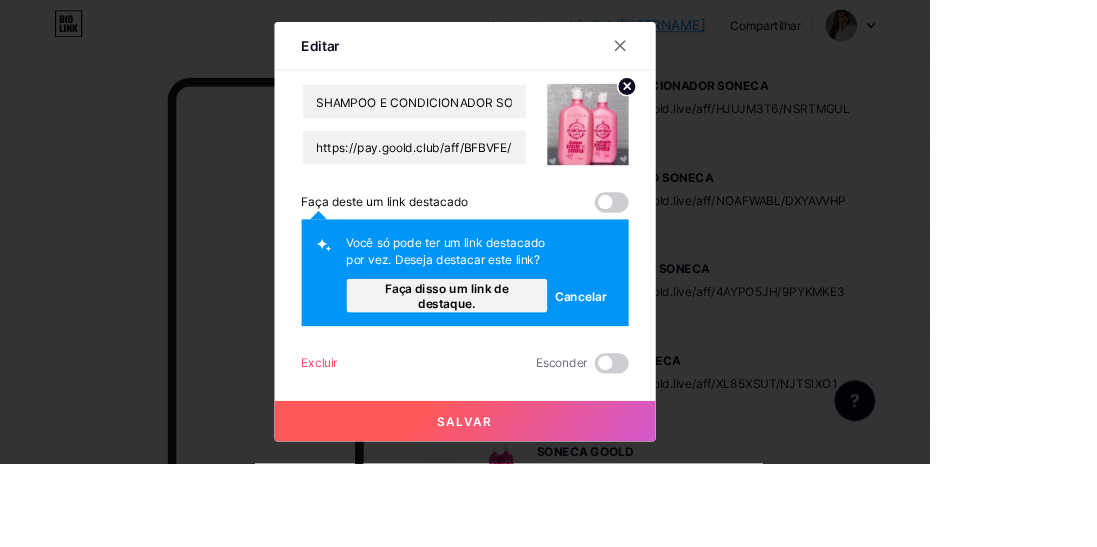 click on "Faça disso um link de destaque." at bounding box center [528, 349] 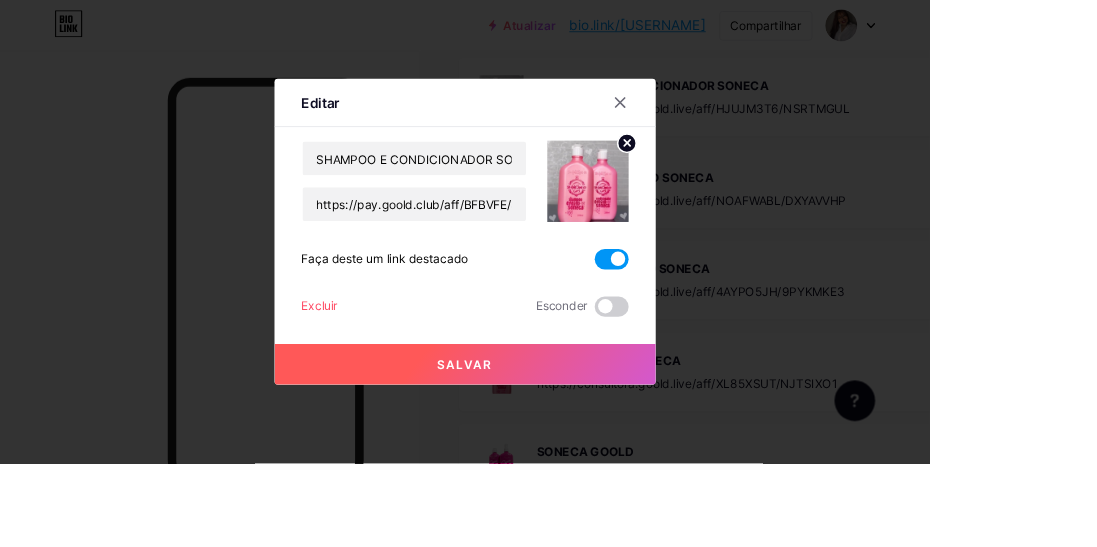 click on "Salvar" at bounding box center [549, 430] 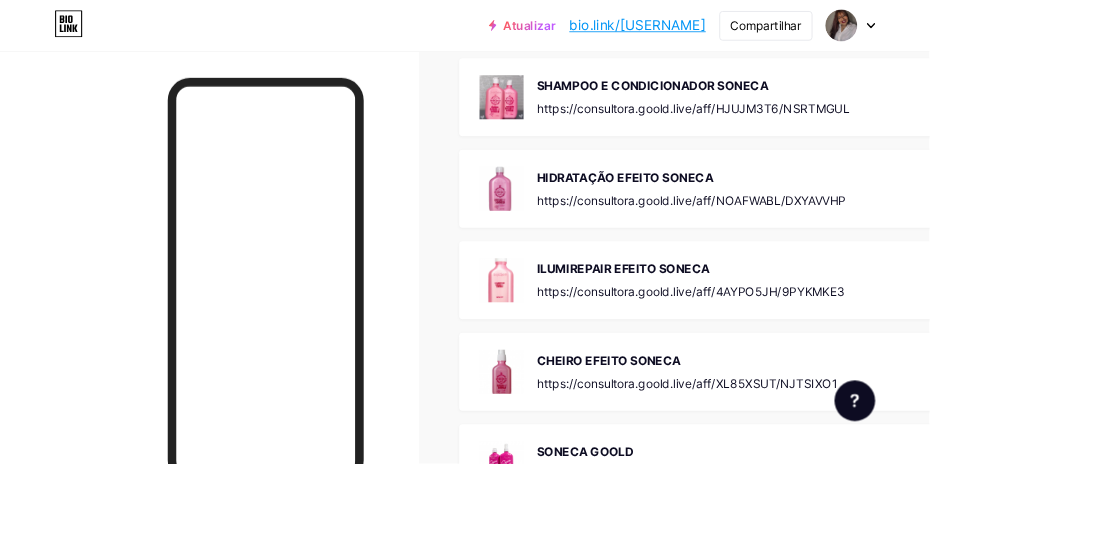 click on "HIDRATAÇÃO EFEITO SONECA
https://consultora.goold.live/aff/NOAFWABL/DXYAVVHP
3" at bounding box center (876, 223) 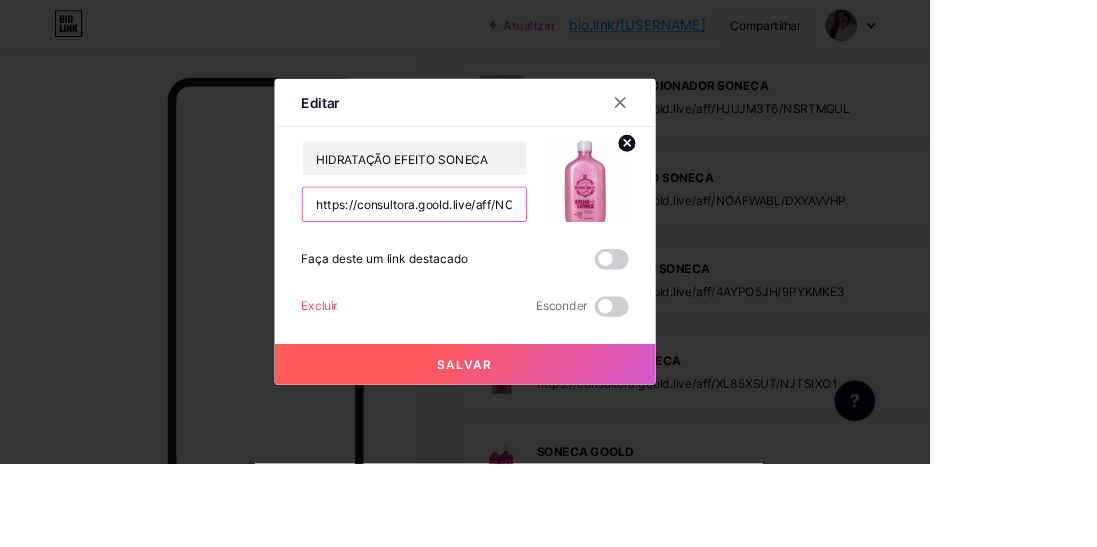 scroll, scrollTop: 3666, scrollLeft: 0, axis: vertical 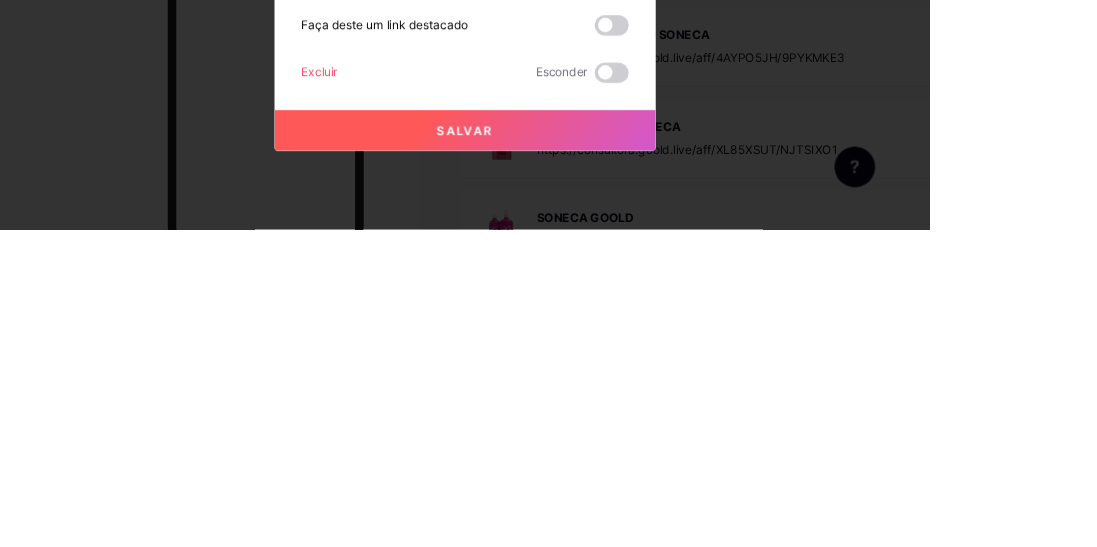 type on "https://pay.goold.club/aff/0T56XT/3VXEXTQO" 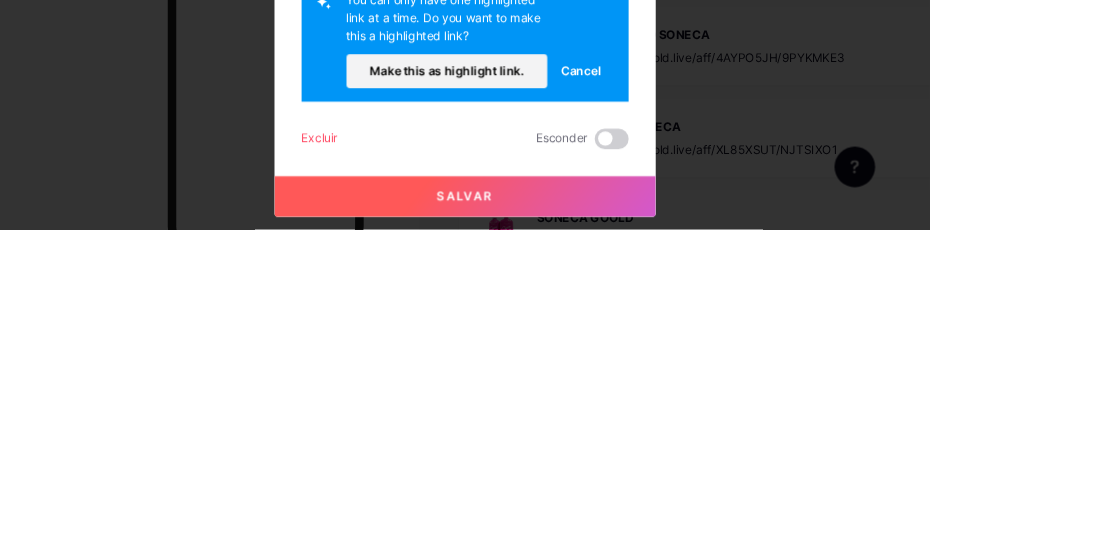 scroll, scrollTop: 0, scrollLeft: 0, axis: both 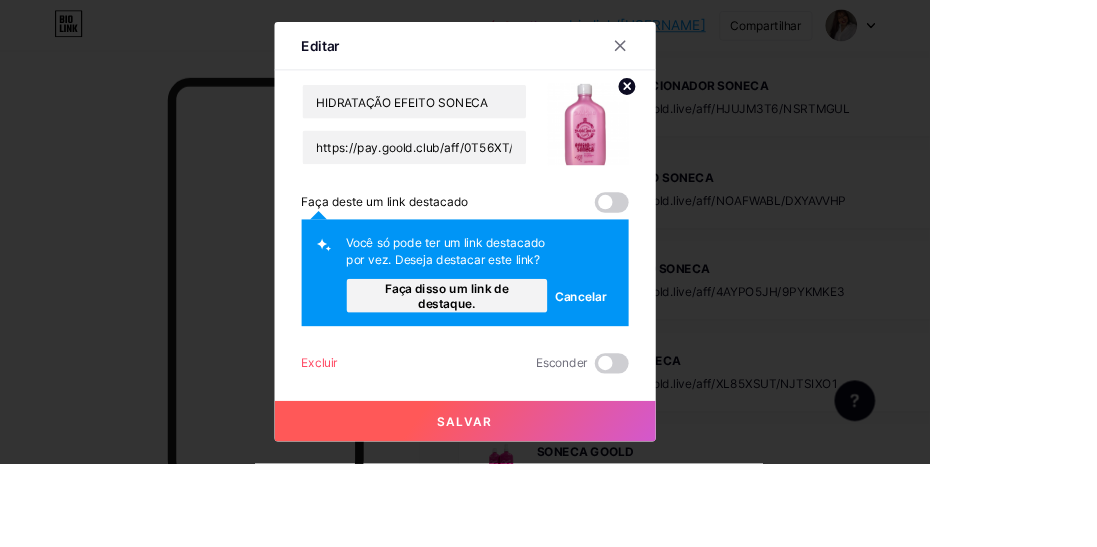 click on "Faça disso um link de destaque." at bounding box center (527, 349) 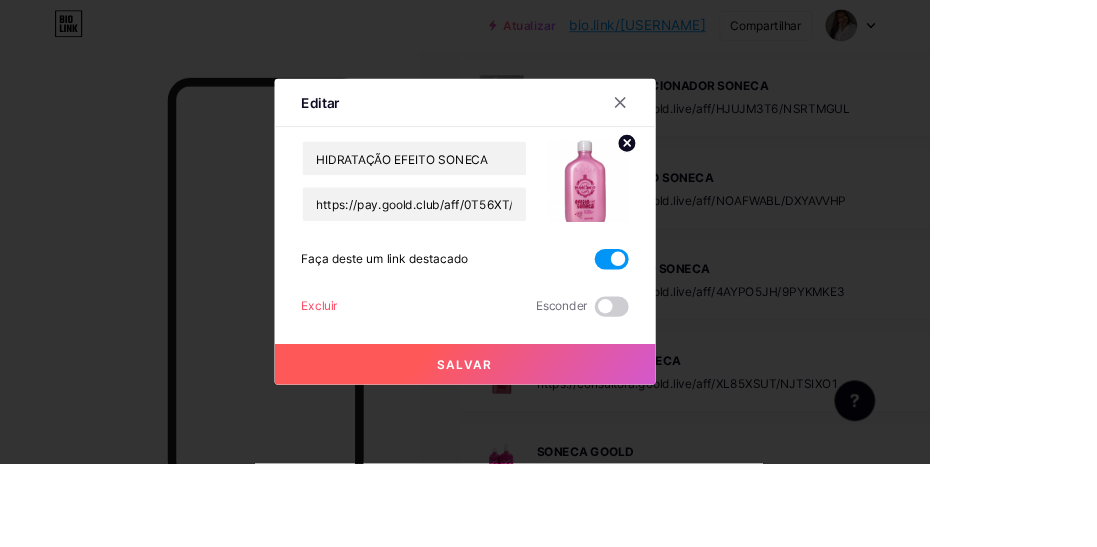 click on "Salvar" at bounding box center (549, 430) 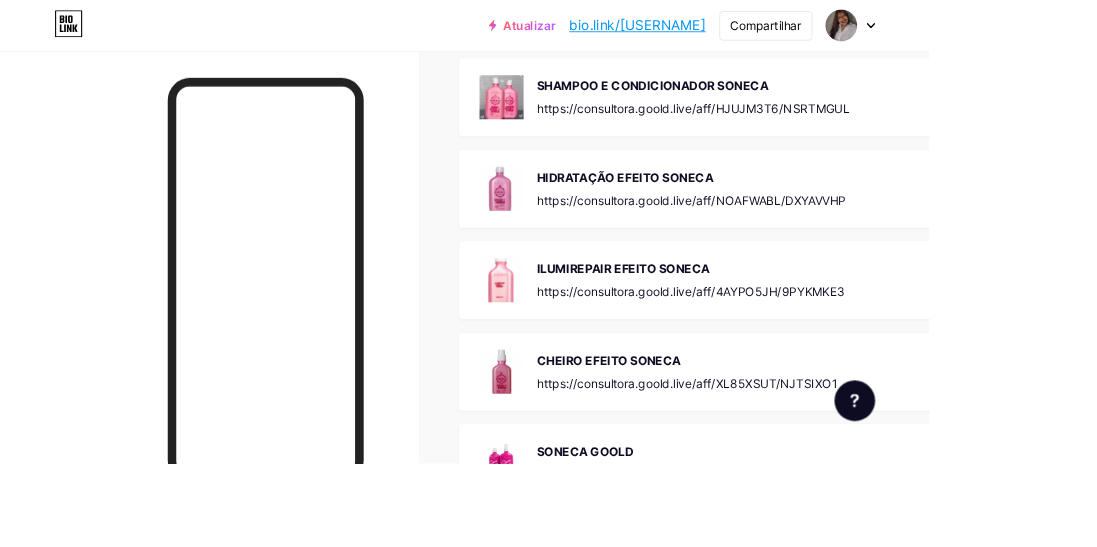 click on "ILUMIREPAIR EFEITO SONECA" at bounding box center (736, 317) 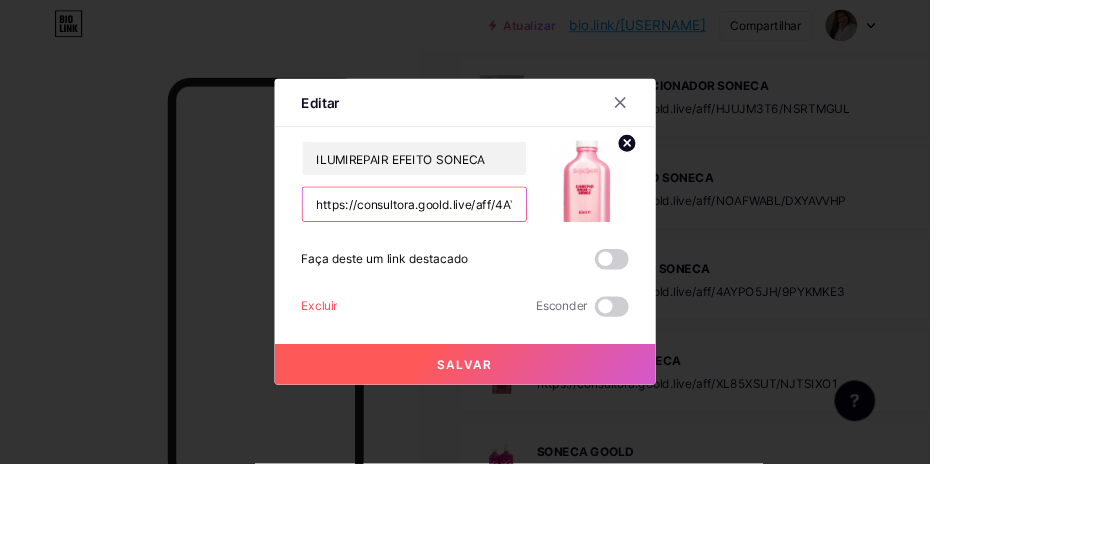 click on "https://consultora.goold.live/aff/4AYPO5JH/9PYKMKE3" at bounding box center [489, 241] 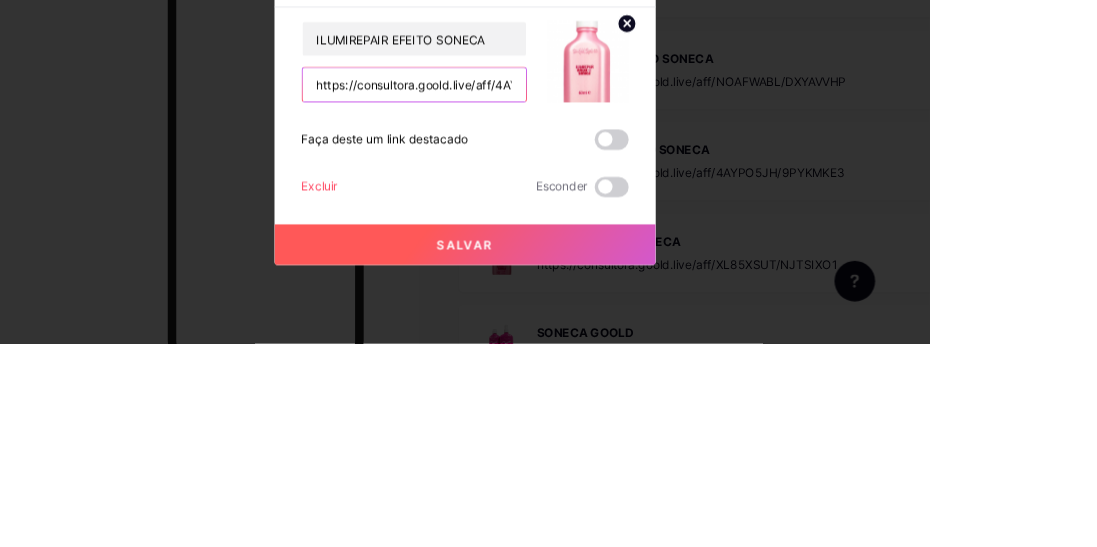 scroll, scrollTop: 3666, scrollLeft: 0, axis: vertical 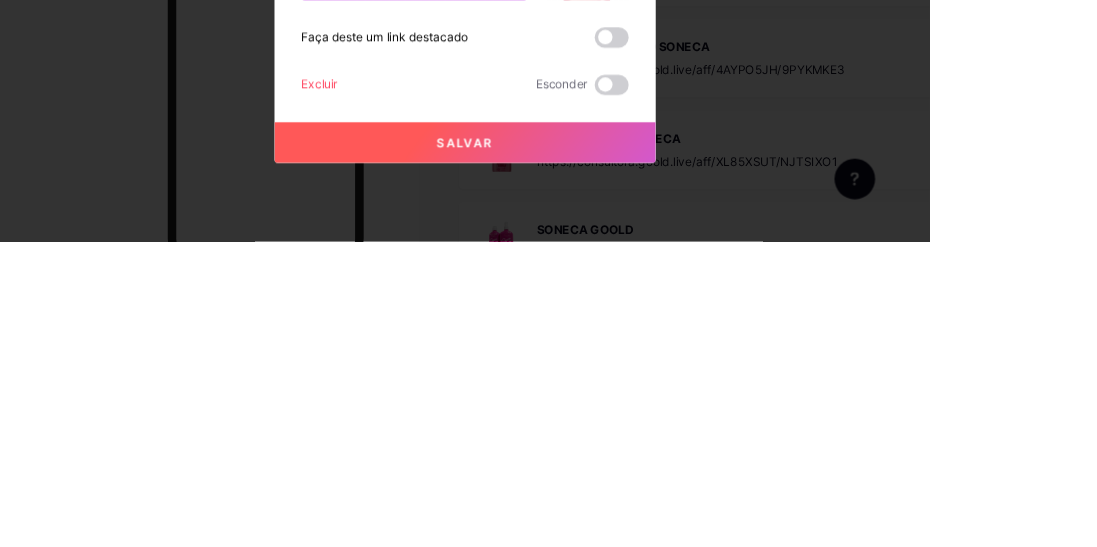 type on "https://pay.goold.club/aff/NQFW5R/3VXEXTQO" 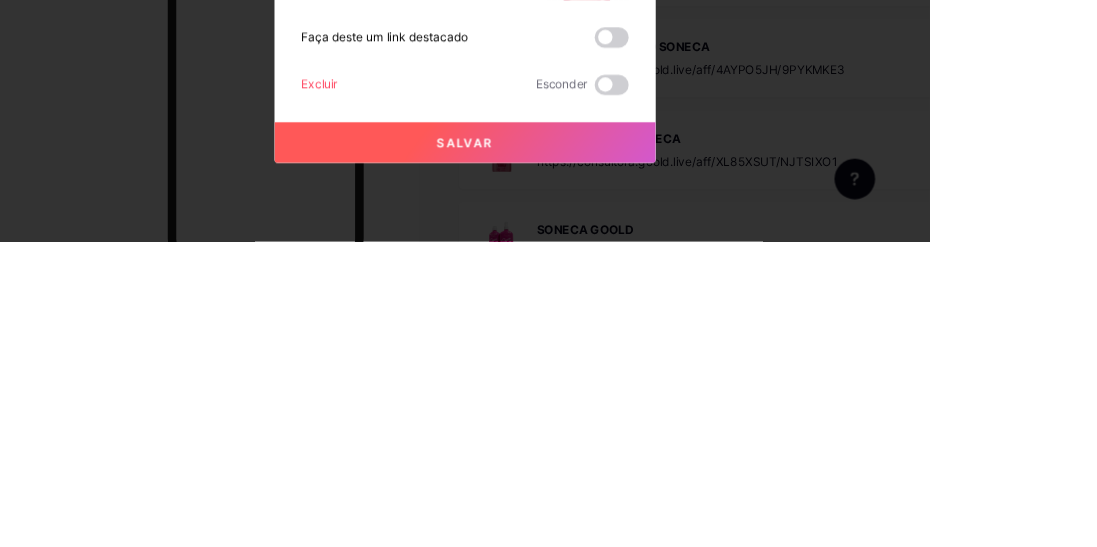 click at bounding box center (722, 306) 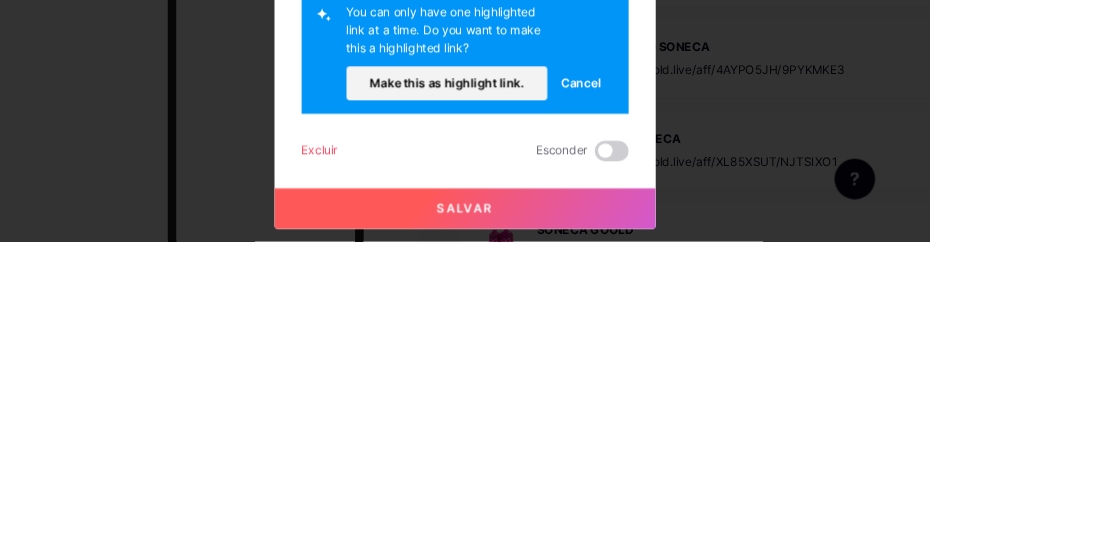 scroll, scrollTop: 3666, scrollLeft: 0, axis: vertical 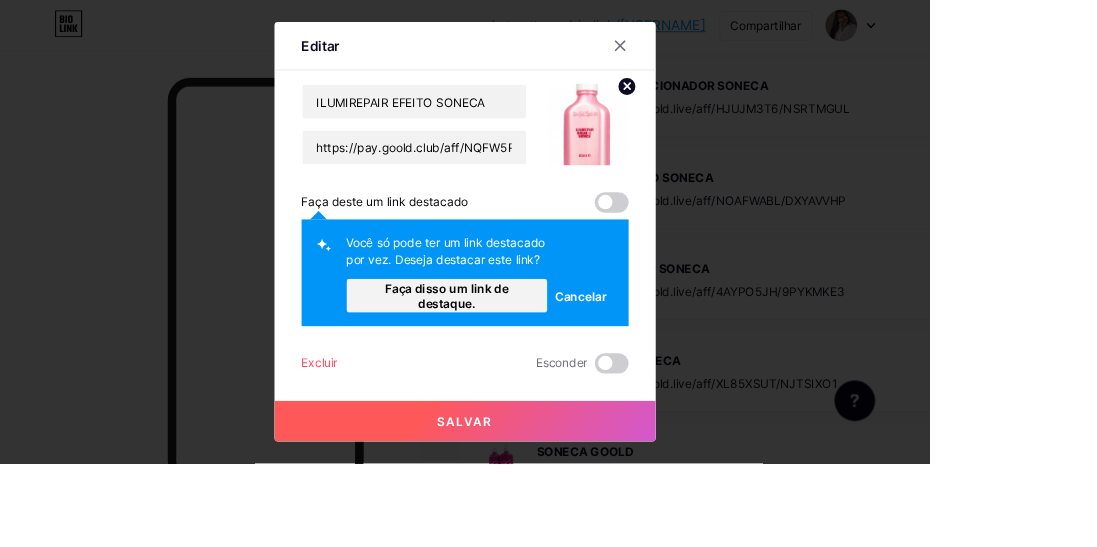 click on "Faça disso um link de destaque." at bounding box center [527, 349] 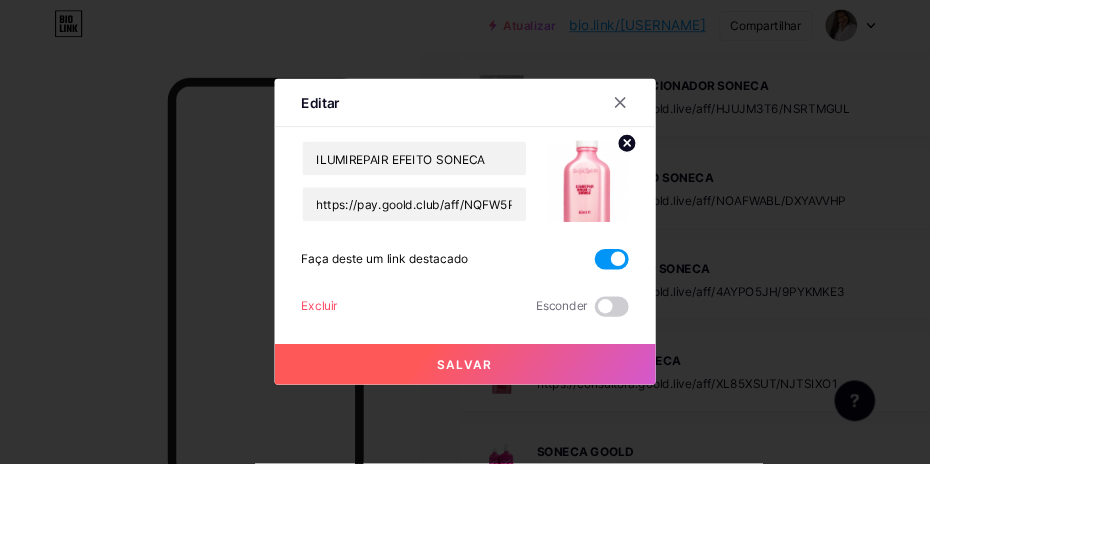 click on "Salvar" at bounding box center (549, 430) 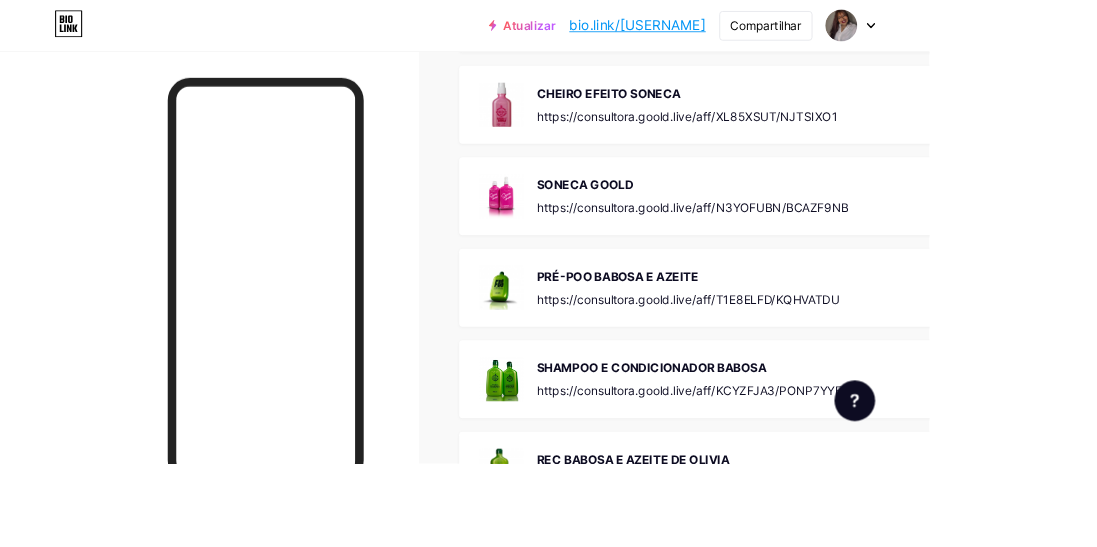 scroll, scrollTop: 3983, scrollLeft: 0, axis: vertical 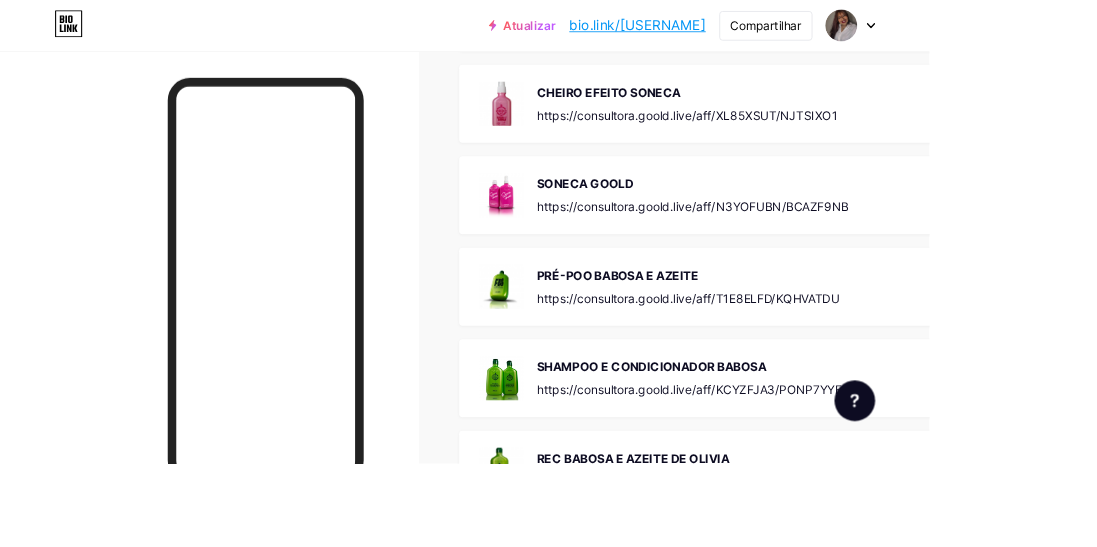 click on "https://consultora.goold.live/aff/XL85XSUT/NJTSIXO1" at bounding box center [811, 135] 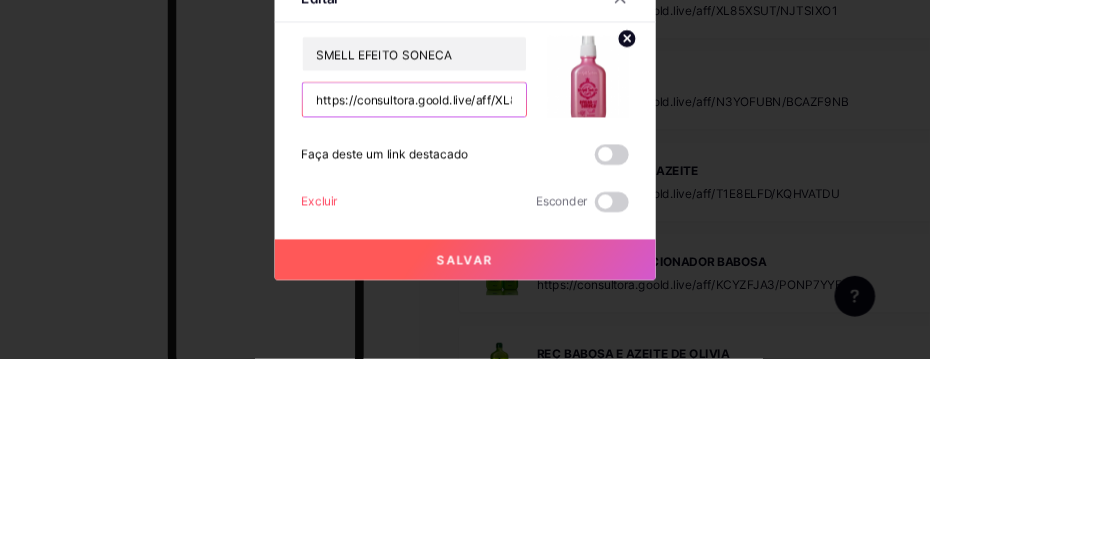 scroll, scrollTop: 3983, scrollLeft: 0, axis: vertical 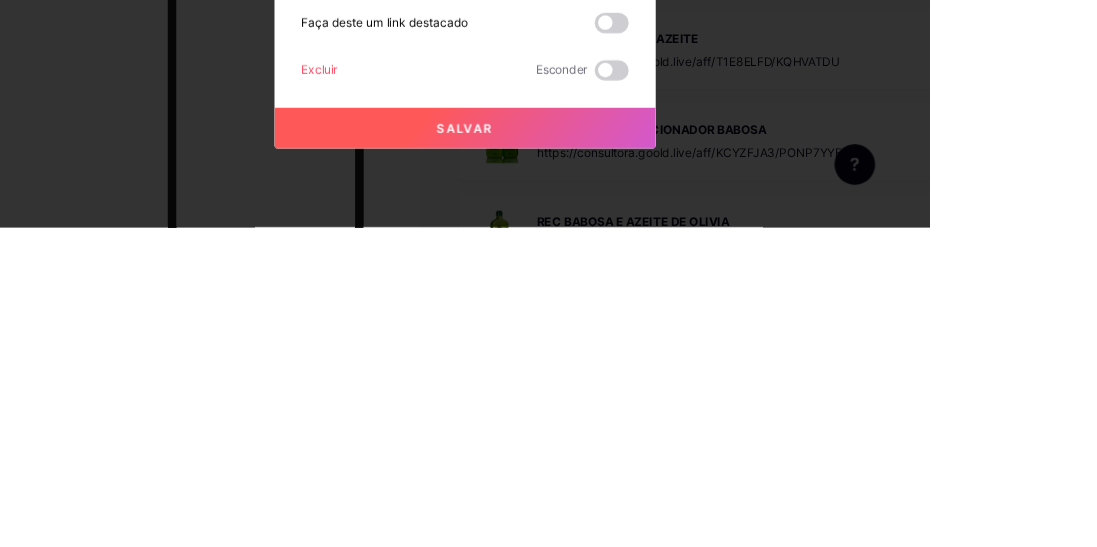 type on "https://pay.goold.club/aff/LHB6MR/3VXEXTQO" 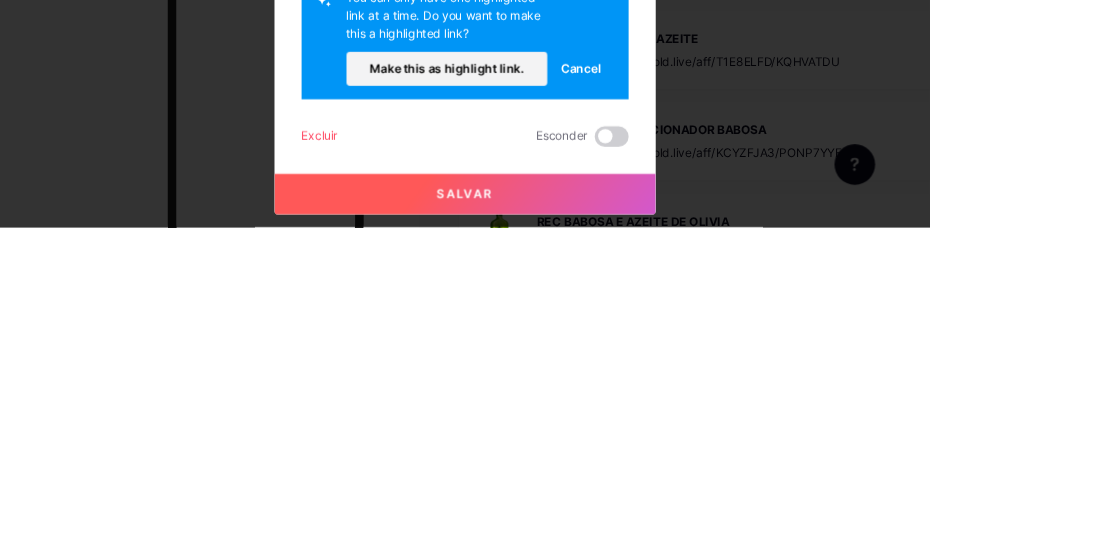 scroll, scrollTop: 0, scrollLeft: 0, axis: both 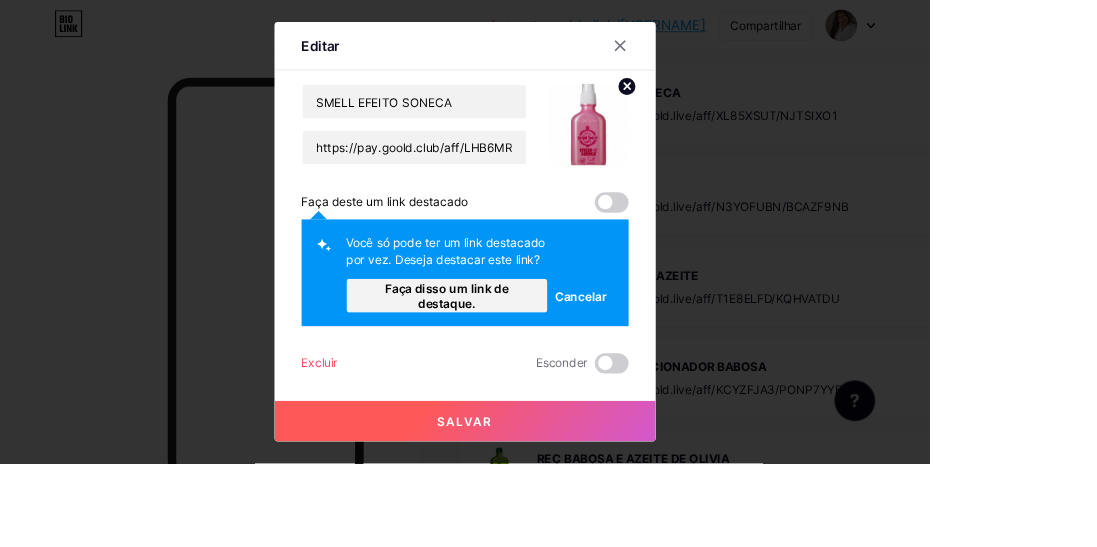 click on "Faça disso um link de destaque." at bounding box center (528, 349) 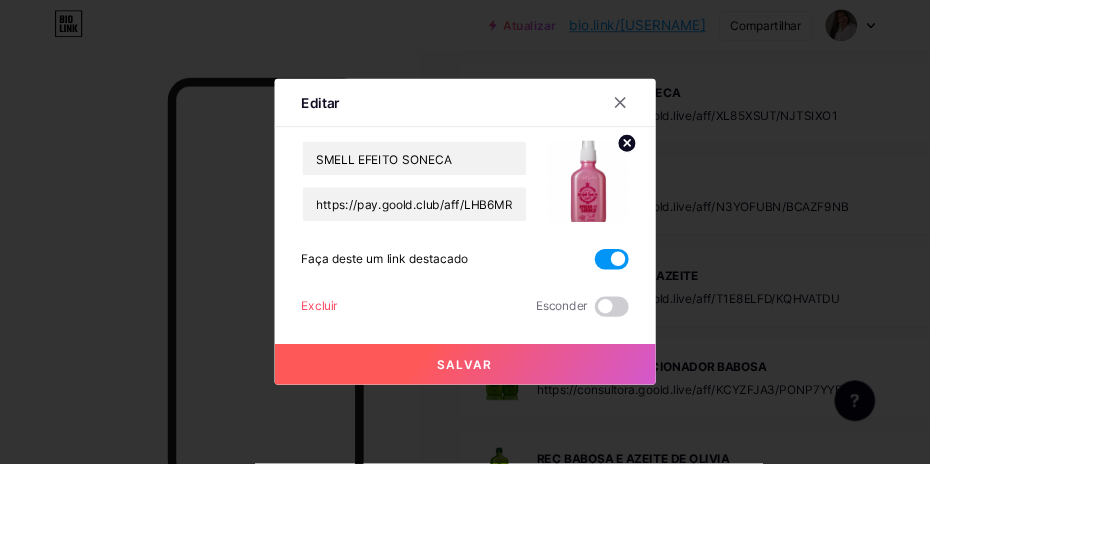 click on "Salvar" at bounding box center [549, 430] 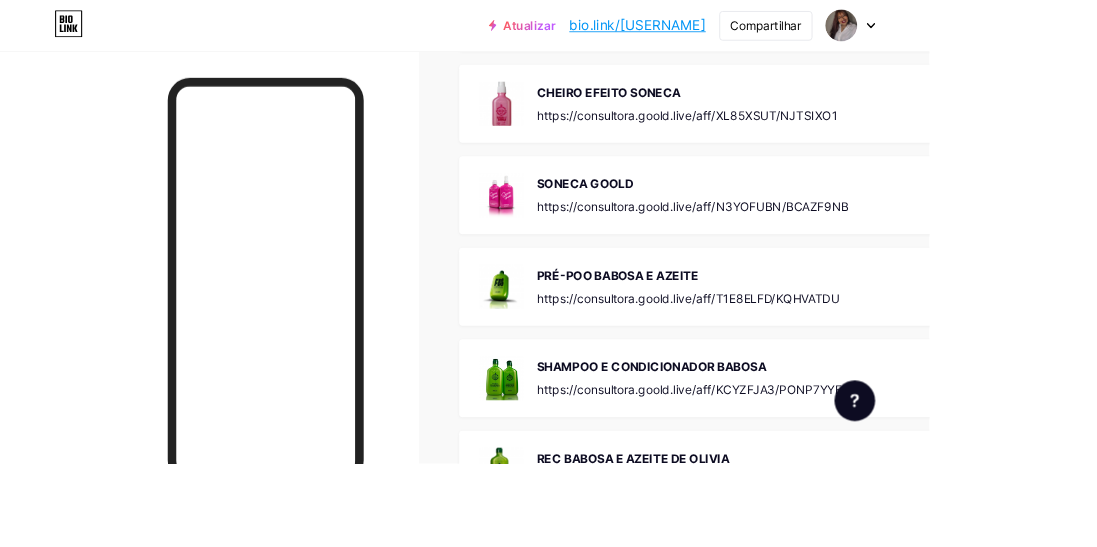 click on "SONECA GOOLD
https://consultora.goold.live/aff/N3YOFUBN/BCAZF9NB" at bounding box center (818, 230) 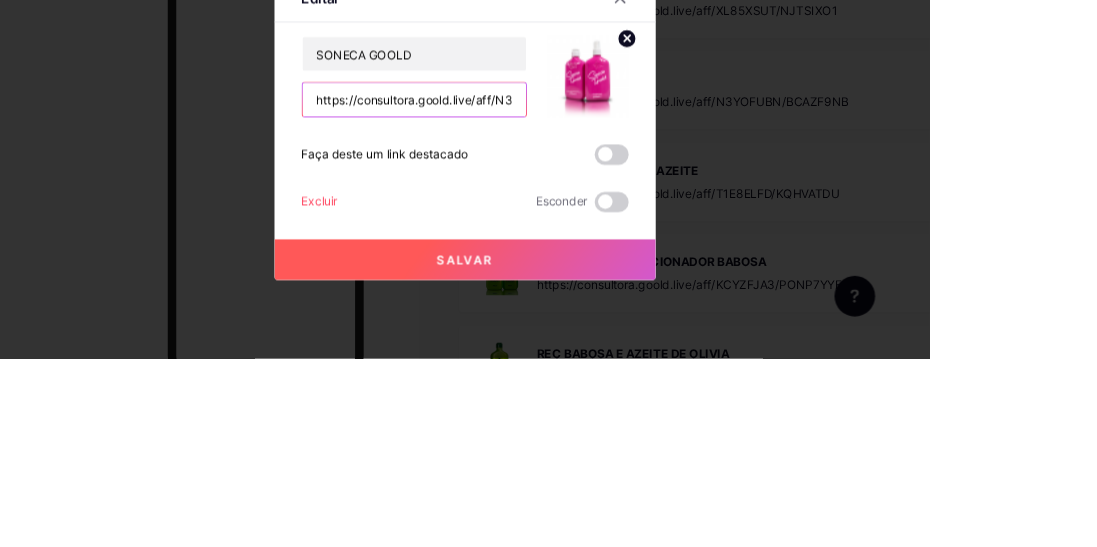 scroll, scrollTop: 3983, scrollLeft: 0, axis: vertical 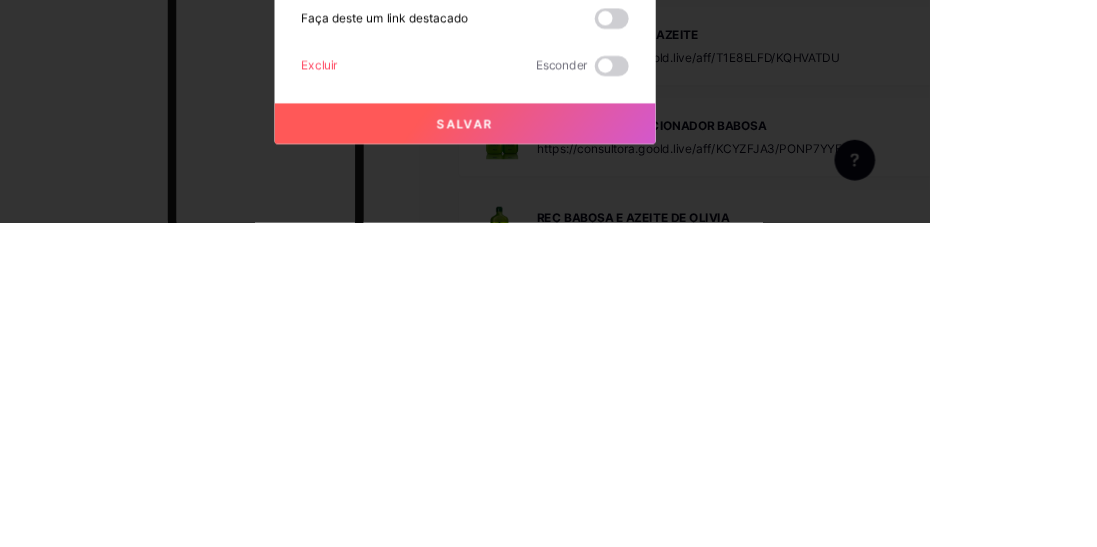 type on "https://pay.goold.club/aff/DO4DXD/3VXEXTQO" 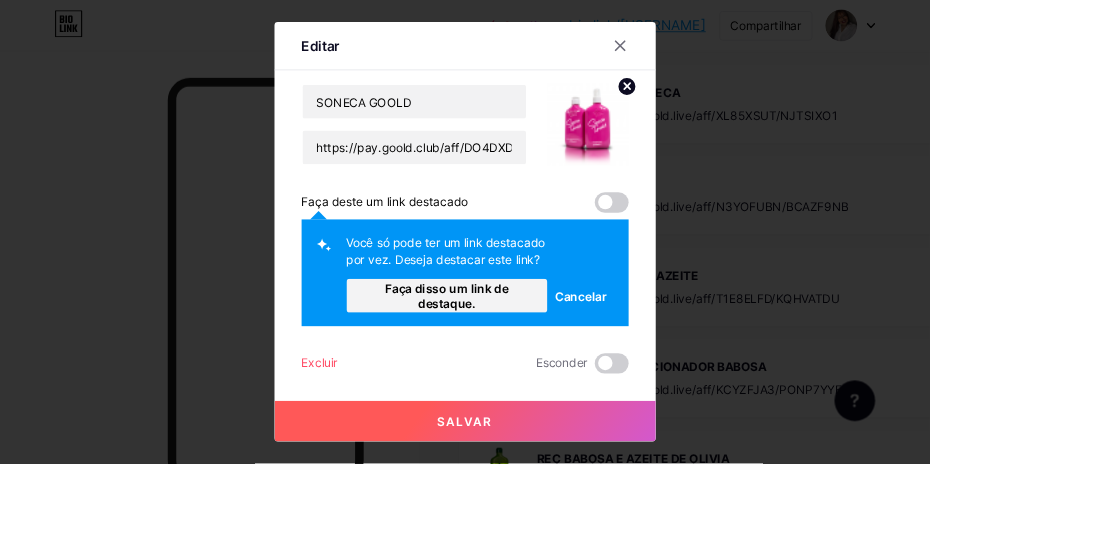 click on "Faça disso um link de destaque." at bounding box center (528, 349) 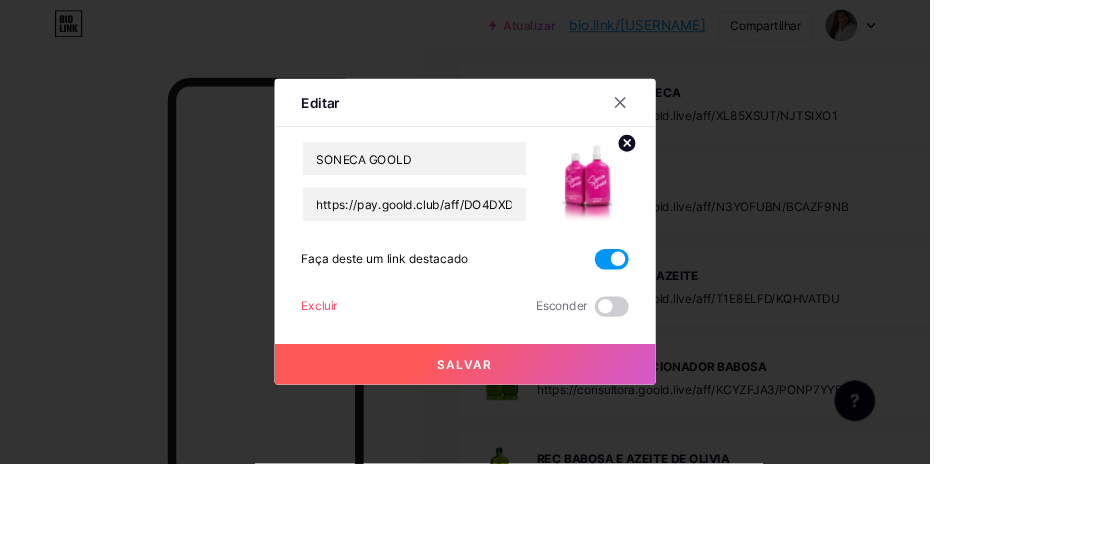 click on "Salvar" at bounding box center [549, 430] 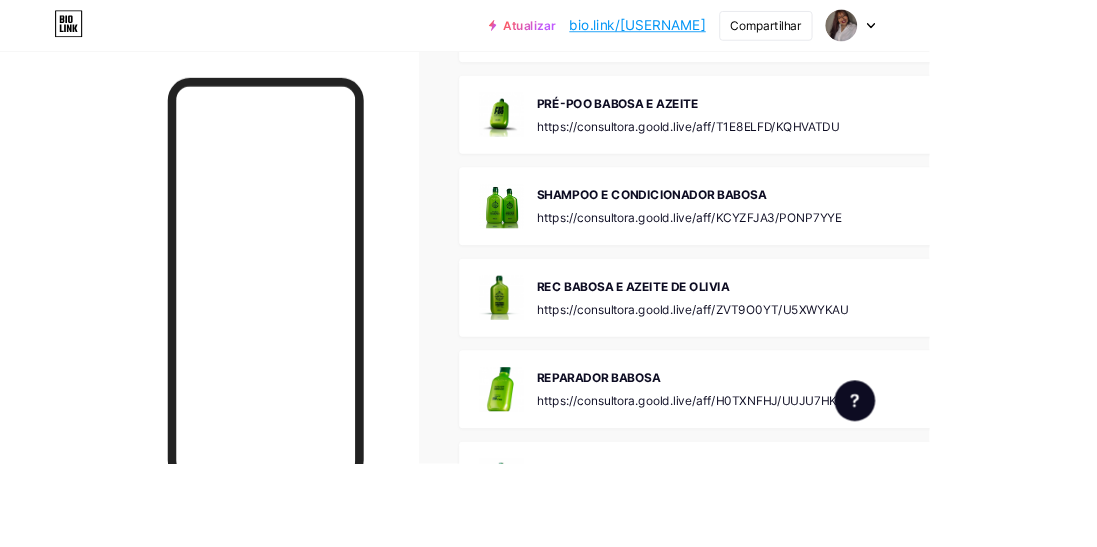scroll, scrollTop: 4188, scrollLeft: 0, axis: vertical 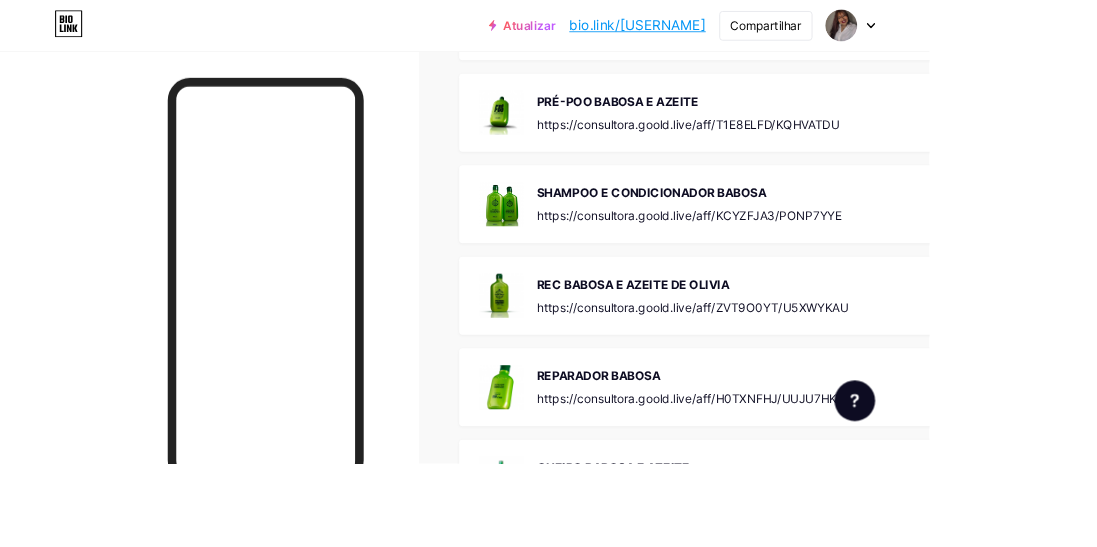 click on "https://consultora.goold.live/aff/T1E8ELFD/KQHVATDU" at bounding box center [812, 146] 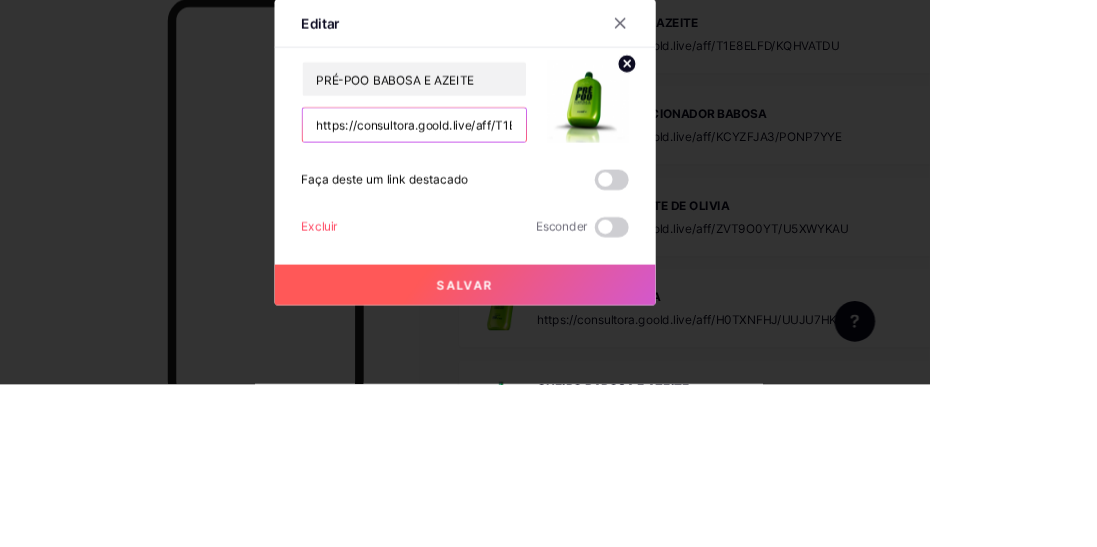scroll, scrollTop: 4188, scrollLeft: 0, axis: vertical 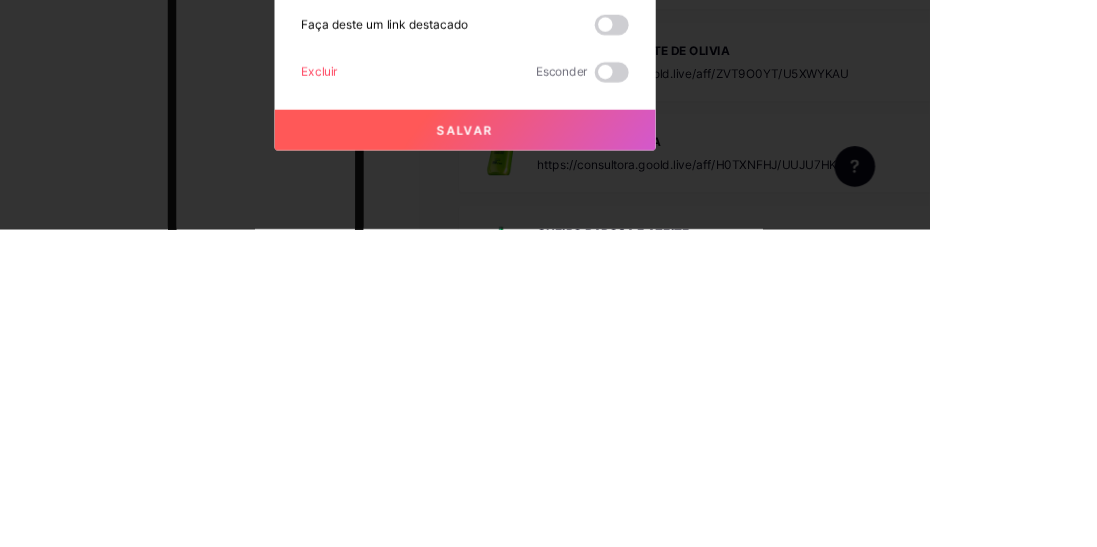 type on "https://pay.goold.club/aff/JAHTBJ/3VXEXTQO" 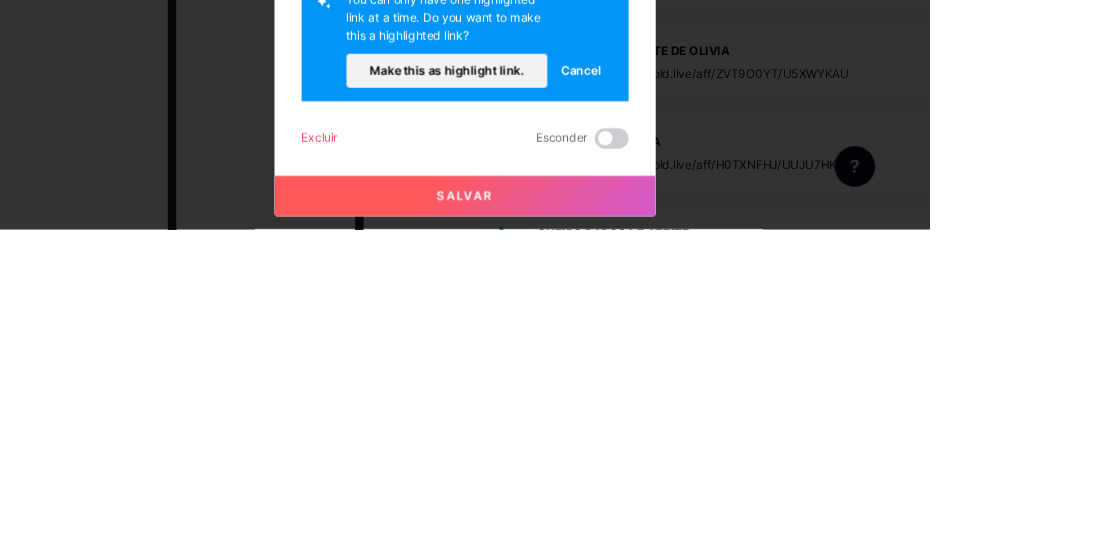 scroll, scrollTop: 4188, scrollLeft: 0, axis: vertical 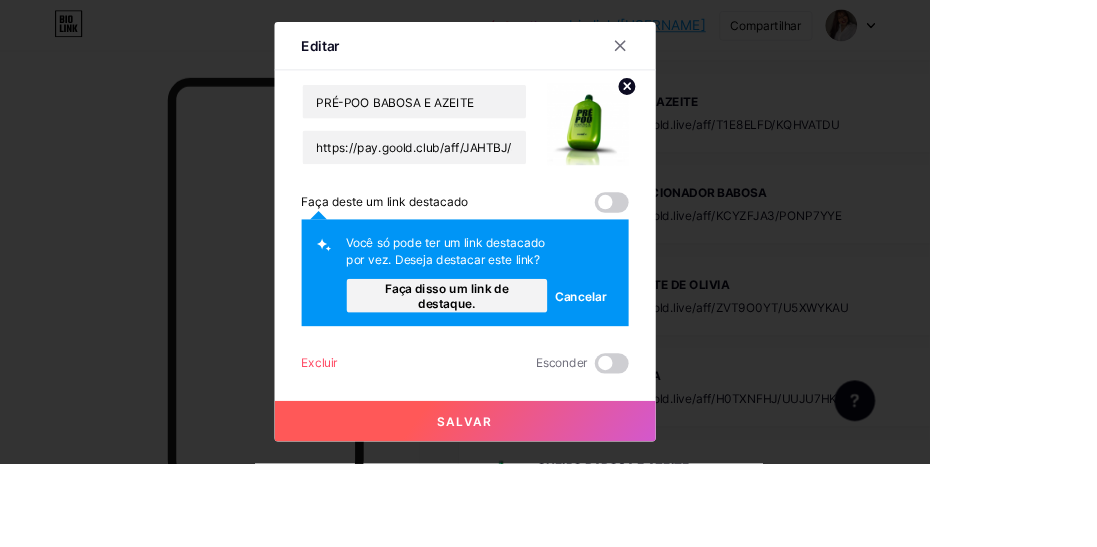 click on "Faça disso um link de destaque." at bounding box center [527, 349] 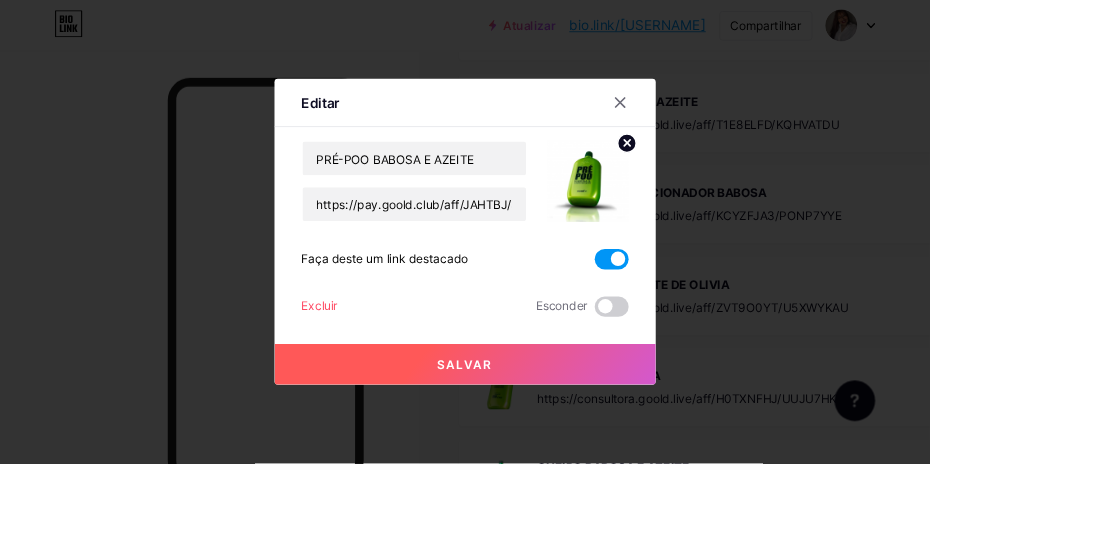 click on "Salvar" at bounding box center (549, 430) 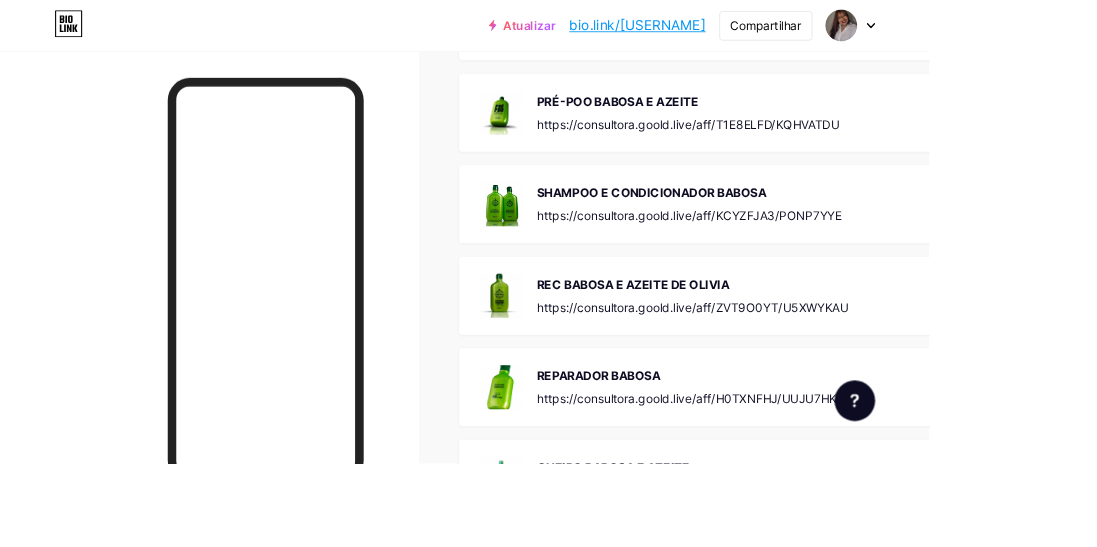 click on "https://consultora.goold.live/aff/KCYZFJA3/PONP7YYE" at bounding box center [814, 254] 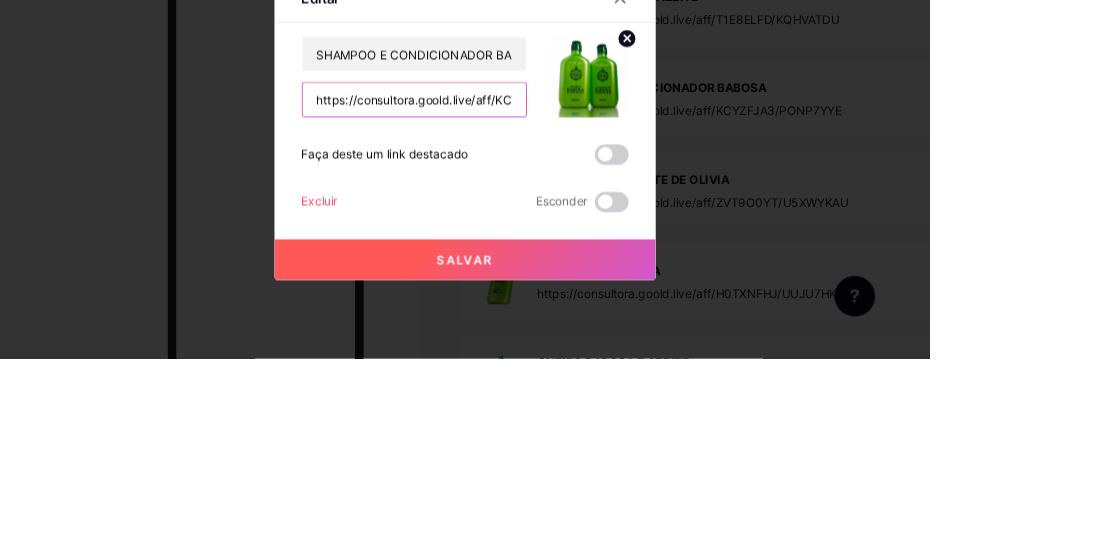 scroll, scrollTop: 4188, scrollLeft: 0, axis: vertical 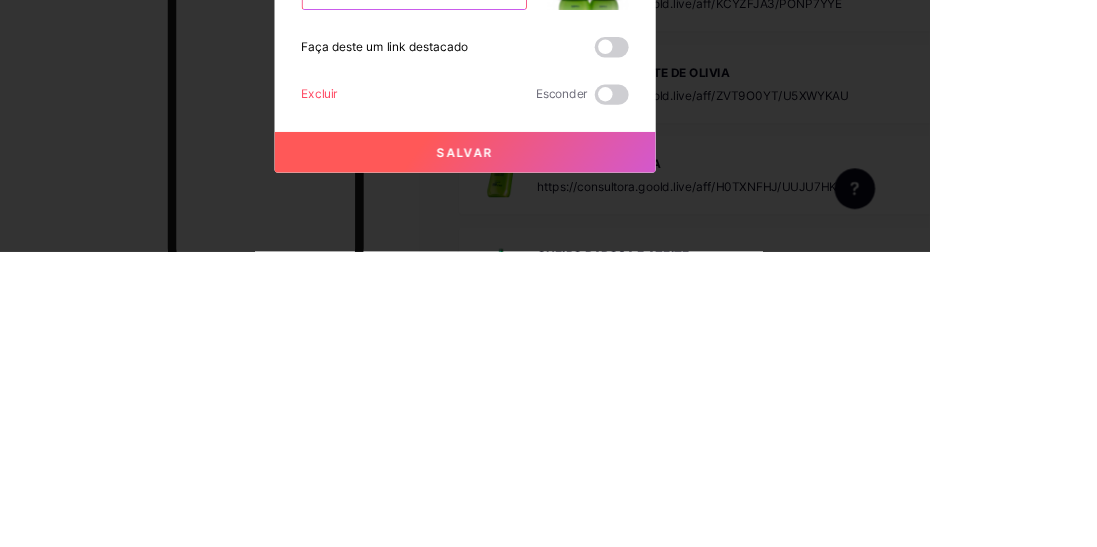 type on "https://pay.goold.club/aff/IDPCGD/3VXEXTQO" 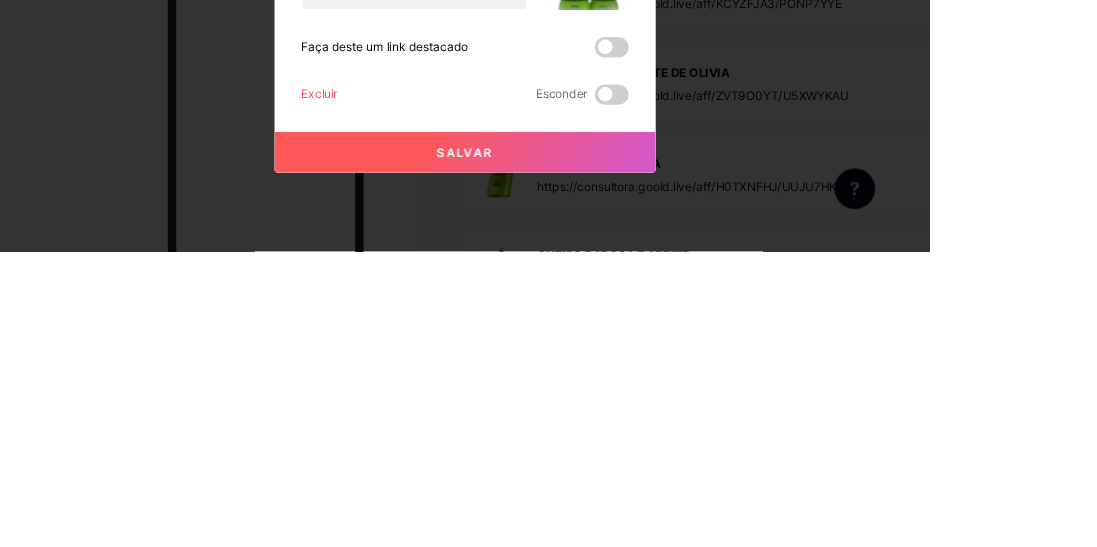 click at bounding box center [722, 306] 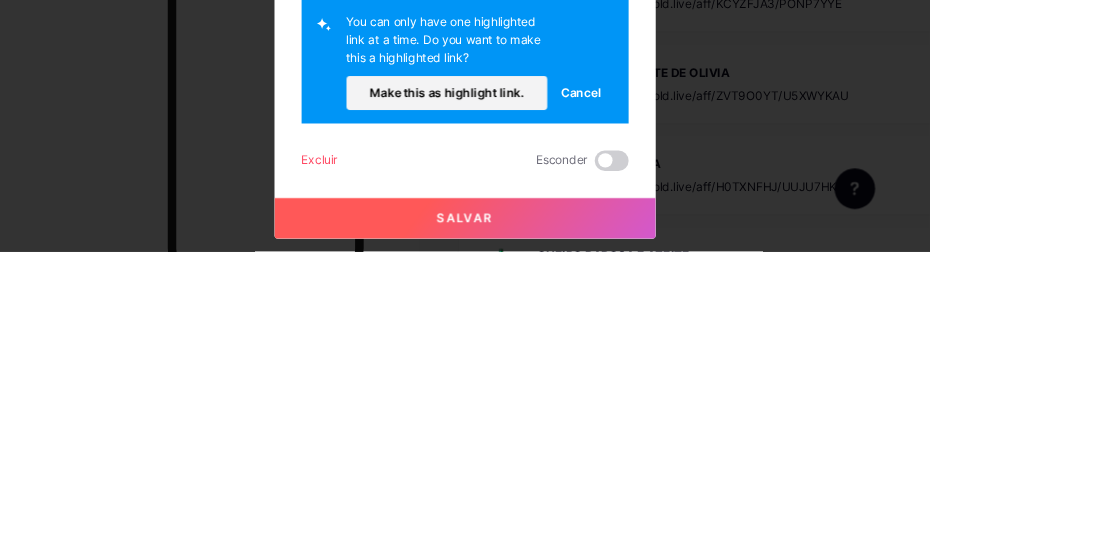 scroll, scrollTop: 0, scrollLeft: 0, axis: both 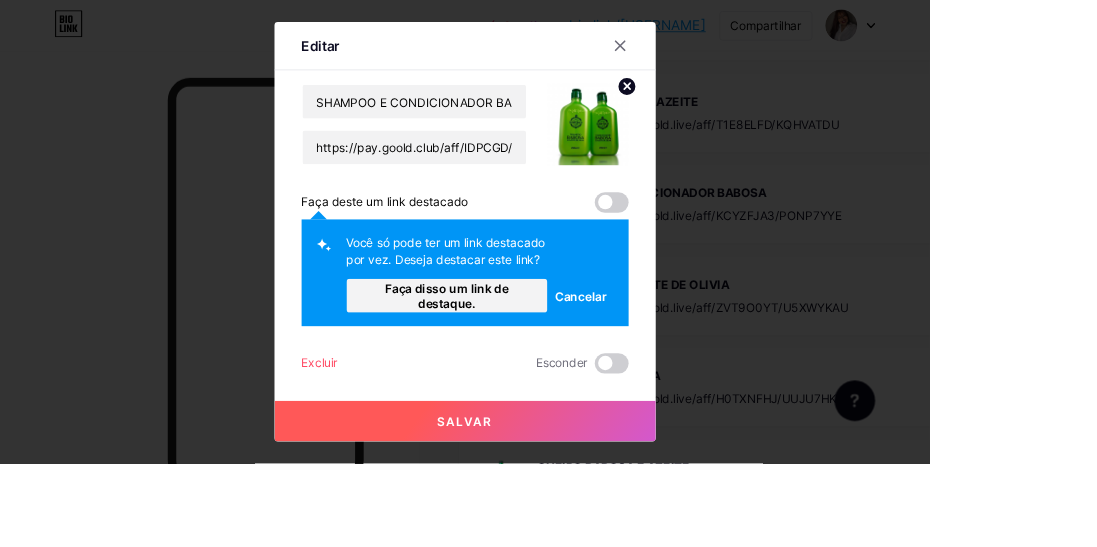 click on "Faça disso um link de destaque." at bounding box center (528, 349) 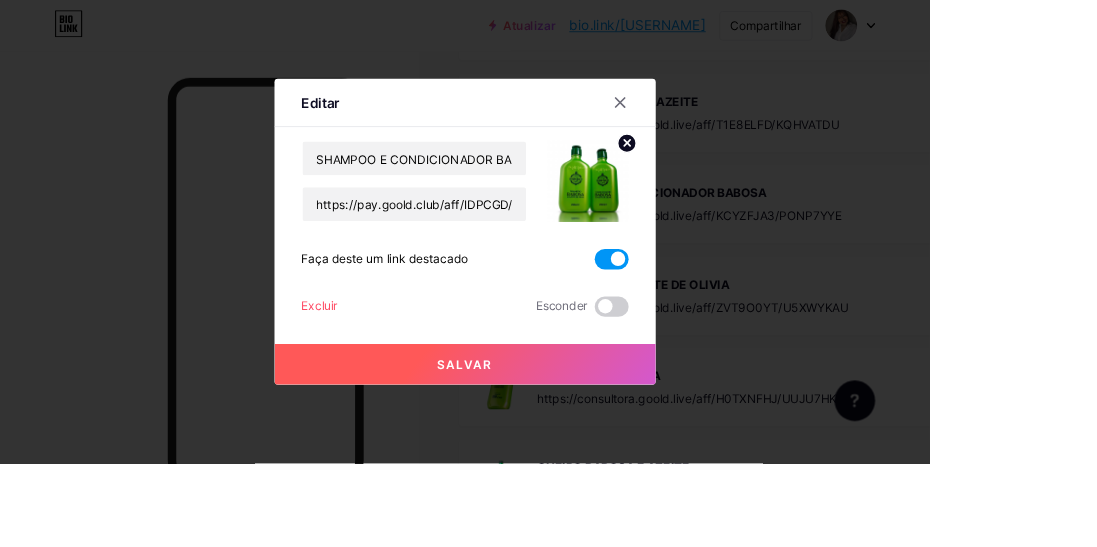 click on "Salvar" at bounding box center (549, 430) 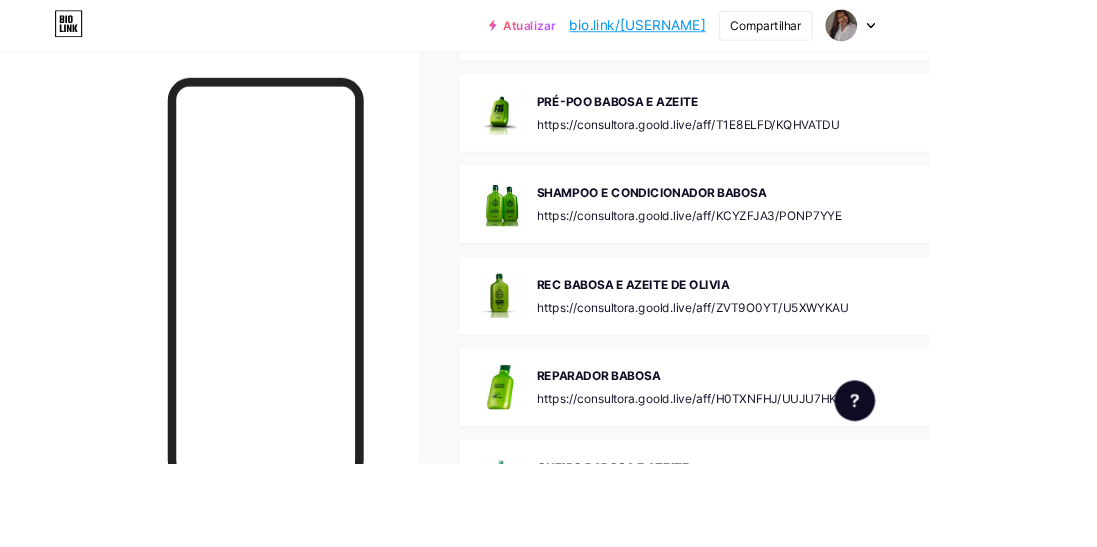 click on "REC BABOSA E AZEITE DE OLIVIA
https://consultora.goold.live/aff/ZVT9O0YT/U5XWYKAU" at bounding box center (818, 349) 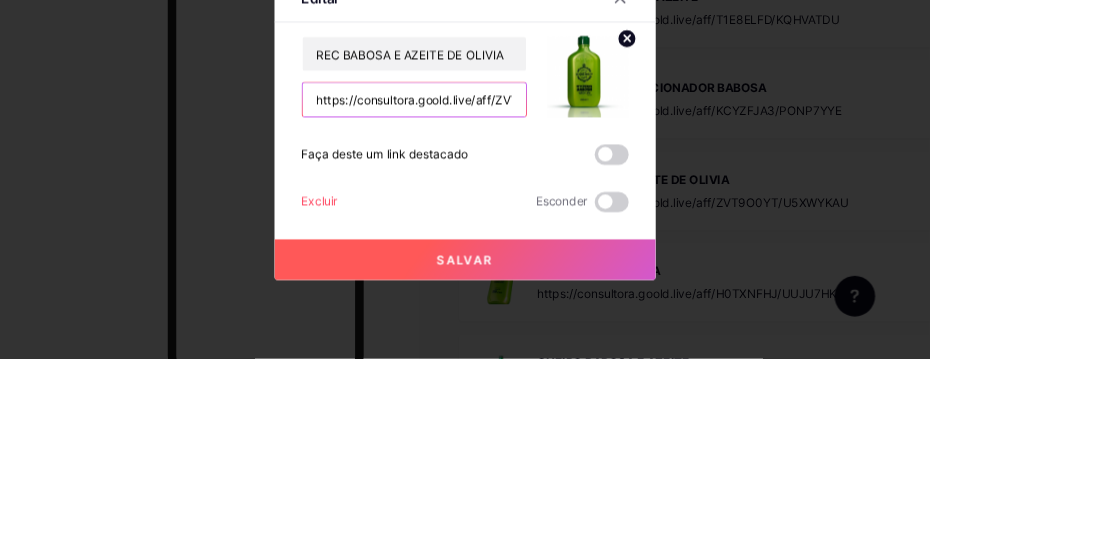 scroll, scrollTop: 4188, scrollLeft: 0, axis: vertical 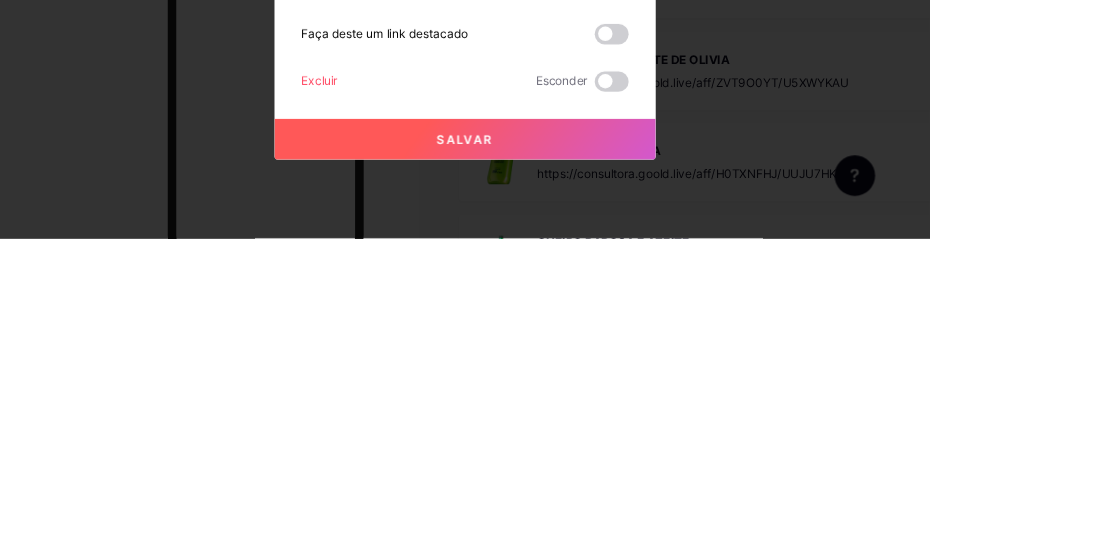 type on "https://pay.goold.club/aff/9ETQCY/3VXEXTQO" 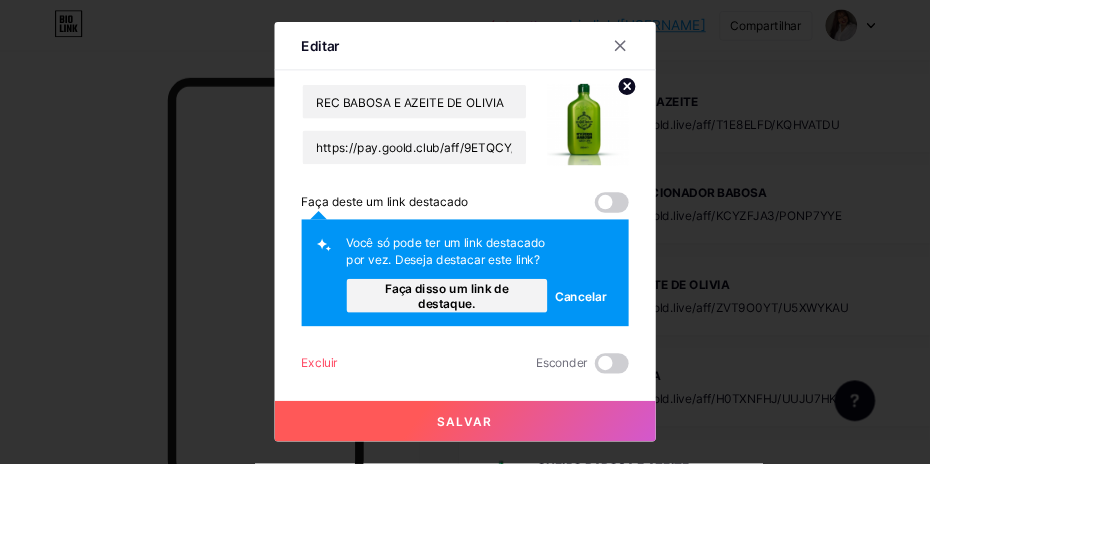 click on "Faça disso um link de destaque." at bounding box center [527, 349] 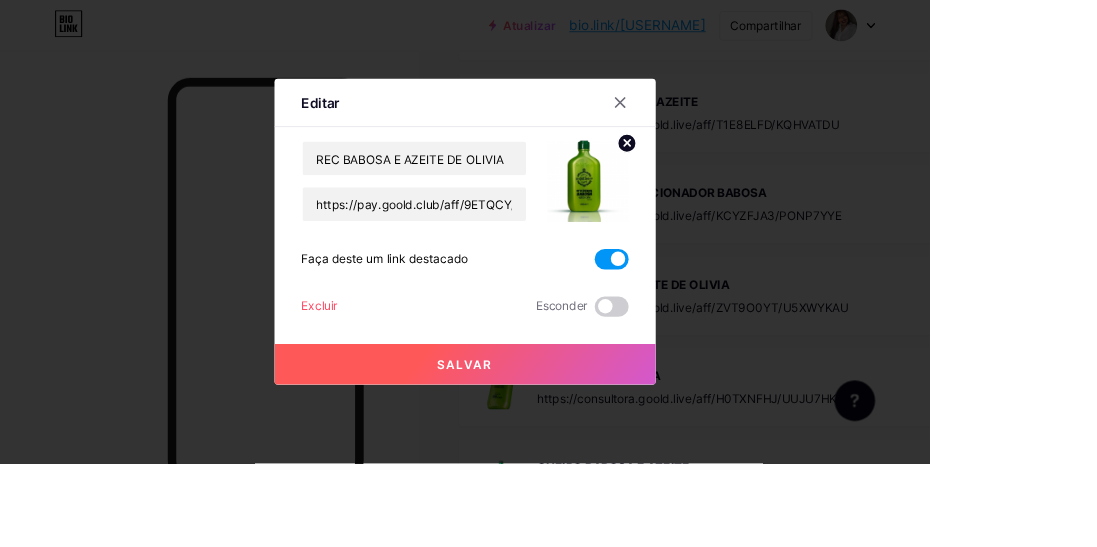 click on "Salvar" at bounding box center (549, 430) 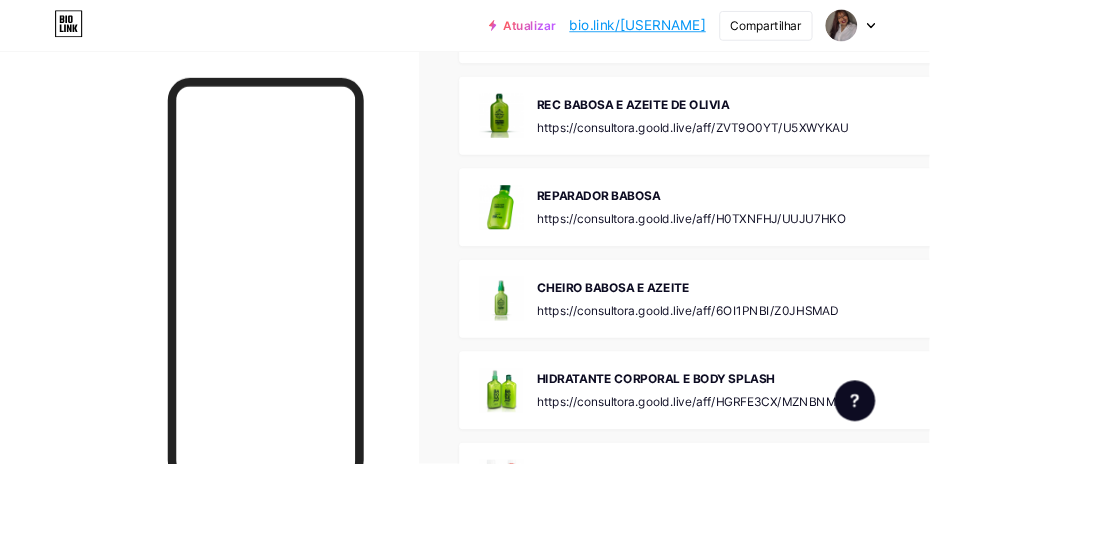 scroll, scrollTop: 4426, scrollLeft: 0, axis: vertical 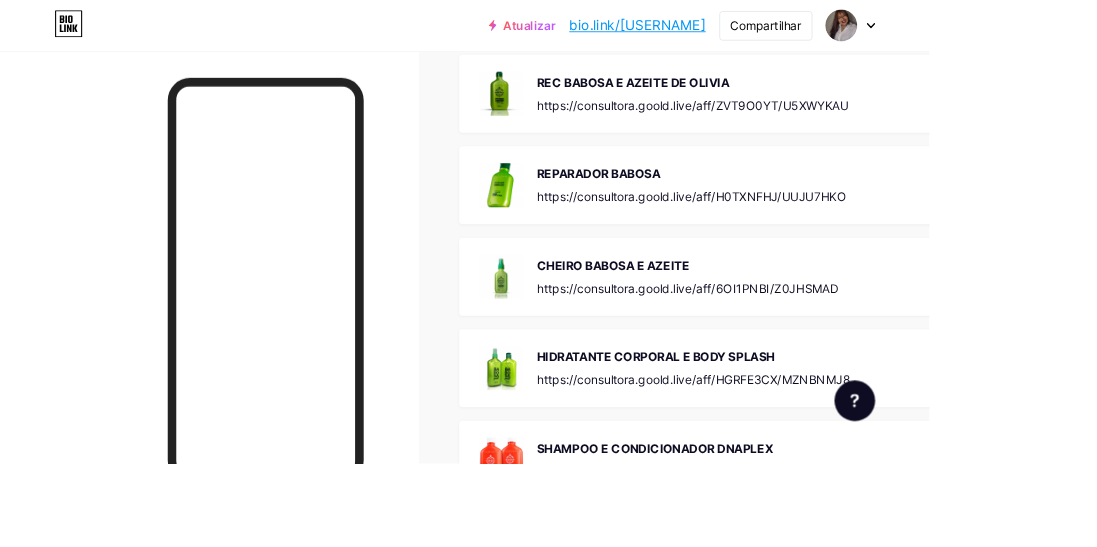 click on "https://consultora.goold.live/aff/H0TXNFHJ/UUJU7HKO" at bounding box center [816, 232] 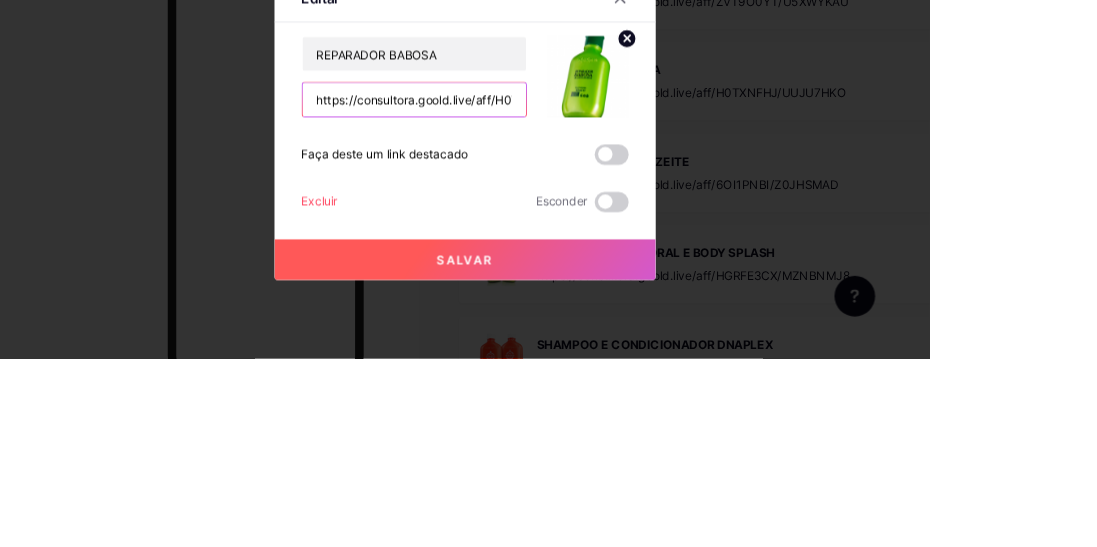 scroll, scrollTop: 4426, scrollLeft: 0, axis: vertical 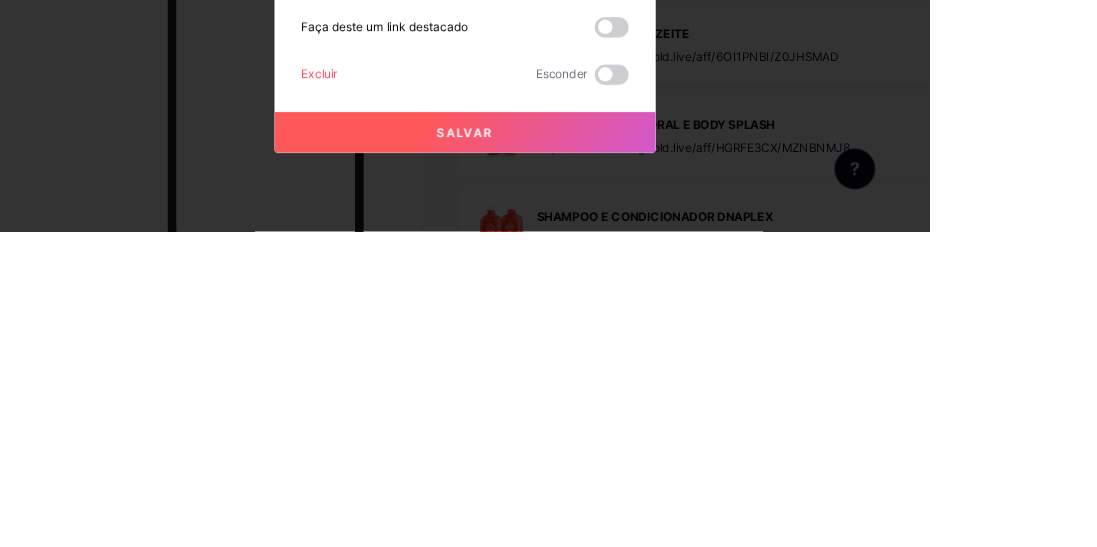 type on "https://pay.goold.club/aff/HKPY1T/3VXEXTQO" 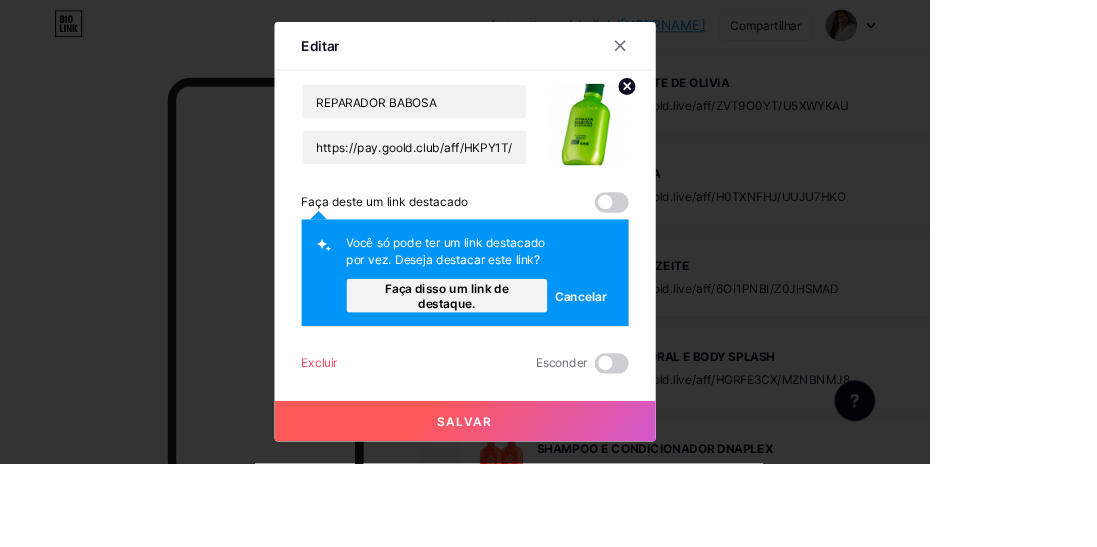 click on "Faça disso um link de destaque." at bounding box center [527, 349] 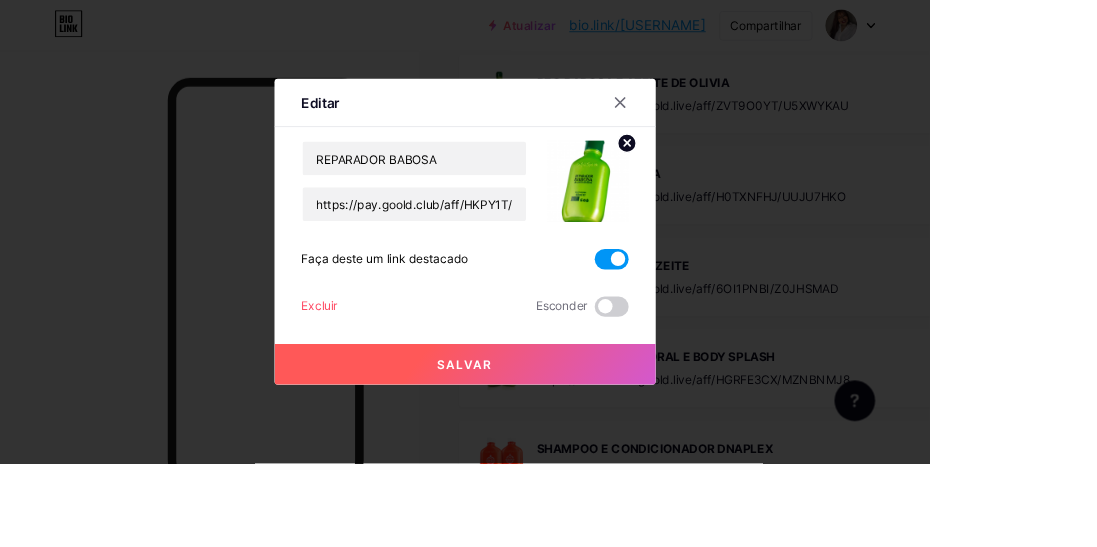 click at bounding box center (548, 273) 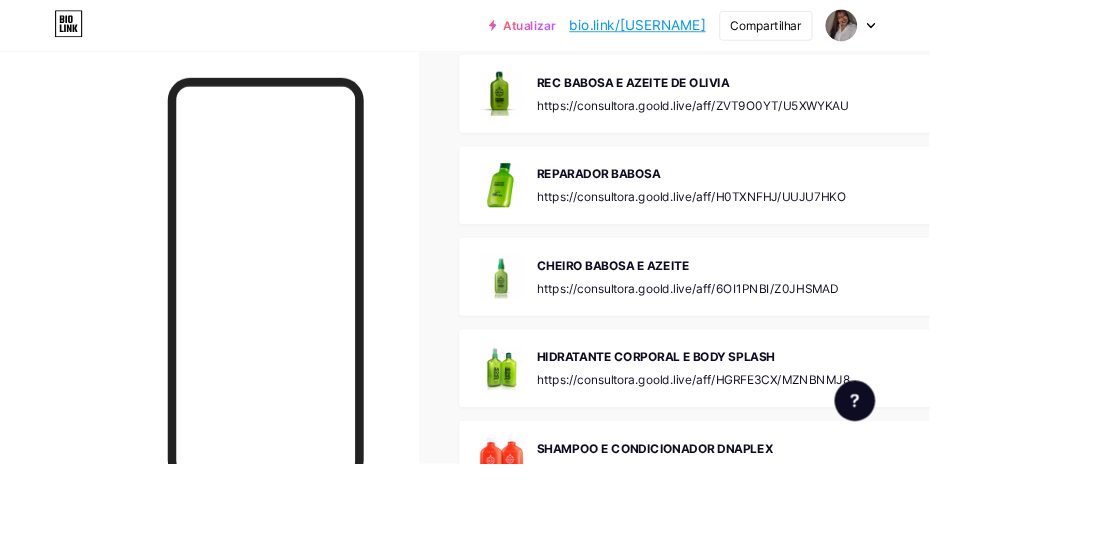 click on "CHEIRO BABOSA E AZEITE" at bounding box center (724, 313) 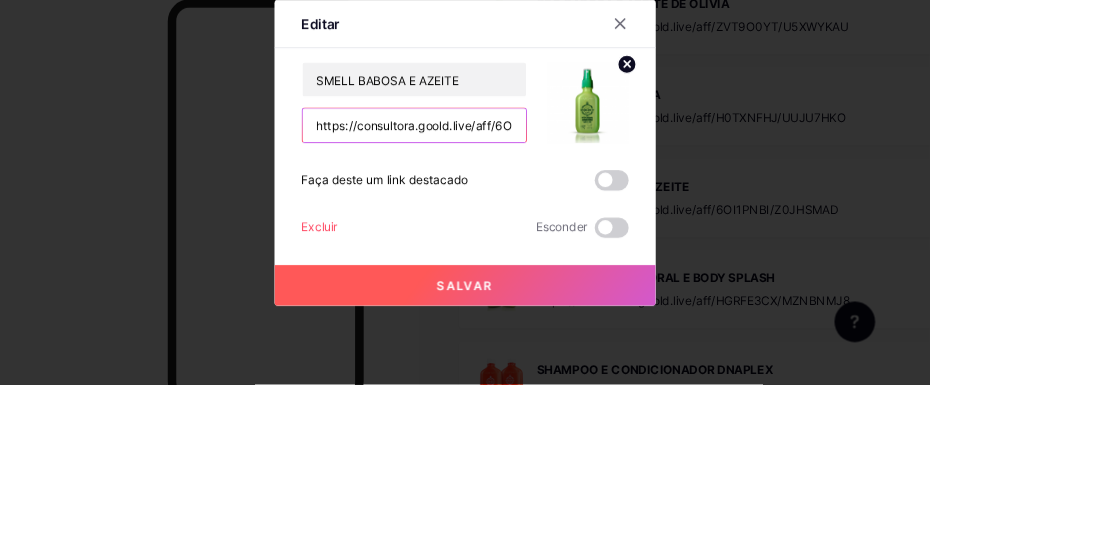 scroll, scrollTop: 4426, scrollLeft: 0, axis: vertical 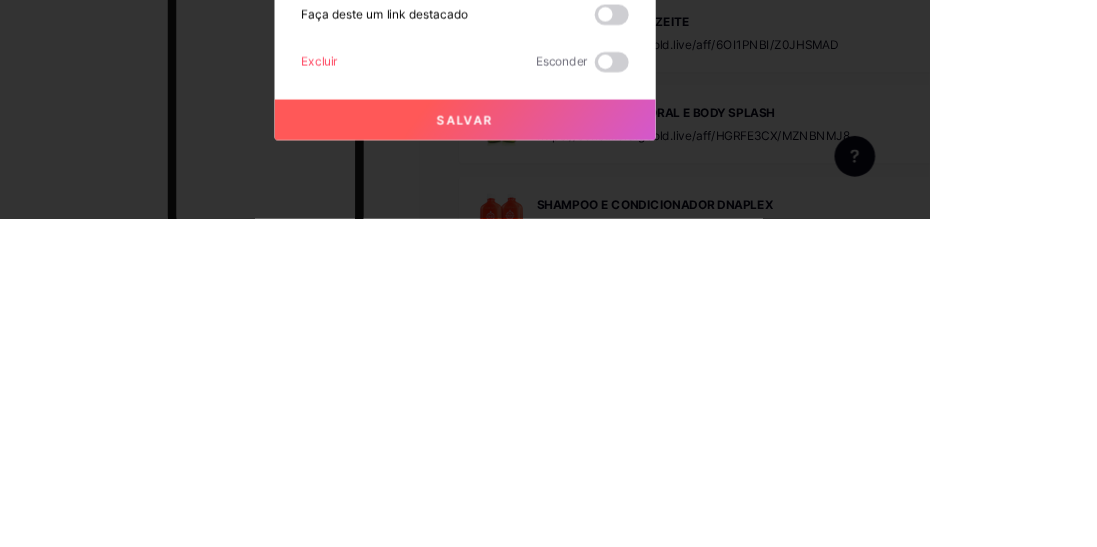 type on "https://pay.goold.club/aff/1FFV8Y/3VXEXTQO" 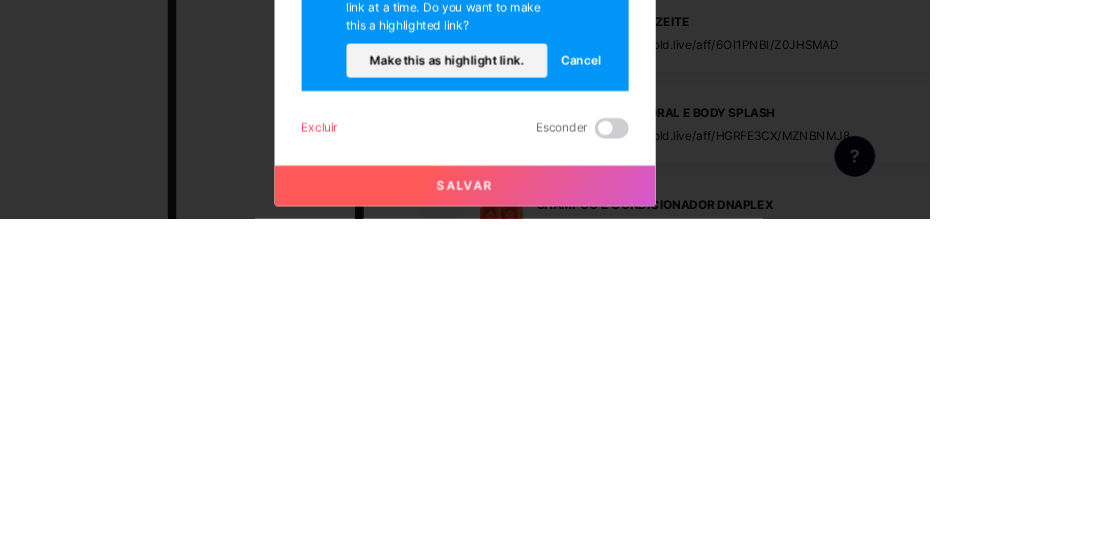 scroll, scrollTop: 0, scrollLeft: 0, axis: both 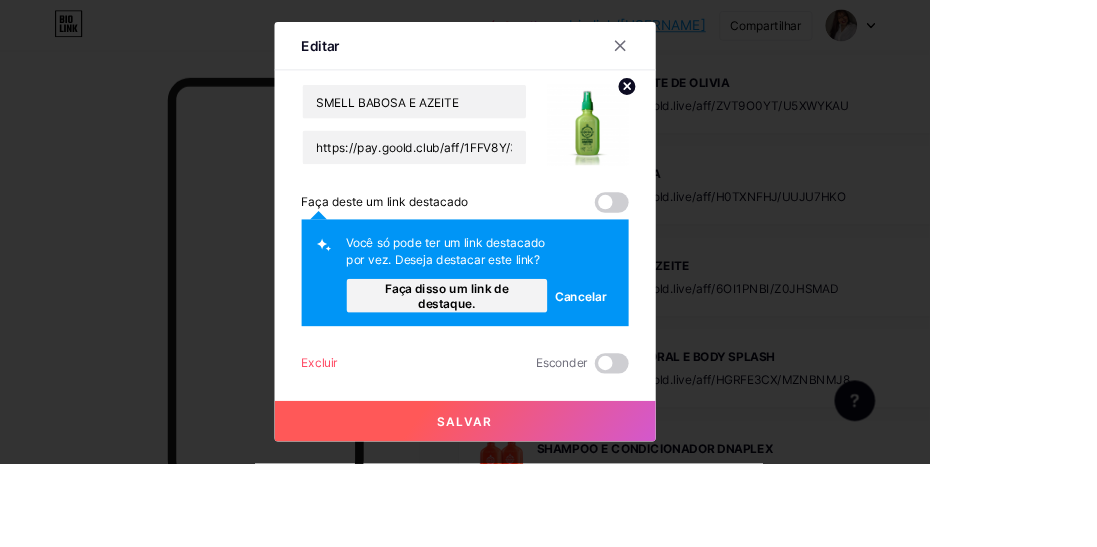 click on "Faça disso um link de destaque." at bounding box center [528, 349] 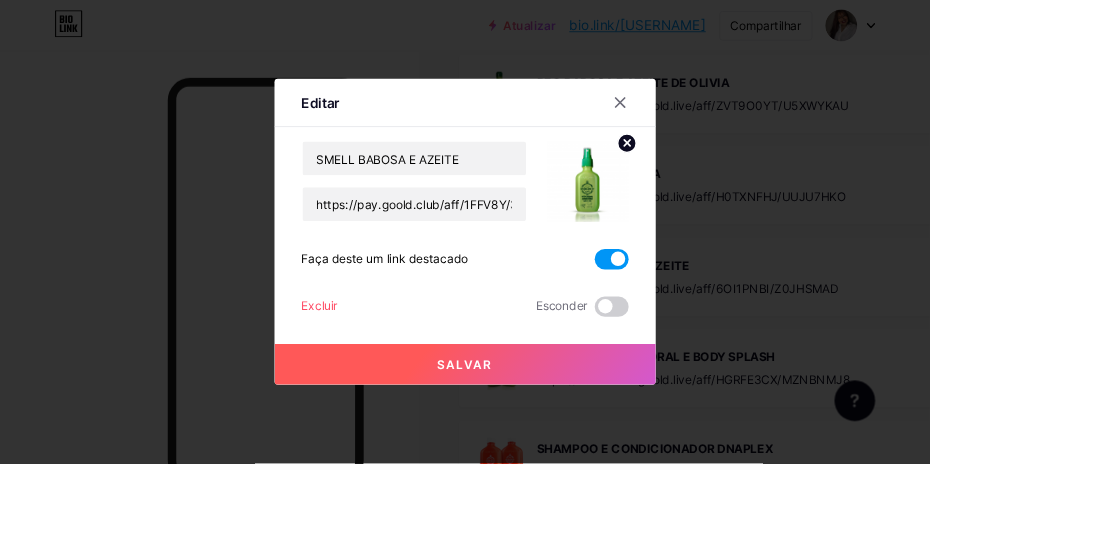 click on "Salvar" at bounding box center (549, 430) 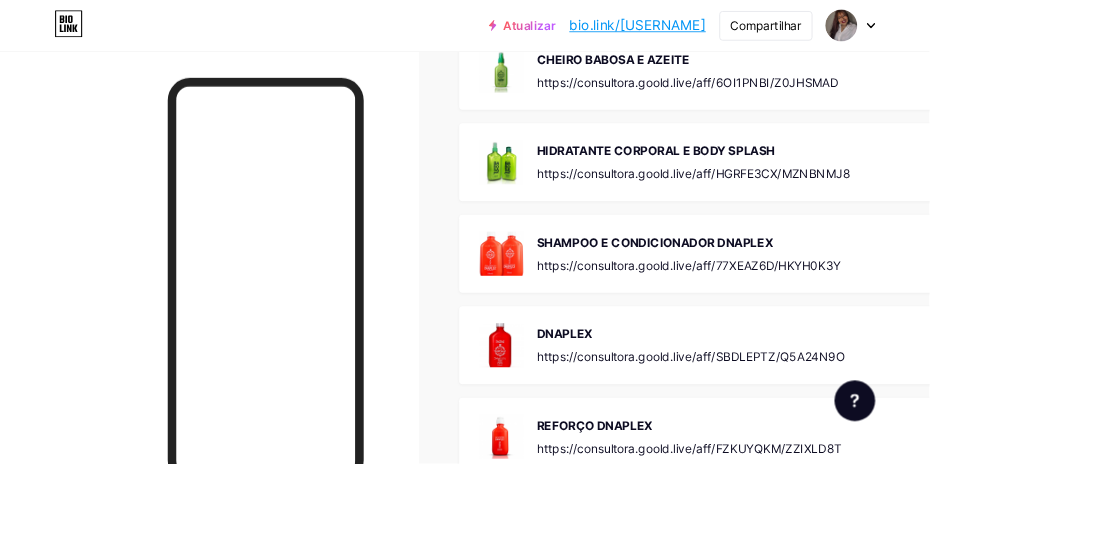 scroll, scrollTop: 4626, scrollLeft: 0, axis: vertical 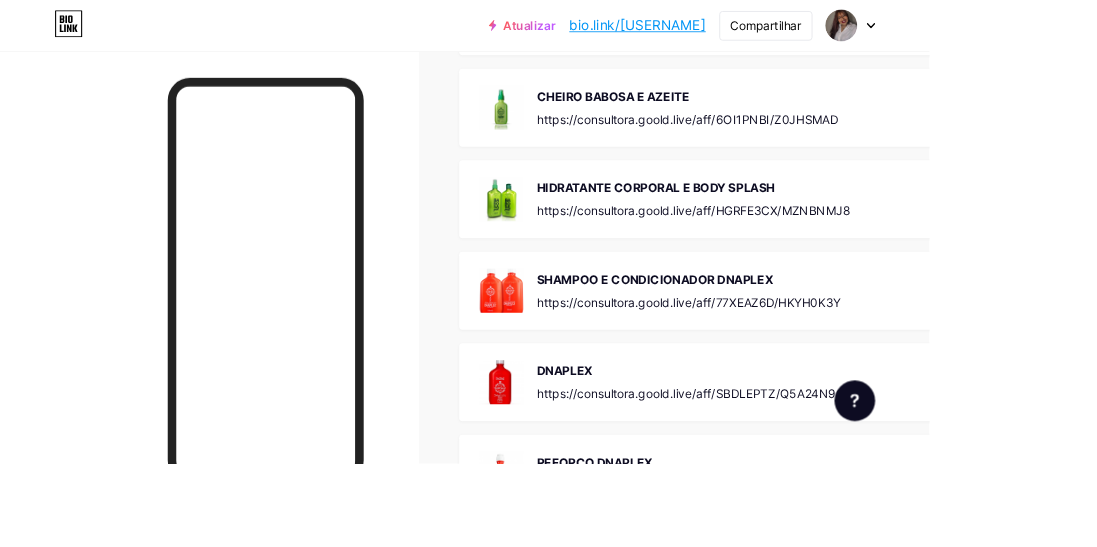 click on "HIDRATANTE CORPORAL E BODY SPLASH
https://consultora.goold.live/aff/HGRFE3CX/MZNBNMJ8" at bounding box center (819, 235) 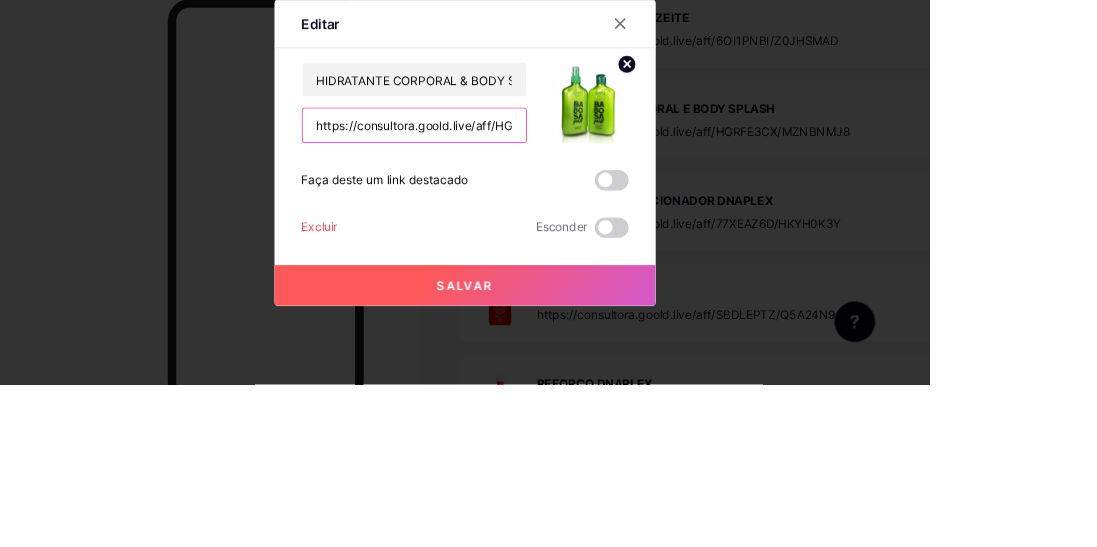 scroll, scrollTop: 4626, scrollLeft: 0, axis: vertical 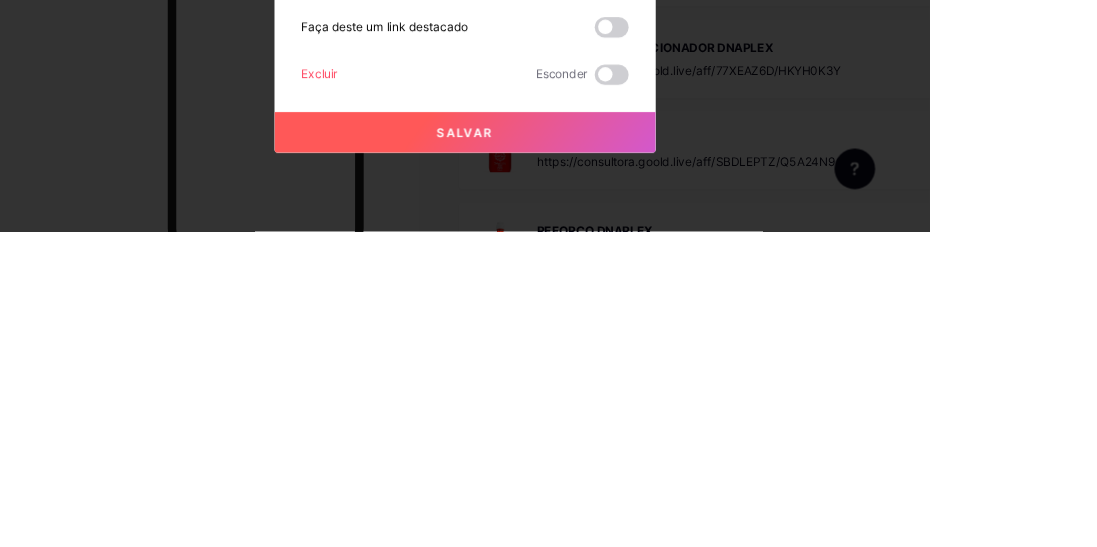 type on "https://pay.goold.club/aff/1FDMTY/3VXEXTQO" 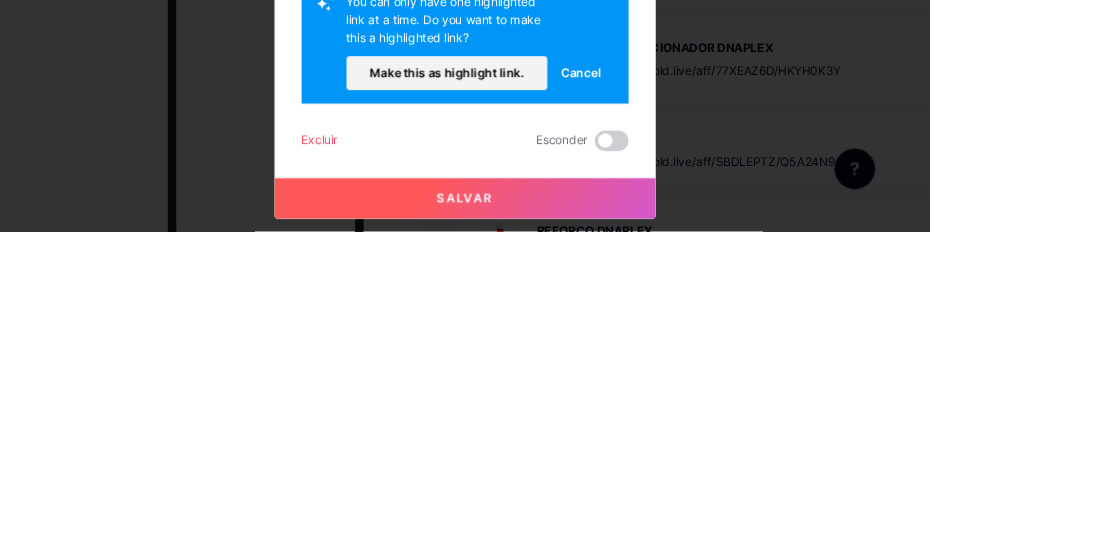 scroll, scrollTop: 4626, scrollLeft: 0, axis: vertical 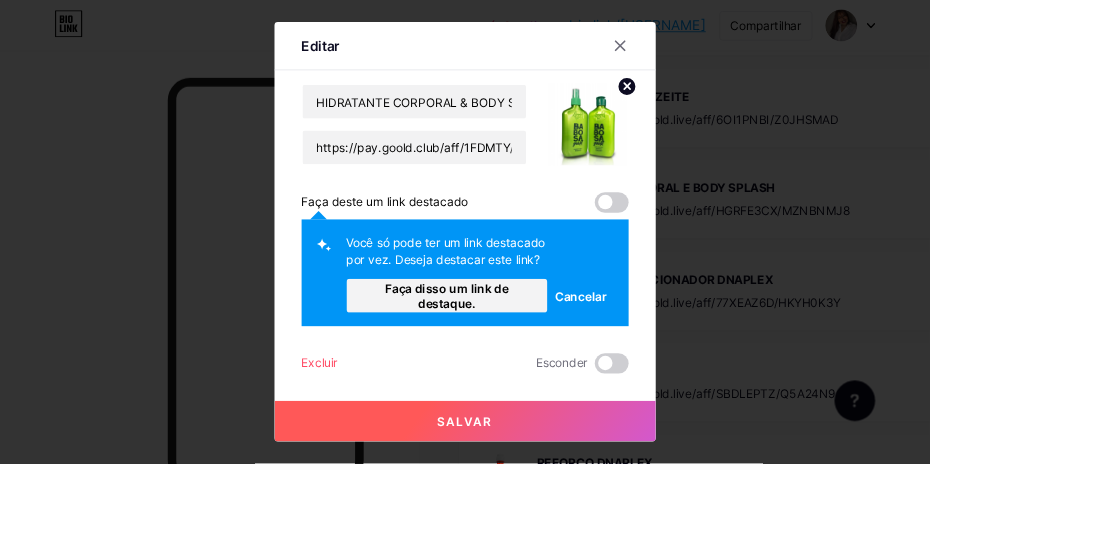 click on "Faça disso um link de destaque." at bounding box center [528, 349] 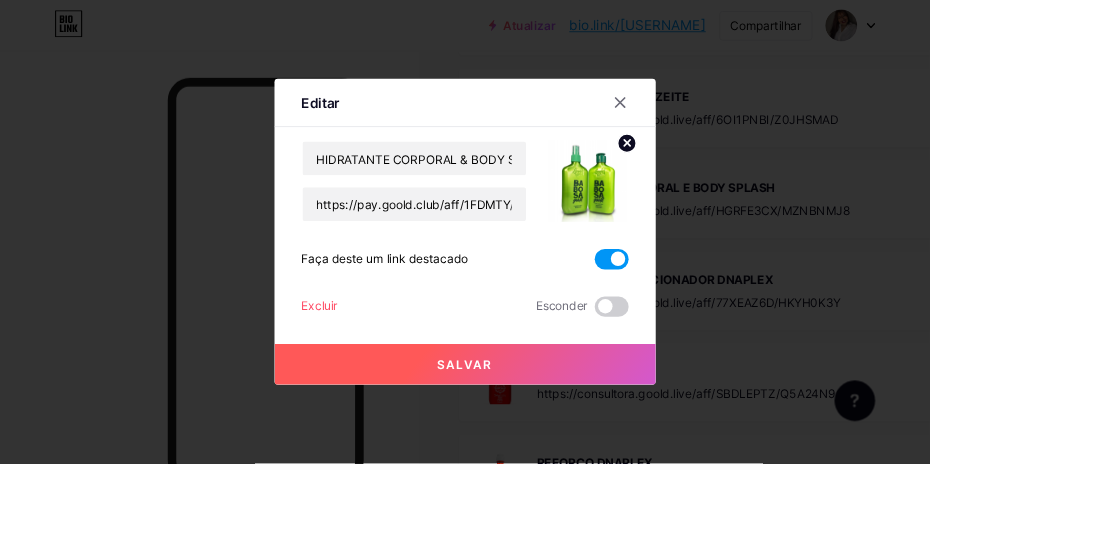 click on "Salvar" at bounding box center (549, 430) 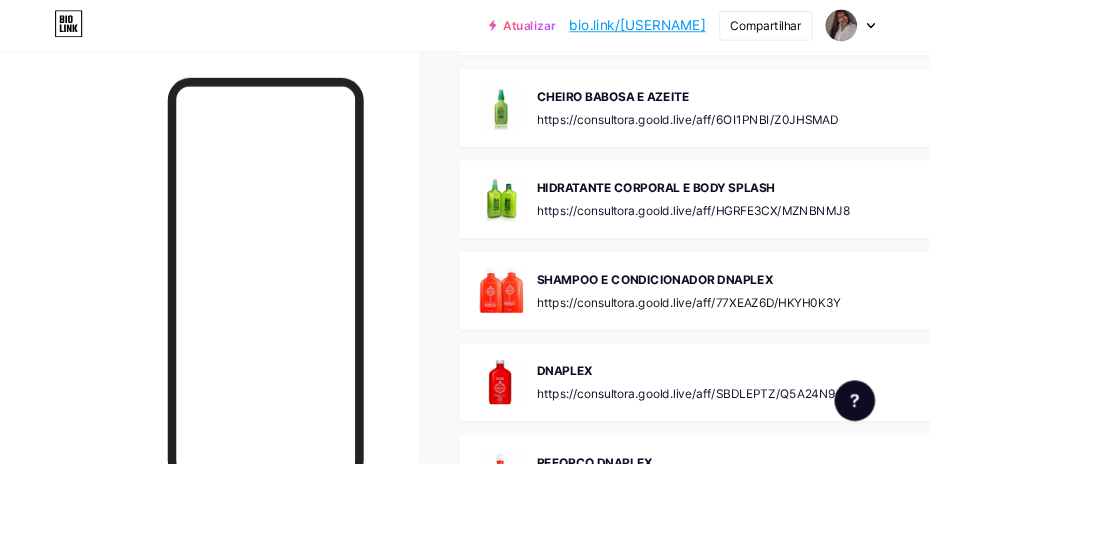 click on "https://consultora.goold.live/aff/77XEAZ6D/HKYH0K3Y" at bounding box center [813, 356] 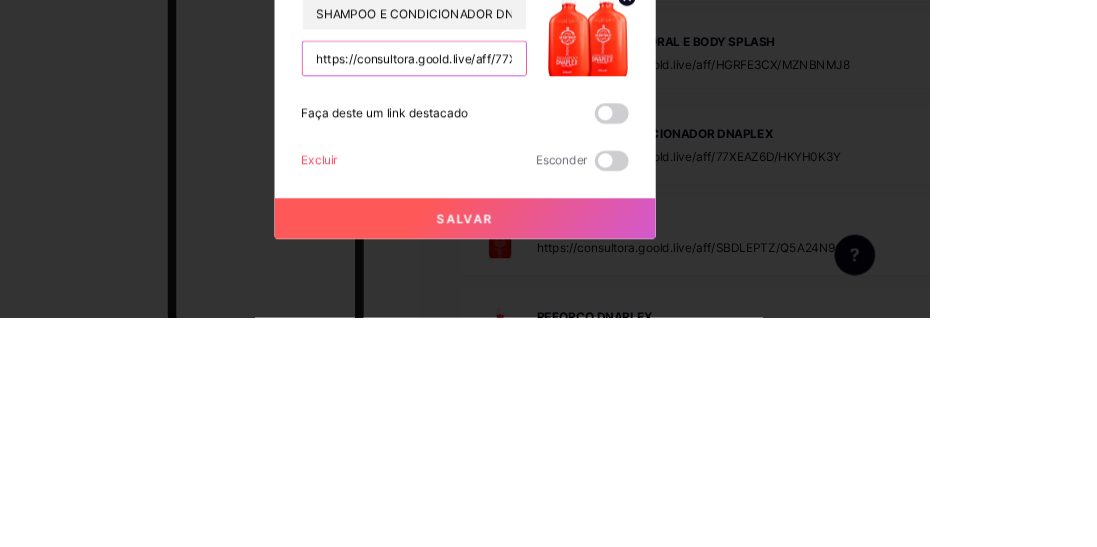 scroll, scrollTop: 4626, scrollLeft: 0, axis: vertical 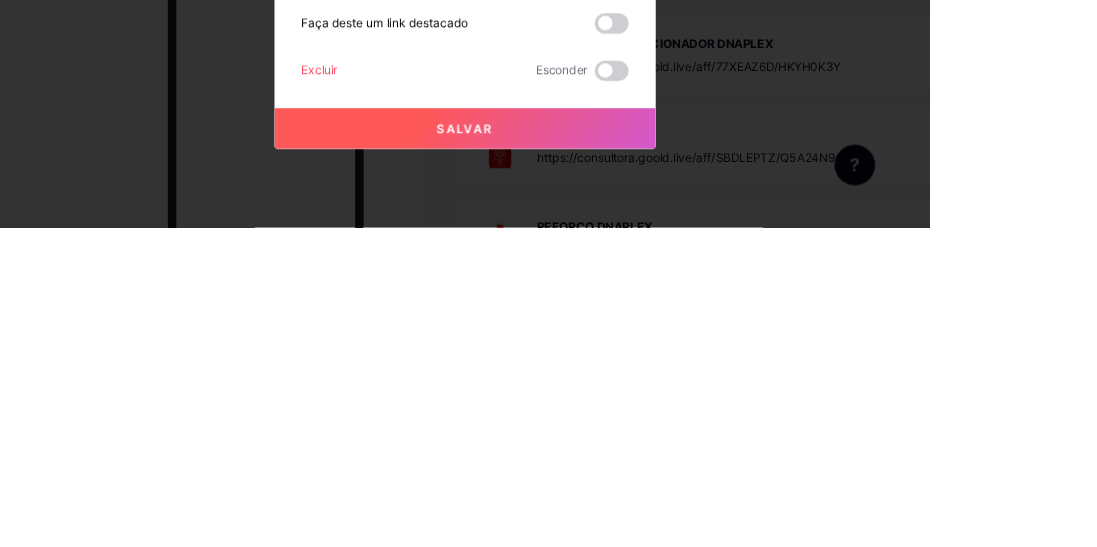 type on "https://pay.goold.club/aff/HZRFOU/3VXEXTQO" 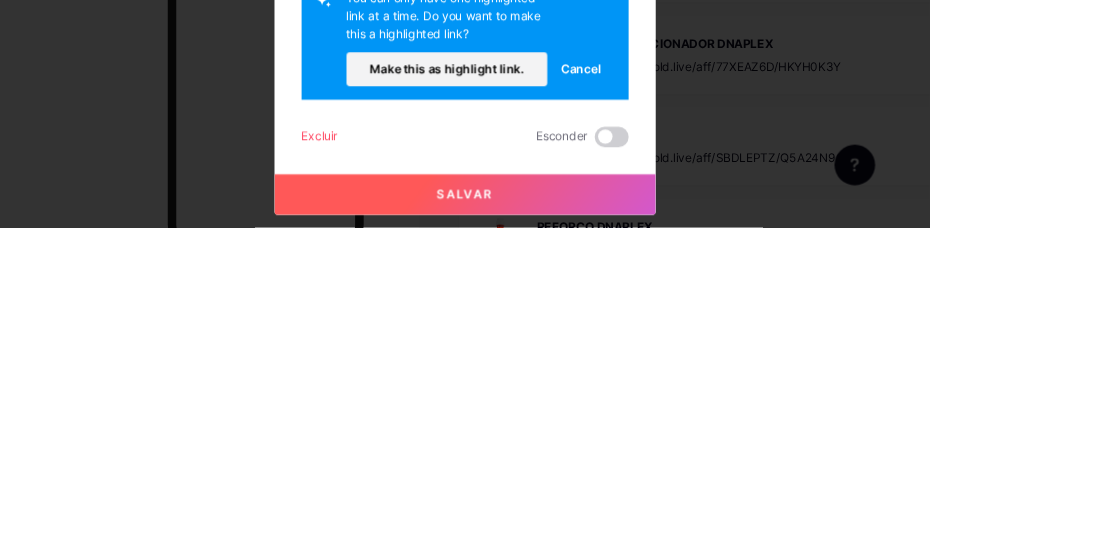 scroll, scrollTop: 4626, scrollLeft: 0, axis: vertical 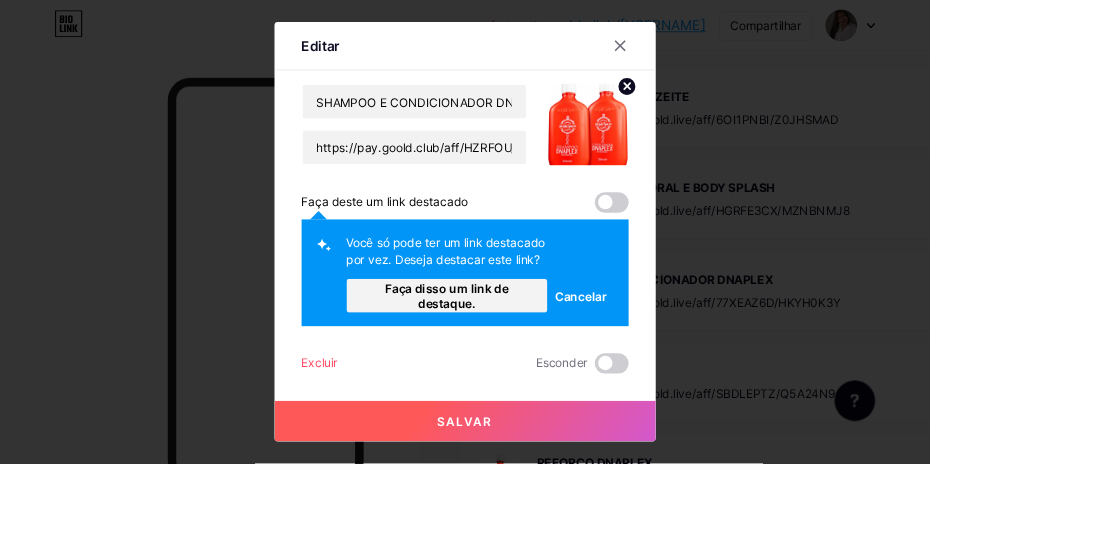 click on "Faça disso um link de destaque." at bounding box center (527, 349) 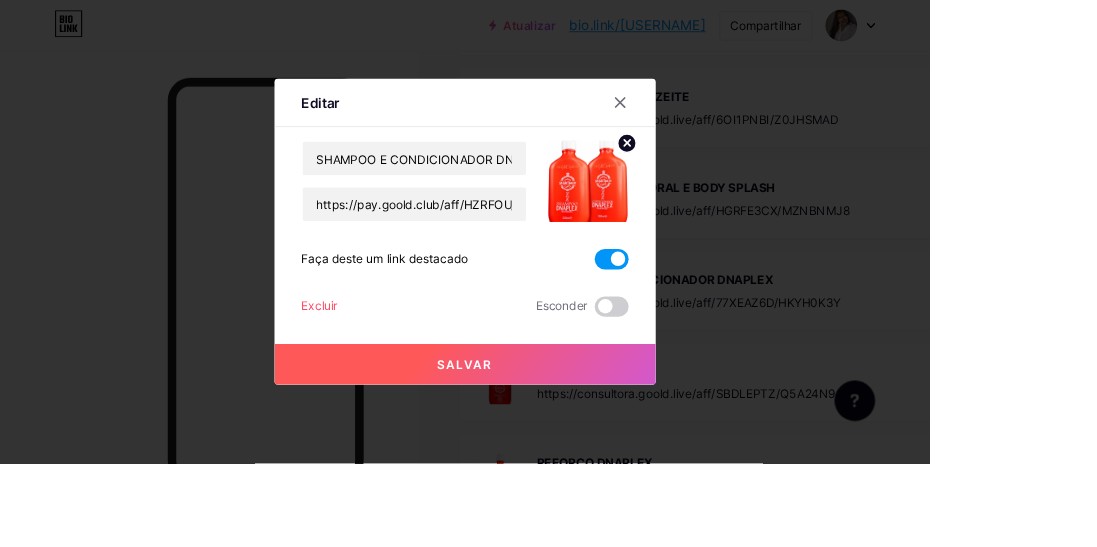 click on "Salvar" at bounding box center [549, 430] 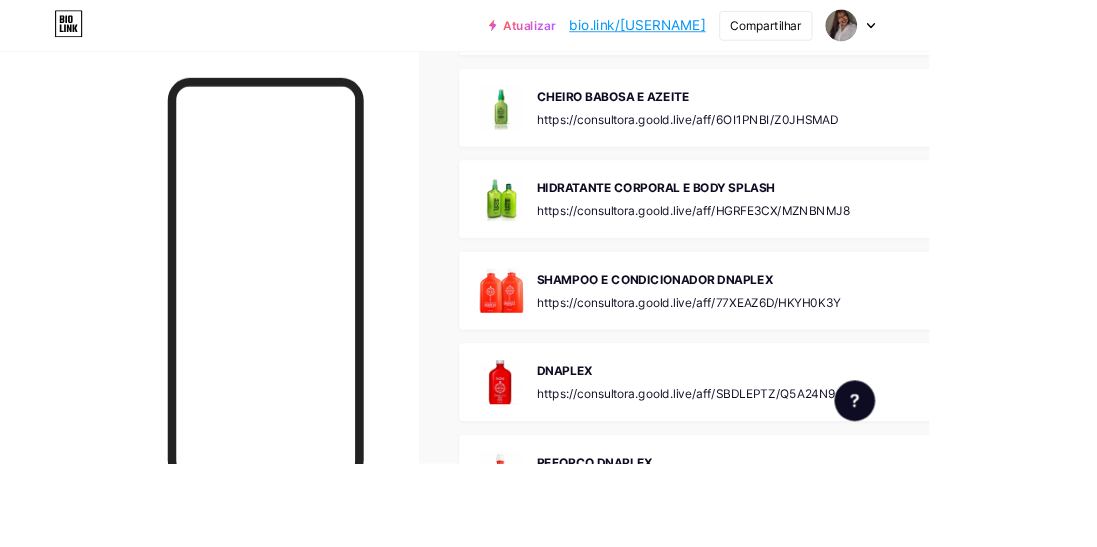 click on "DNAPLEX
https://consultora.goold.live/aff/SBDLEPTZ/Q5A24N9O" at bounding box center [816, 451] 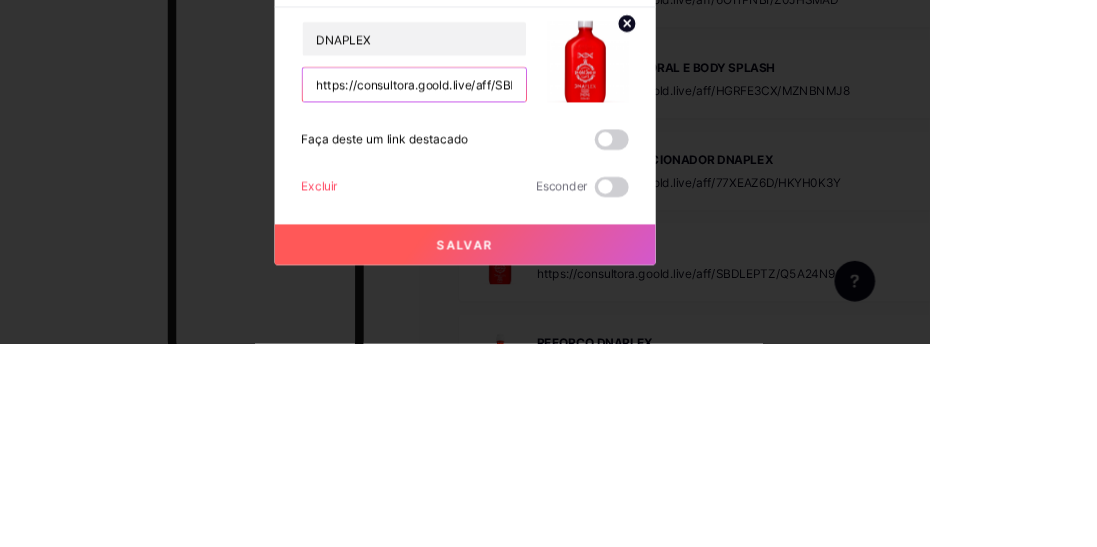 scroll, scrollTop: 4626, scrollLeft: 0, axis: vertical 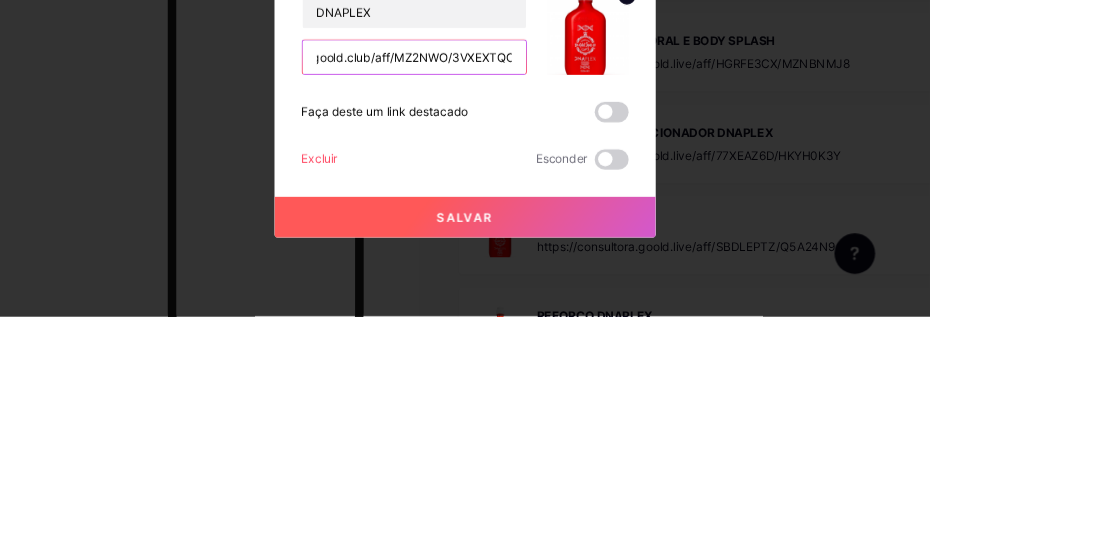 type on "https://pay.goold.club/aff/MZ2NWO/3VXEXTQO" 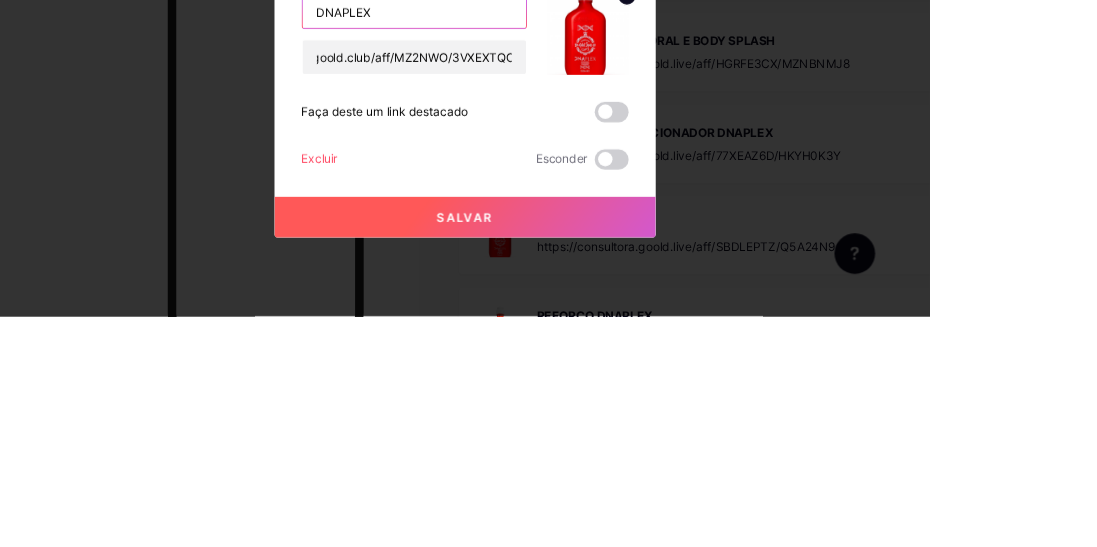 click on "DNAPLEX" at bounding box center [489, 187] 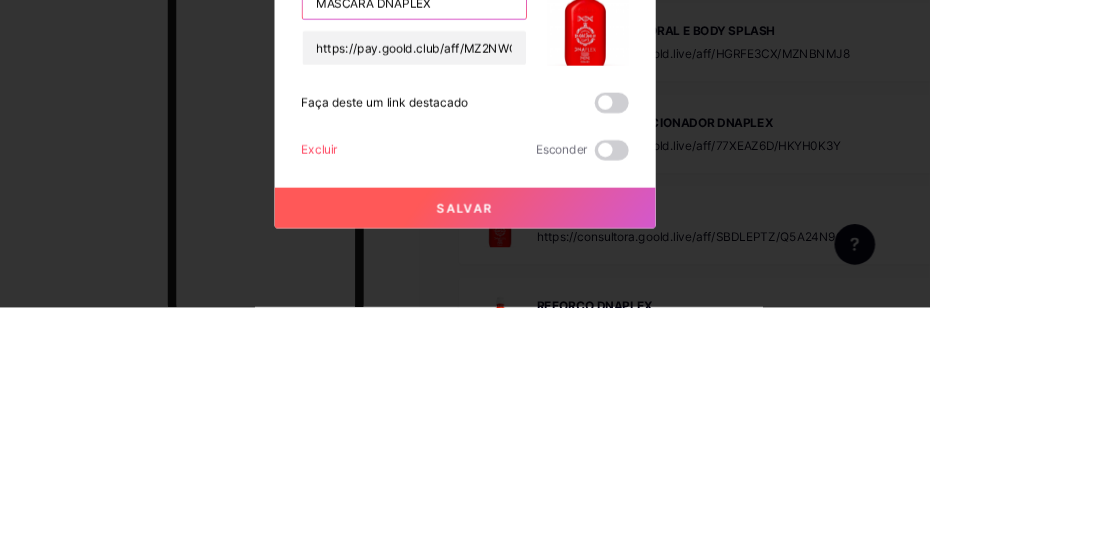 scroll, scrollTop: 4626, scrollLeft: 0, axis: vertical 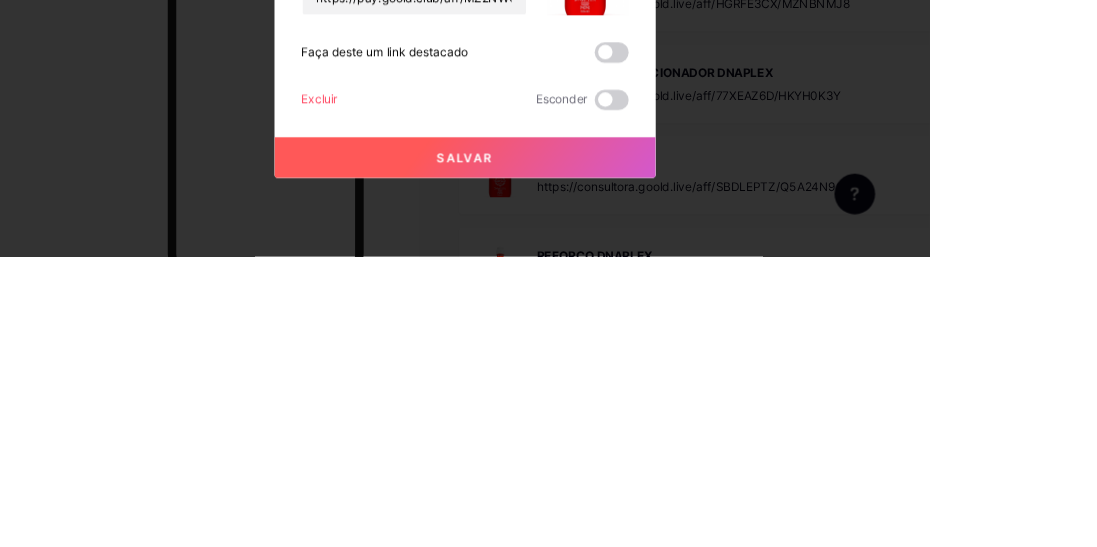 type on "MÁSCARA DNAPLEX" 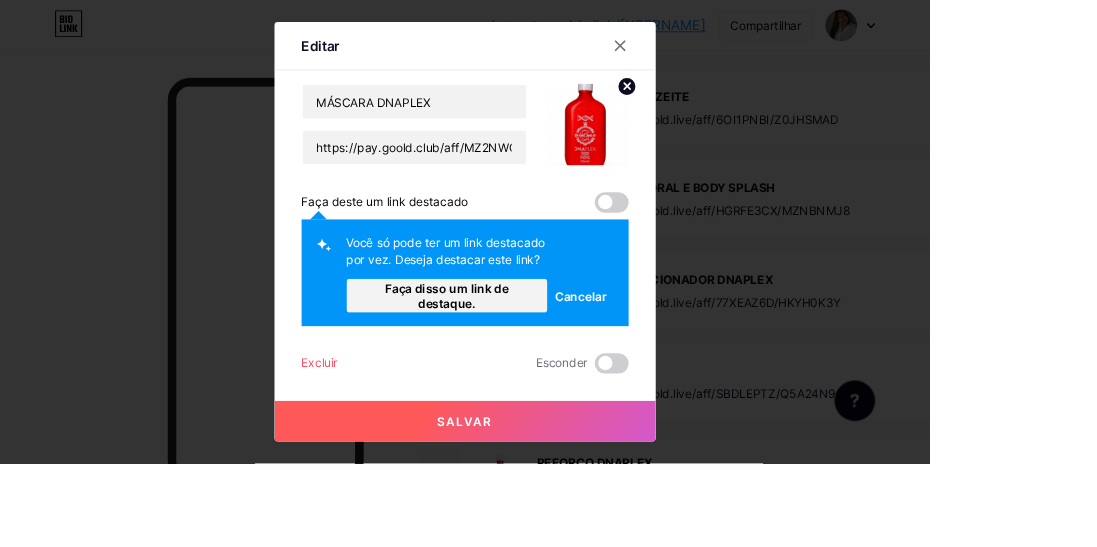 click on "Faça disso um link de destaque." at bounding box center (528, 349) 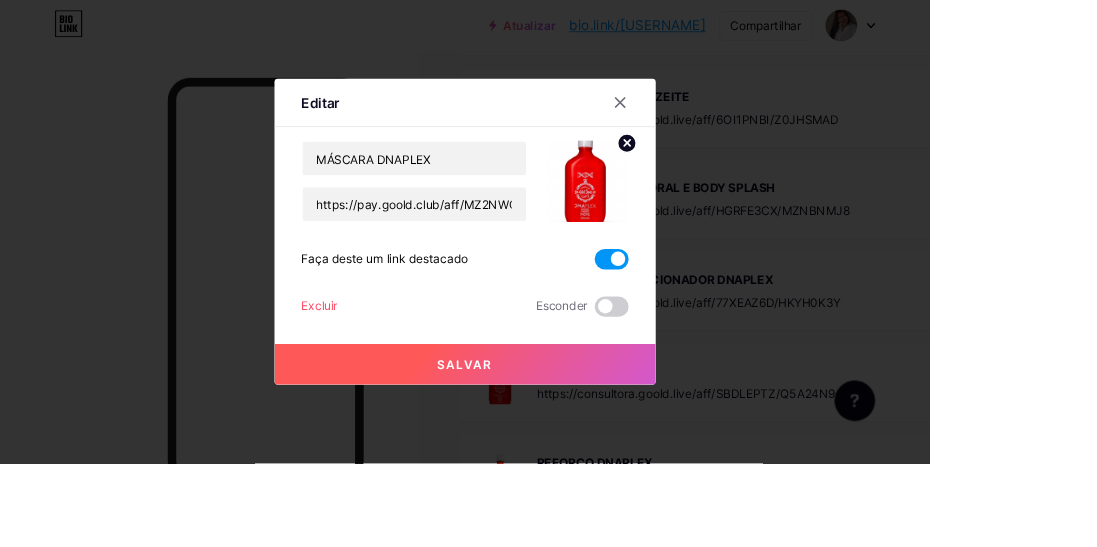 click on "Salvar" at bounding box center (549, 430) 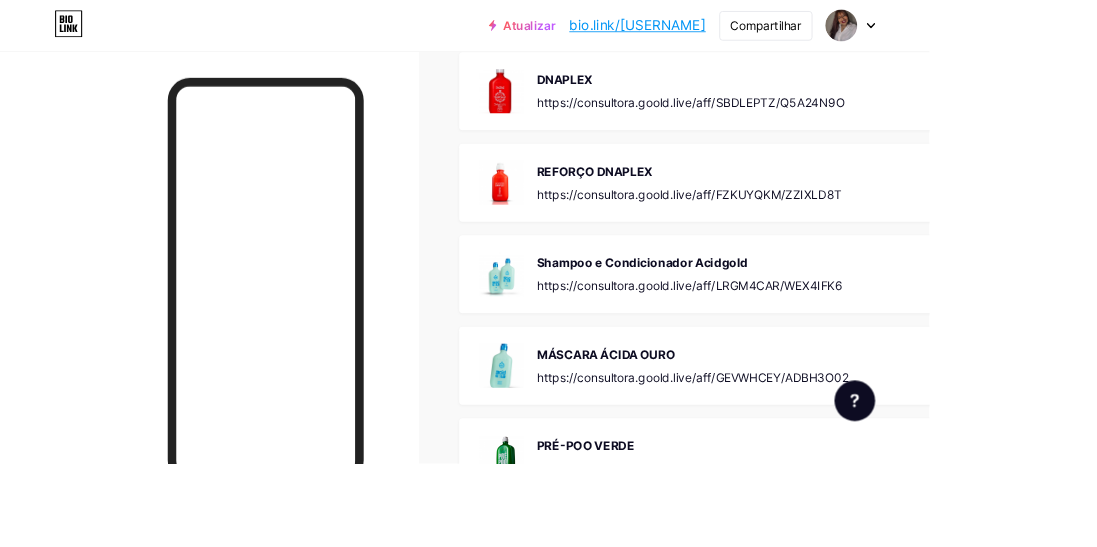 scroll, scrollTop: 4966, scrollLeft: 0, axis: vertical 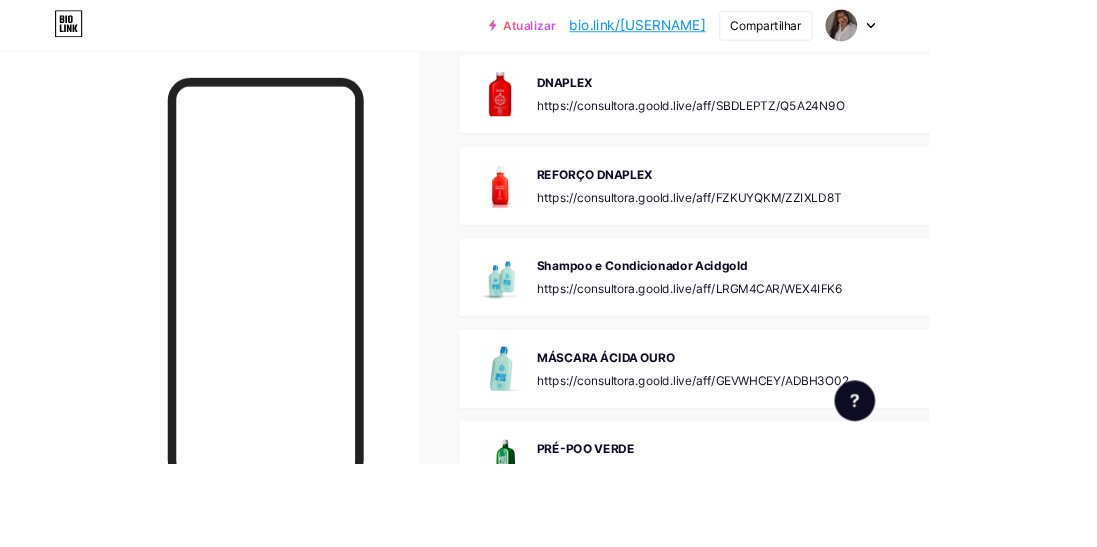 click on "https://consultora.goold.live/aff/FZKUYQKM/ZZIXLD8T" at bounding box center (814, 232) 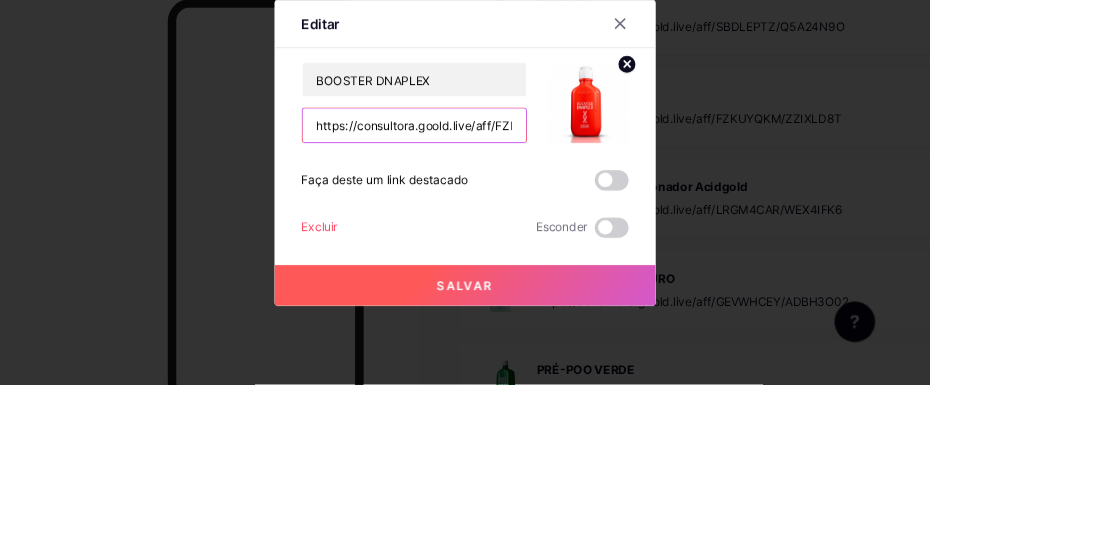 scroll, scrollTop: 4966, scrollLeft: 0, axis: vertical 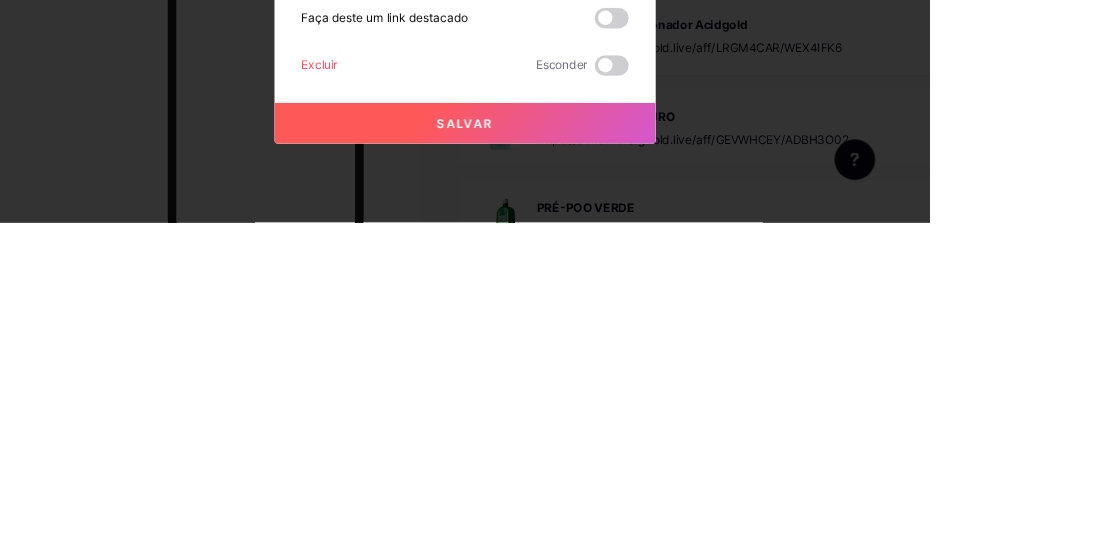 type on "https://pay.goold.club/aff/VG5ICG/3VXEXTQO" 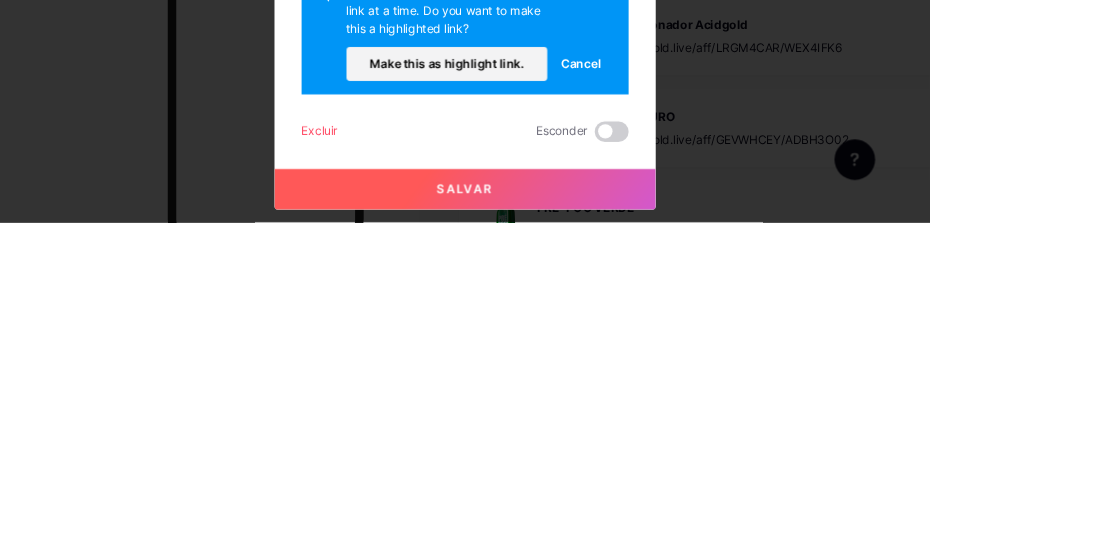 scroll, scrollTop: 4966, scrollLeft: 0, axis: vertical 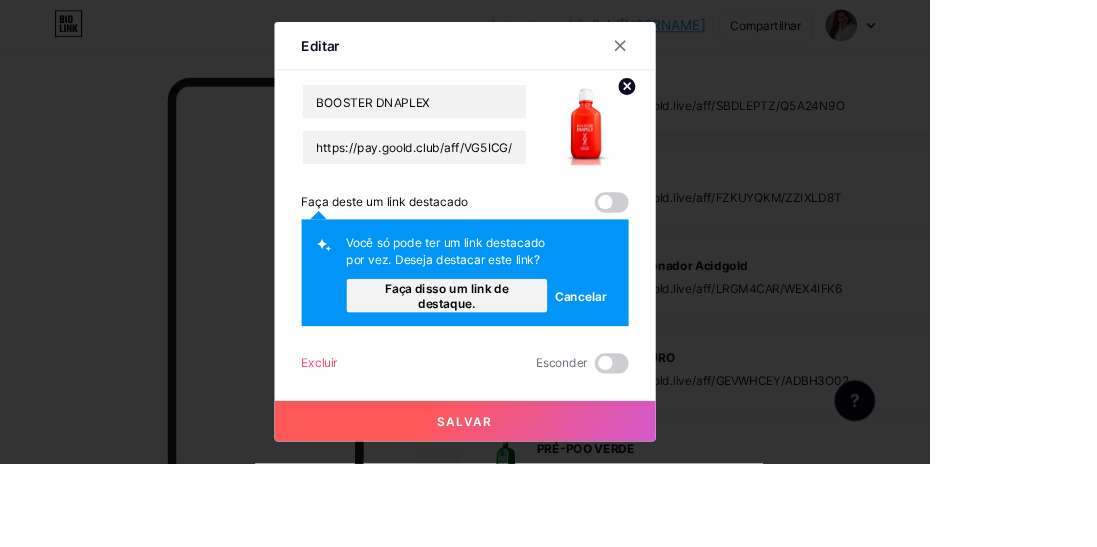 click on "Faça disso um link de destaque." at bounding box center [527, 349] 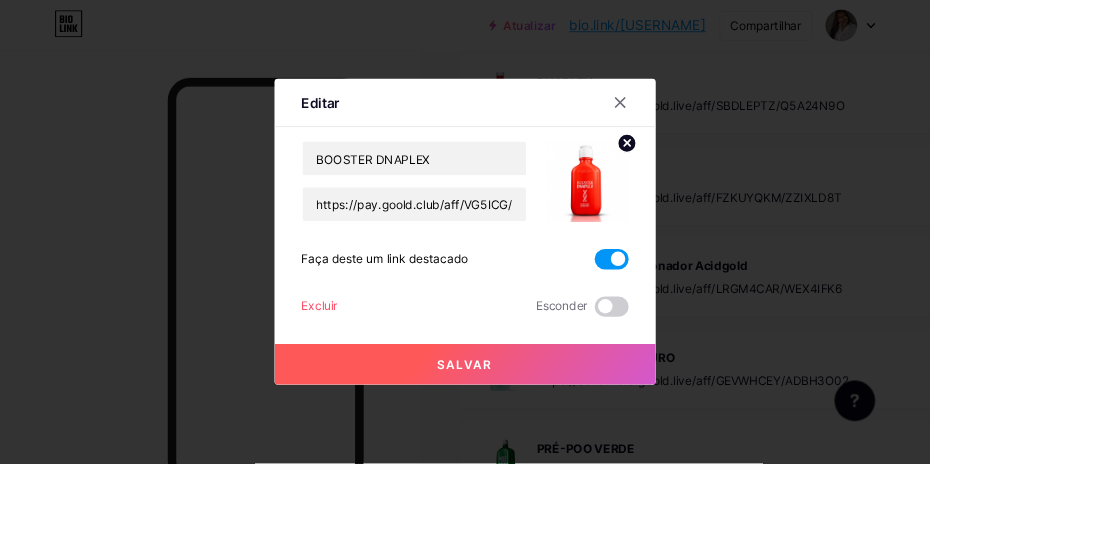 click on "Salvar" at bounding box center (549, 430) 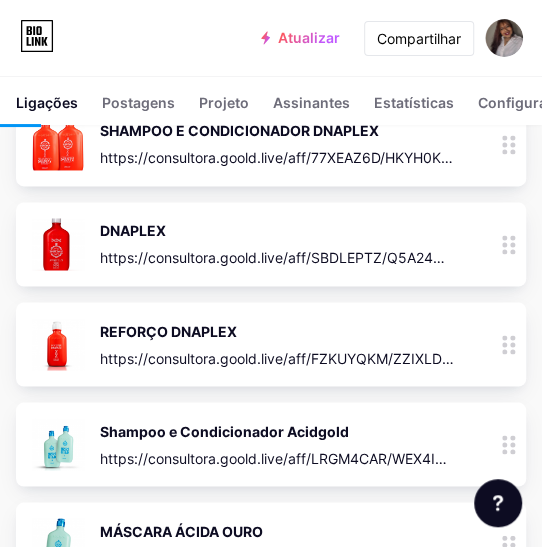 scroll, scrollTop: 4470, scrollLeft: 0, axis: vertical 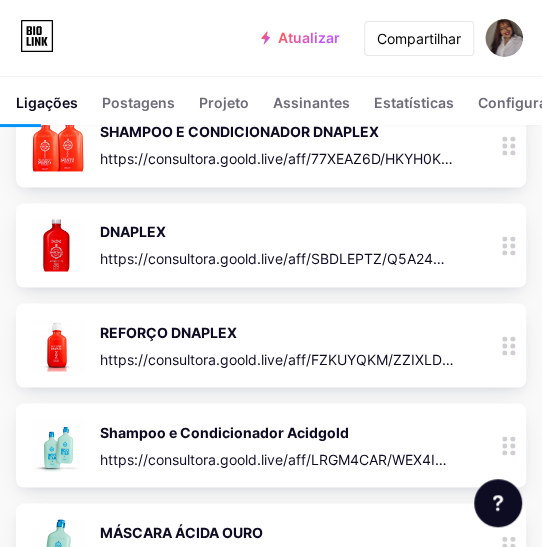click on "Shampoo e Condicionador Acidgold
https://consultora.goold.live/aff/LRGM4CAR/WEX4IFK6" at bounding box center (277, 445) 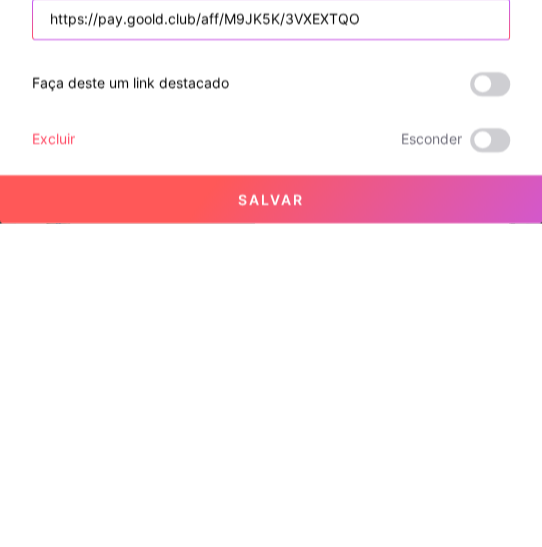 scroll, scrollTop: 4470, scrollLeft: 0, axis: vertical 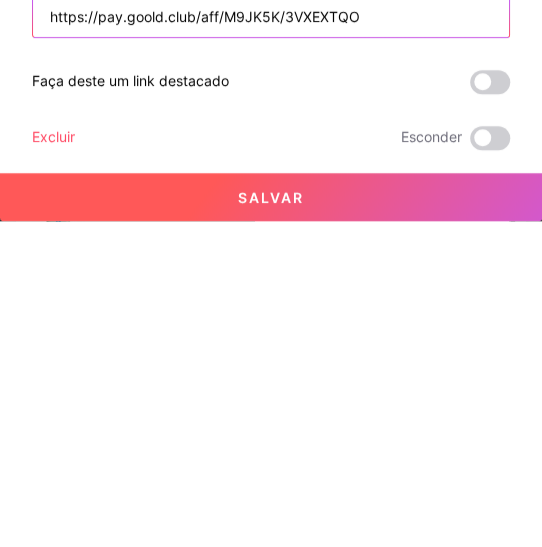 type on "https://pay.goold.club/aff/M9JK5K/3VXEXTQO" 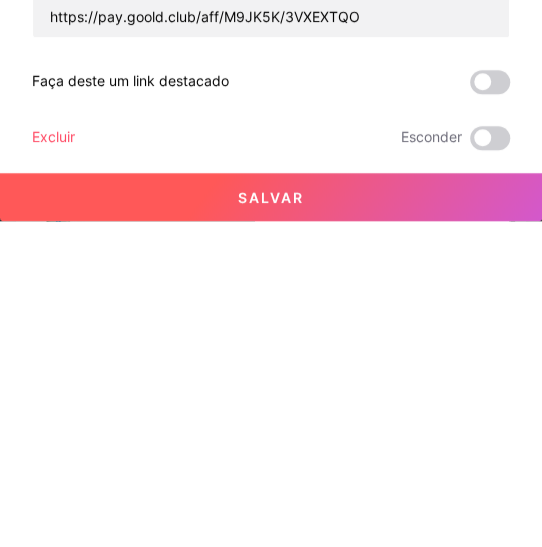click at bounding box center (490, 408) 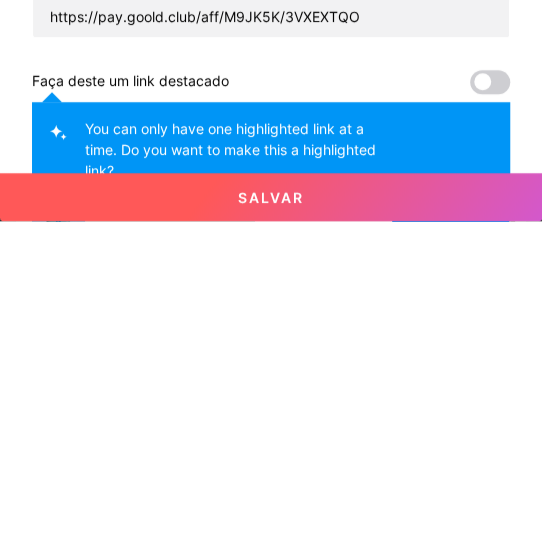 scroll, scrollTop: 4470, scrollLeft: 0, axis: vertical 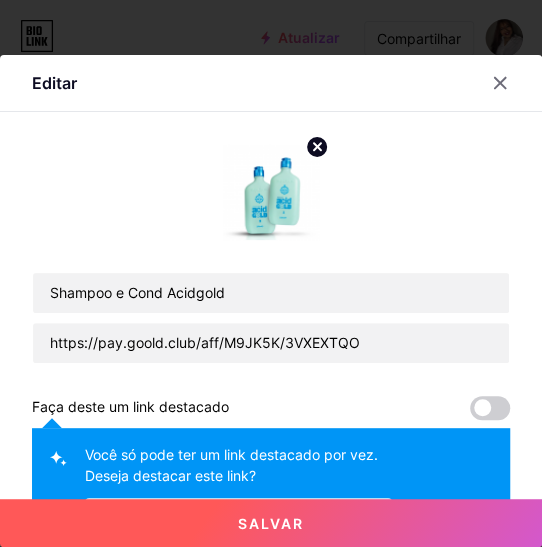 click on "Faça disso um link de destaque." at bounding box center [238, 517] 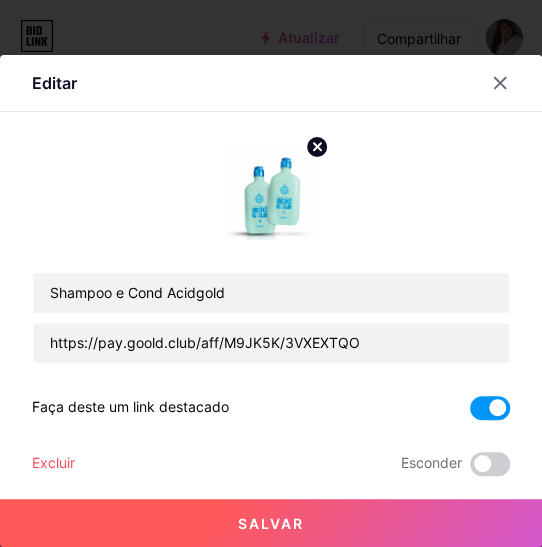 click on "Salvar" at bounding box center (271, 523) 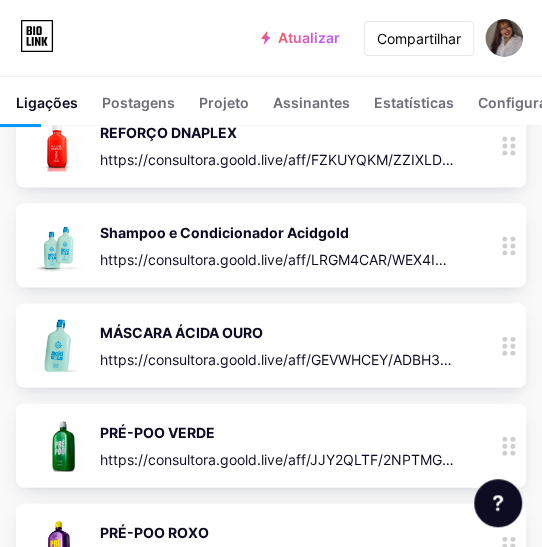 scroll, scrollTop: 4673, scrollLeft: 0, axis: vertical 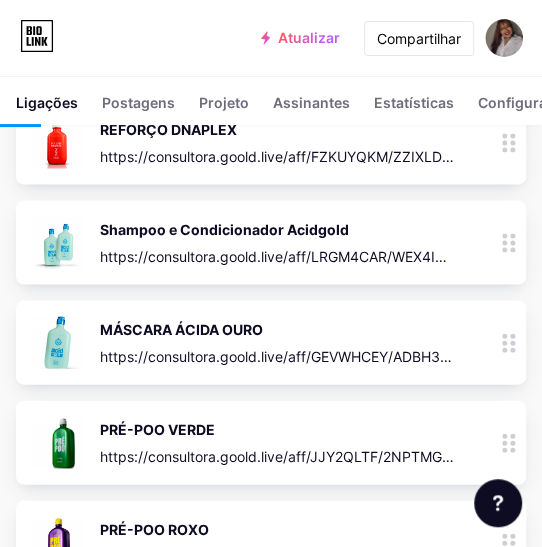 click on "MÁSCARA ÁCIDA OURO" at bounding box center (181, 328) 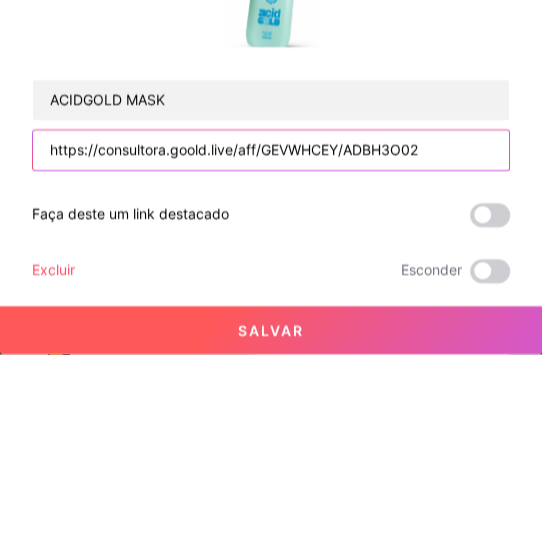 scroll, scrollTop: 4673, scrollLeft: 0, axis: vertical 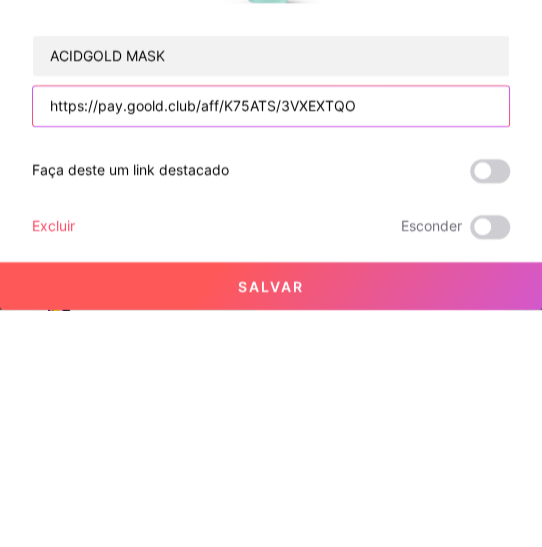 type on "https://pay.goold.club/aff/K75ATS/3VXEXTQO" 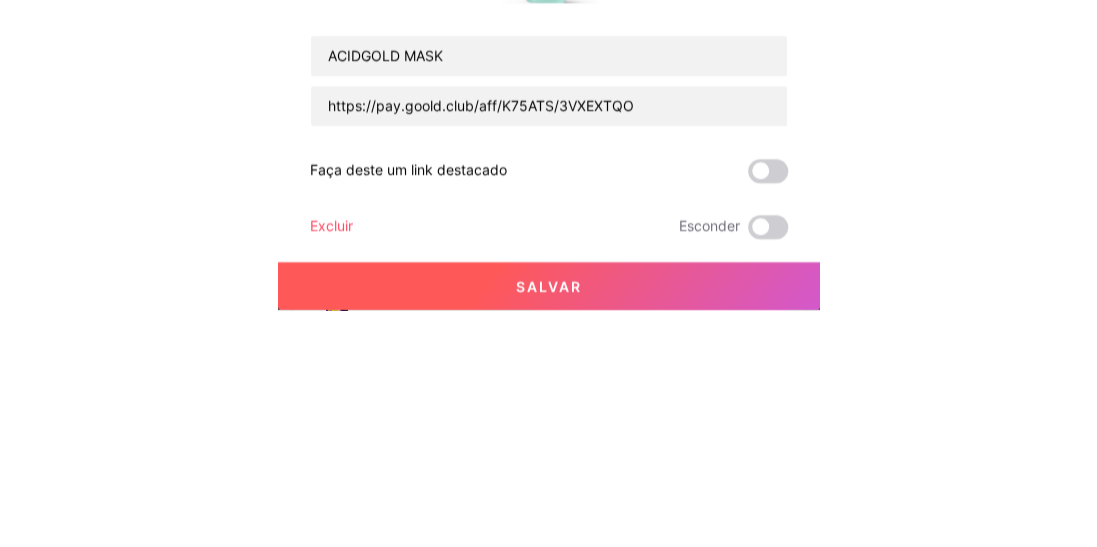 scroll, scrollTop: 4673, scrollLeft: 0, axis: vertical 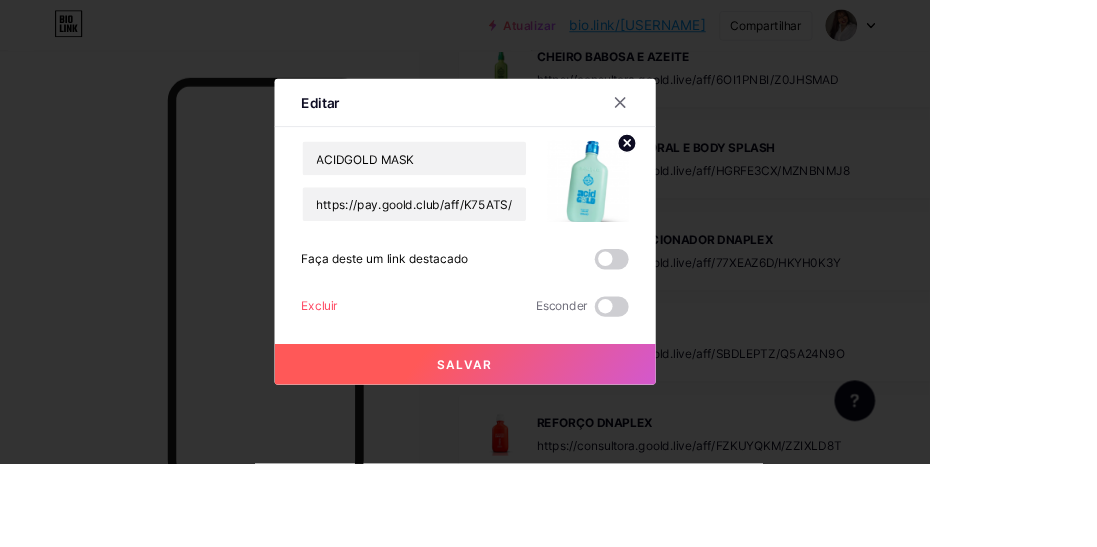 click at bounding box center (722, 306) 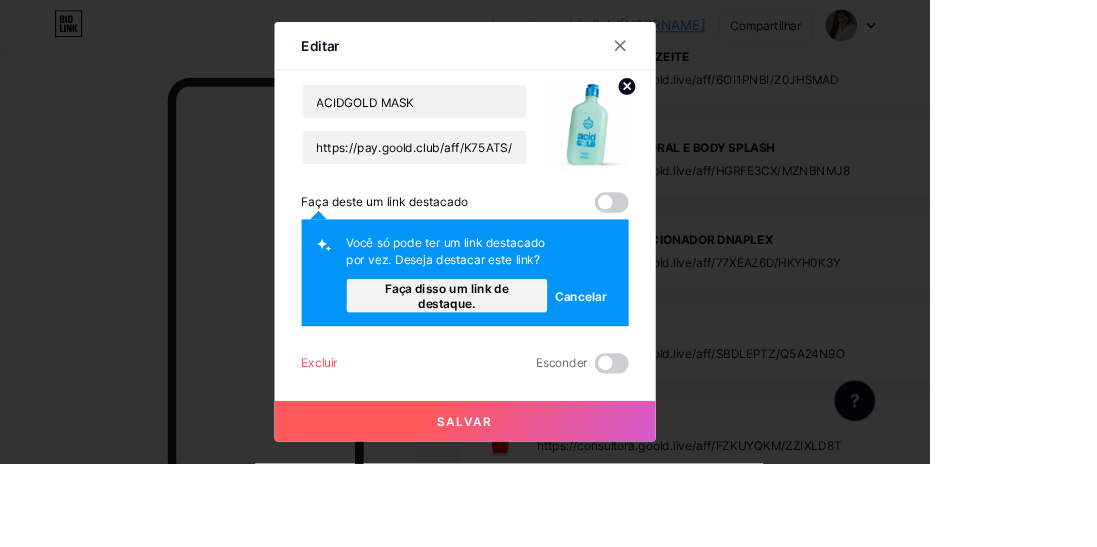 click on "Faça disso um link de destaque." at bounding box center (528, 349) 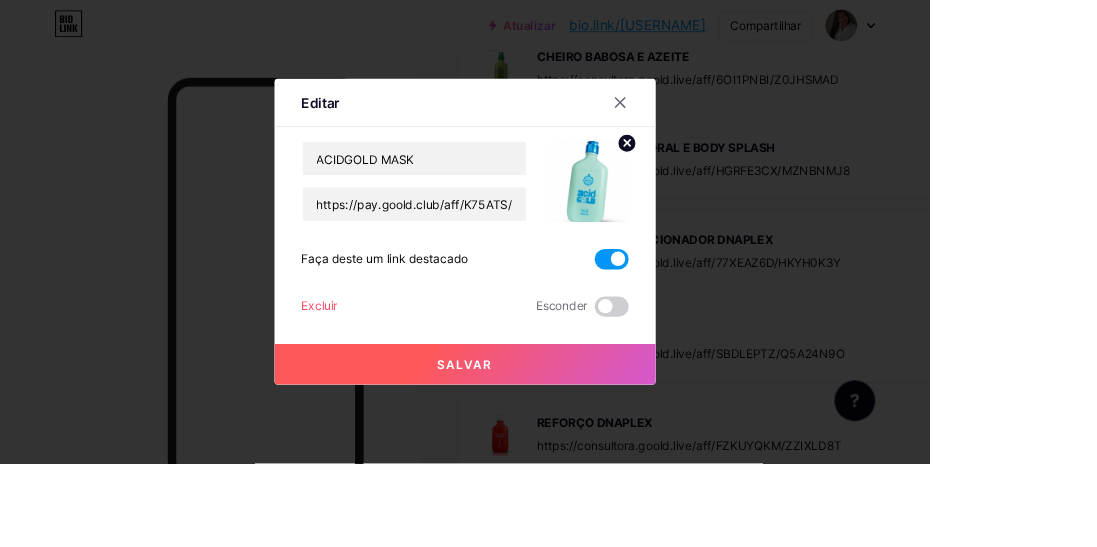 click on "Salvar" at bounding box center (549, 430) 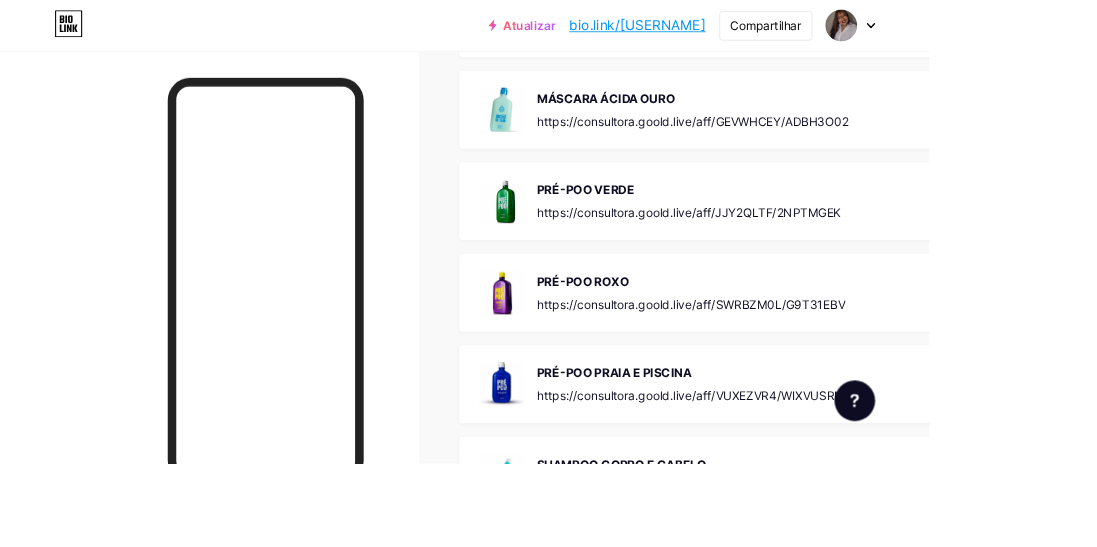 scroll, scrollTop: 5227, scrollLeft: 0, axis: vertical 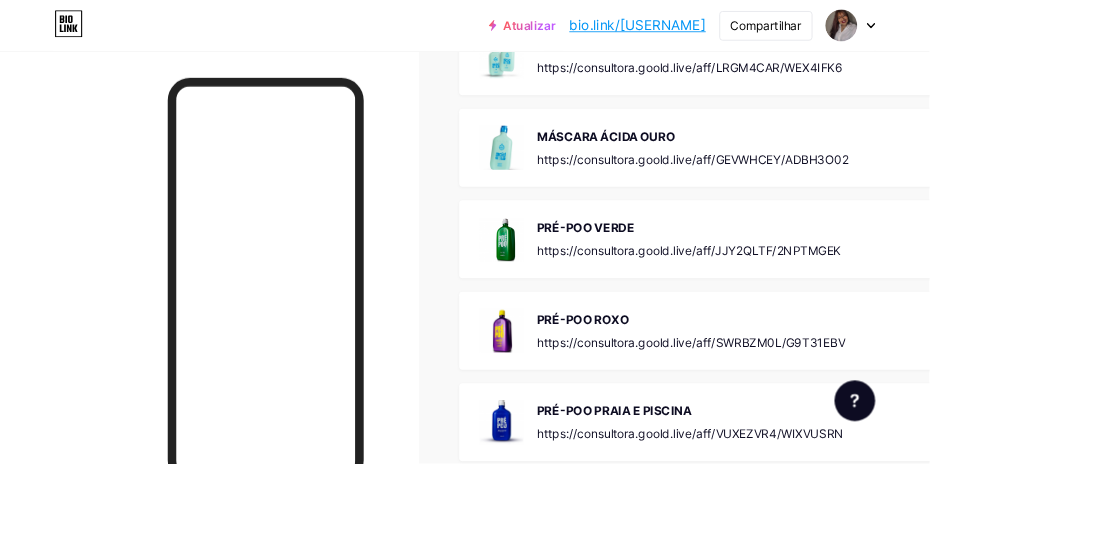 click on "https://consultora.goold.live/aff/JJY2QLTF/2NPTMGEK" at bounding box center (813, 295) 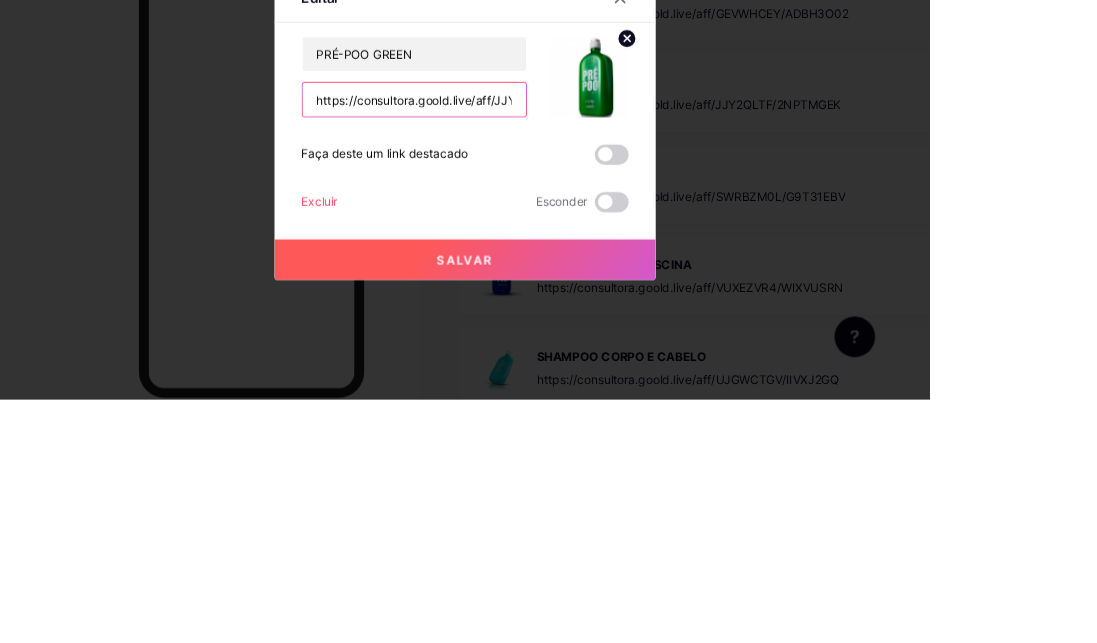 scroll, scrollTop: 5227, scrollLeft: 0, axis: vertical 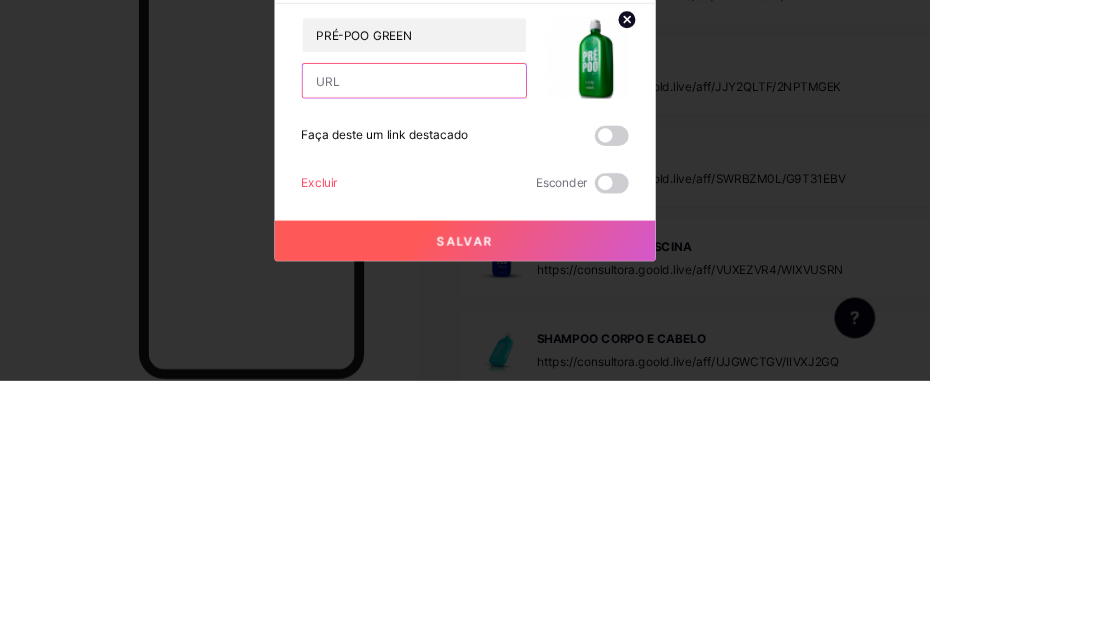 type on "https://pay.goold.club/aff/WV9KAC/3VXEXTQO" 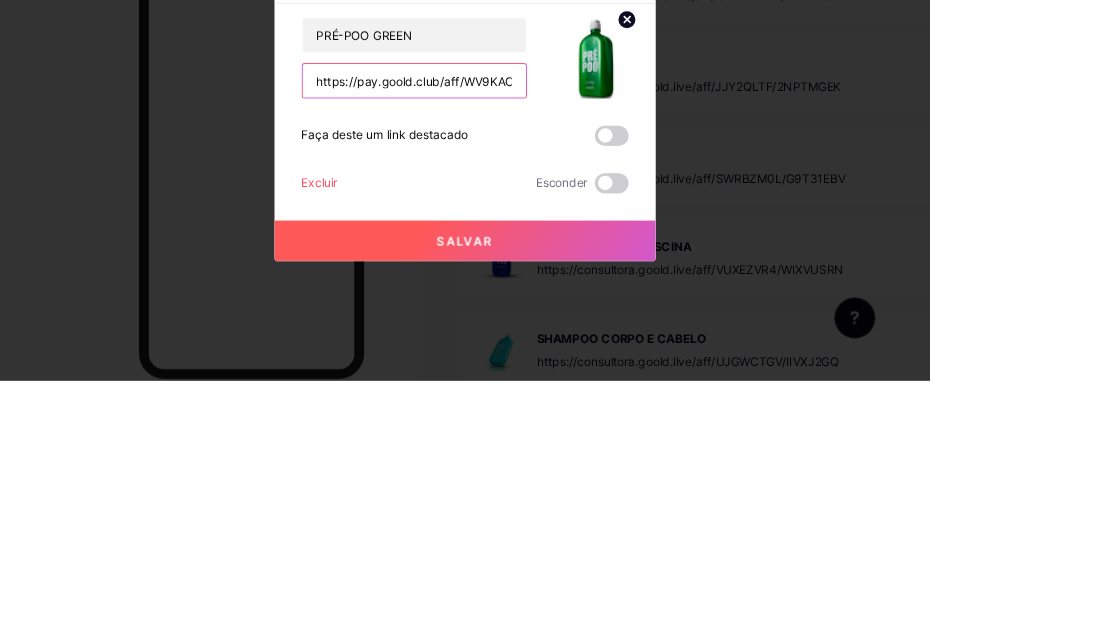 scroll, scrollTop: 0, scrollLeft: 79, axis: horizontal 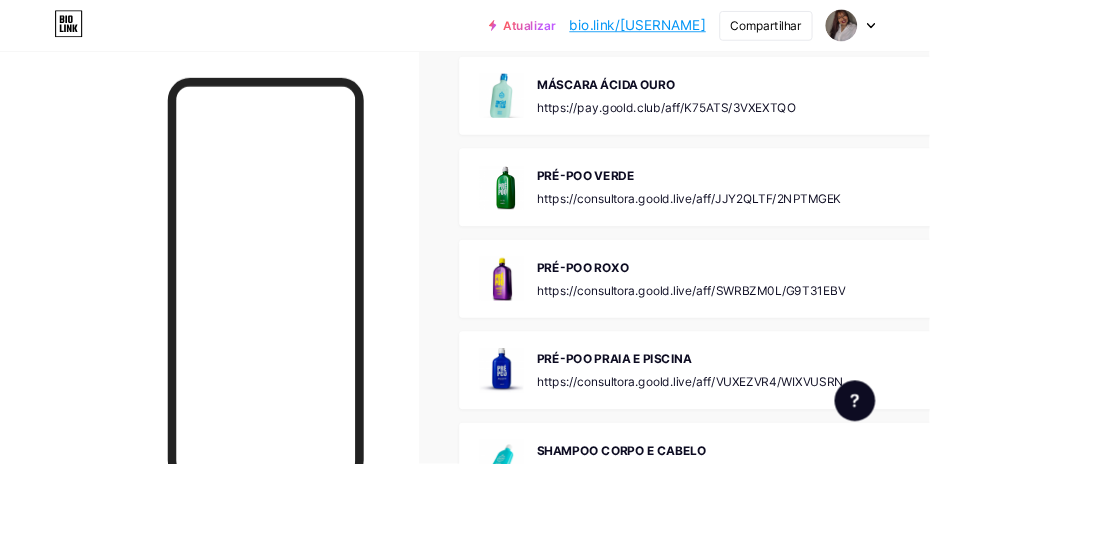 click on "https://consultora.goold.live/aff/JJY2QLTF/2NPTMGEK" at bounding box center (813, 234) 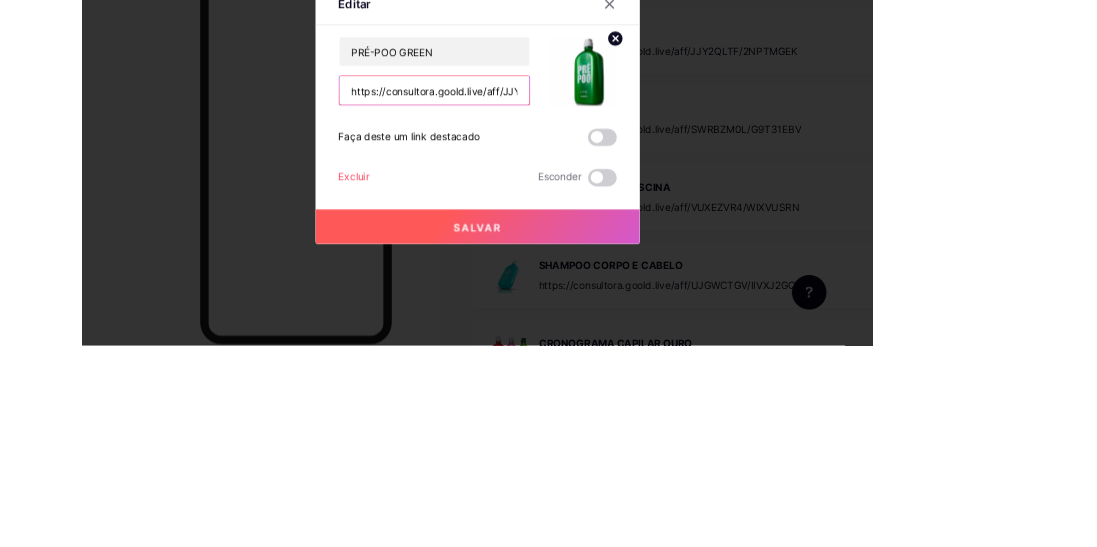 scroll, scrollTop: 5288, scrollLeft: 0, axis: vertical 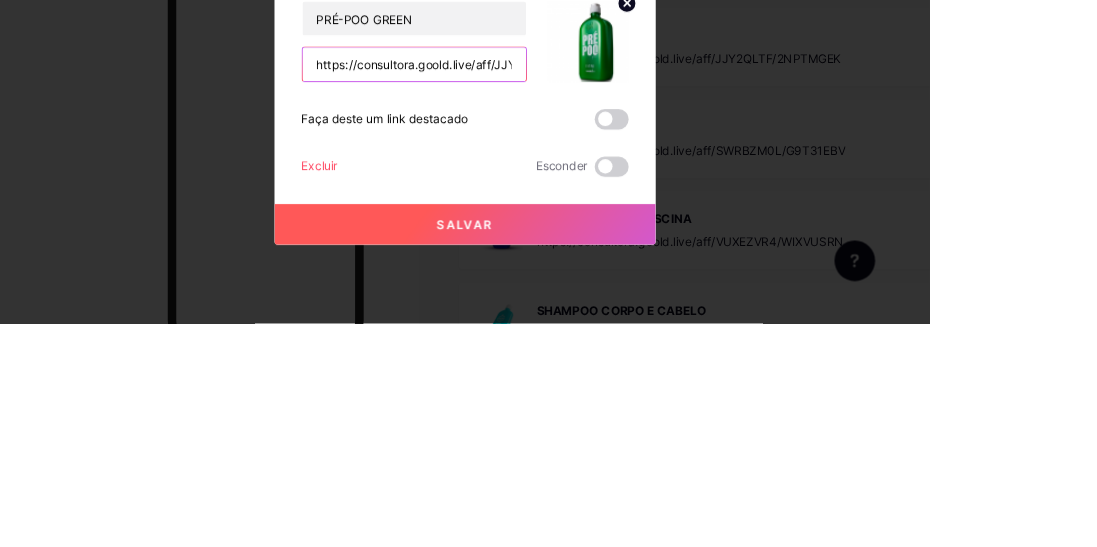 paste on "pay.goold.club/aff/WV9KAC/3VXEXTQO" 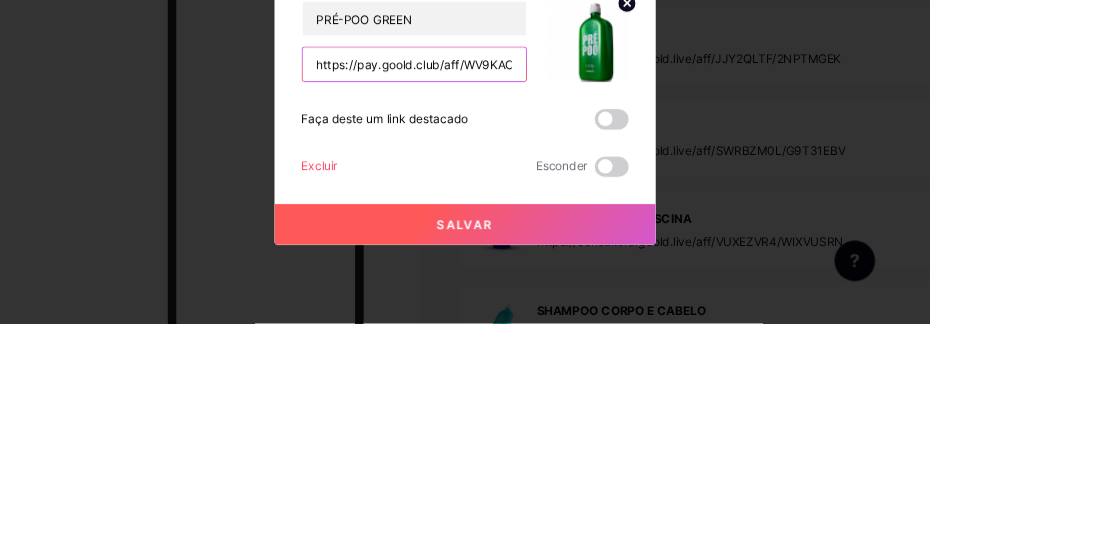 scroll, scrollTop: 0, scrollLeft: 79, axis: horizontal 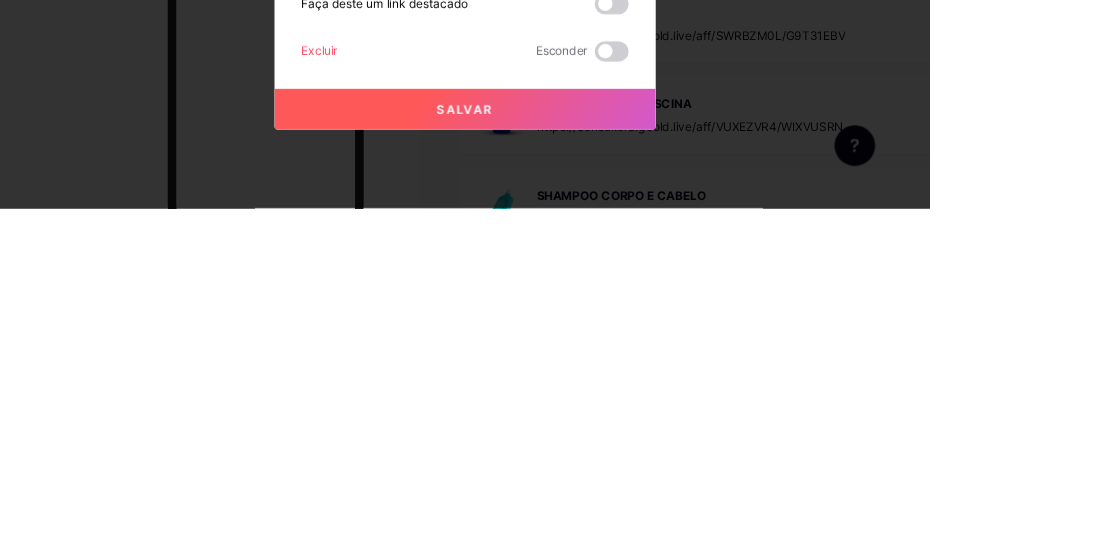 type on "https://pay.goold.club/aff/WV9KAC/3VXEXTQO" 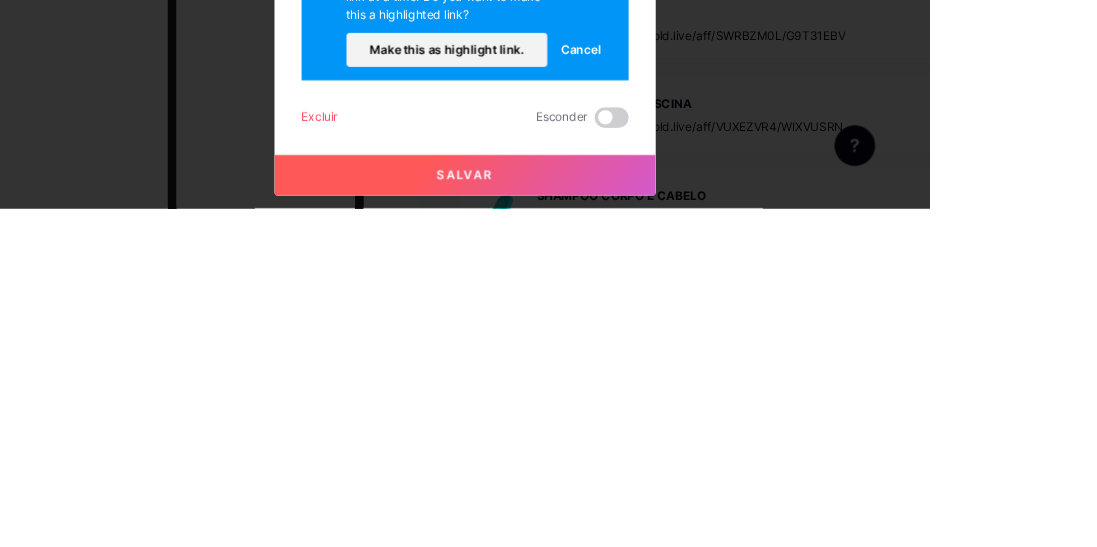 scroll, scrollTop: 5288, scrollLeft: 0, axis: vertical 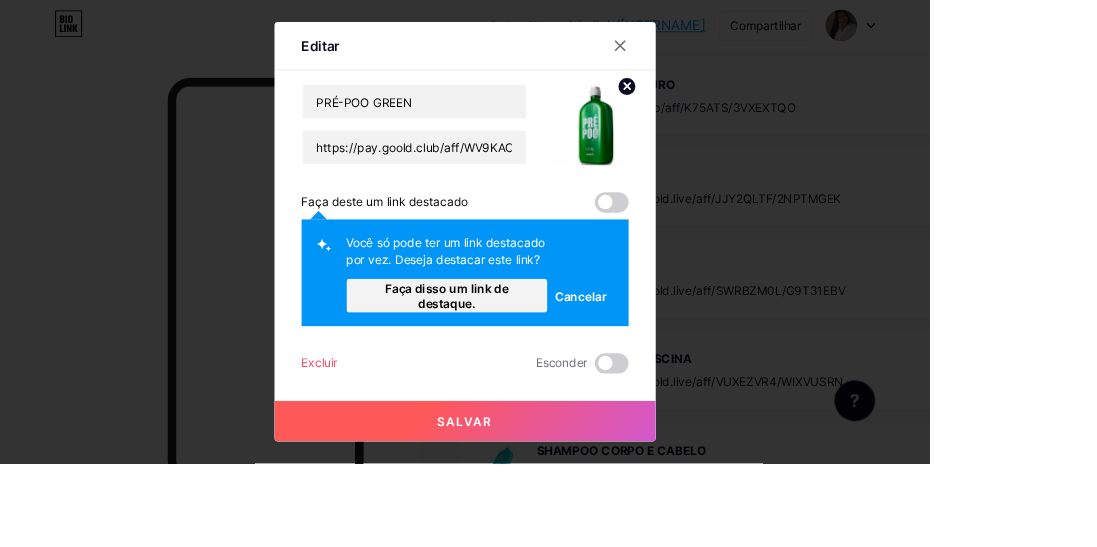 click on "Faça disso um link de destaque." at bounding box center (527, 349) 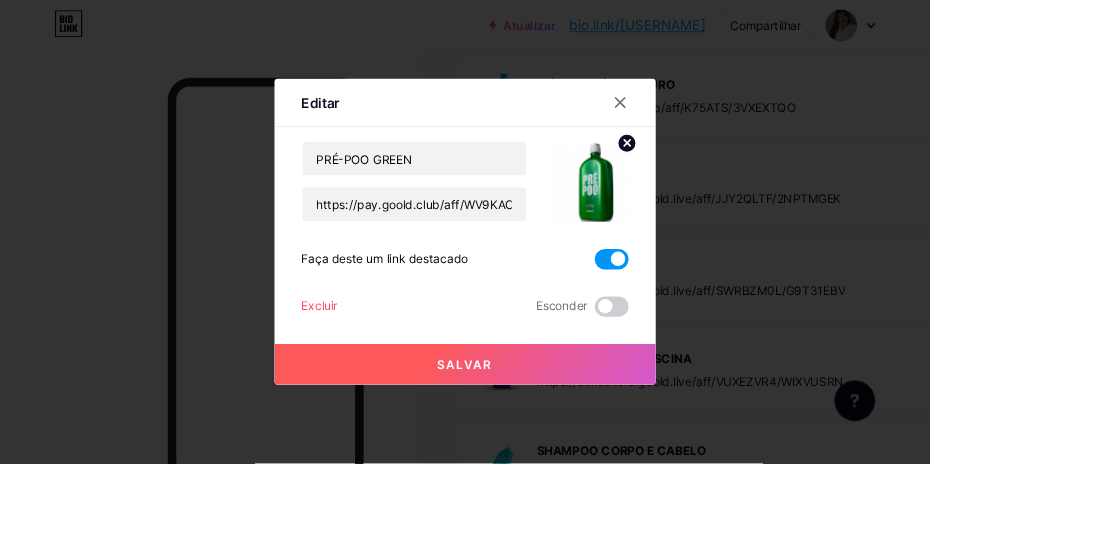 click on "Salvar" at bounding box center [549, 430] 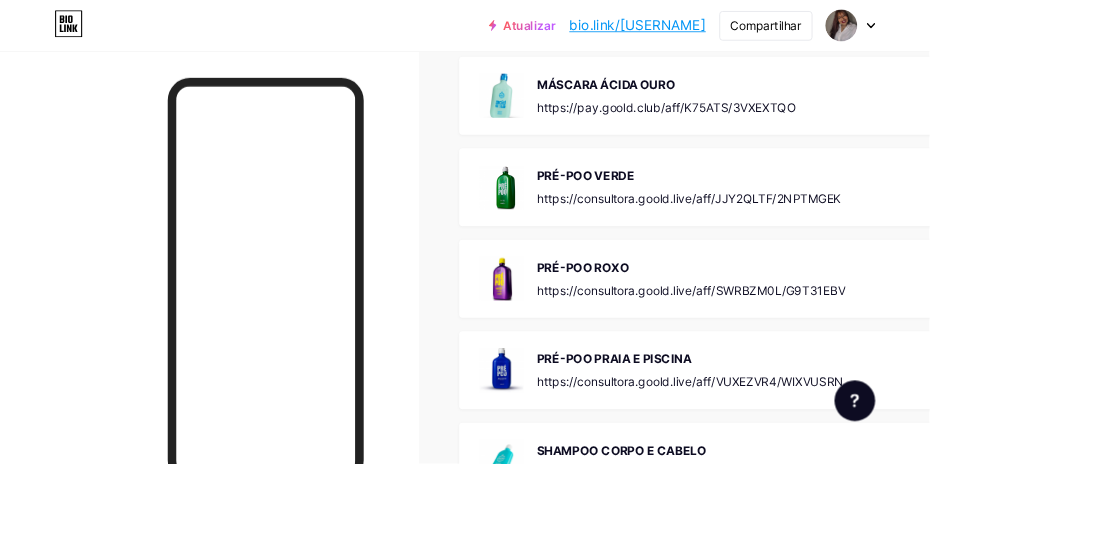 click 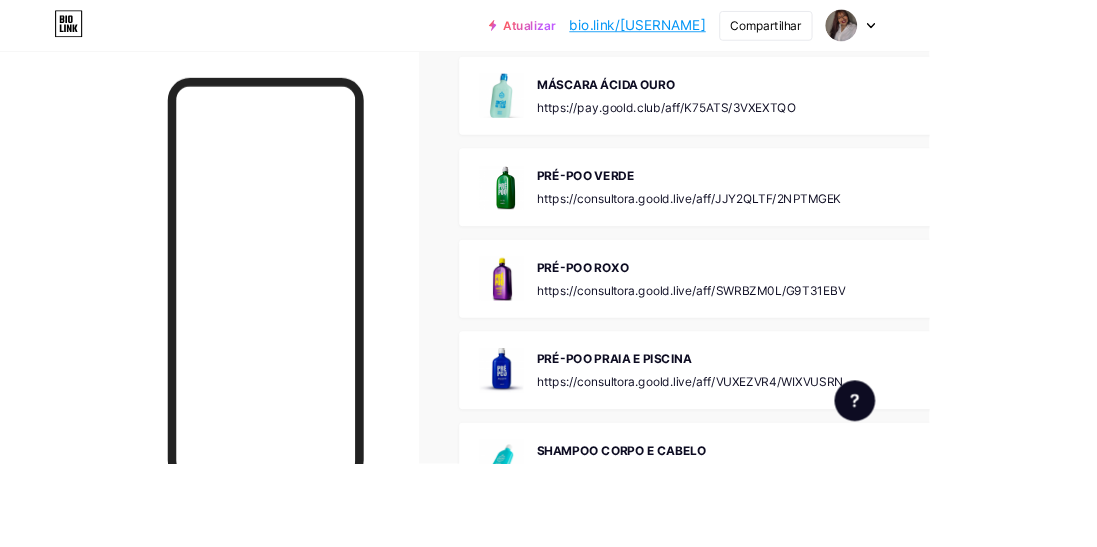 click at bounding box center [1194, 329] 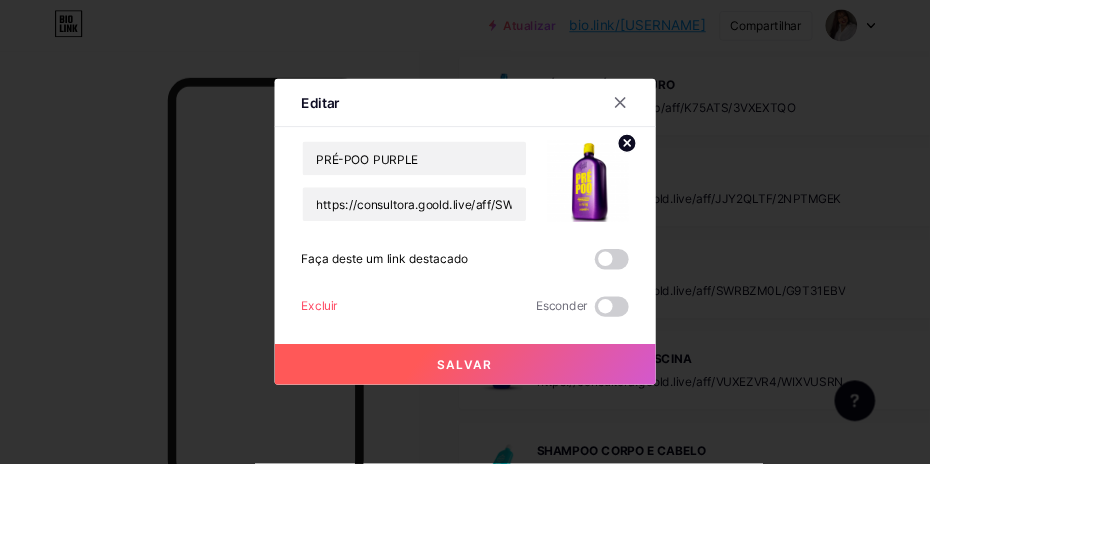 click on "Excluir" at bounding box center [377, 360] 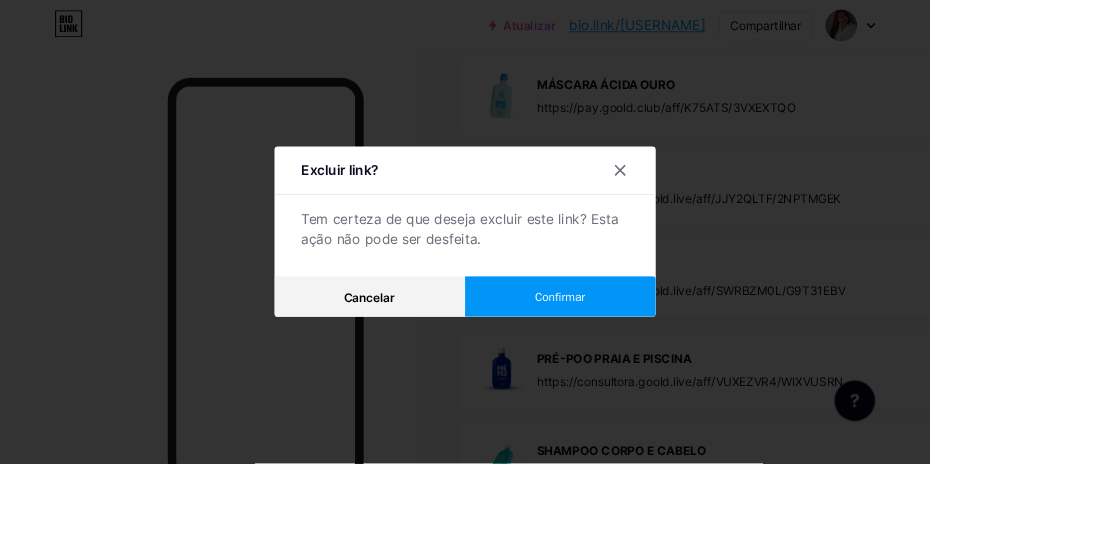 click on "Confirmar" at bounding box center (660, 350) 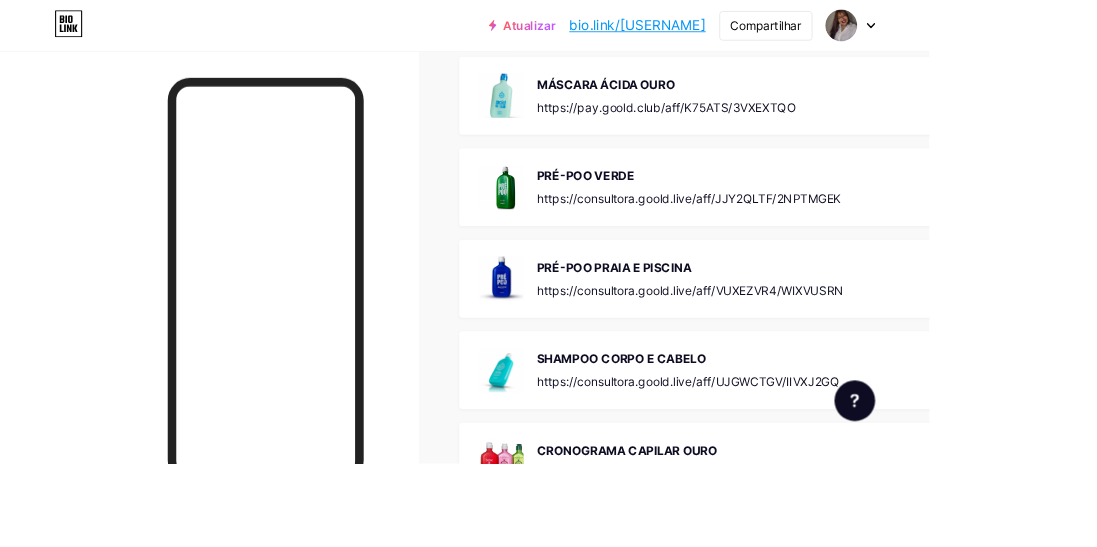 click on "PRÉ-POO PRAIA E PISCINA" at bounding box center [725, 315] 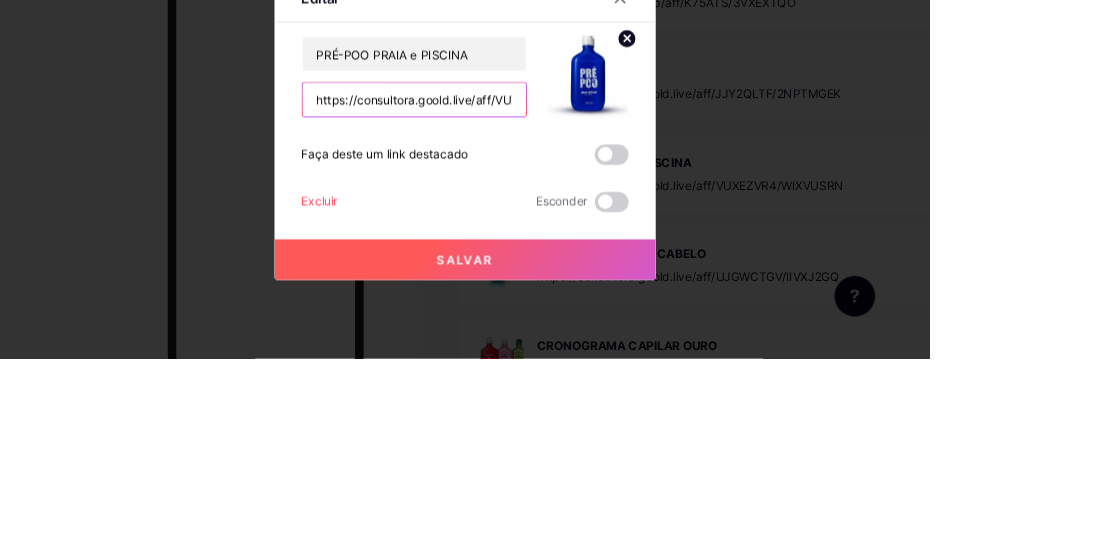 scroll, scrollTop: 5288, scrollLeft: 0, axis: vertical 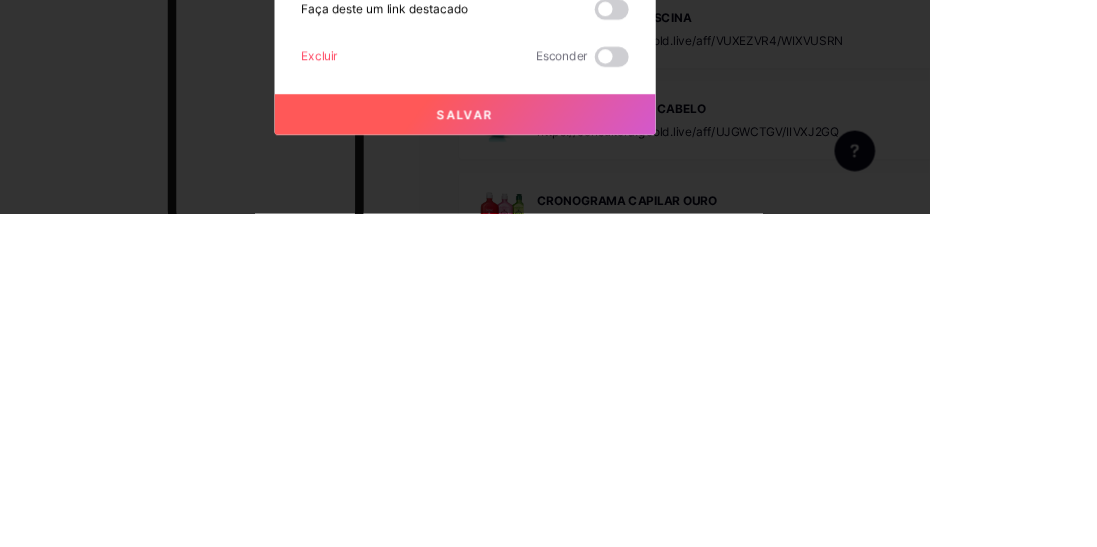 type on "https://pay.goold.club/aff/WWQPV3/3VXEXTQO" 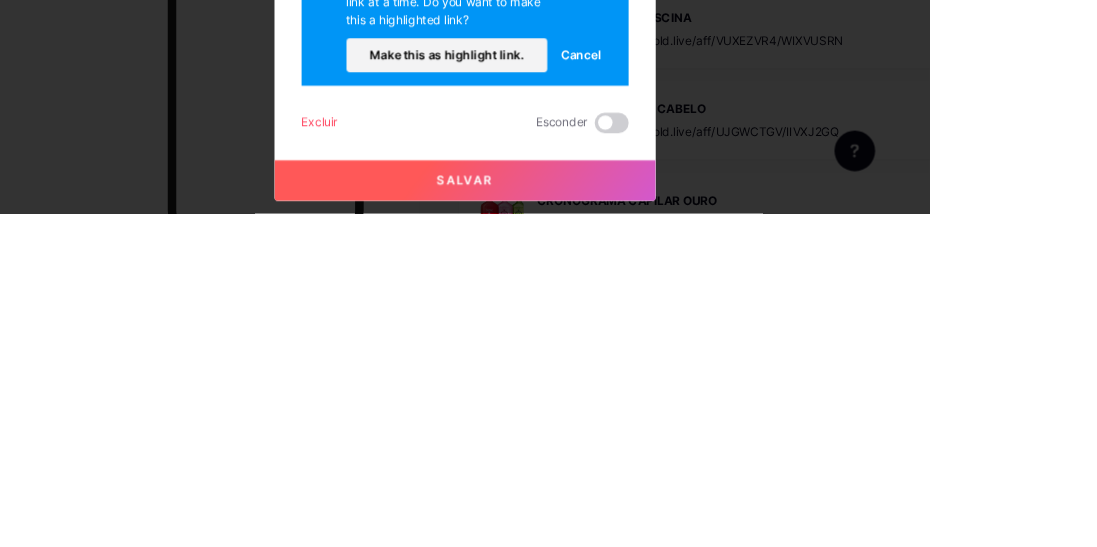 scroll, scrollTop: 5288, scrollLeft: 0, axis: vertical 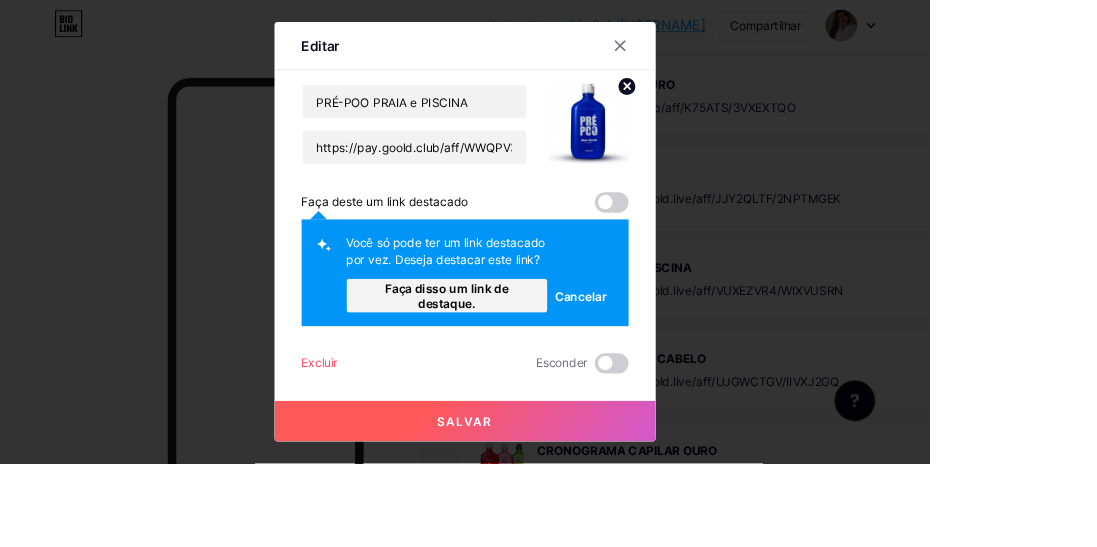 click on "Faça disso um link de destaque." at bounding box center (527, 349) 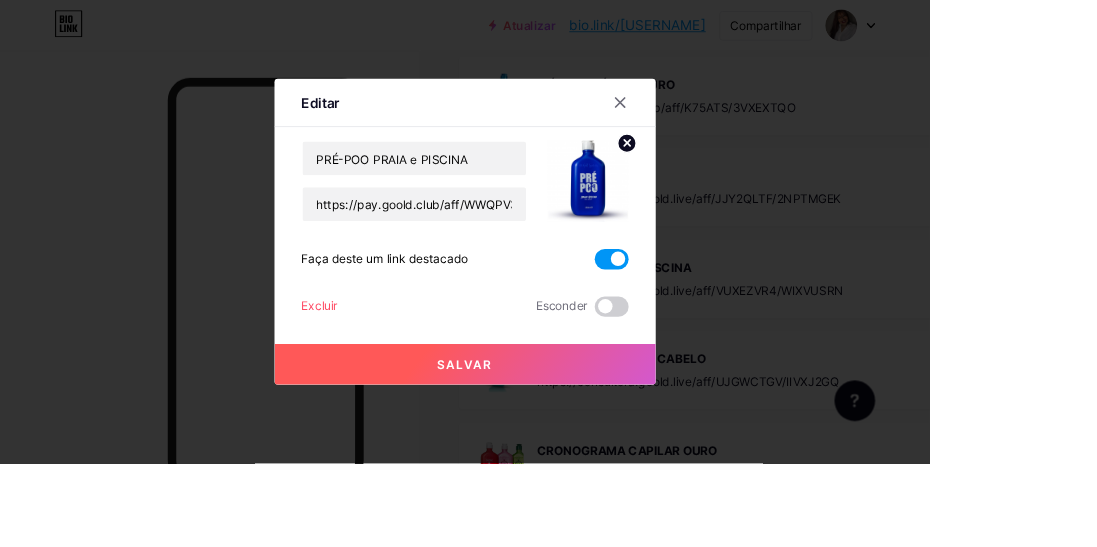 click on "Salvar" at bounding box center (549, 430) 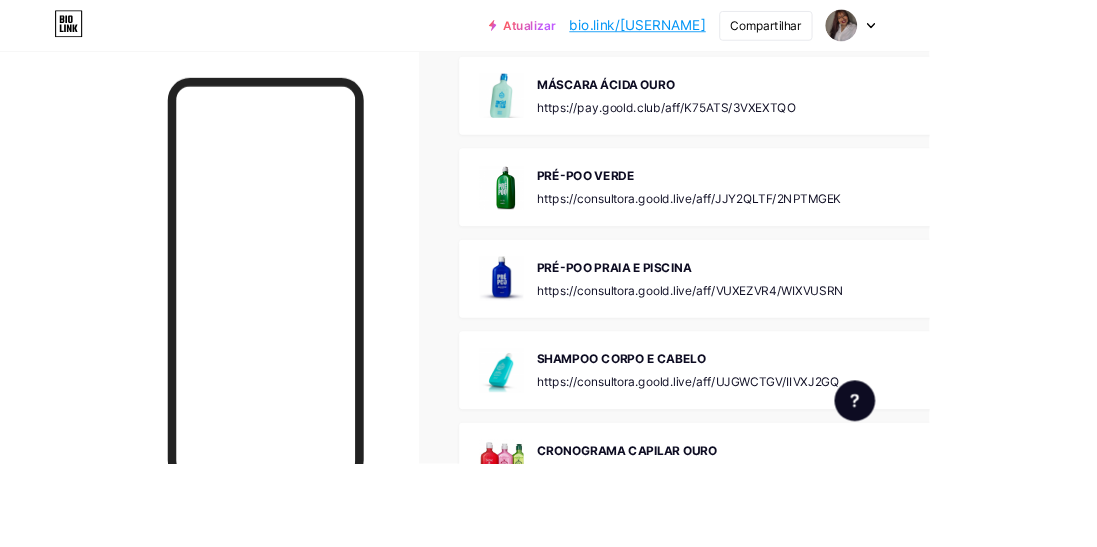 click on "https://consultora.goold.live/aff/UJGWCTGV/IIVXJ2GQ" at bounding box center (812, 450) 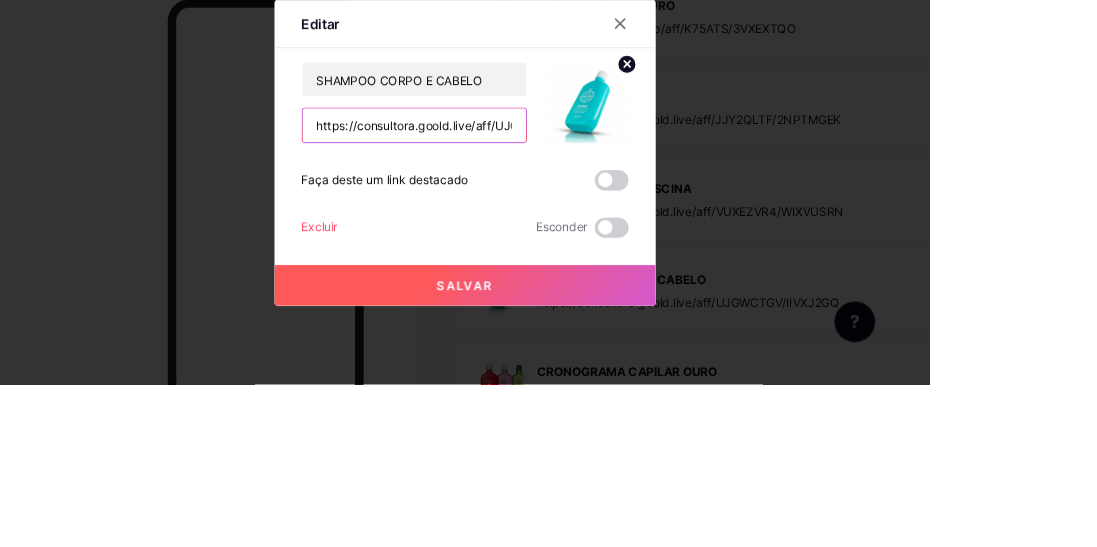 scroll, scrollTop: 5288, scrollLeft: 0, axis: vertical 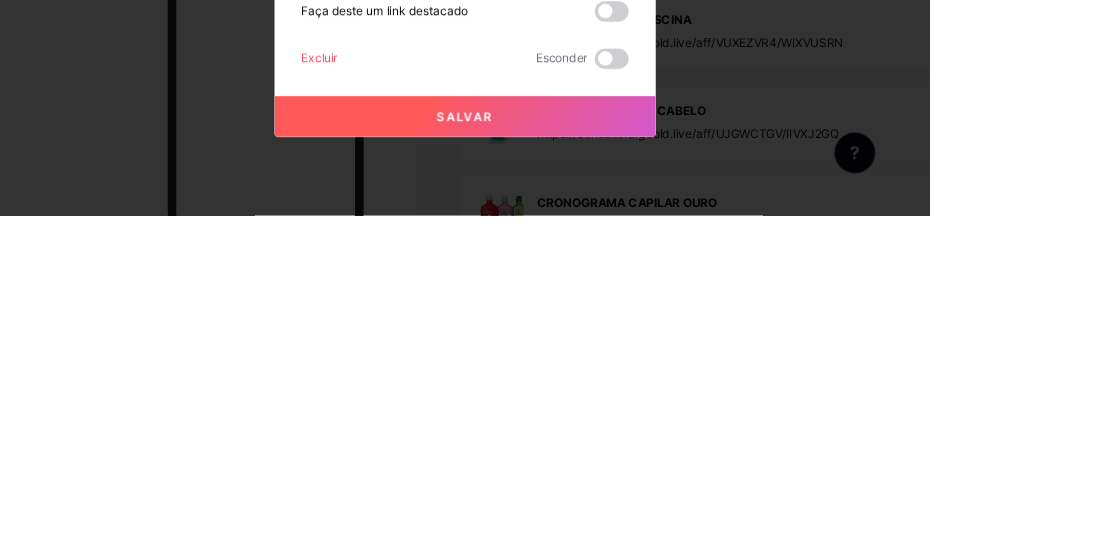 type on "https://pay.goold.club/aff/OXU7CX/3VXEXTQO" 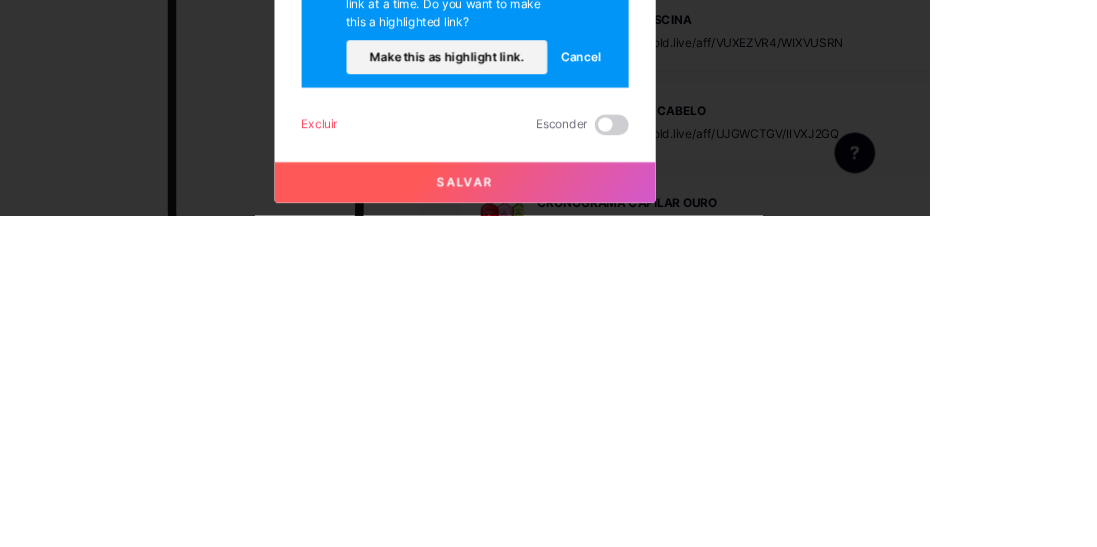 scroll, scrollTop: 0, scrollLeft: 0, axis: both 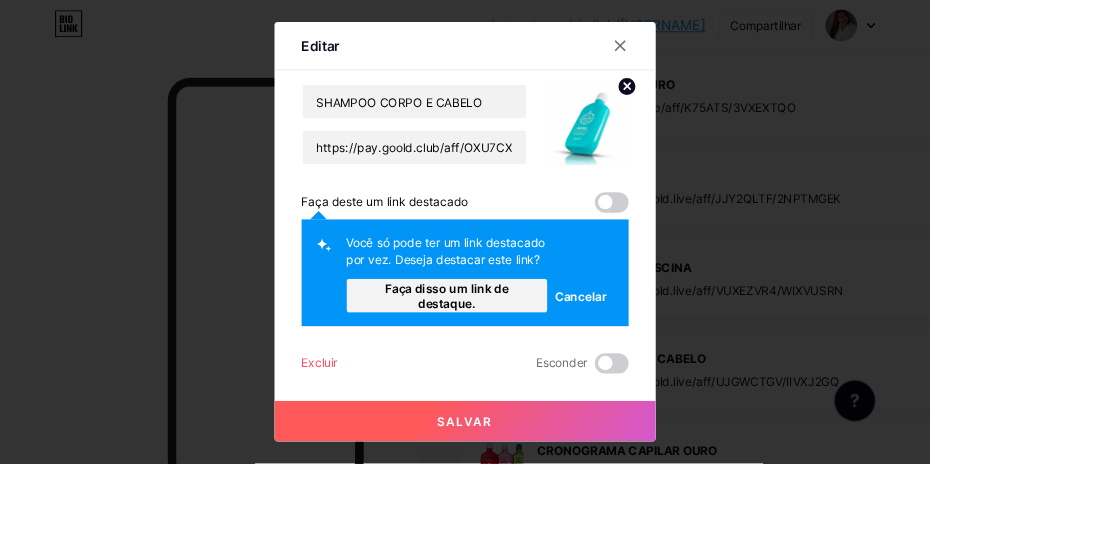 click on "Faça disso um link de destaque." at bounding box center (527, 349) 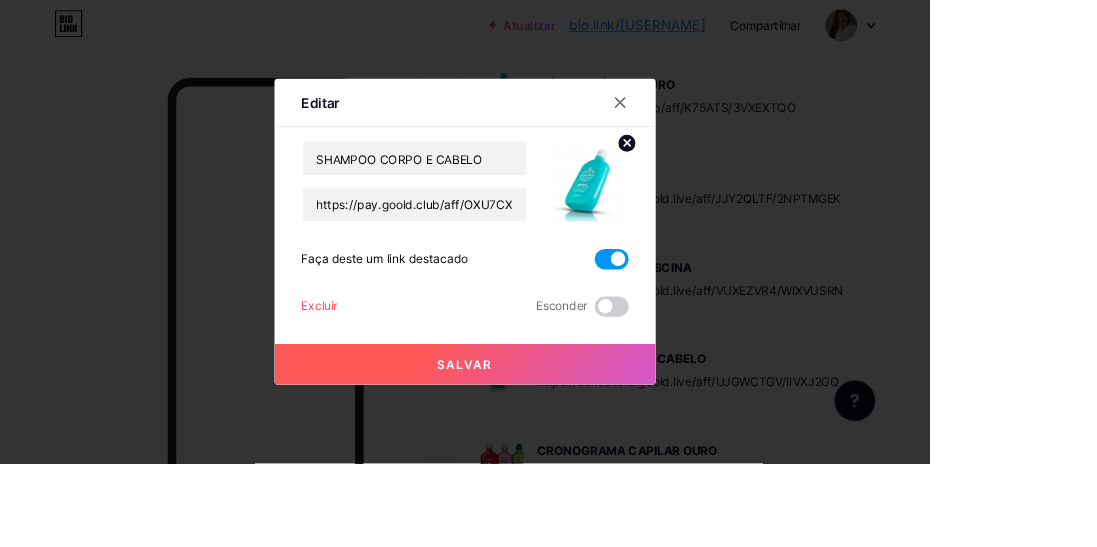 click on "Salvar" at bounding box center [549, 430] 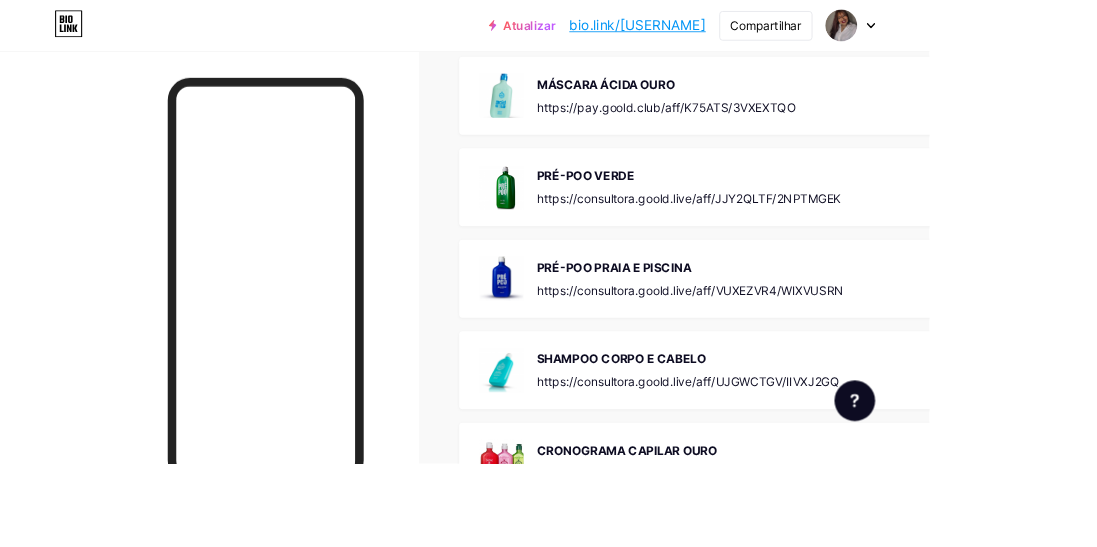 click on "https://consultora.goold.live/aff/JJY2QLTF/2NPTMGEK" at bounding box center [813, 234] 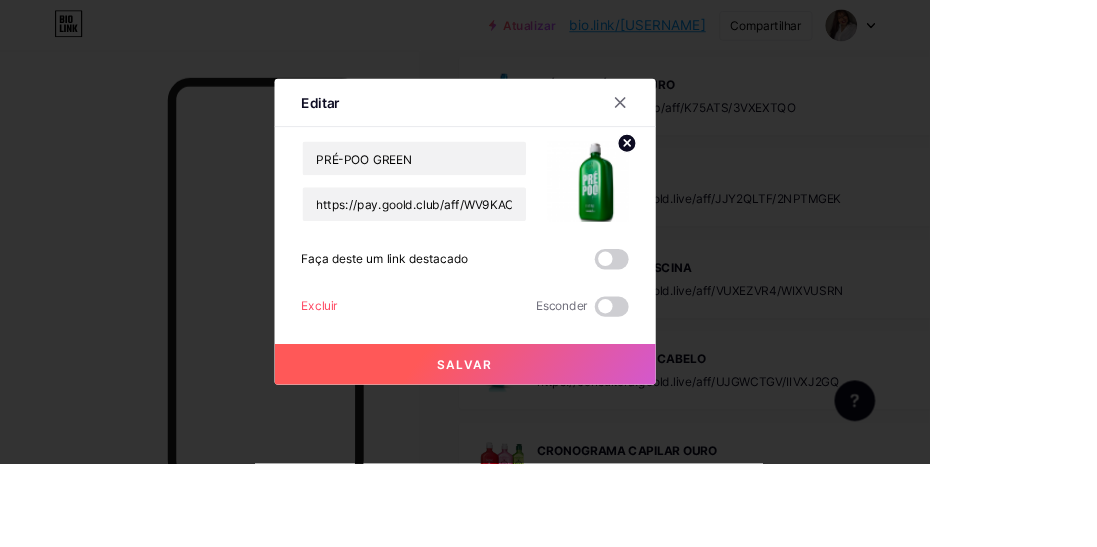 click at bounding box center [732, 121] 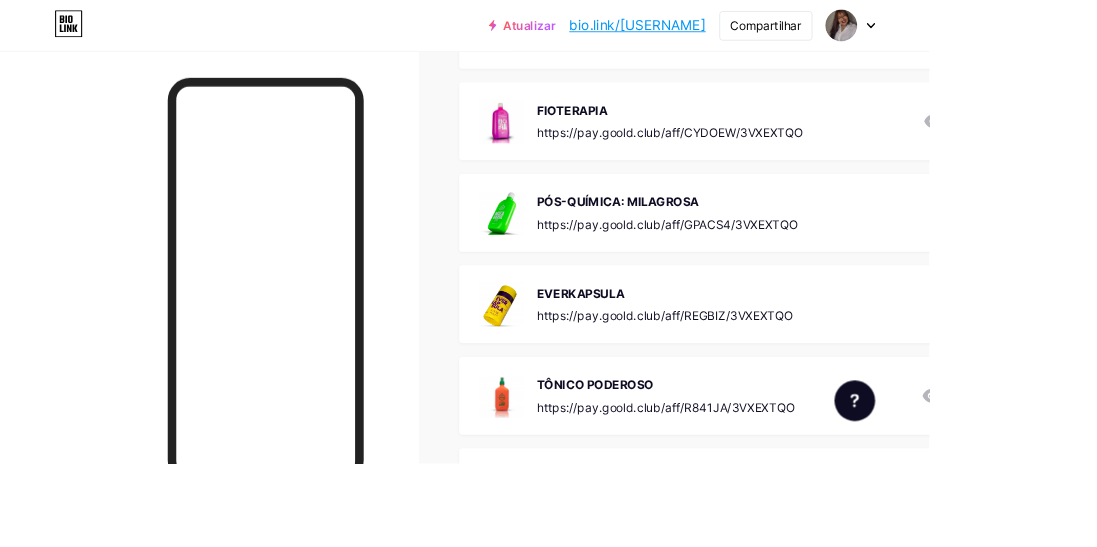 scroll, scrollTop: 2044, scrollLeft: 0, axis: vertical 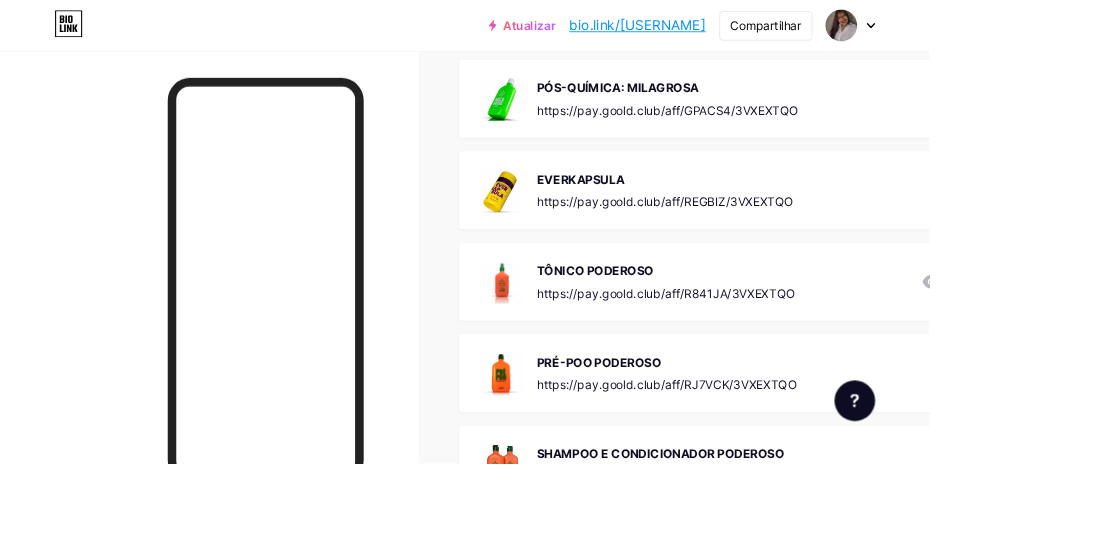 click at bounding box center (592, 333) 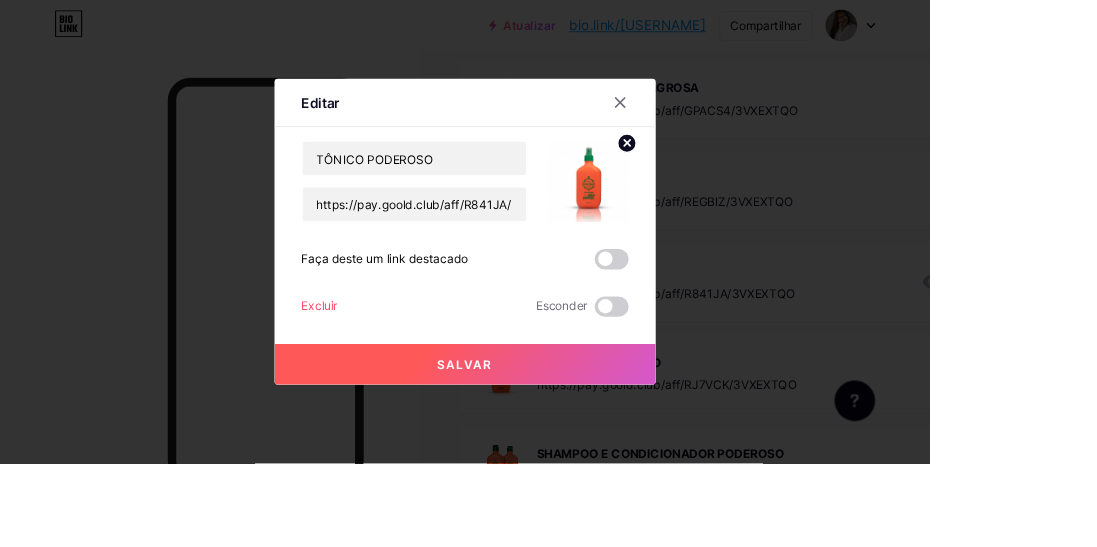 click on "TÔNICO PODEROSO     https://pay.goold.club/aff/R841JA/3VXEXTQO
Faça deste um link destacado
Excluir
Esconder         Salvar" at bounding box center (549, 270) 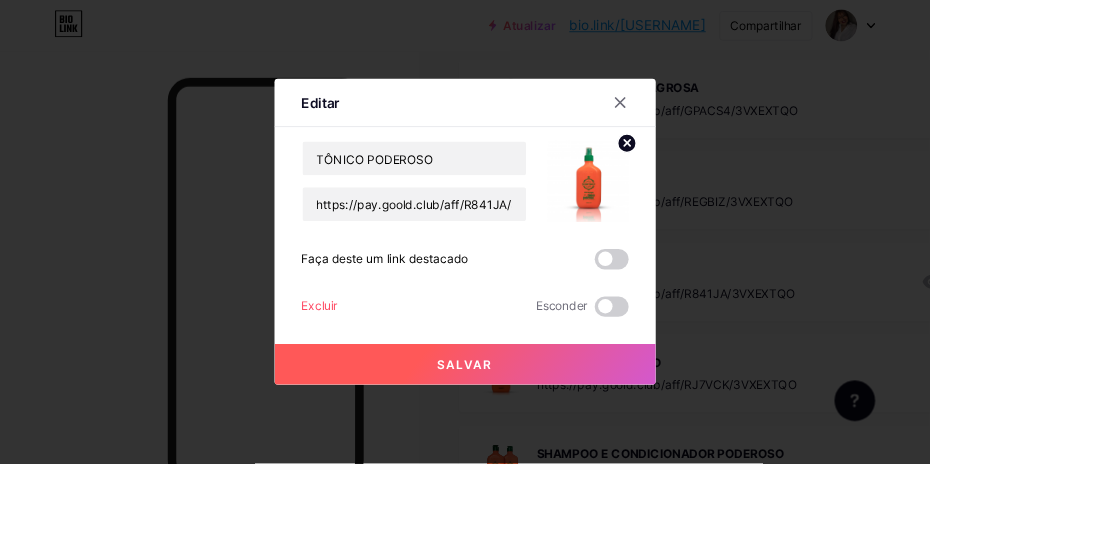 click at bounding box center [722, 306] 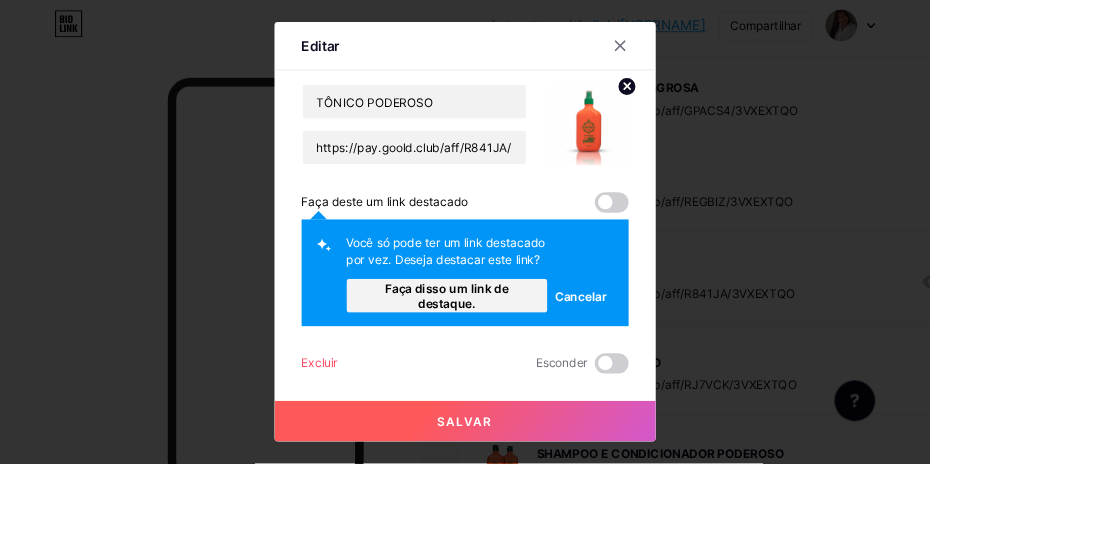 click on "Faça disso um link de destaque." at bounding box center (528, 349) 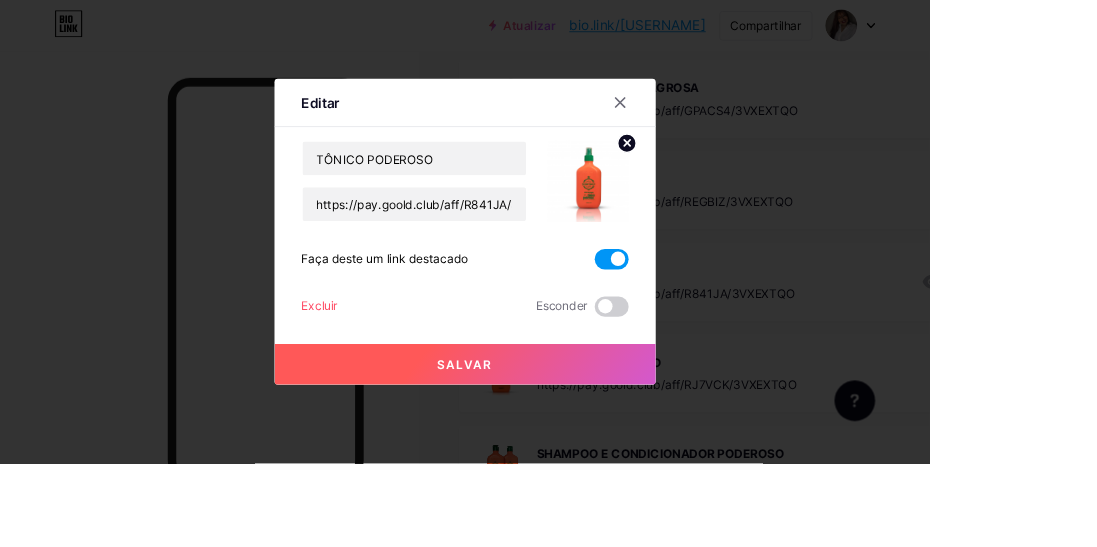 click on "Salvar" at bounding box center [549, 430] 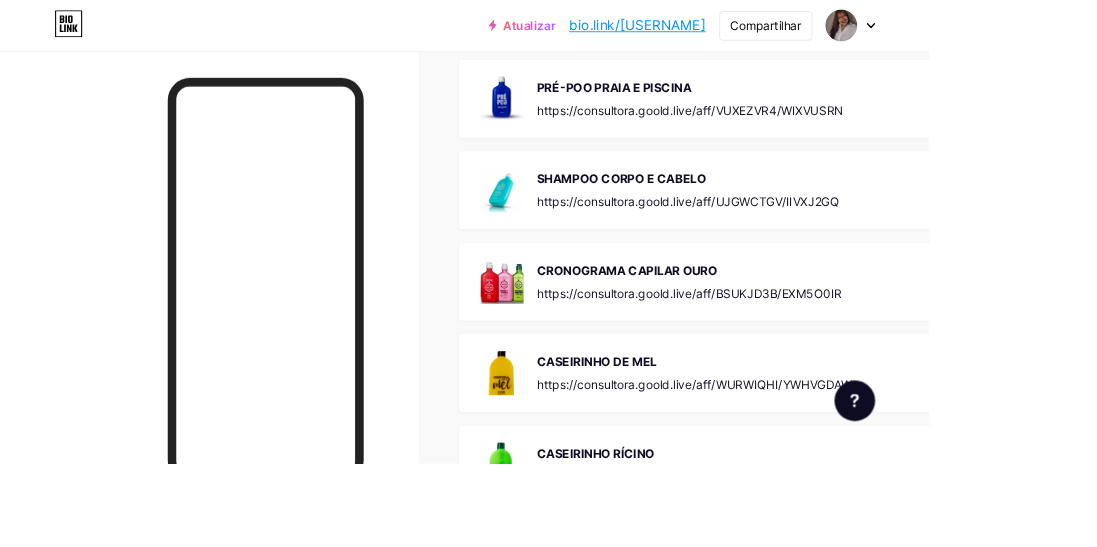 scroll, scrollTop: 5434, scrollLeft: 0, axis: vertical 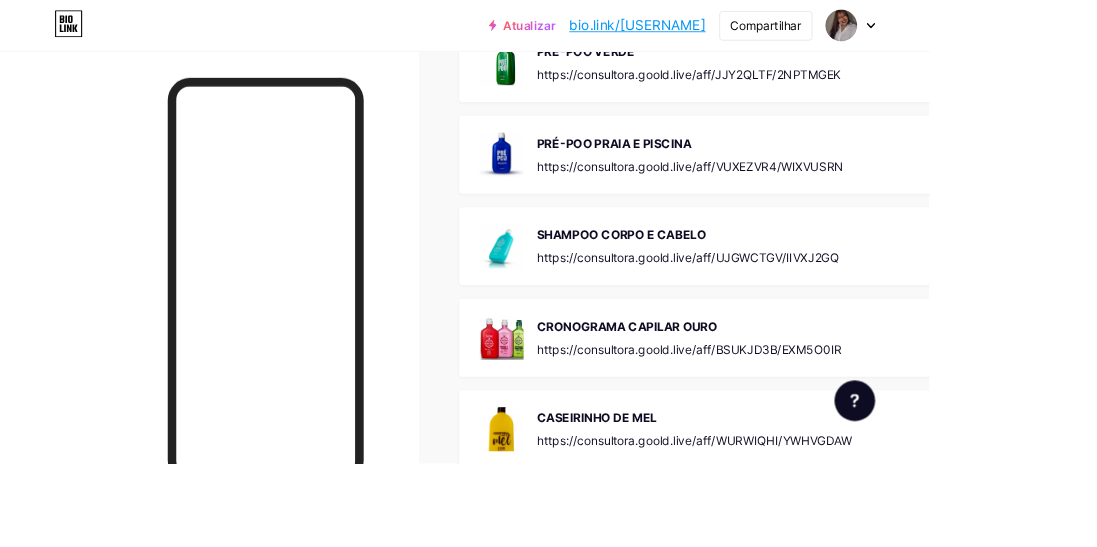 click on "CRONOGRAMA CAPILAR OURO
https://consultora.goold.live/aff/BSUKJD3B/EXM5O0IR" at bounding box center (814, 399) 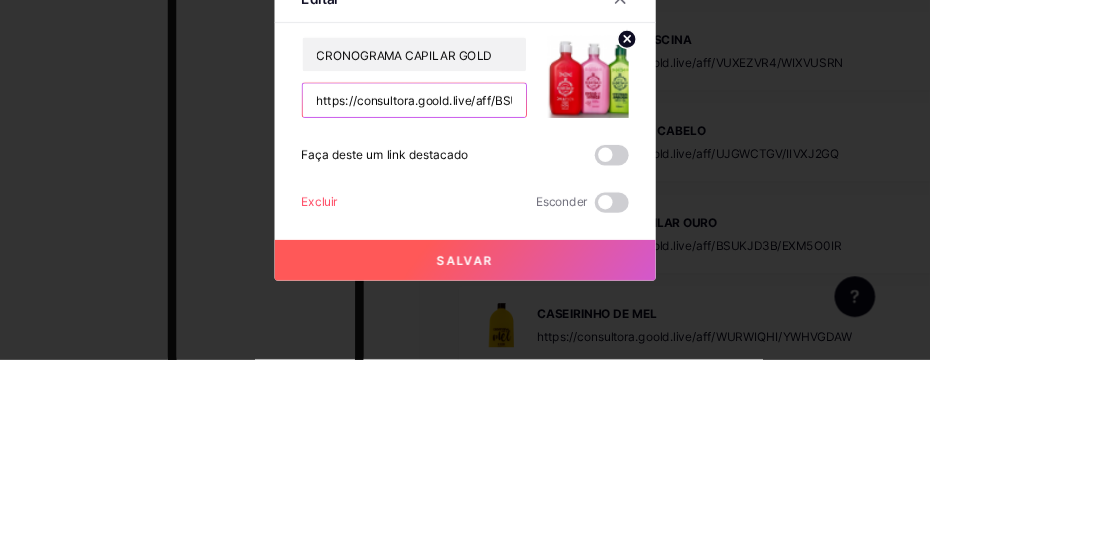 scroll, scrollTop: 5434, scrollLeft: 0, axis: vertical 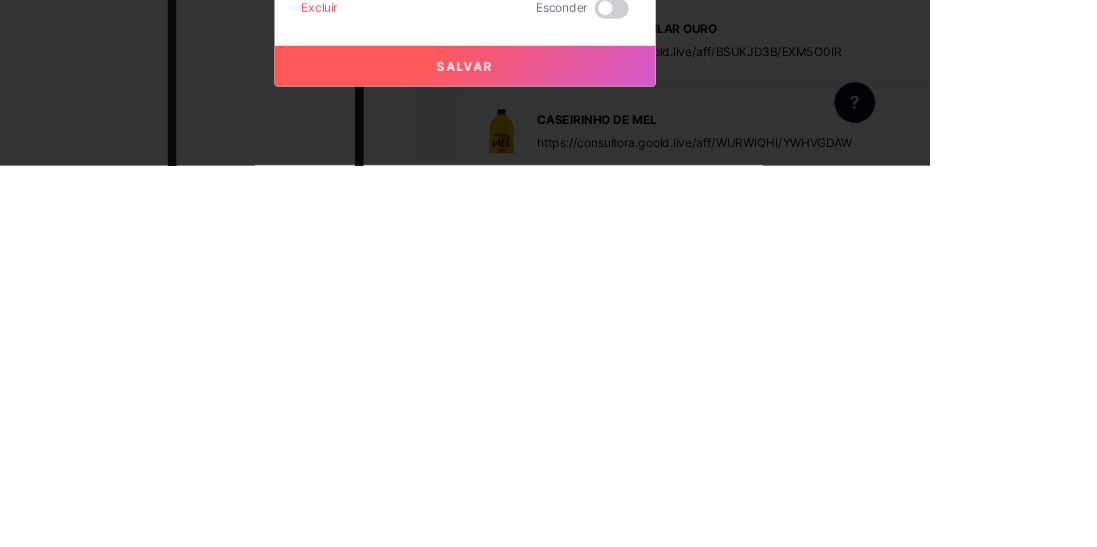 type on "https://pay.goold.club/aff/KYKORW/3VXEXTQO" 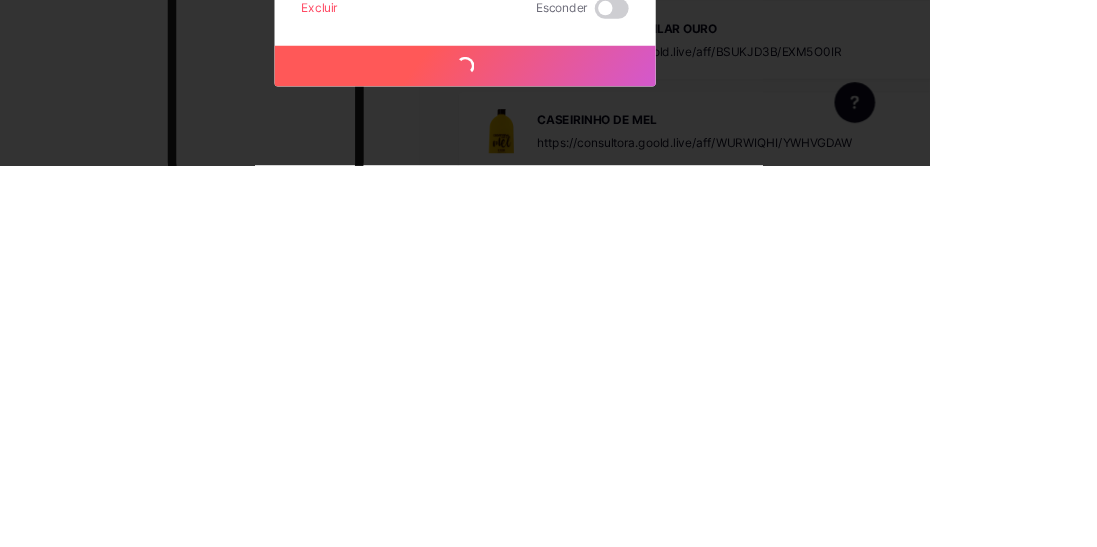 scroll, scrollTop: 0, scrollLeft: 0, axis: both 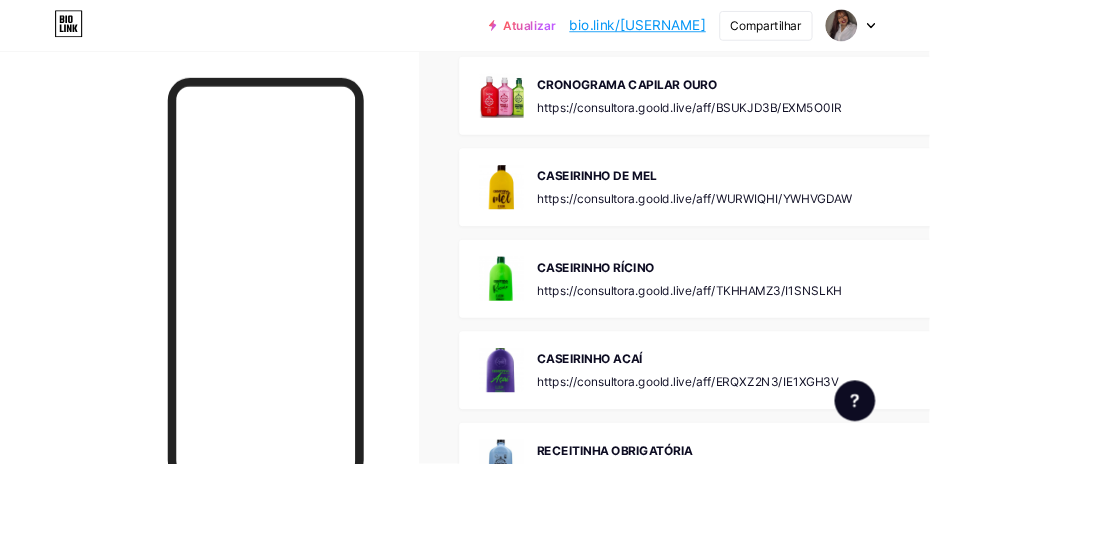 click on "https://consultora.goold.live/aff/WURWIQHI/YWHVGDAW" at bounding box center (820, 234) 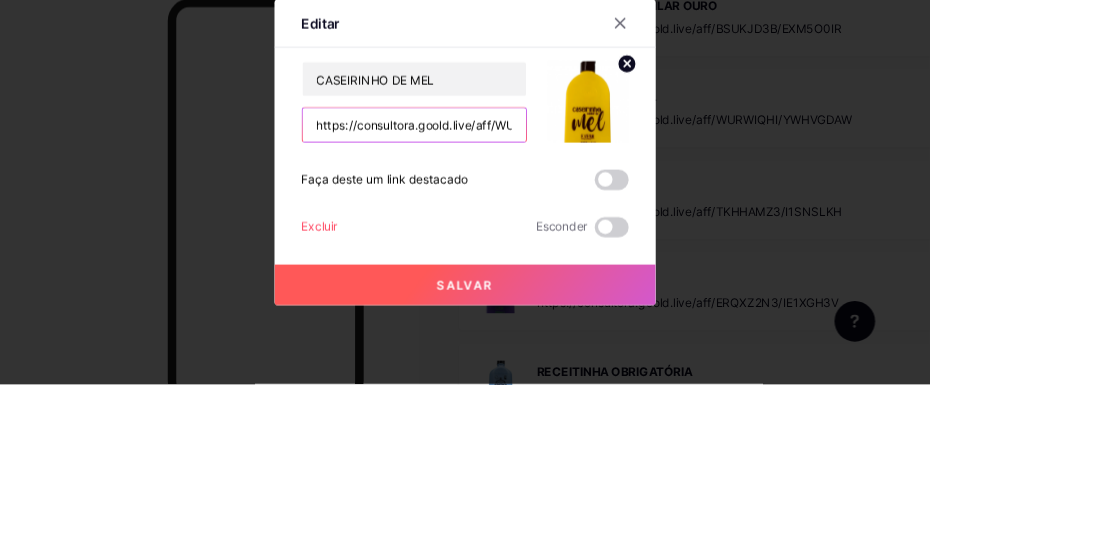 scroll, scrollTop: 5720, scrollLeft: 0, axis: vertical 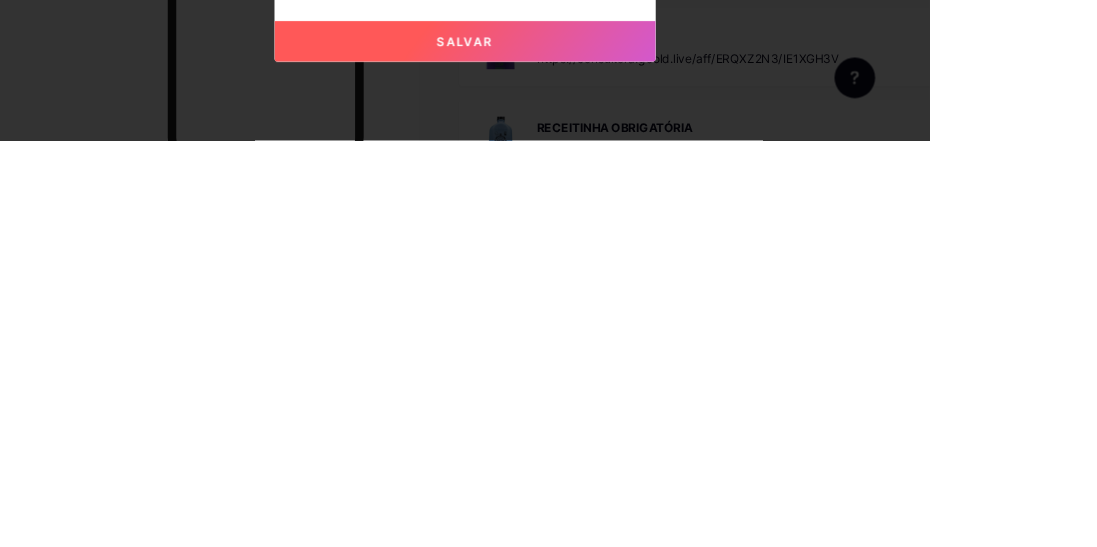 type on "https://pay.goold.club/aff/AXQMXJ/3VXEXTQO" 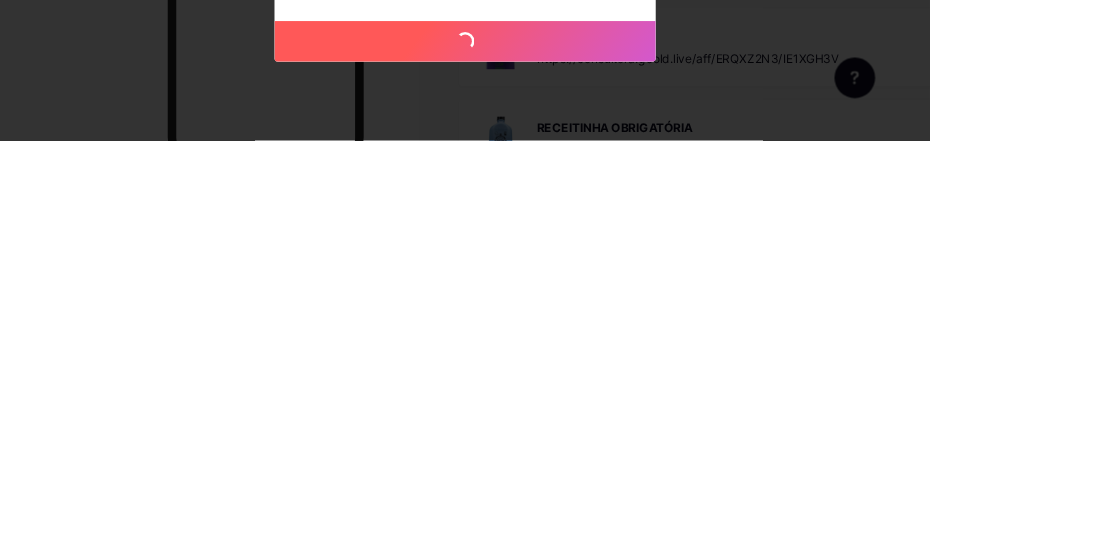 scroll, scrollTop: 0, scrollLeft: 0, axis: both 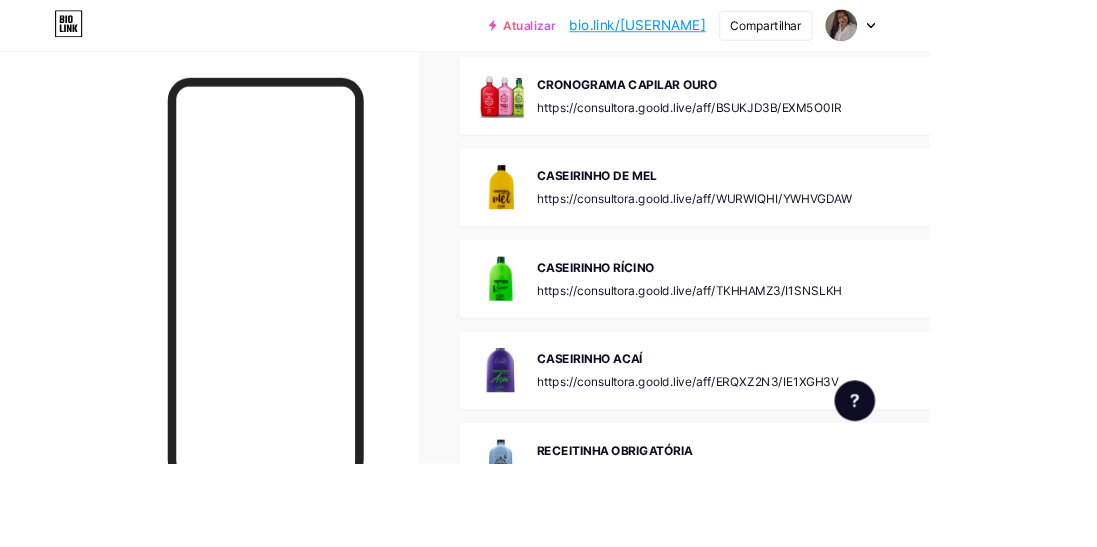 click on "https://consultora.goold.live/aff/TKHHAMZ3/I1SNSLKH" at bounding box center [814, 342] 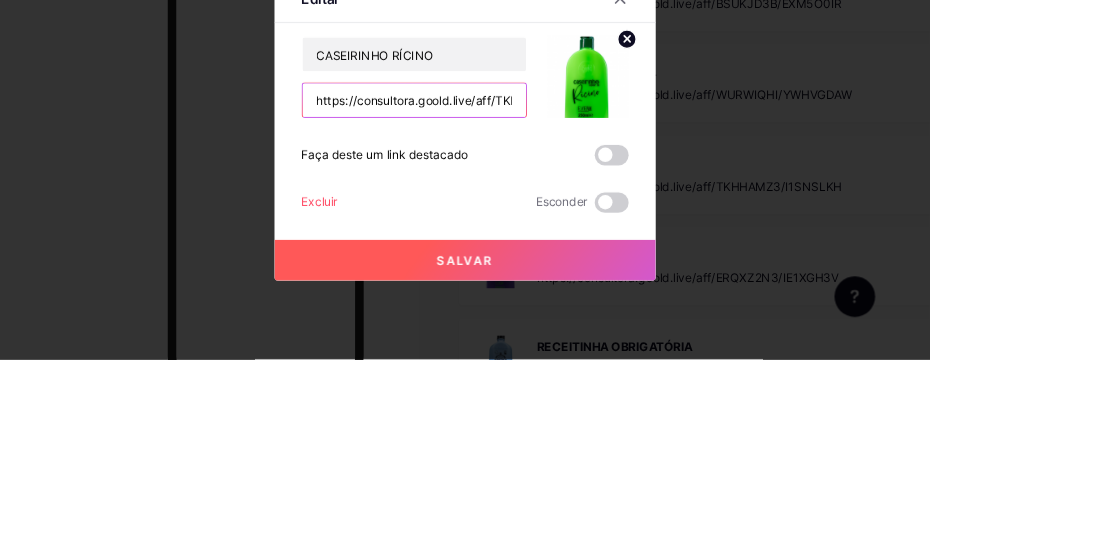 scroll, scrollTop: 5720, scrollLeft: 0, axis: vertical 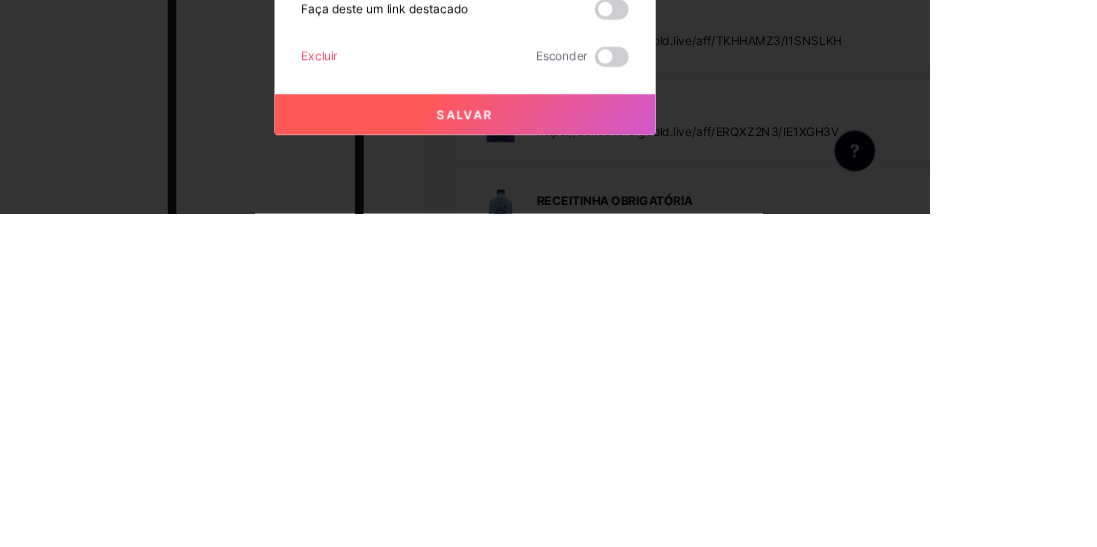 type on "https://pay.goold.club/aff/STIG3D/3VXEXTQO" 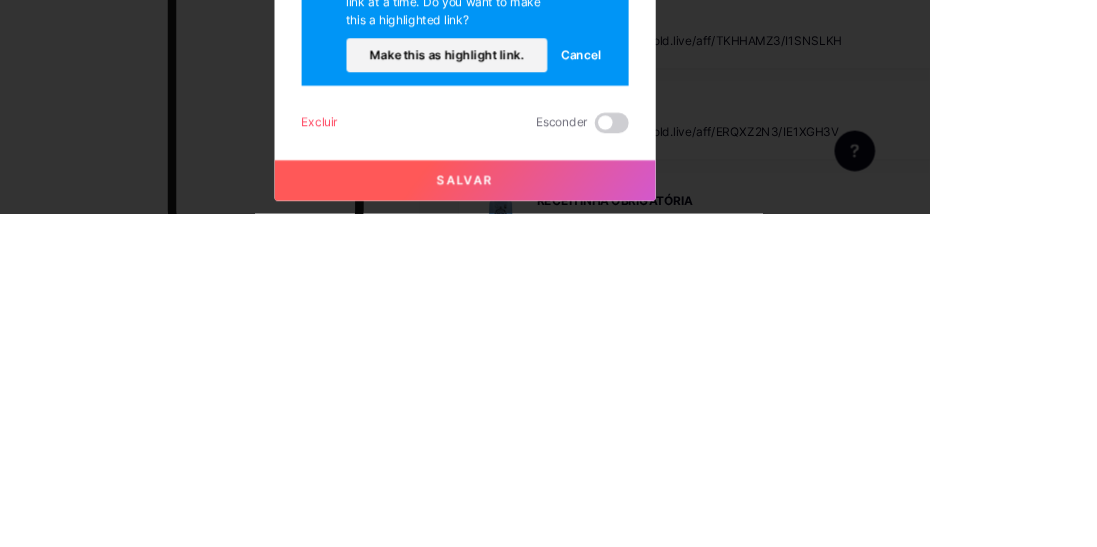 scroll, scrollTop: 5720, scrollLeft: 0, axis: vertical 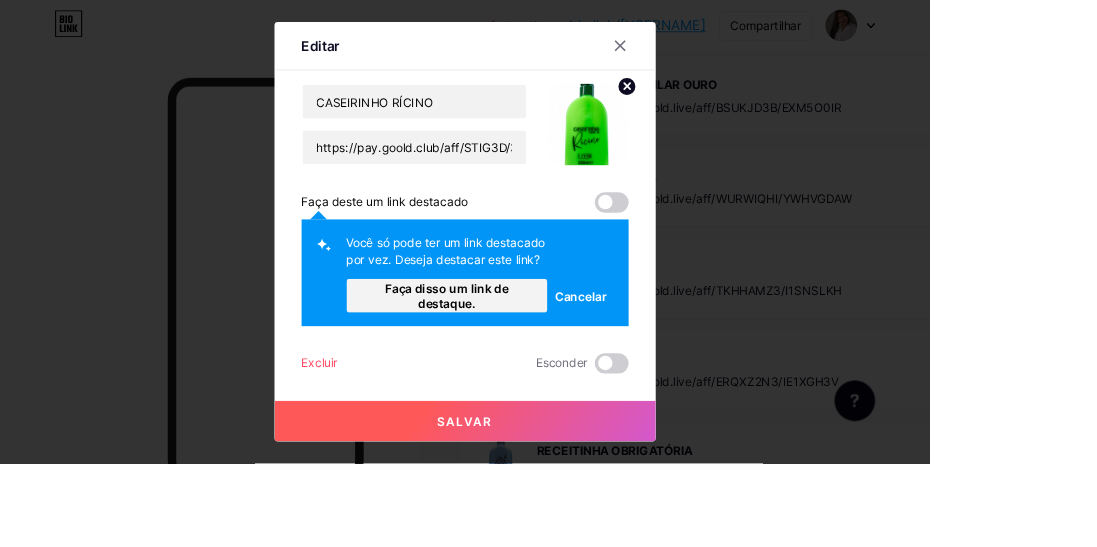 click on "Faça disso um link de destaque." at bounding box center (528, 349) 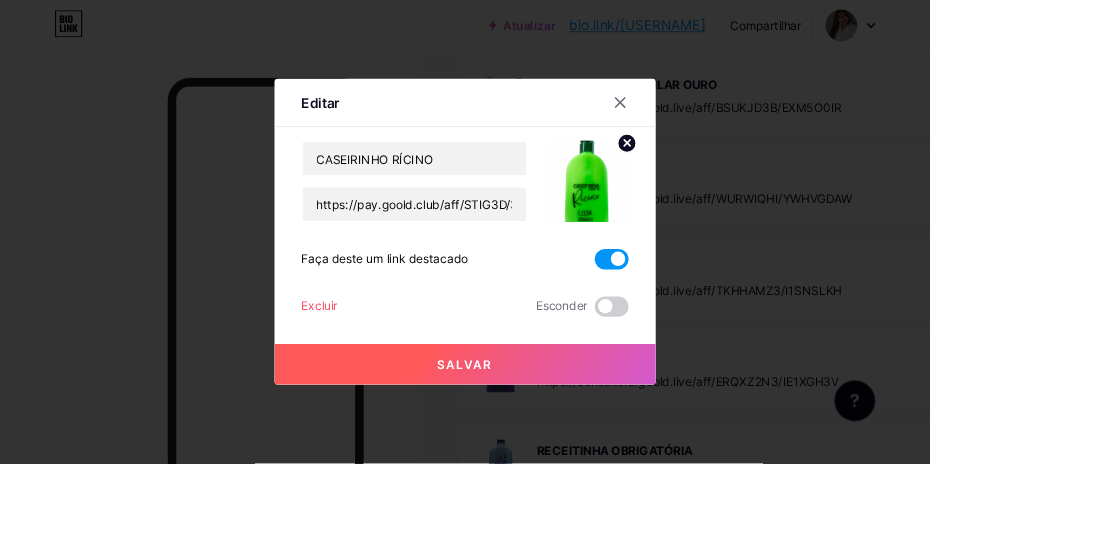 click on "Salvar" at bounding box center [549, 430] 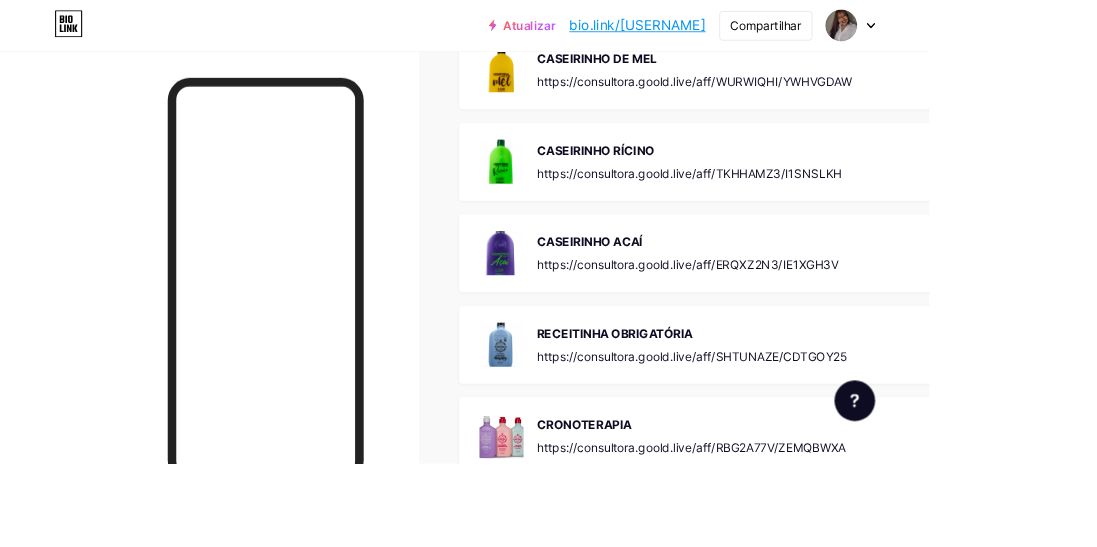 scroll, scrollTop: 5864, scrollLeft: 0, axis: vertical 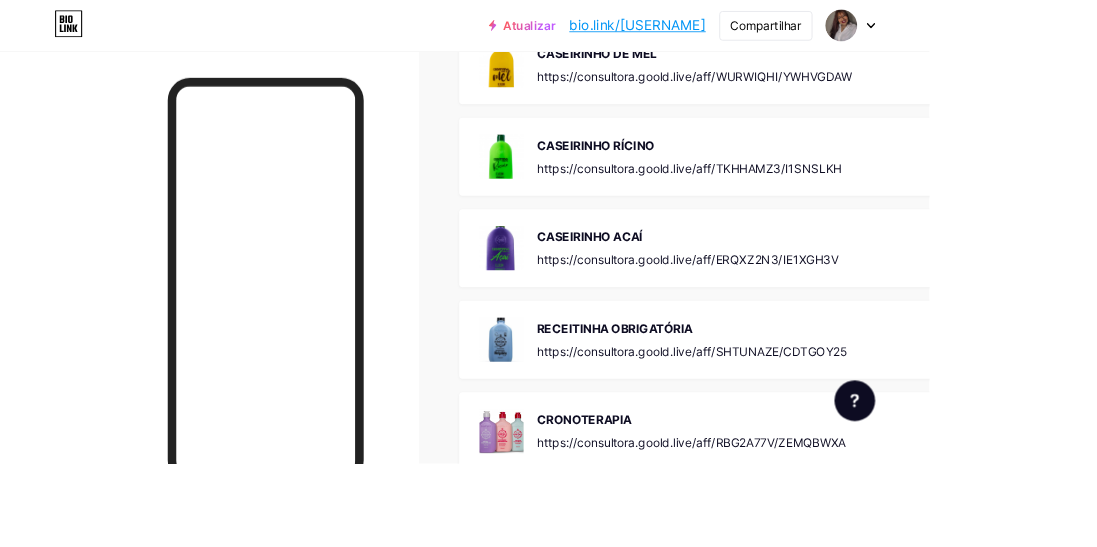 click on "CASEIRINHO ACAÍ
https://consultora.goold.live/aff/ERQXZ2N3/IE1XGH3V" at bounding box center (812, 293) 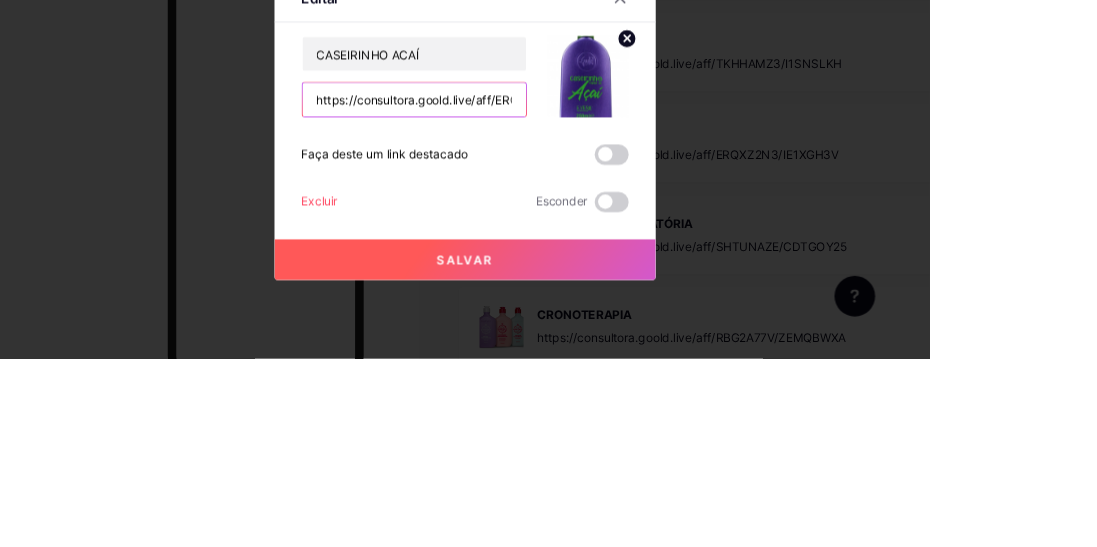 scroll, scrollTop: 5864, scrollLeft: 0, axis: vertical 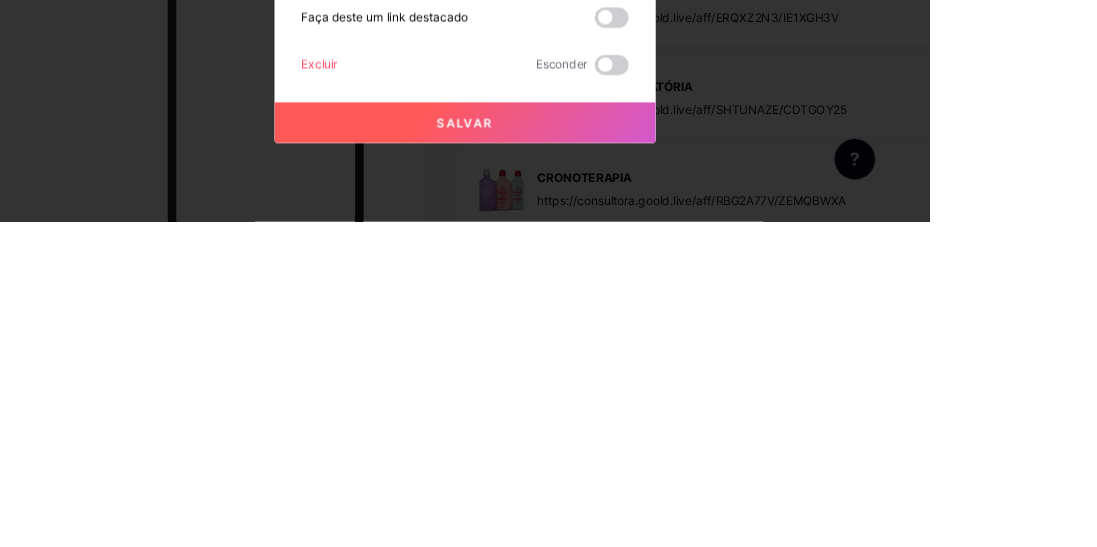 type on "https://pay.goold.club/aff/DSYARY/3VXEXTQO" 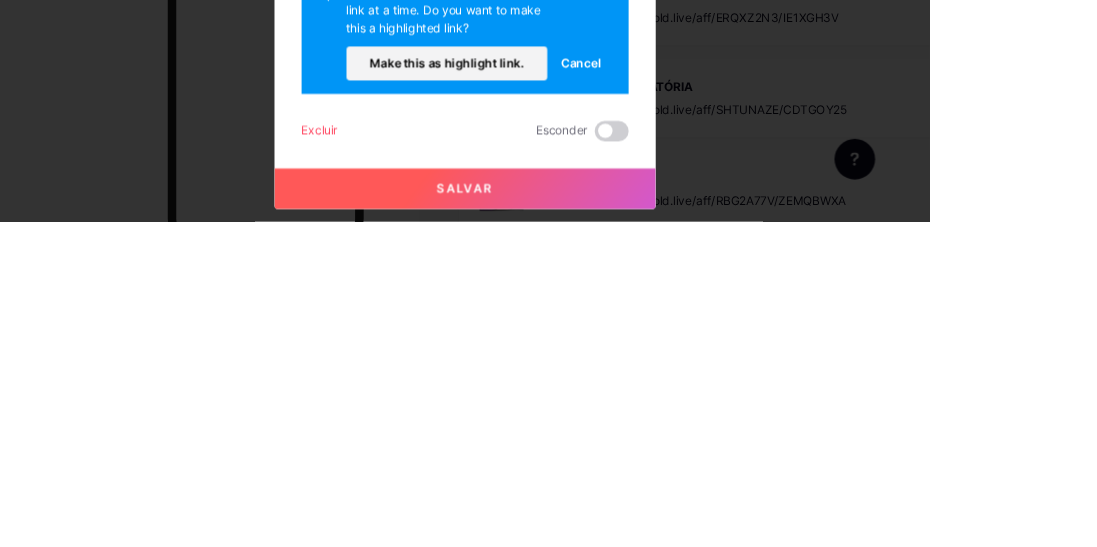 scroll, scrollTop: 5864, scrollLeft: 0, axis: vertical 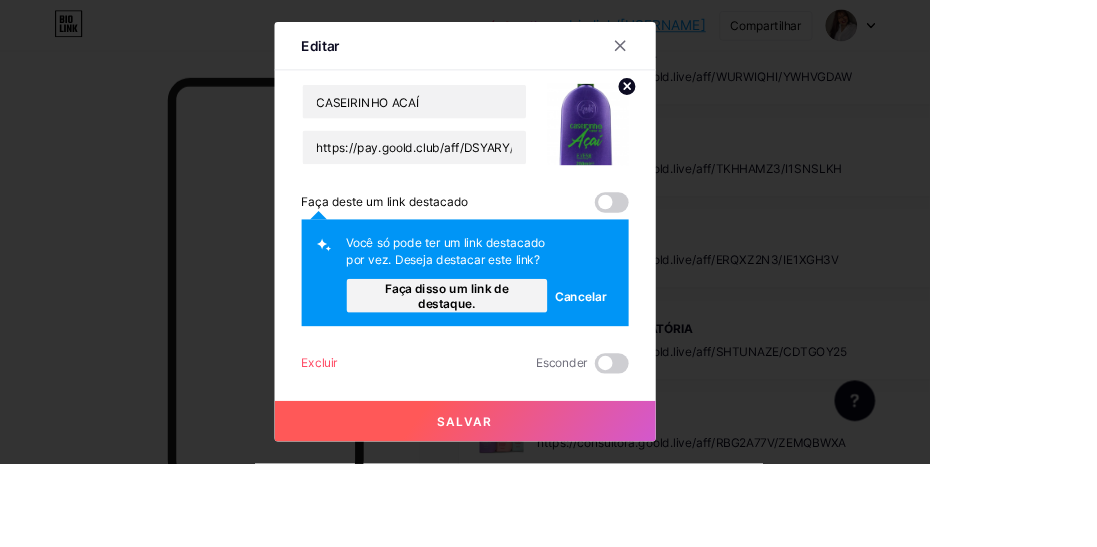 click on "Faça disso um link de destaque." at bounding box center [527, 349] 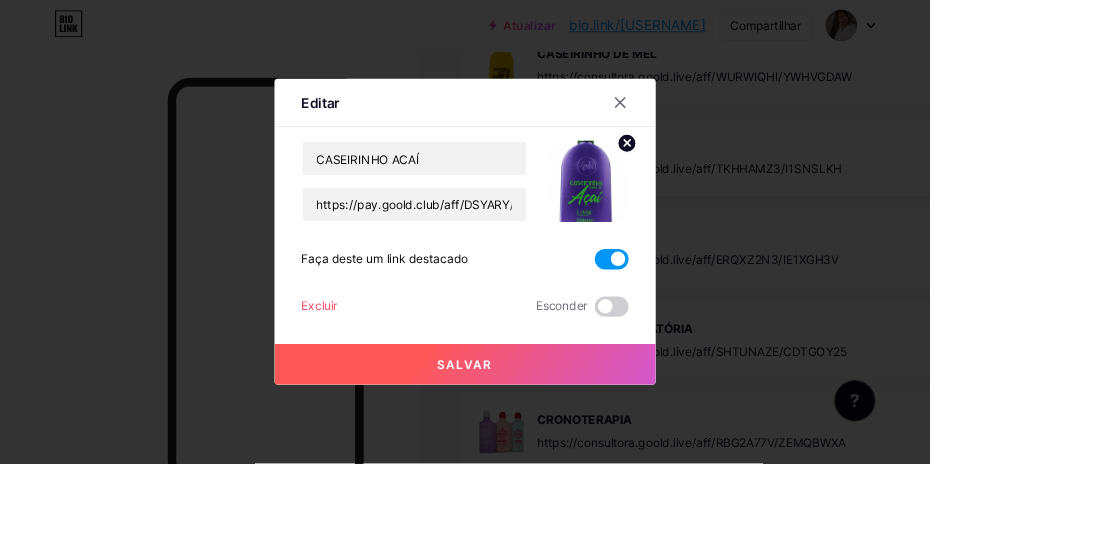 click at bounding box center (722, 306) 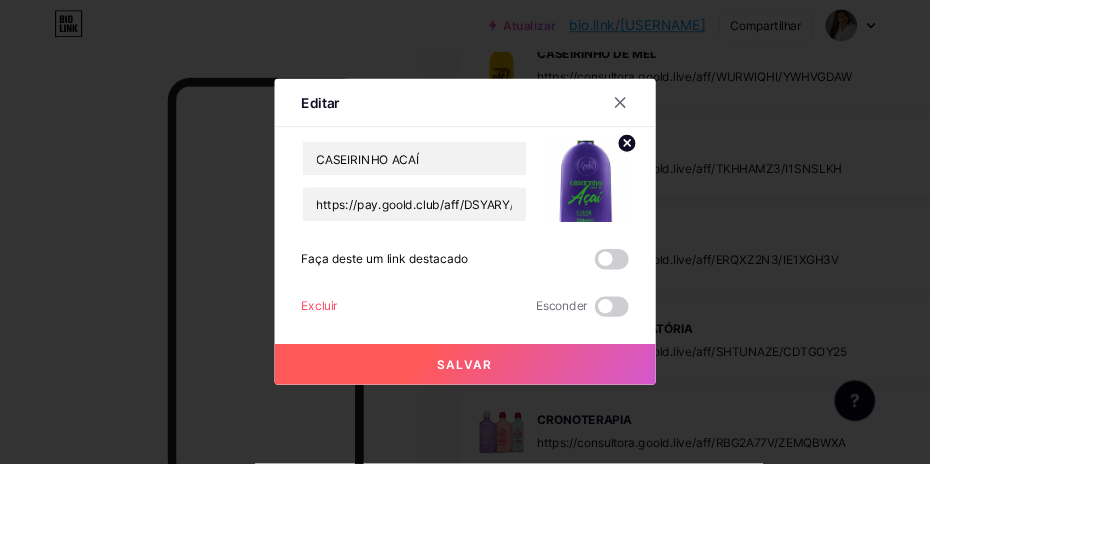 click on "Salvar" at bounding box center [549, 430] 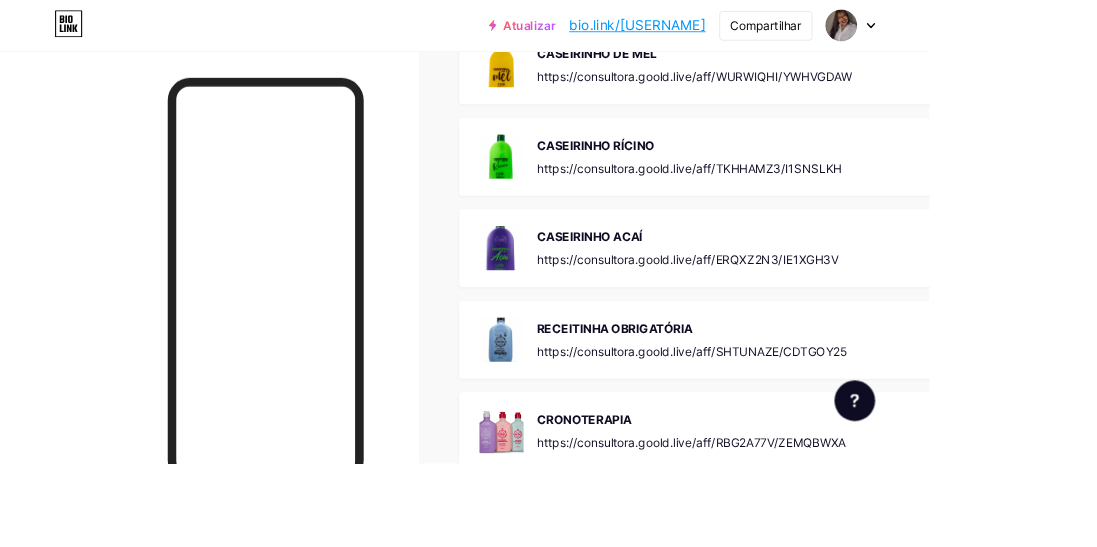 click 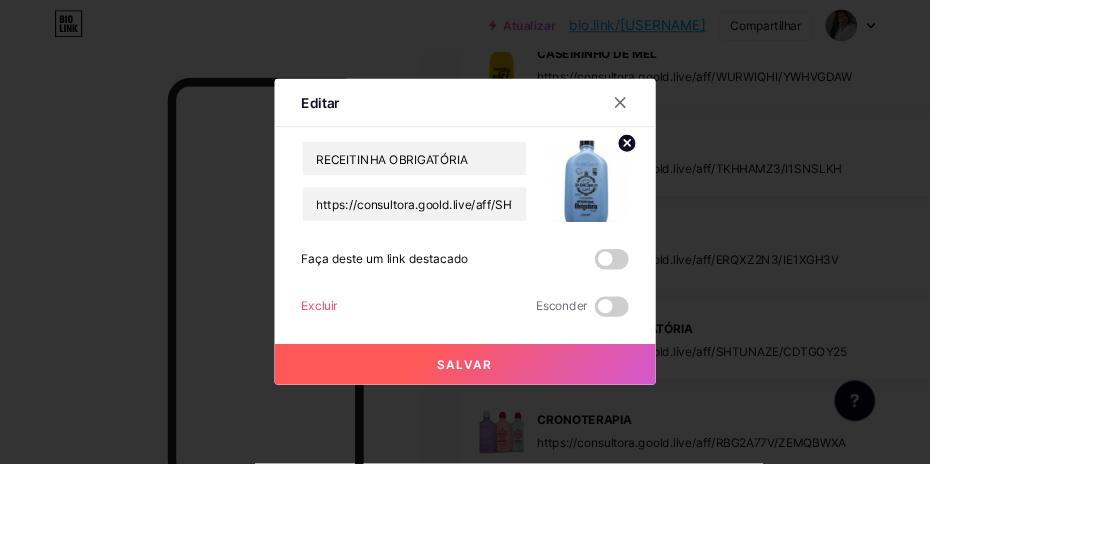 click on "Excluir
Esconder" at bounding box center (549, 362) 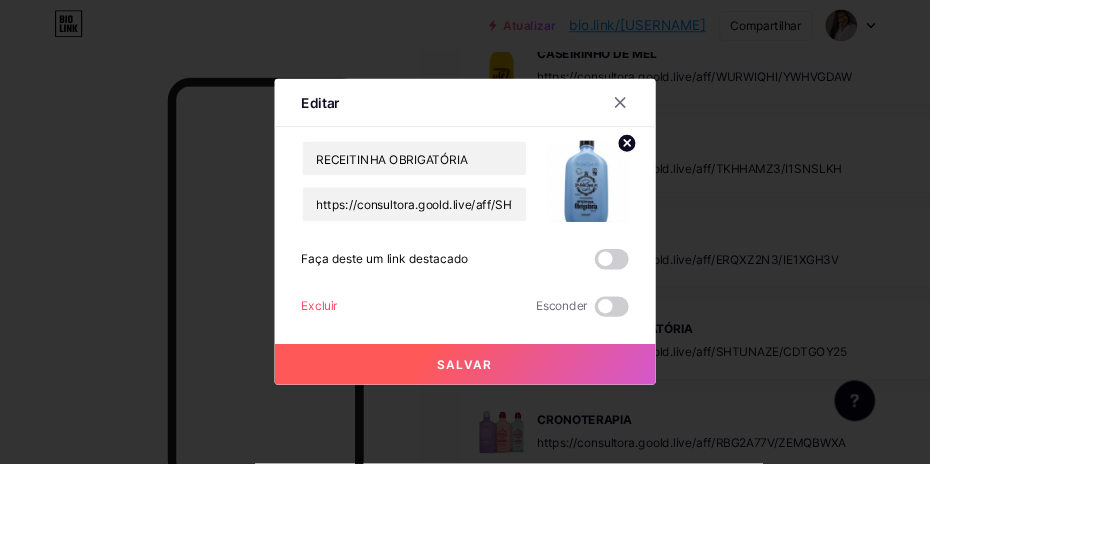 click on "Excluir" at bounding box center [377, 360] 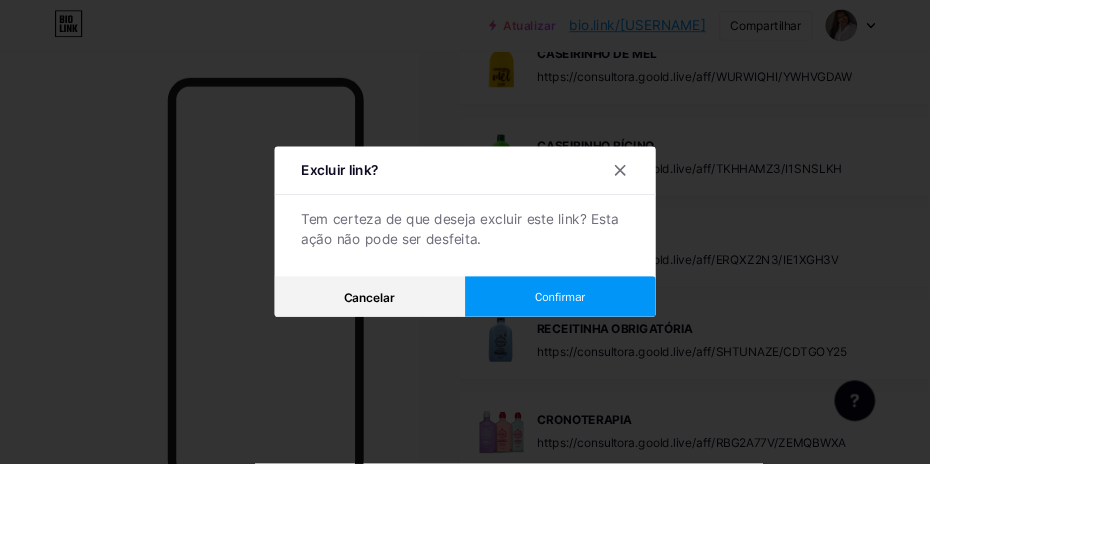 click on "Confirmar" at bounding box center (660, 350) 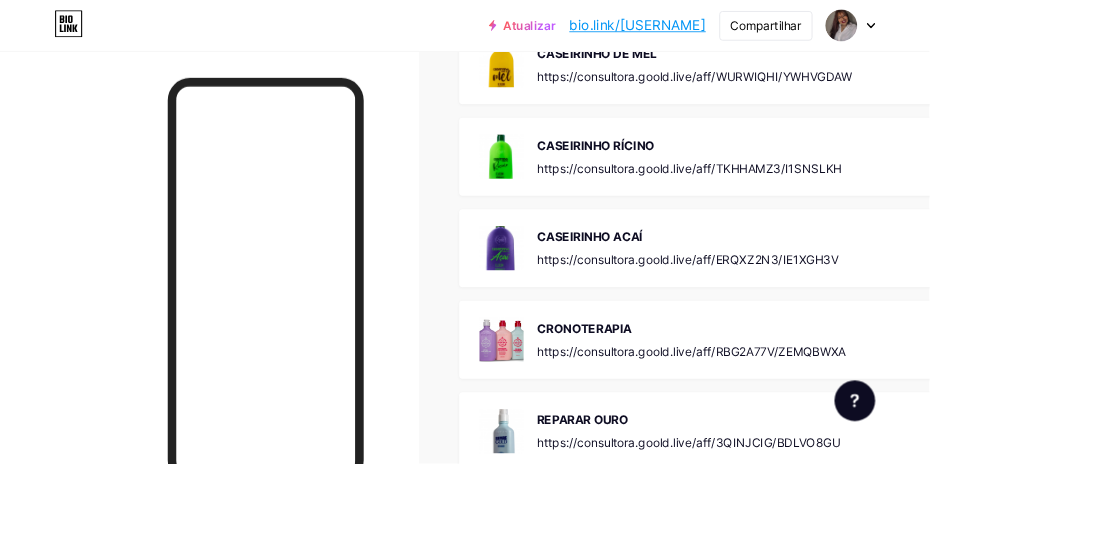 click on "https://consultora.goold.live/aff/RBG2A77V/ZEMQBWXA" at bounding box center [816, 414] 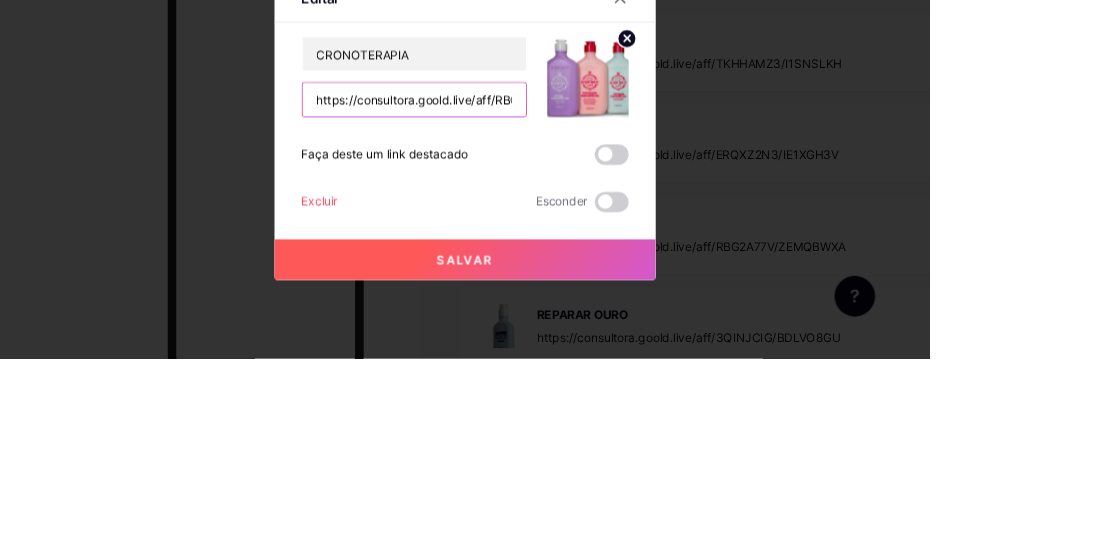 scroll, scrollTop: 5864, scrollLeft: 0, axis: vertical 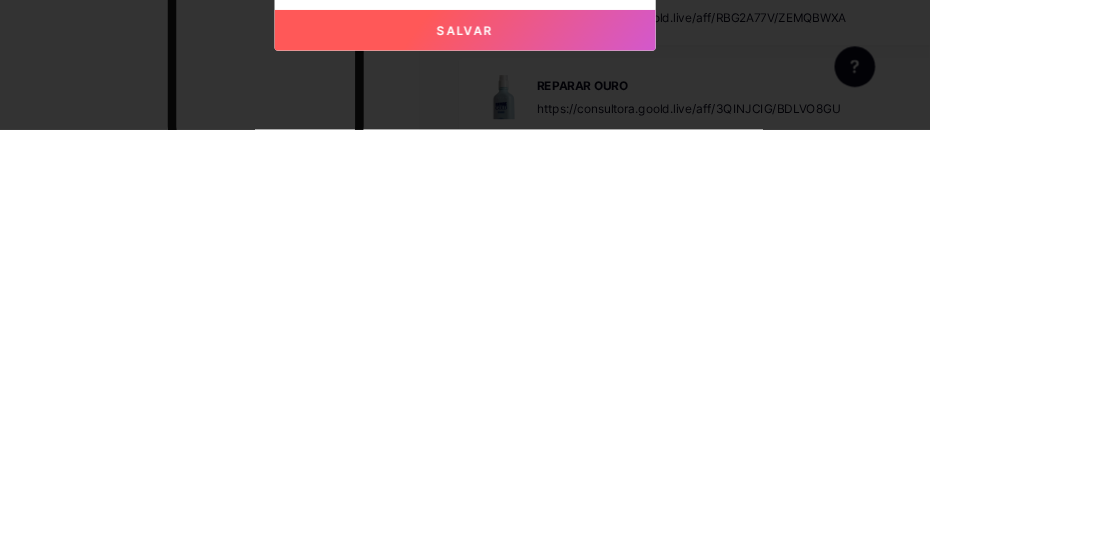 type on "https://pay.goold.club/aff/IXLSVE/3VXEXTQO" 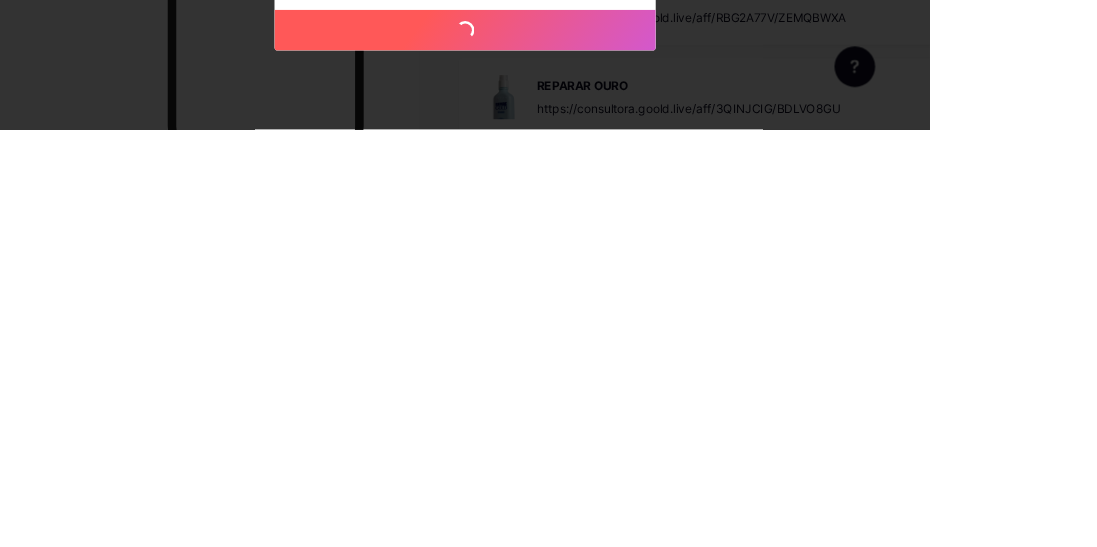 scroll, scrollTop: 5864, scrollLeft: 0, axis: vertical 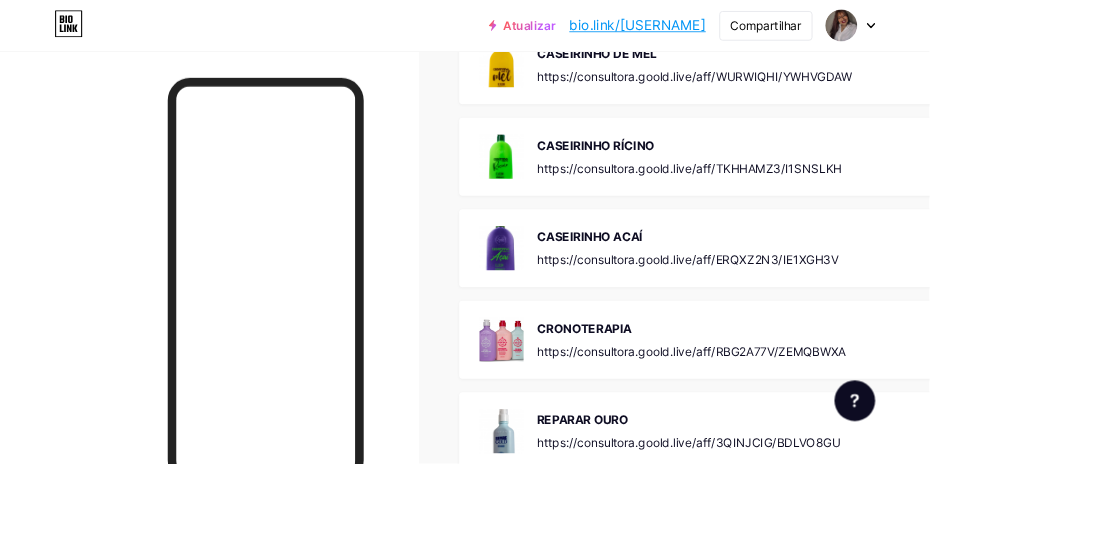 click on "REPARAR OURO" at bounding box center [813, 495] 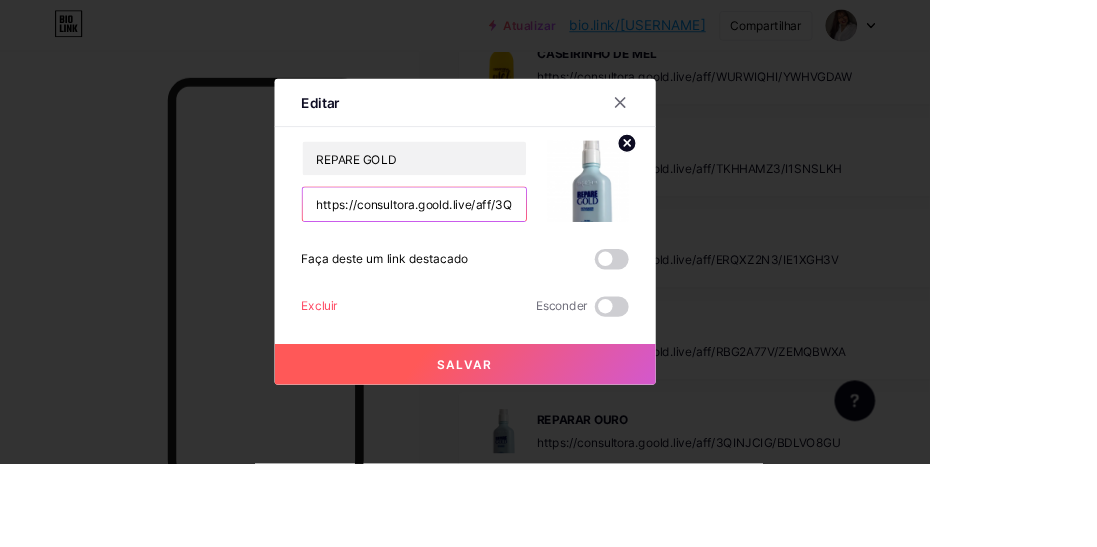 click on "https://consultora.goold.live/aff/3QINJCIG/BDLVO8GU" at bounding box center (489, 241) 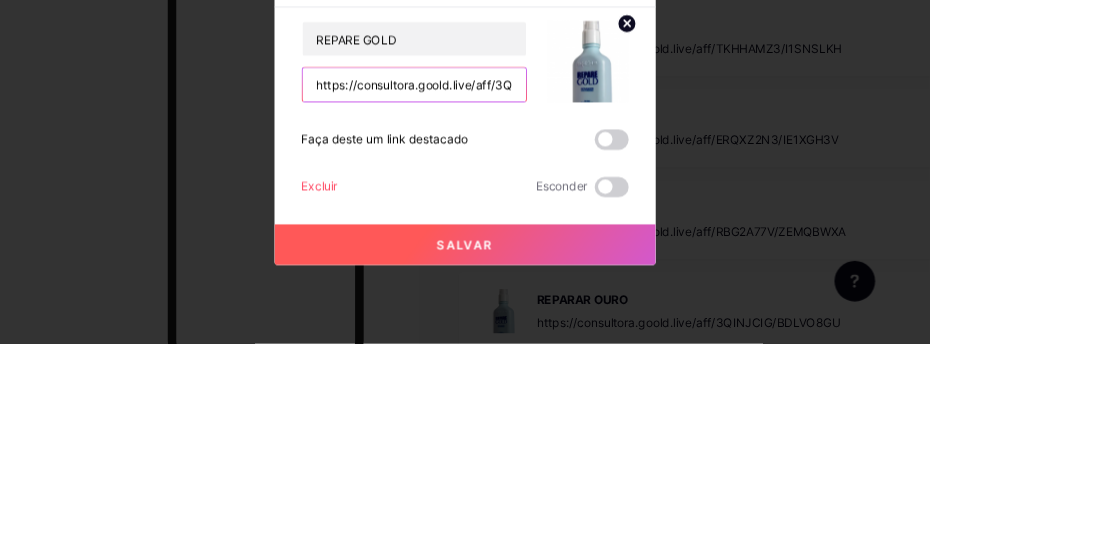 scroll, scrollTop: 5864, scrollLeft: 0, axis: vertical 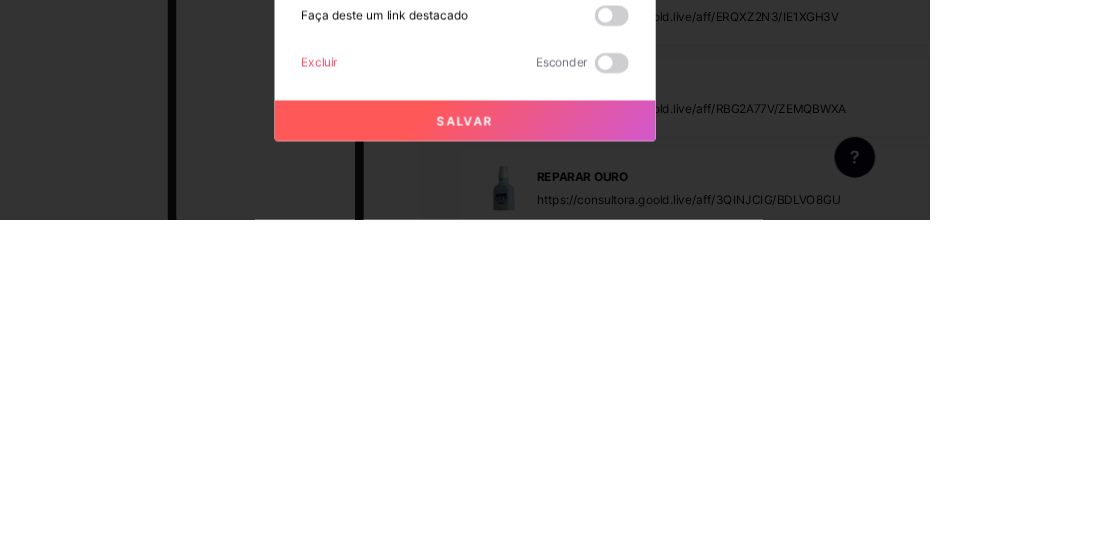 type on "https://pay.goold.club/aff/L2JQE8/3VXEXTQO" 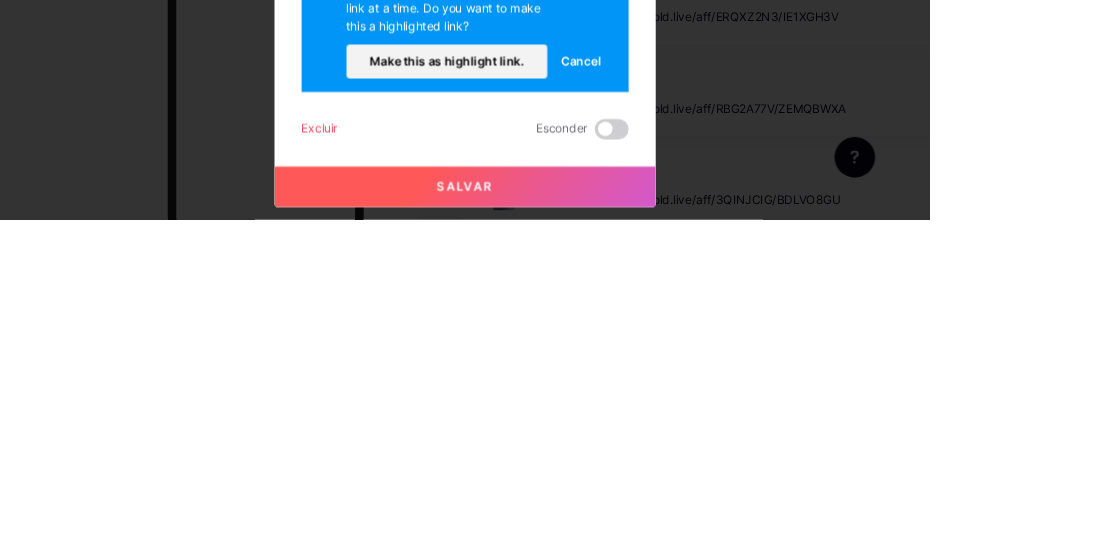 scroll, scrollTop: 5864, scrollLeft: 0, axis: vertical 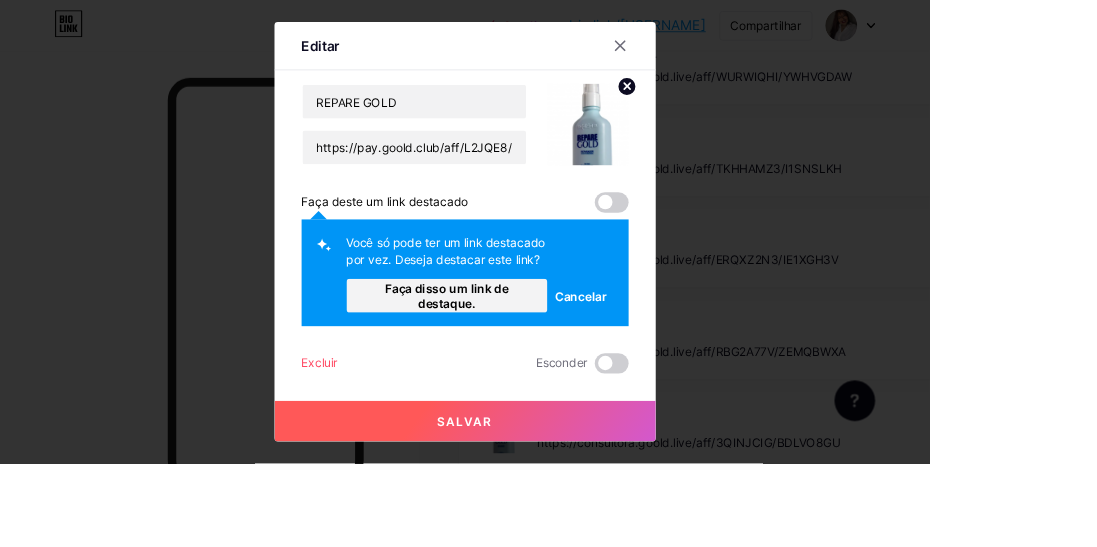 click at bounding box center (722, 239) 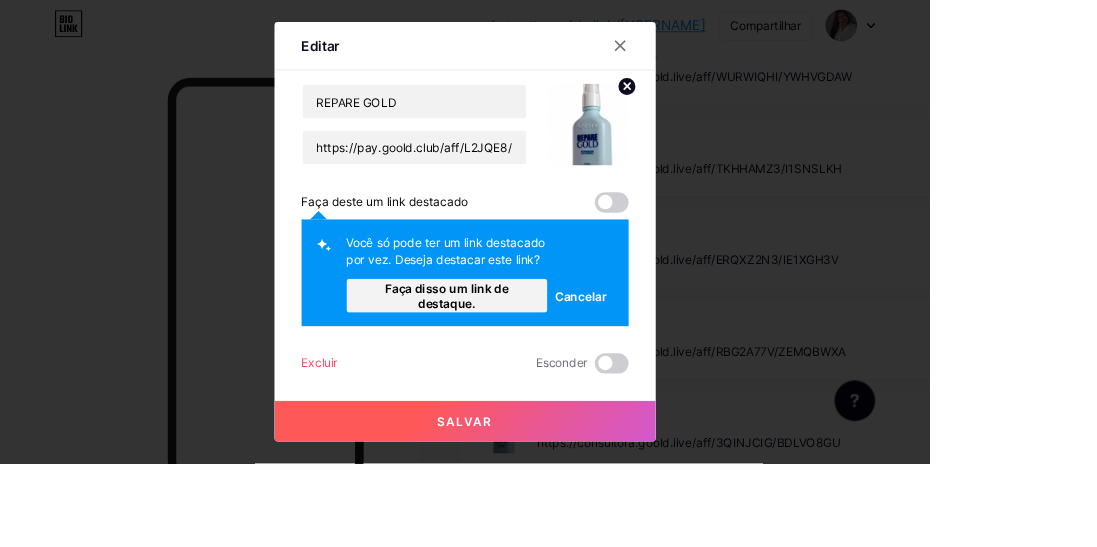 click on "Cancelar" at bounding box center [685, 349] 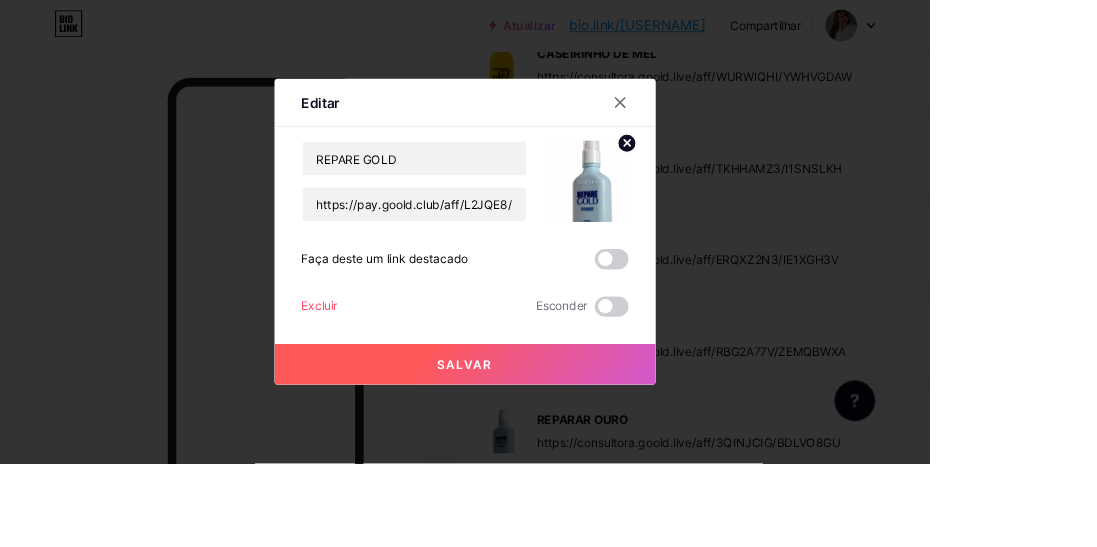 click on "Salvar" at bounding box center [549, 430] 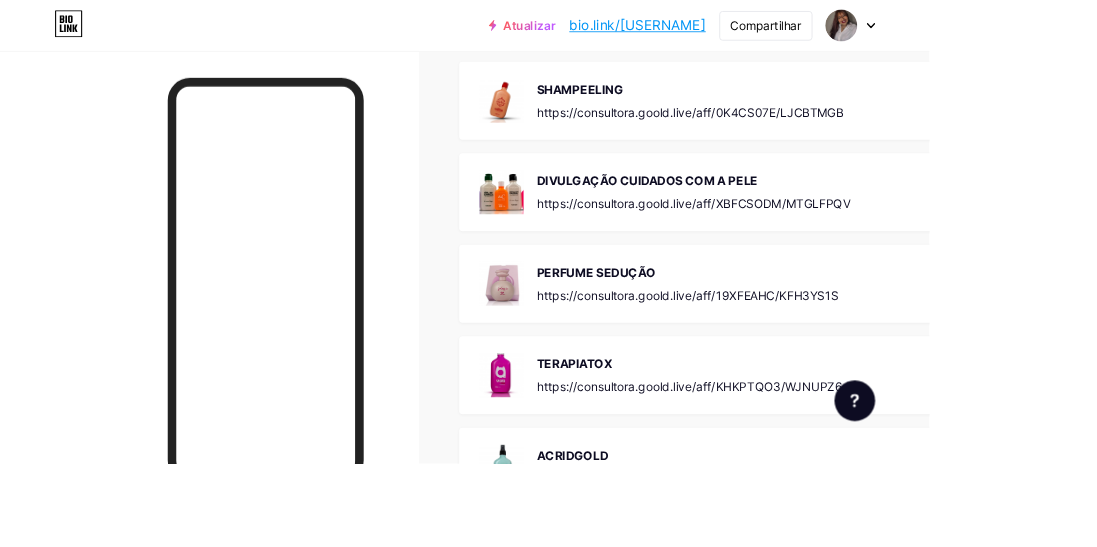 scroll, scrollTop: 6361, scrollLeft: 0, axis: vertical 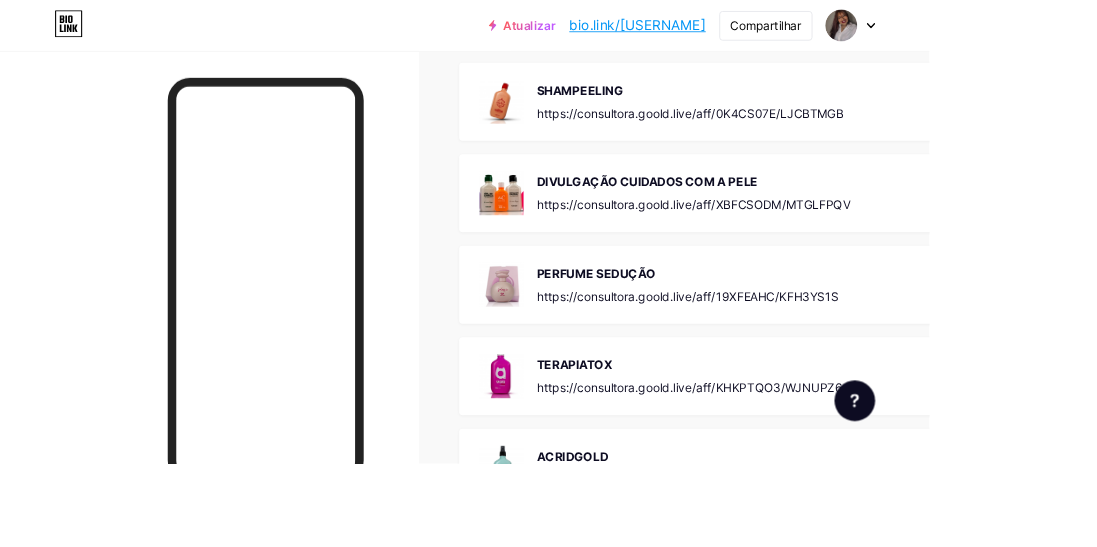click on "SHAMPEELING
https://consultora.goold.live/aff/0K4CS07E/LJCBTMGB
0" at bounding box center [876, 120] 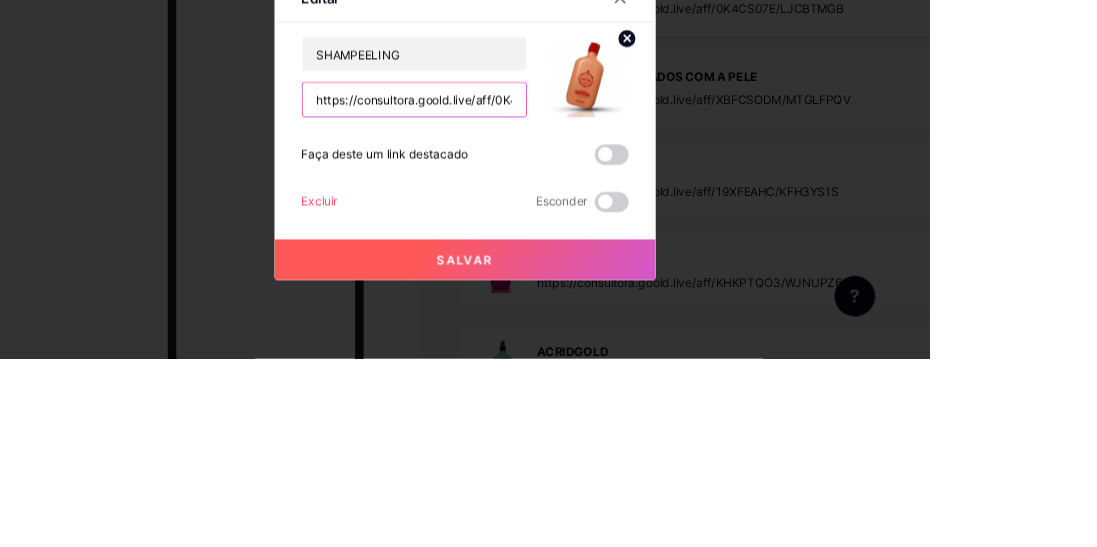 scroll, scrollTop: 6361, scrollLeft: 0, axis: vertical 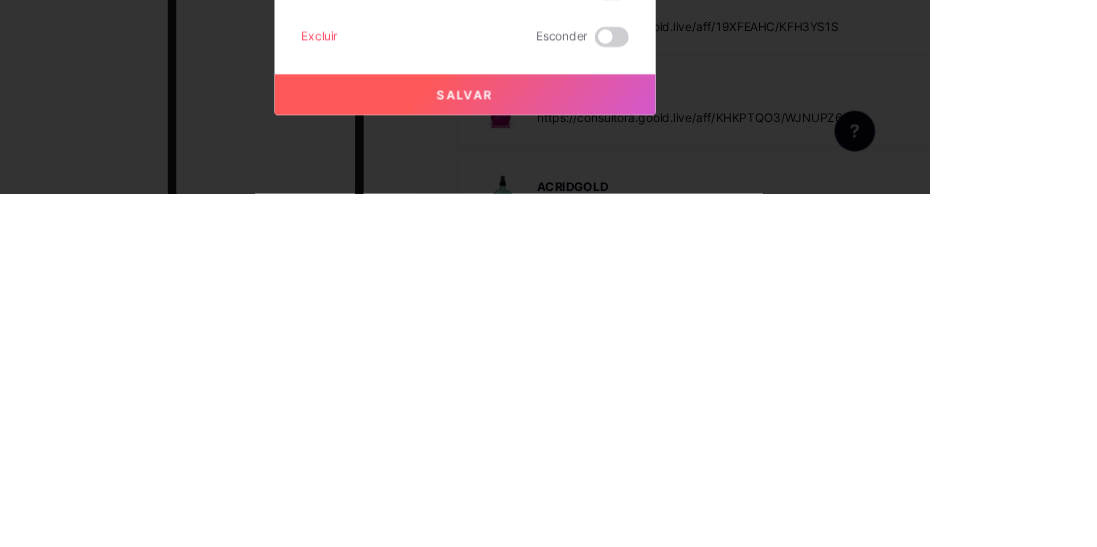 type on "https://pay.goold.club/aff/UFX0YQ/3VXEXTQO" 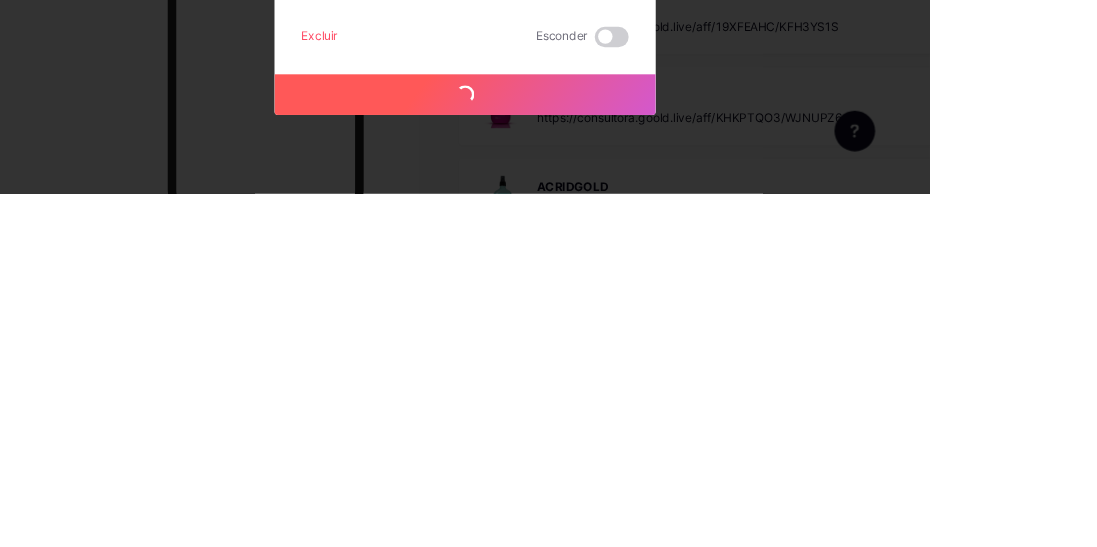 scroll, scrollTop: 6361, scrollLeft: 0, axis: vertical 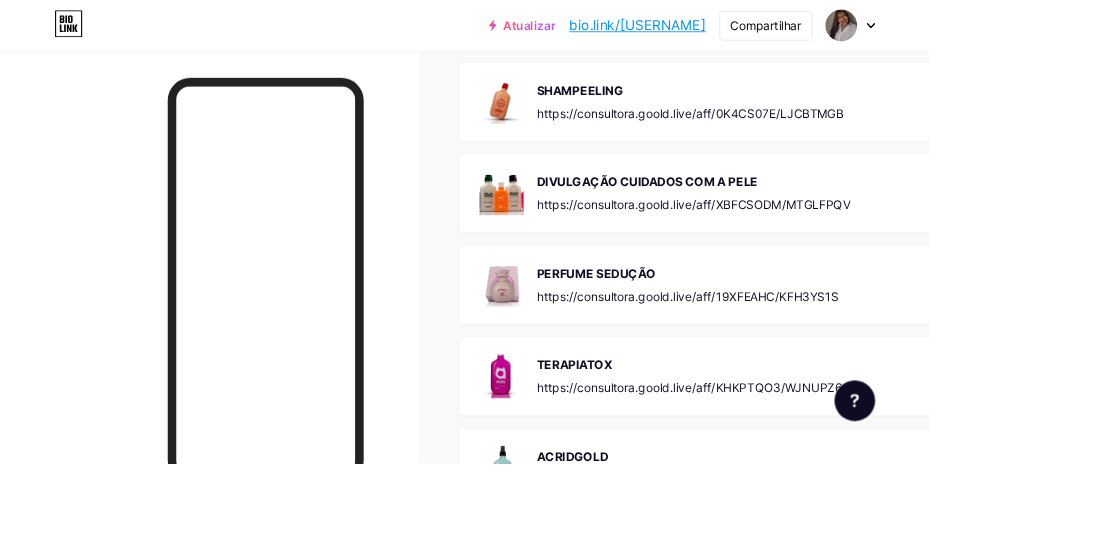 click on "DIVULGAÇÃO CUIDADOS COM A PELE" at bounding box center (764, 214) 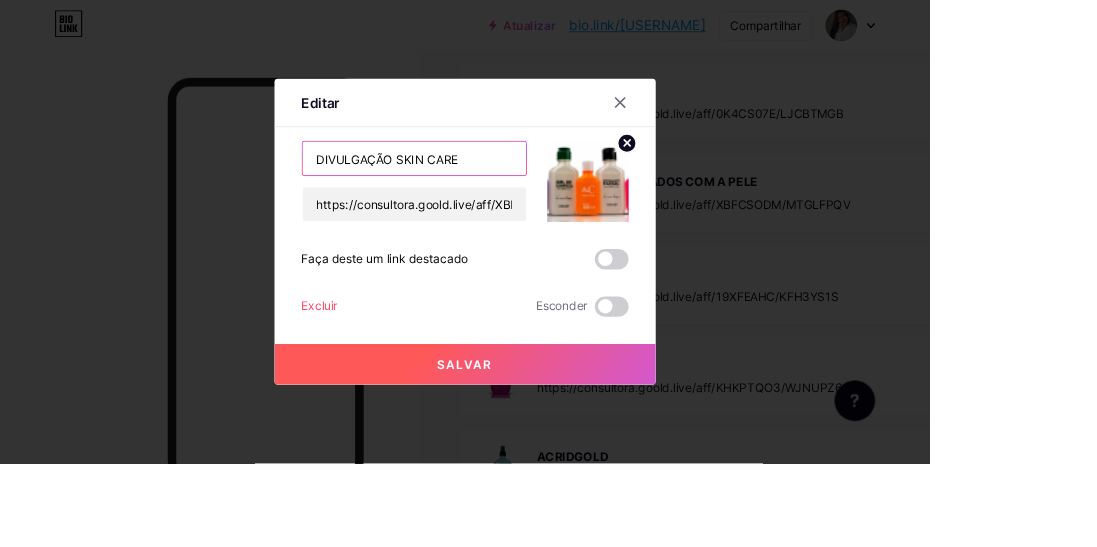 click on "DIVULGAÇÃO SKIN CARE" at bounding box center [489, 187] 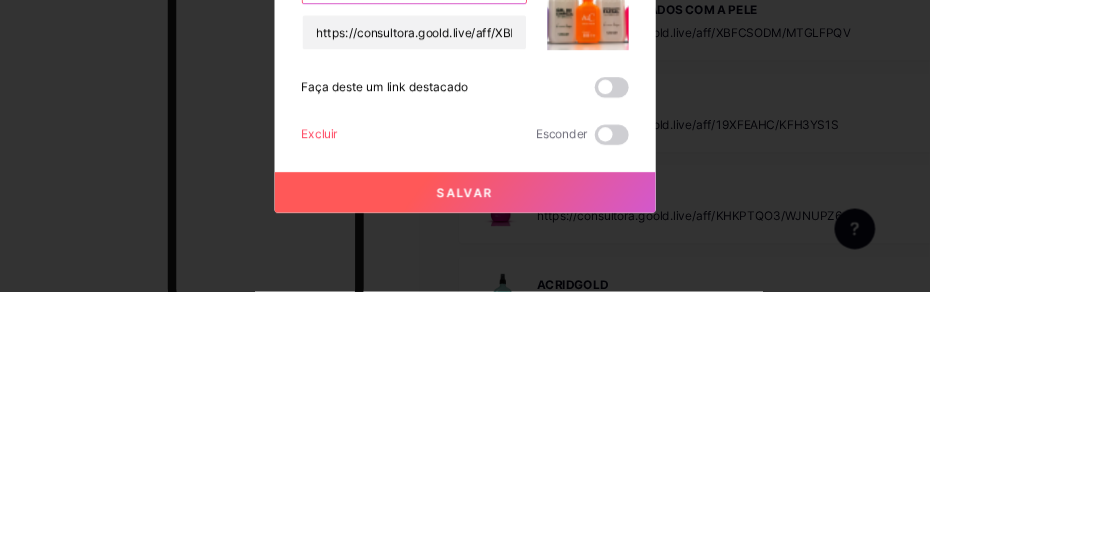 scroll, scrollTop: 6361, scrollLeft: 0, axis: vertical 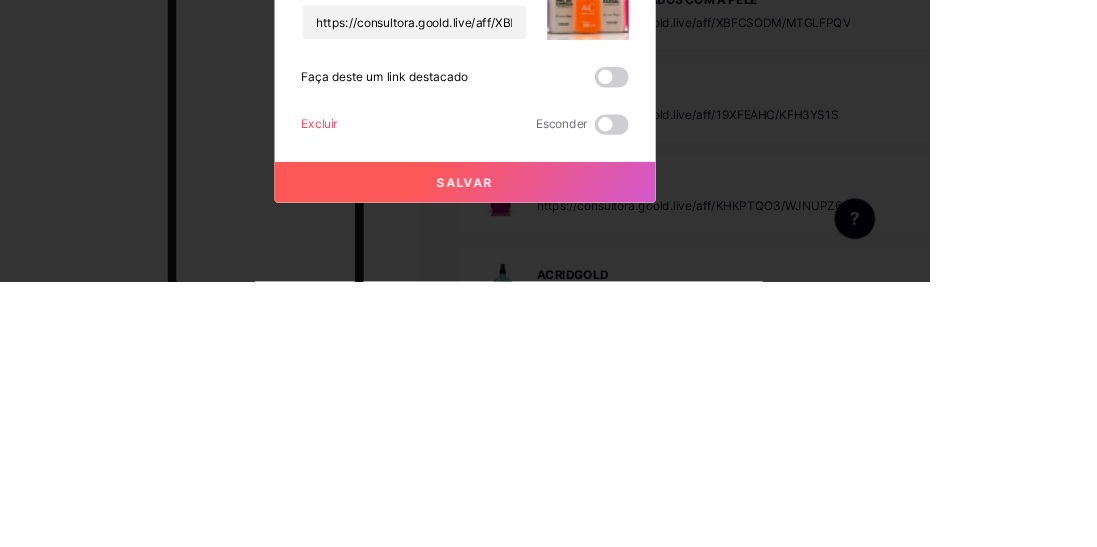 type on "KIT SKIN CARE" 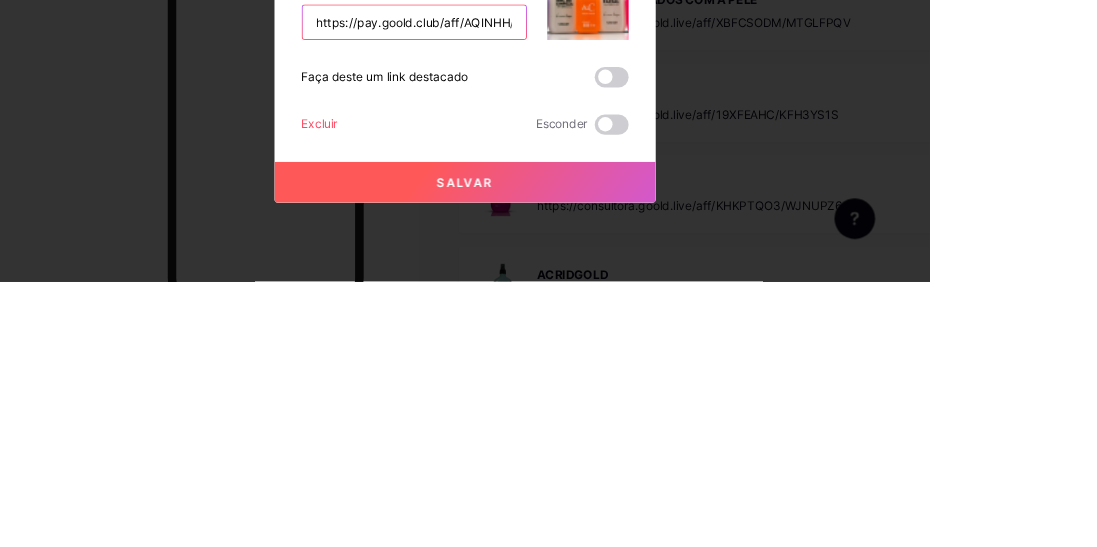 scroll, scrollTop: 0, scrollLeft: 74, axis: horizontal 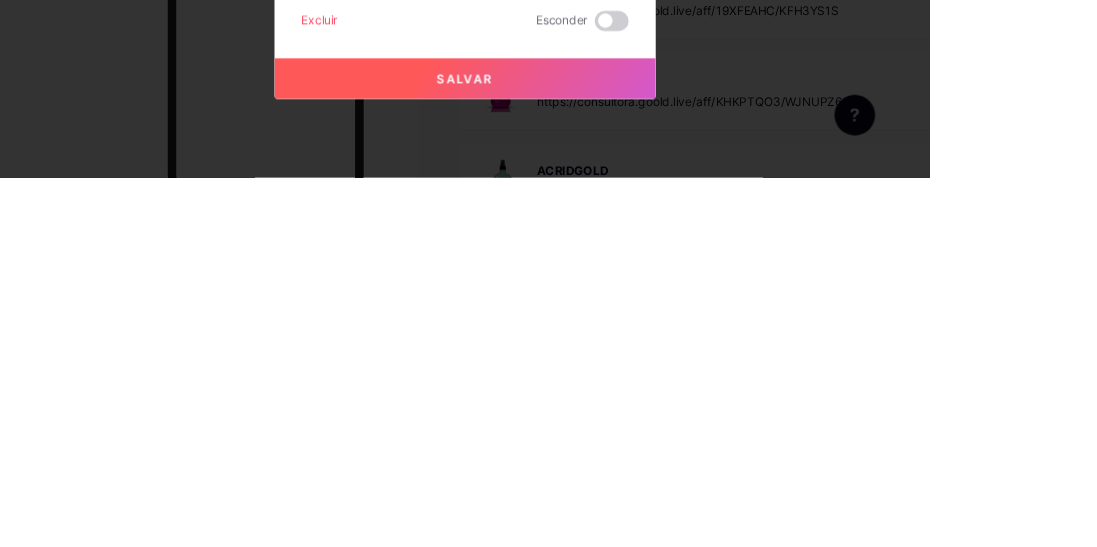 type on "https://pay.goold.club/aff/AQINHH/3VXEXTQO" 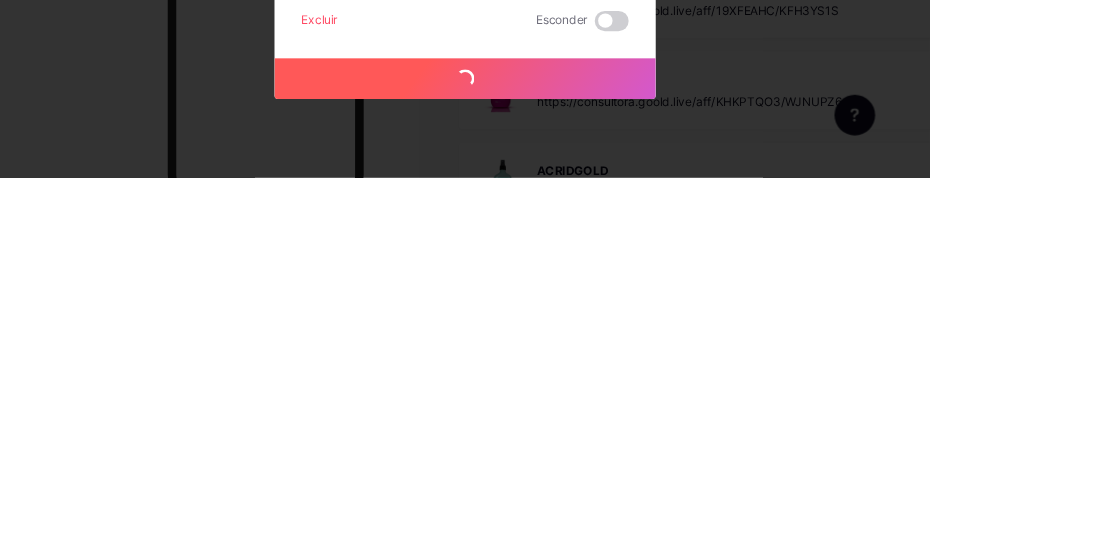 scroll, scrollTop: 6361, scrollLeft: 0, axis: vertical 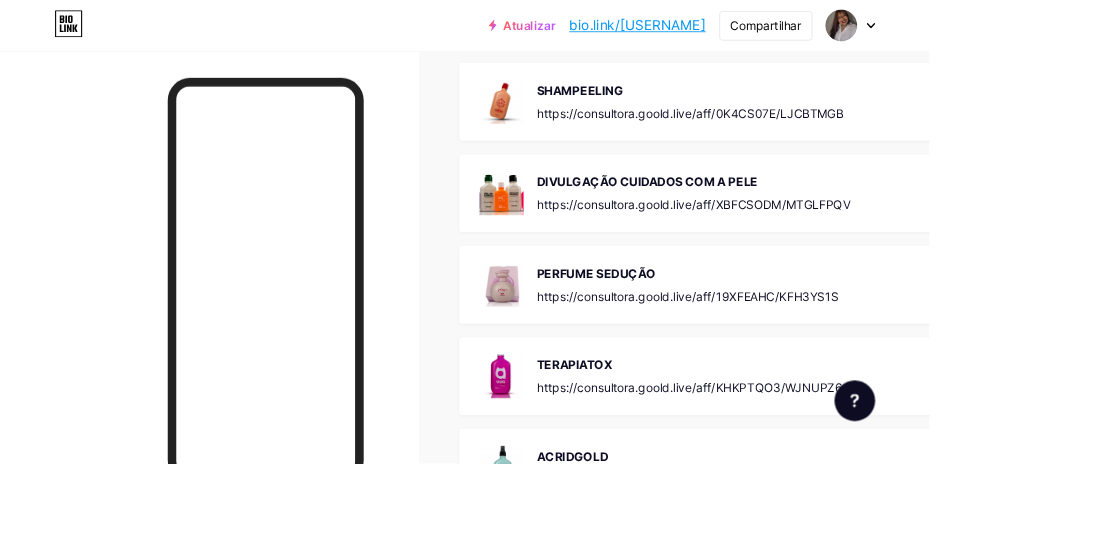 click at bounding box center (1194, 336) 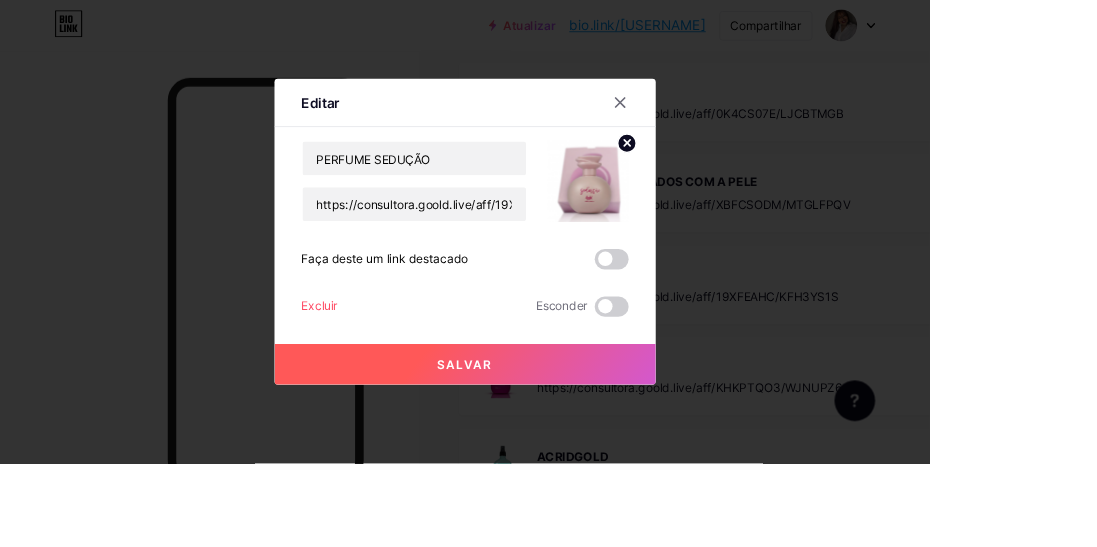 click on "Excluir
Esconder" at bounding box center (549, 362) 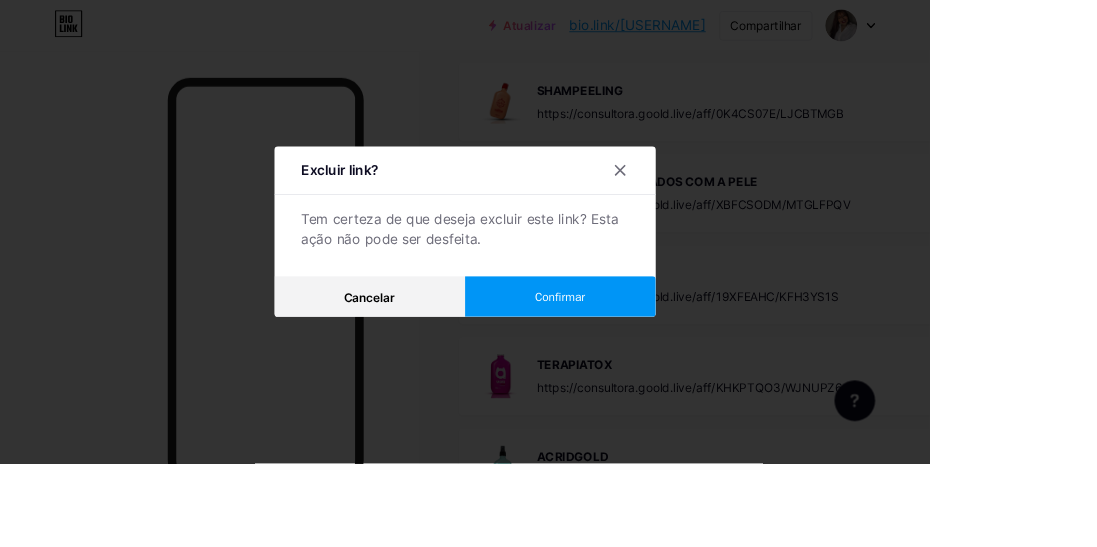 click on "Confirmar" at bounding box center (661, 350) 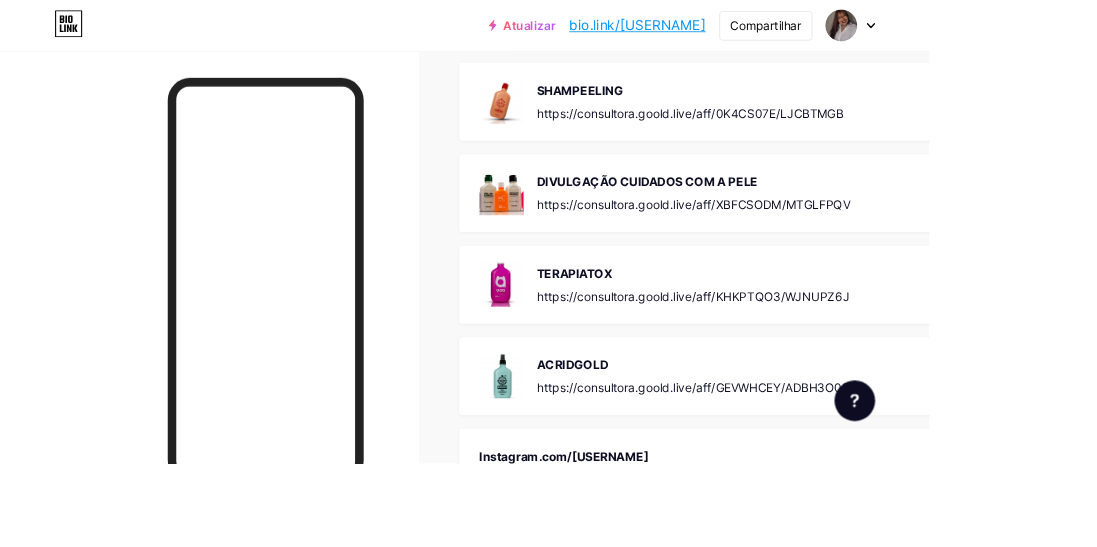 click at bounding box center [1194, 336] 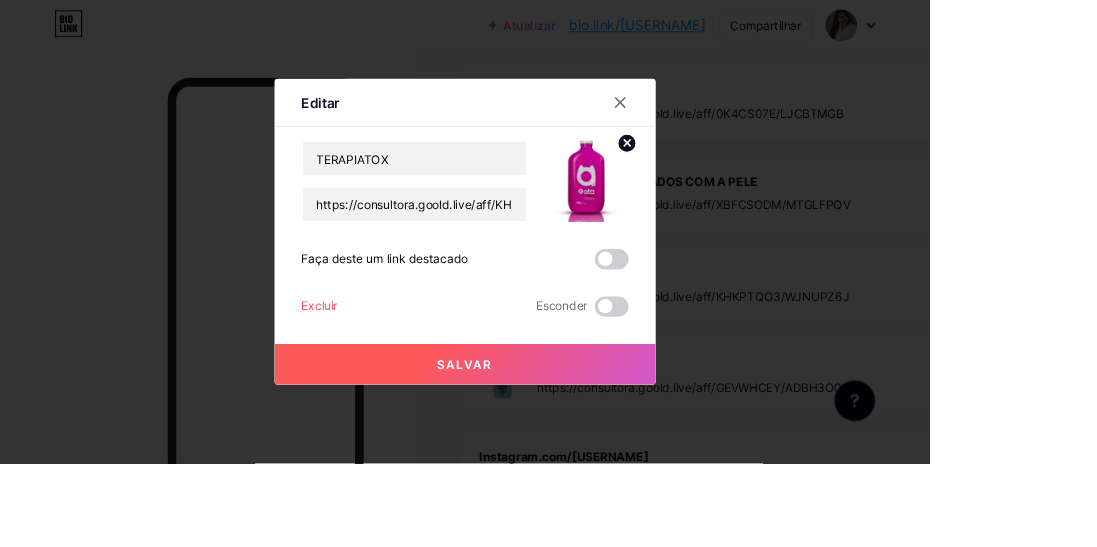 click on "Excluir" at bounding box center [377, 360] 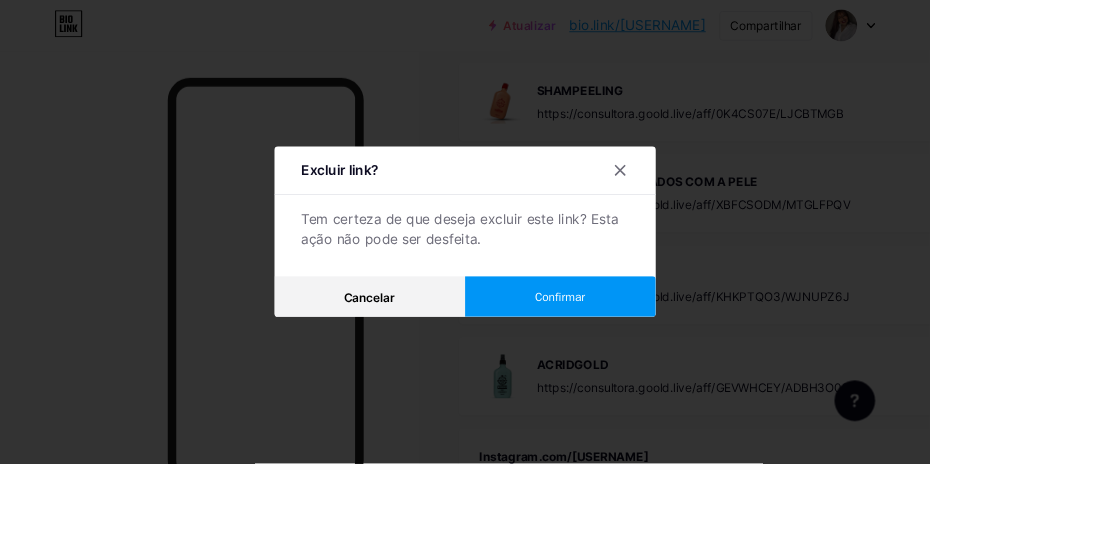 click on "Confirmar" at bounding box center (661, 350) 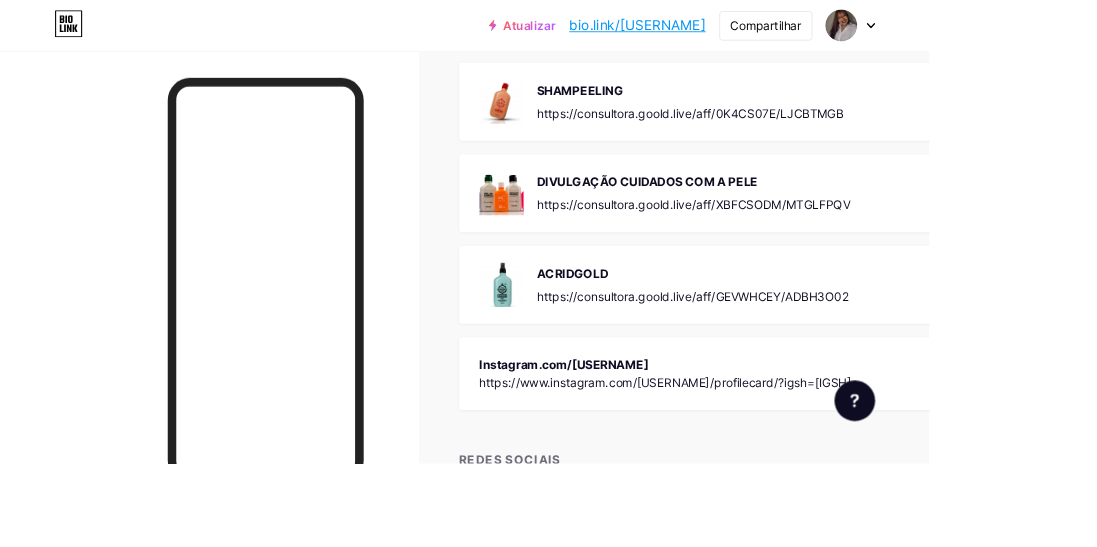 click 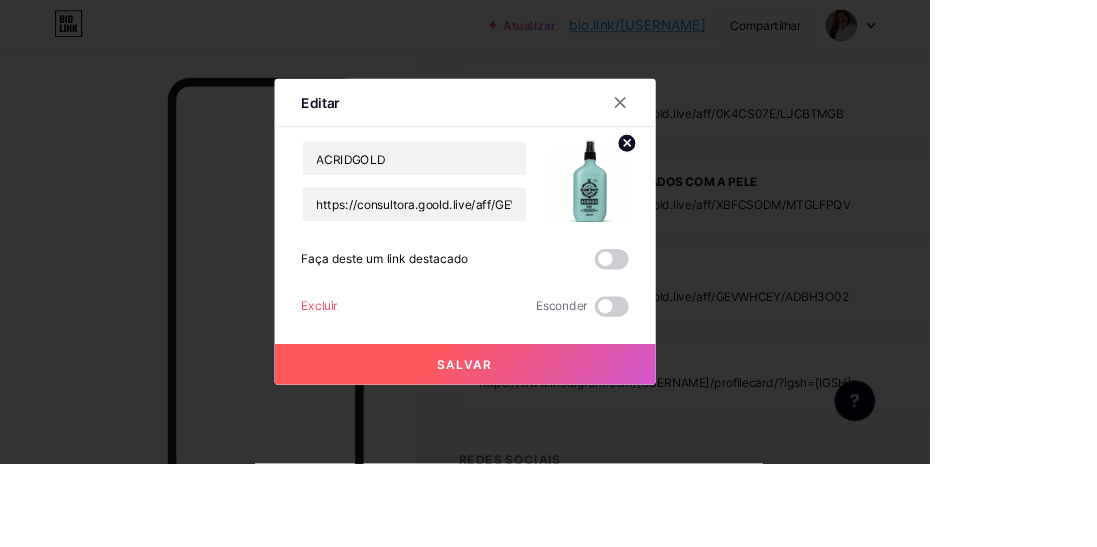 click on "Excluir" at bounding box center (377, 362) 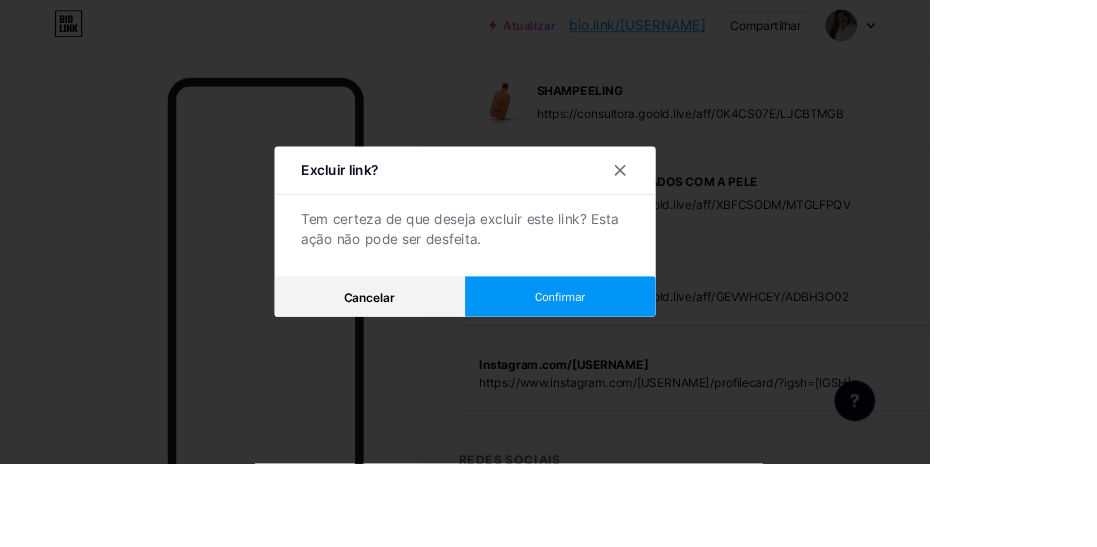 click on "Confirmar" at bounding box center [661, 350] 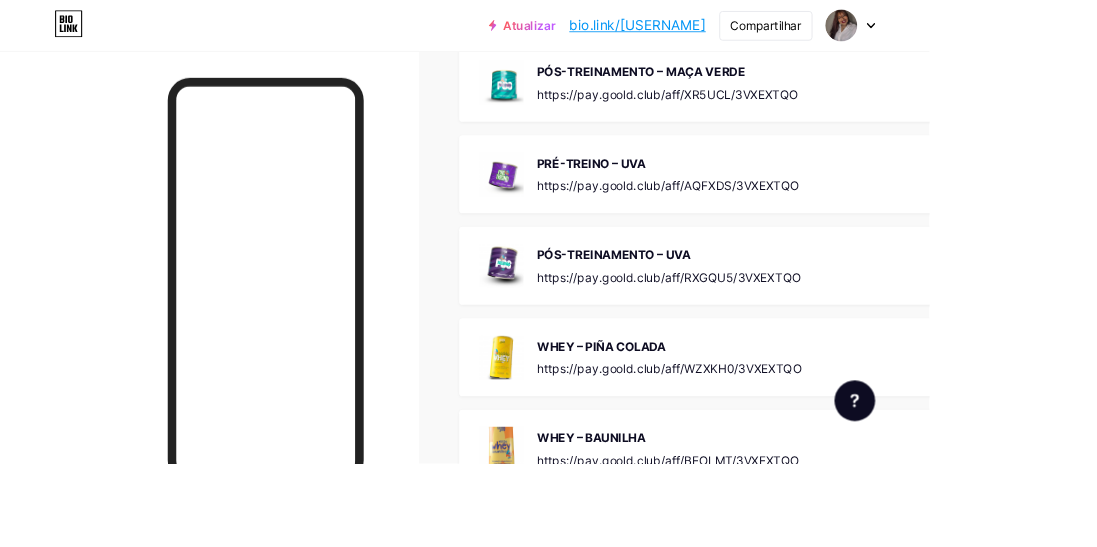 scroll, scrollTop: 0, scrollLeft: 0, axis: both 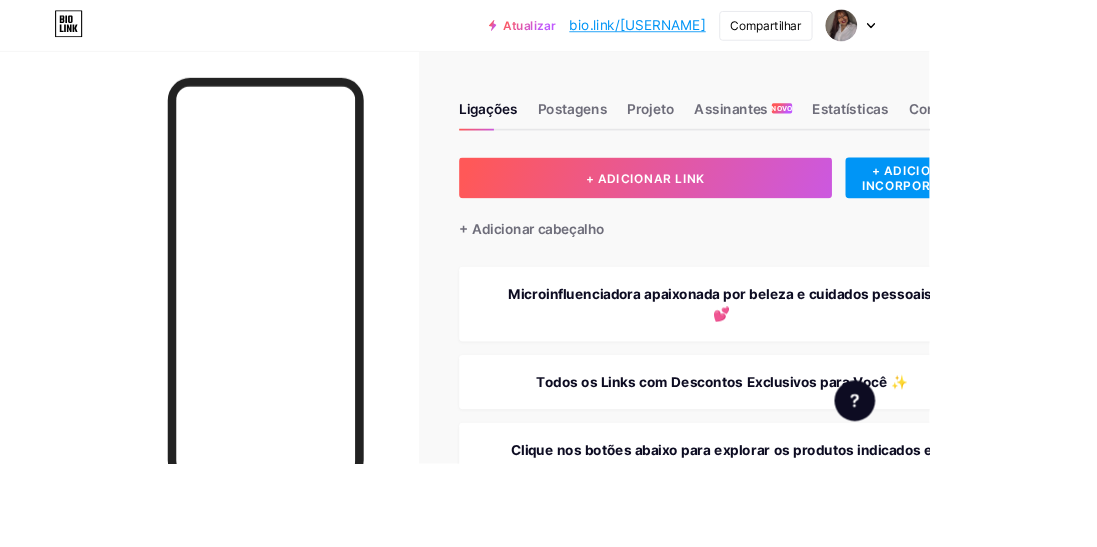click on "+ ADICIONAR LINK" at bounding box center [762, 210] 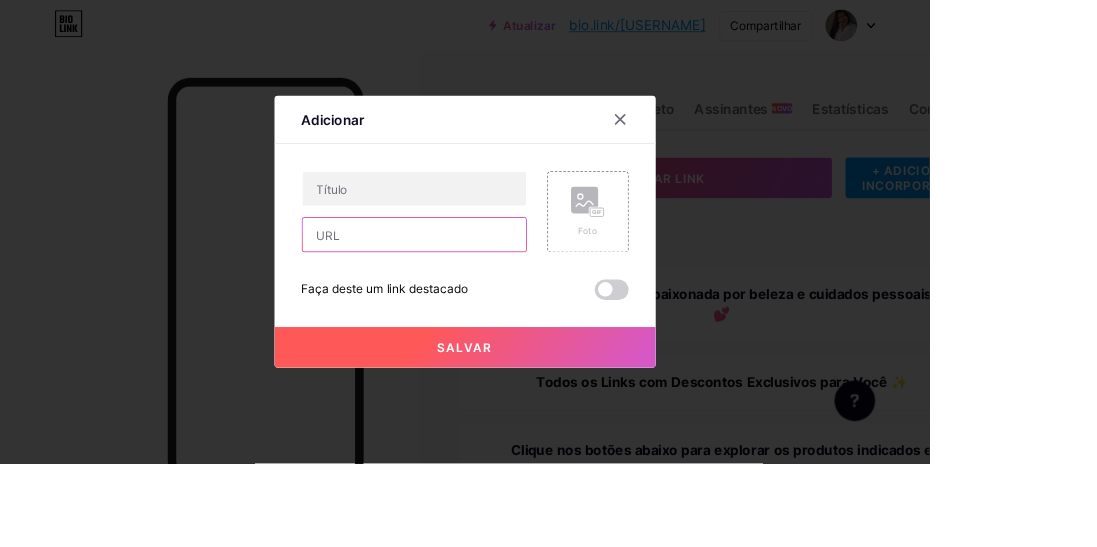 click at bounding box center (489, 277) 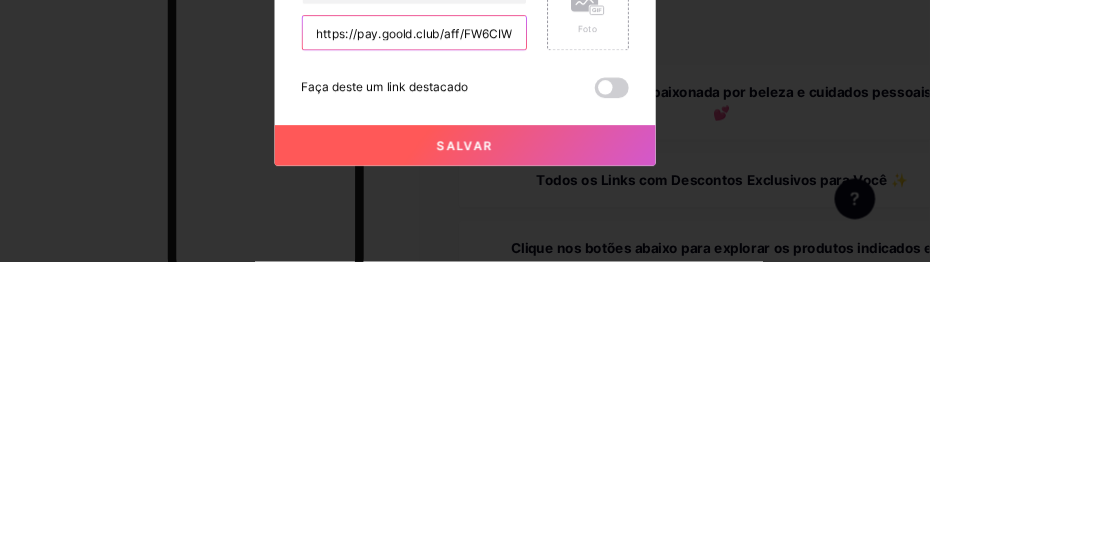 scroll, scrollTop: 0, scrollLeft: 77, axis: horizontal 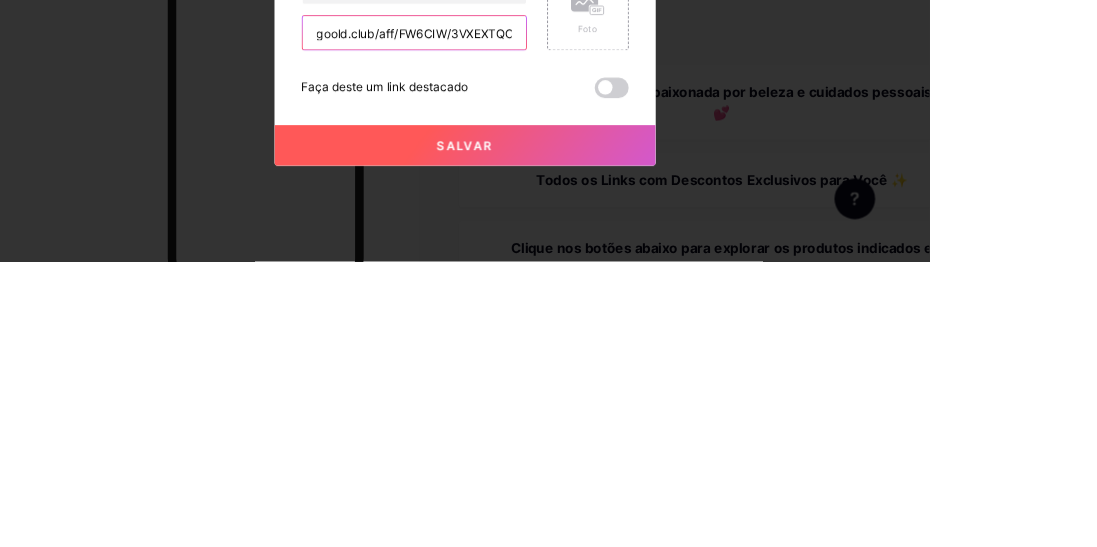 type on "https://pay.goold.club/aff/FW6CIW/3VXEXTQO" 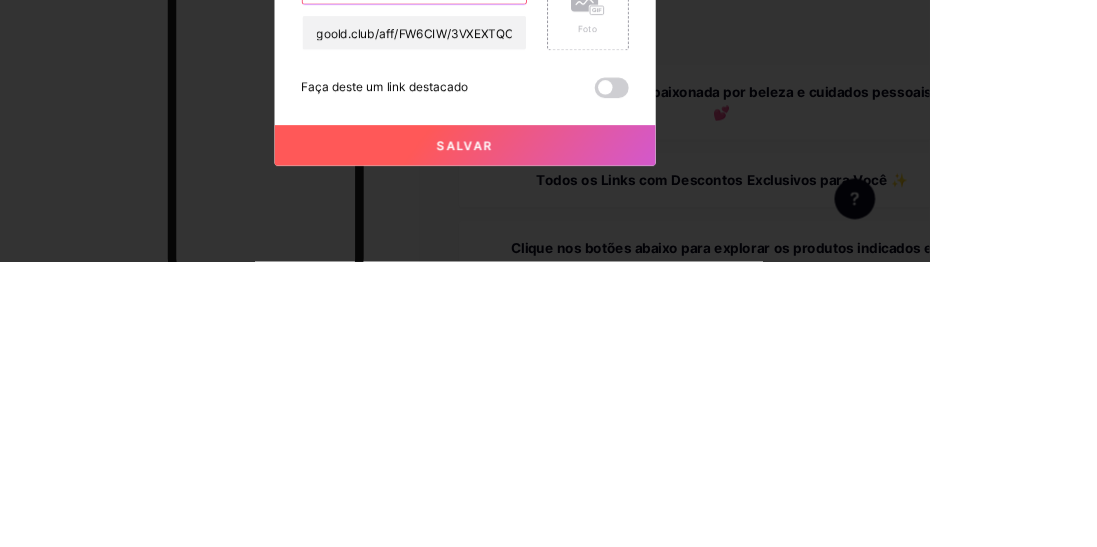 click at bounding box center (489, 223) 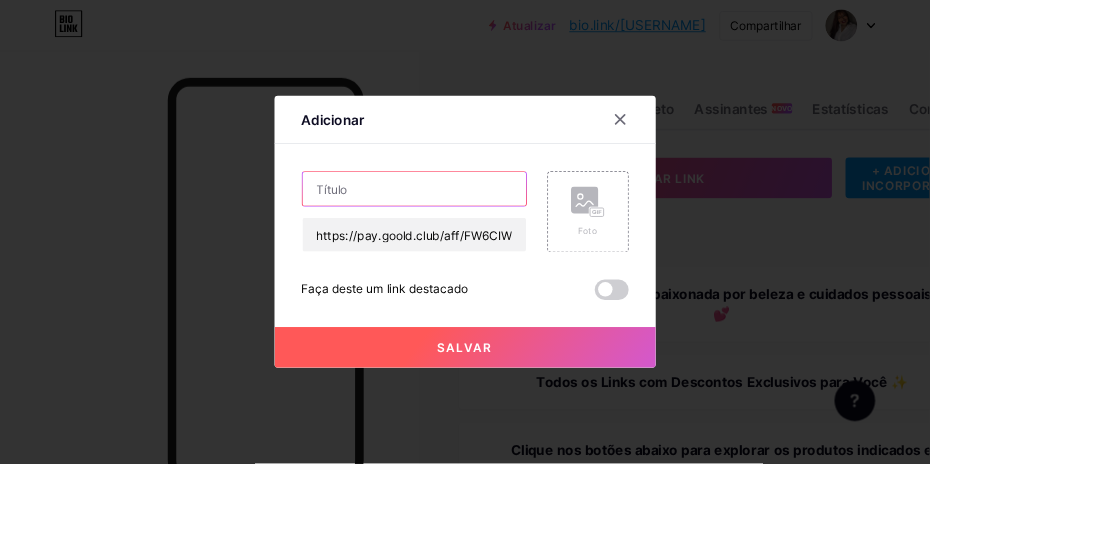 click at bounding box center (489, 223) 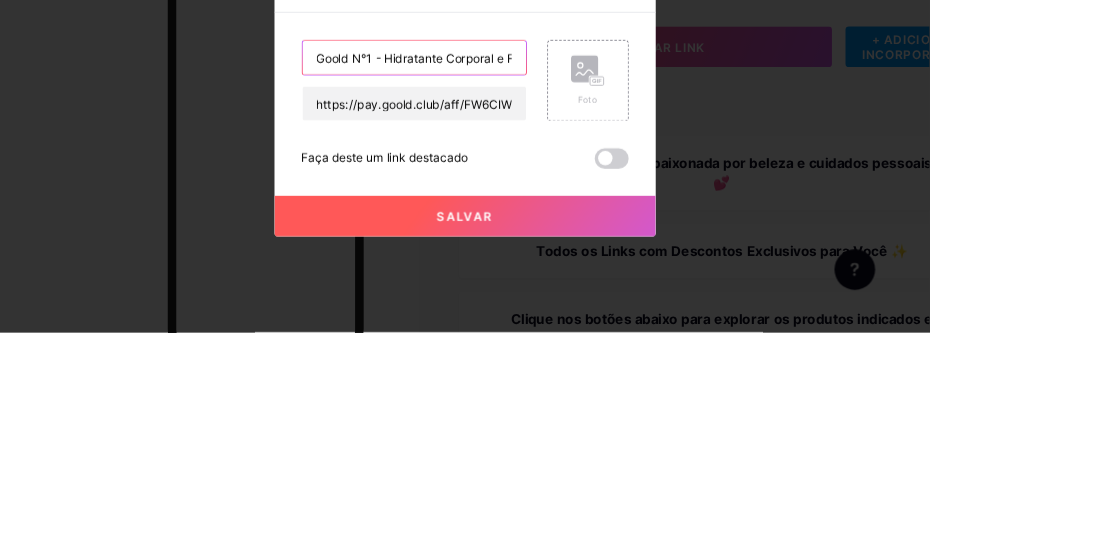 scroll, scrollTop: 0, scrollLeft: 94, axis: horizontal 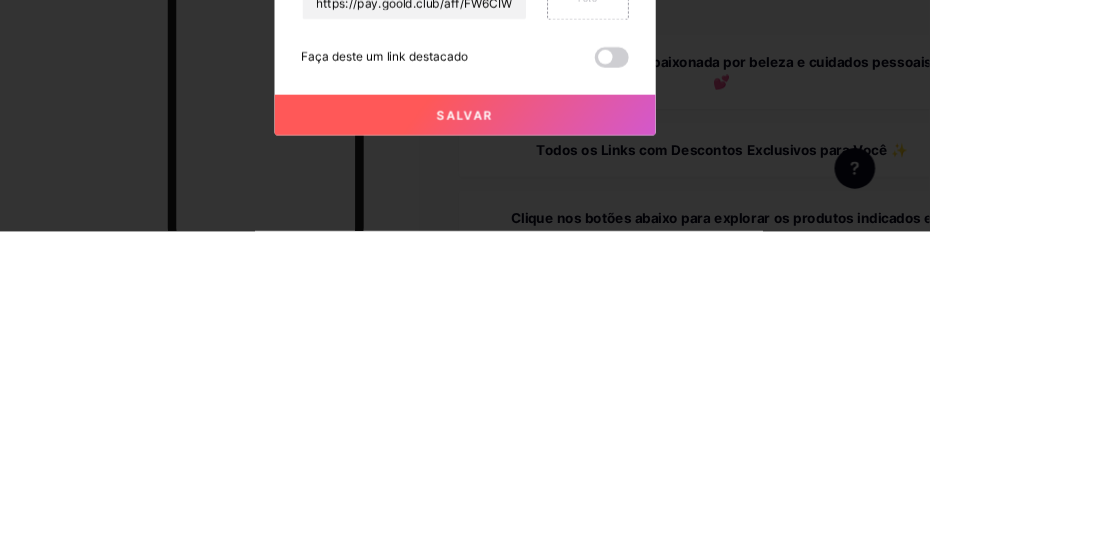 type on "Goold N°1 - Hidratante Corporal e Fragrance Mist" 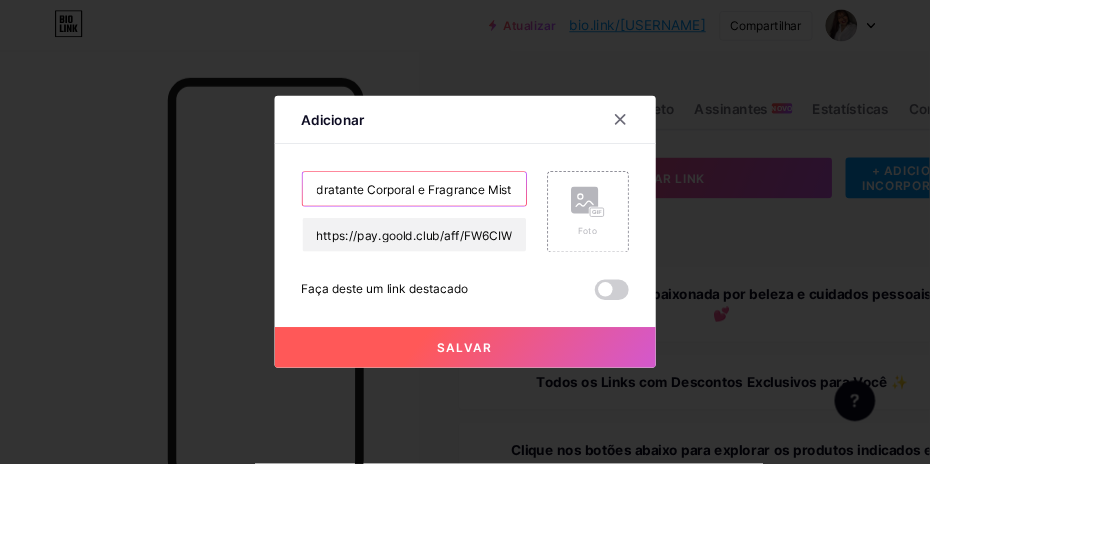 scroll, scrollTop: 0, scrollLeft: 0, axis: both 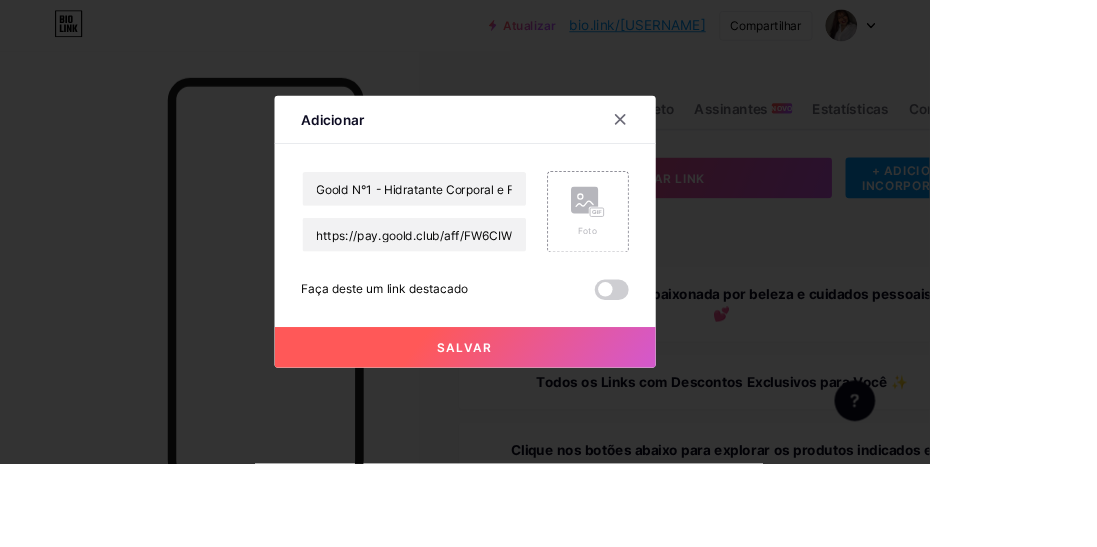 click on "Foto" at bounding box center [694, 272] 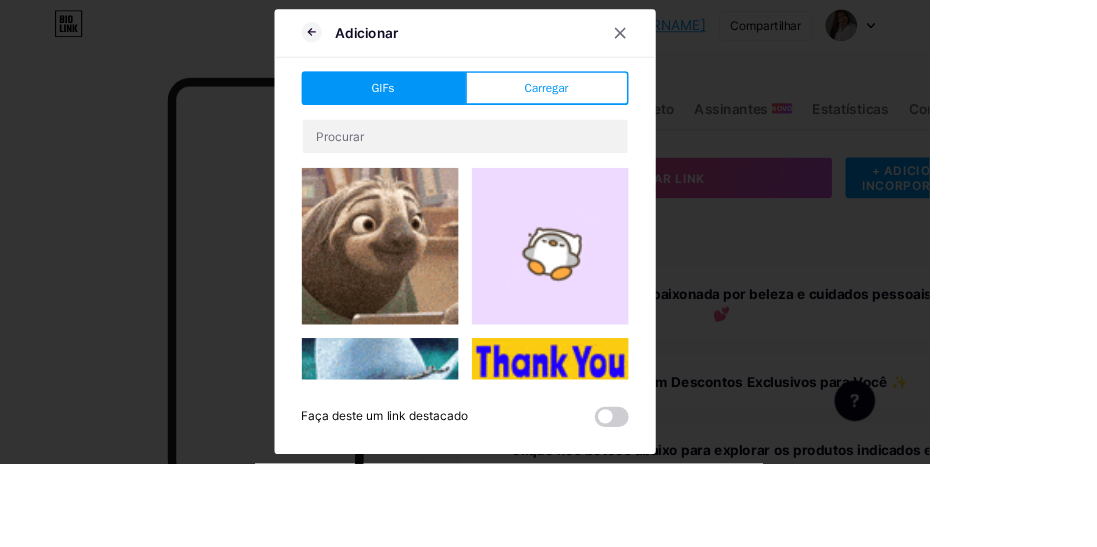 click on "Carregar" at bounding box center (645, 104) 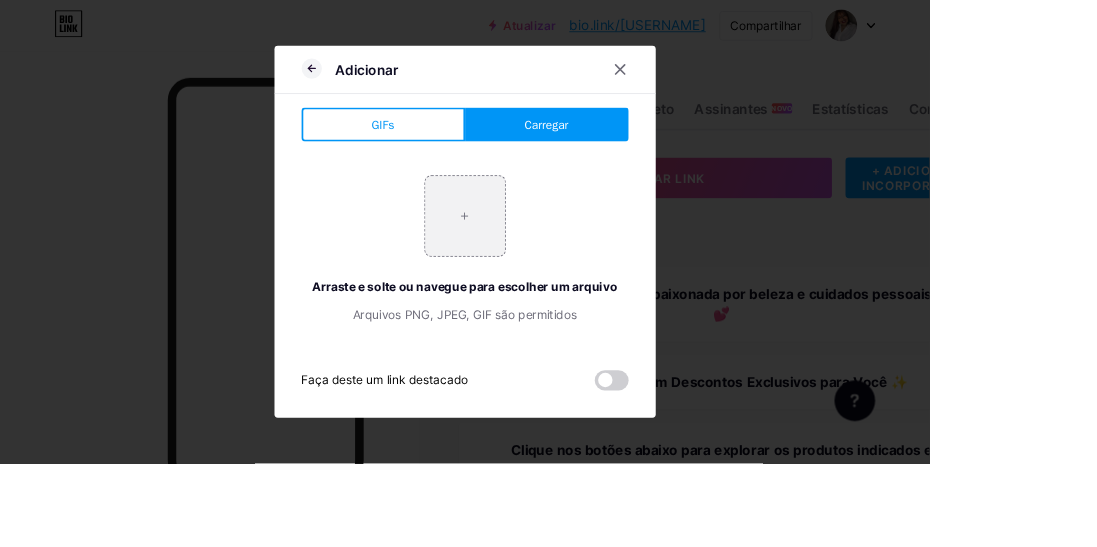 click at bounding box center [549, 255] 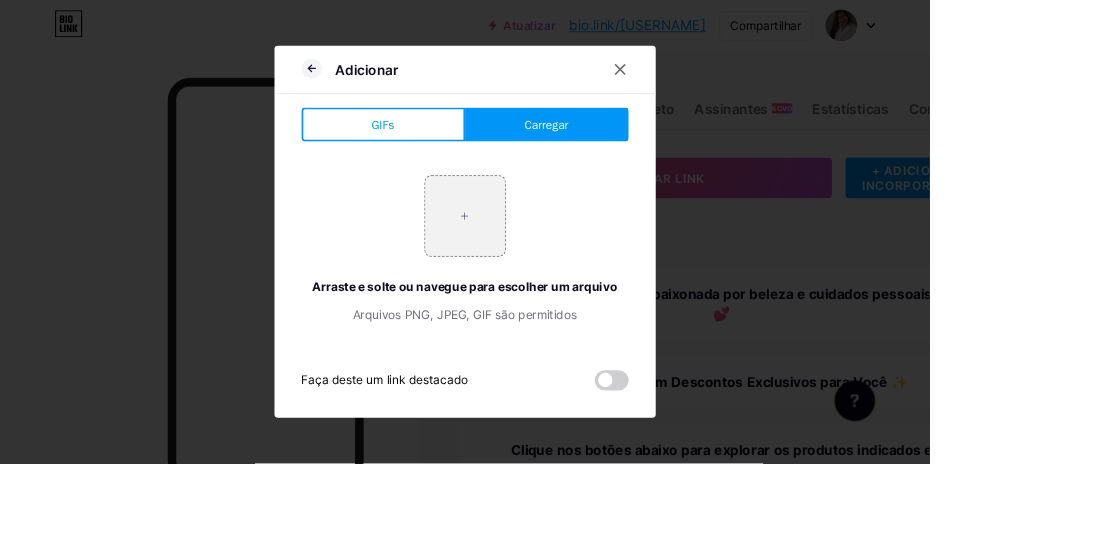 type on "C:\fakepath\1000124227.jpg" 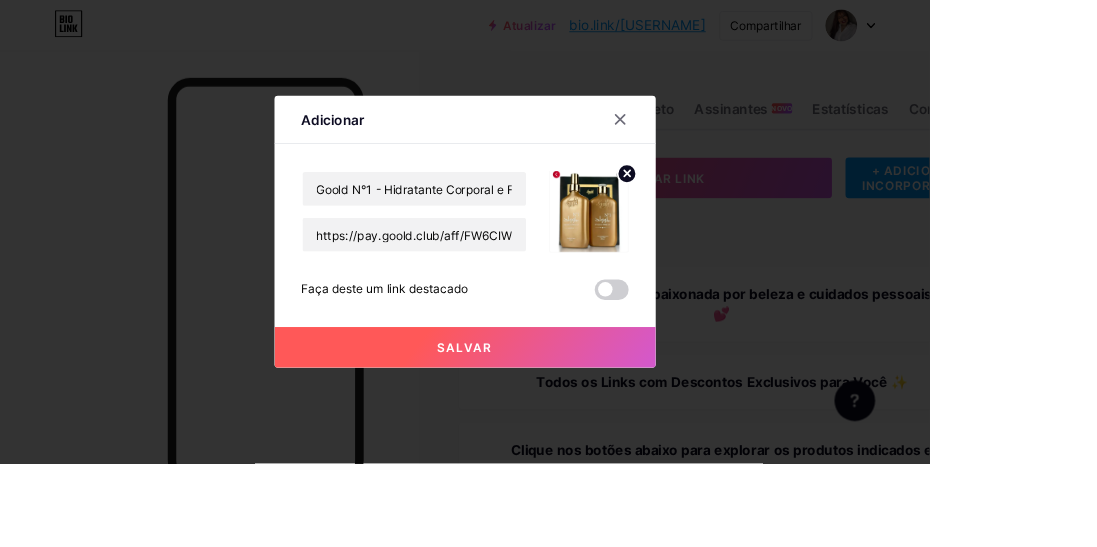 click on "Salvar" at bounding box center [549, 410] 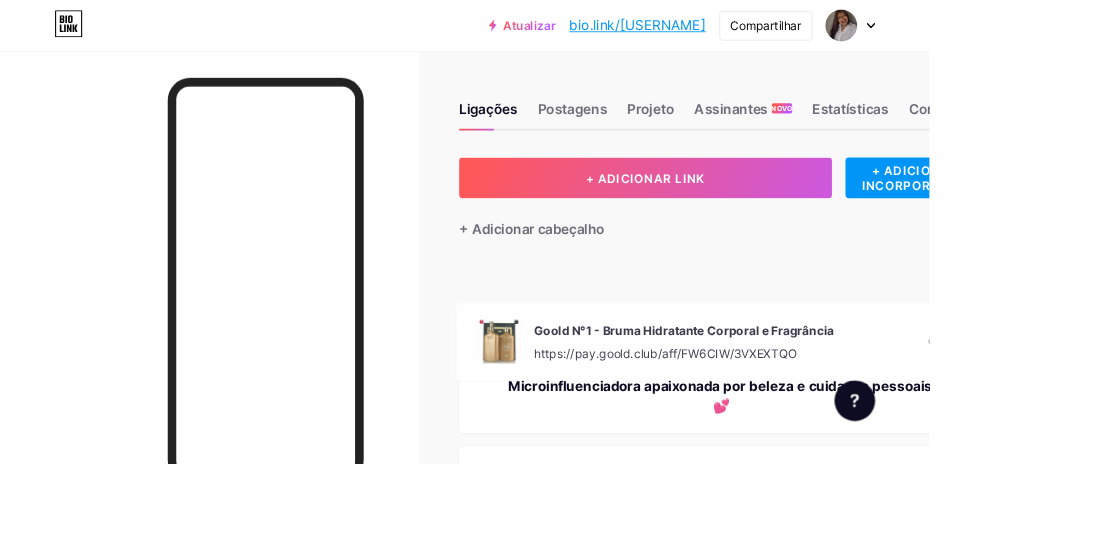 type 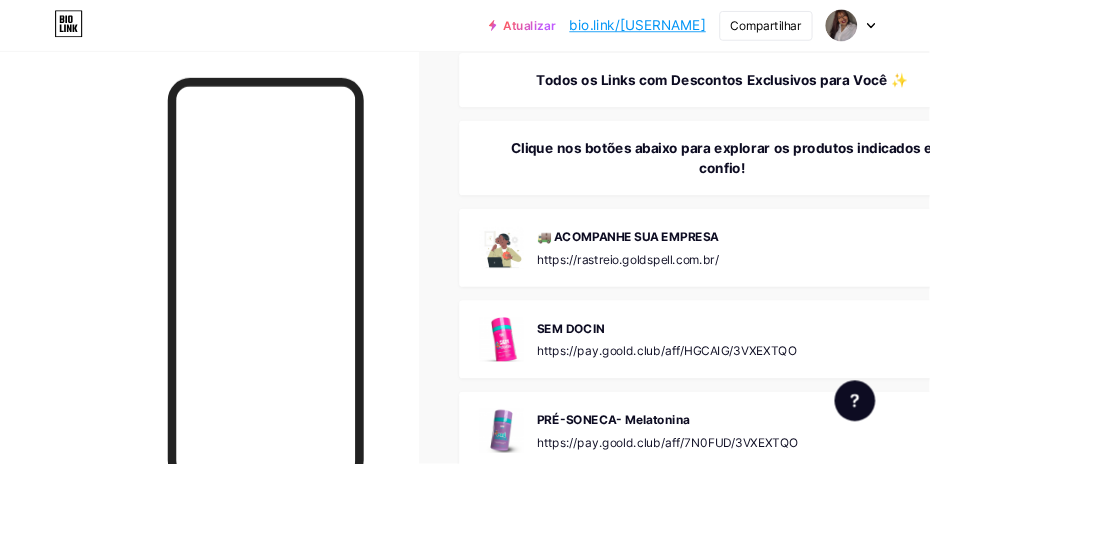 scroll, scrollTop: 355, scrollLeft: 0, axis: vertical 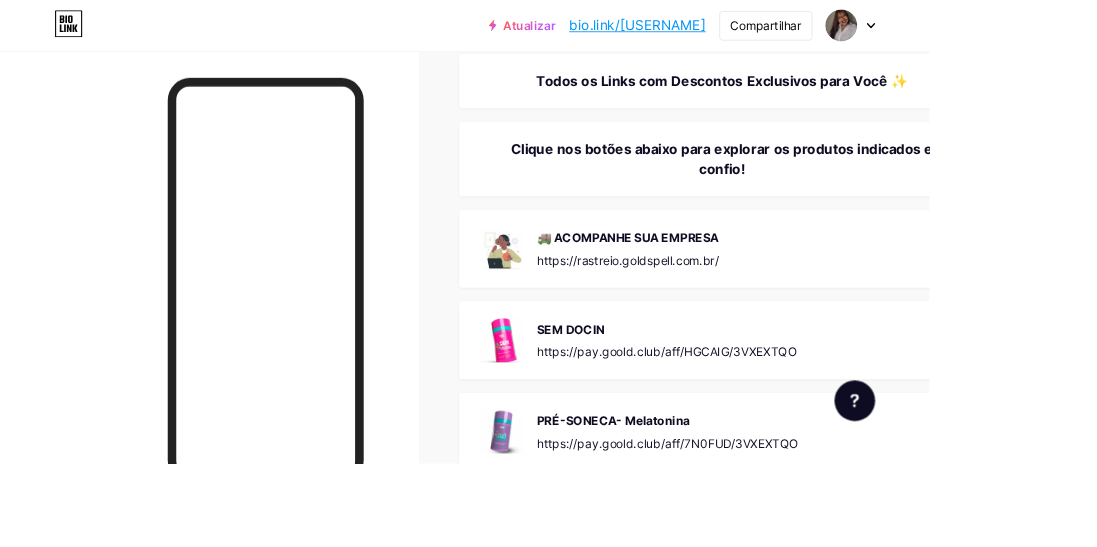 click at bounding box center (1194, 294) 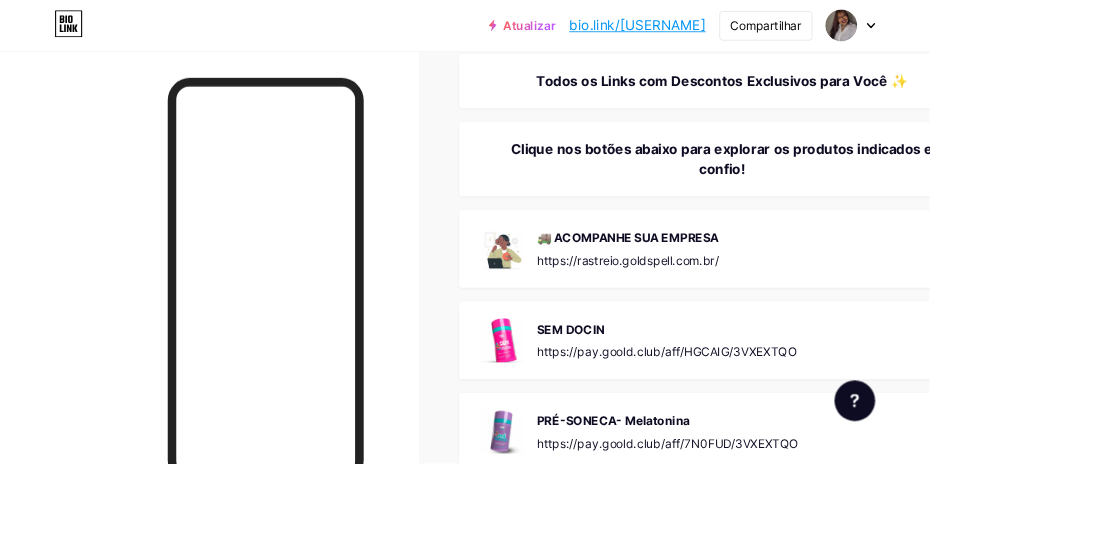 click on "Excluir" at bounding box center (377, 360) 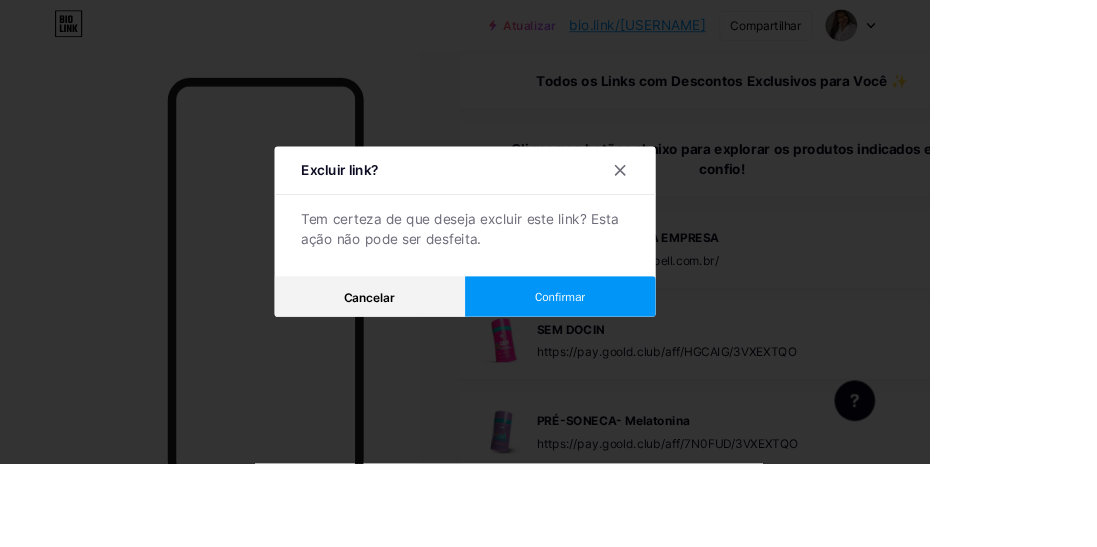 click on "Confirmar" at bounding box center (661, 350) 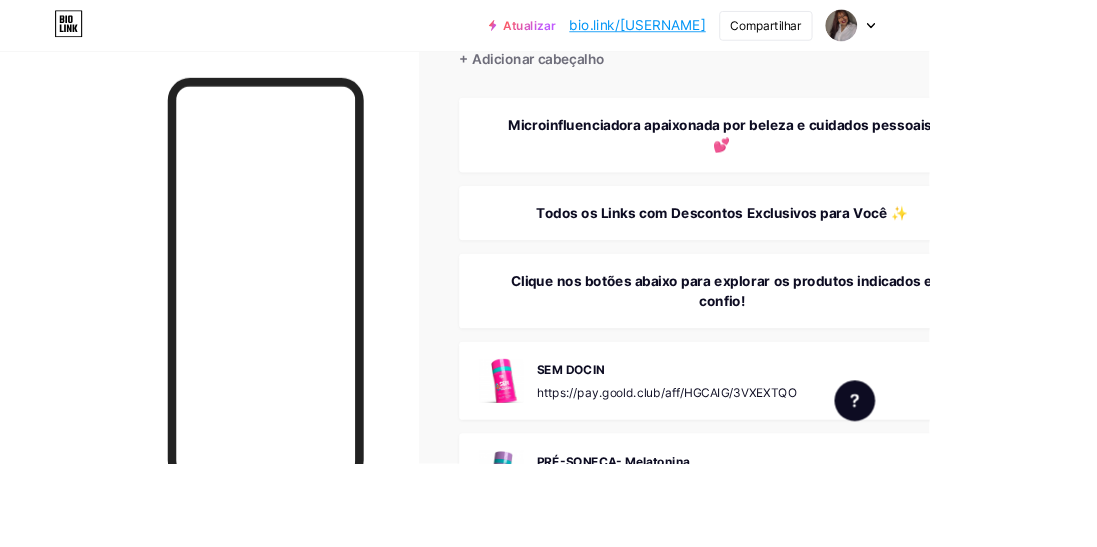 scroll, scrollTop: 0, scrollLeft: 0, axis: both 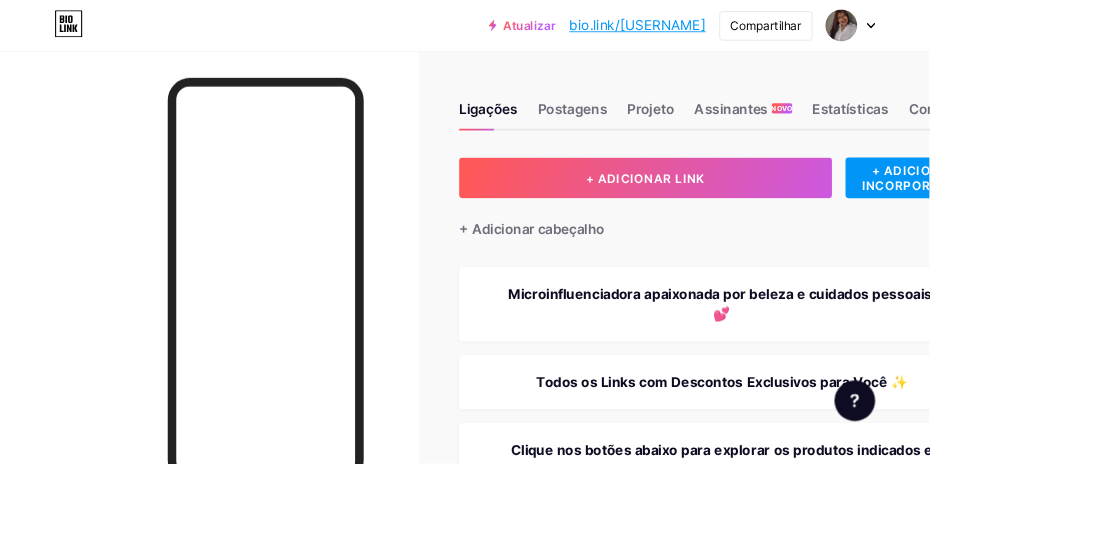 click on "Compartilhar" at bounding box center (904, 30) 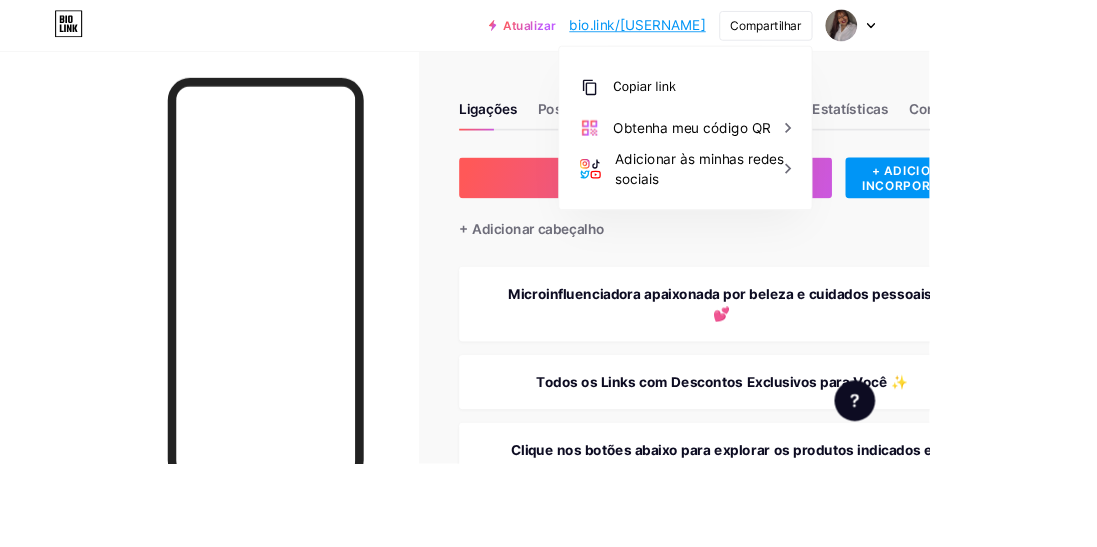 click on "Copiar link" at bounding box center [761, 103] 